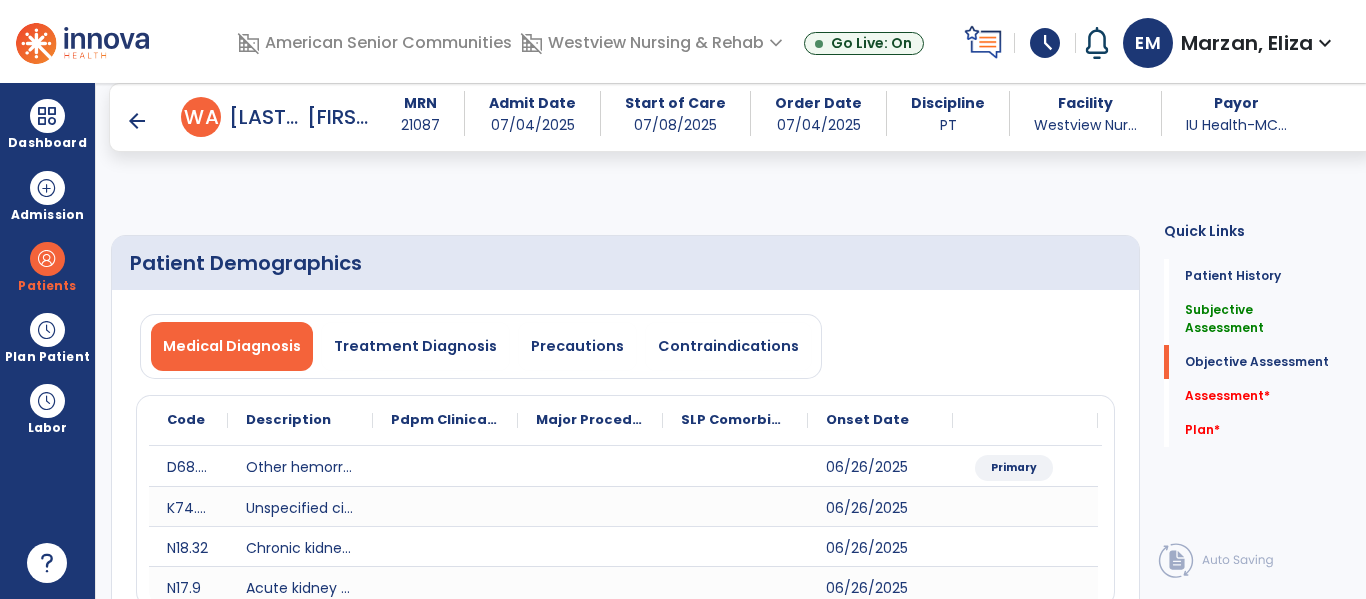 scroll, scrollTop: 0, scrollLeft: 0, axis: both 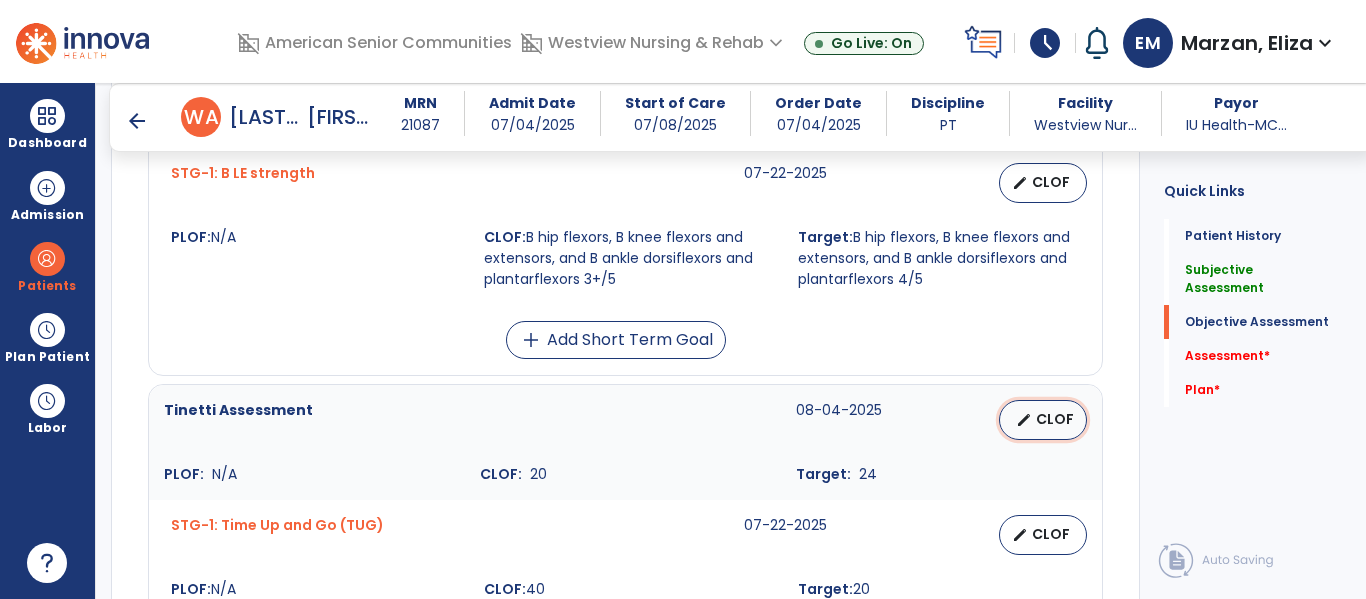click on "CLOF" at bounding box center (1055, 419) 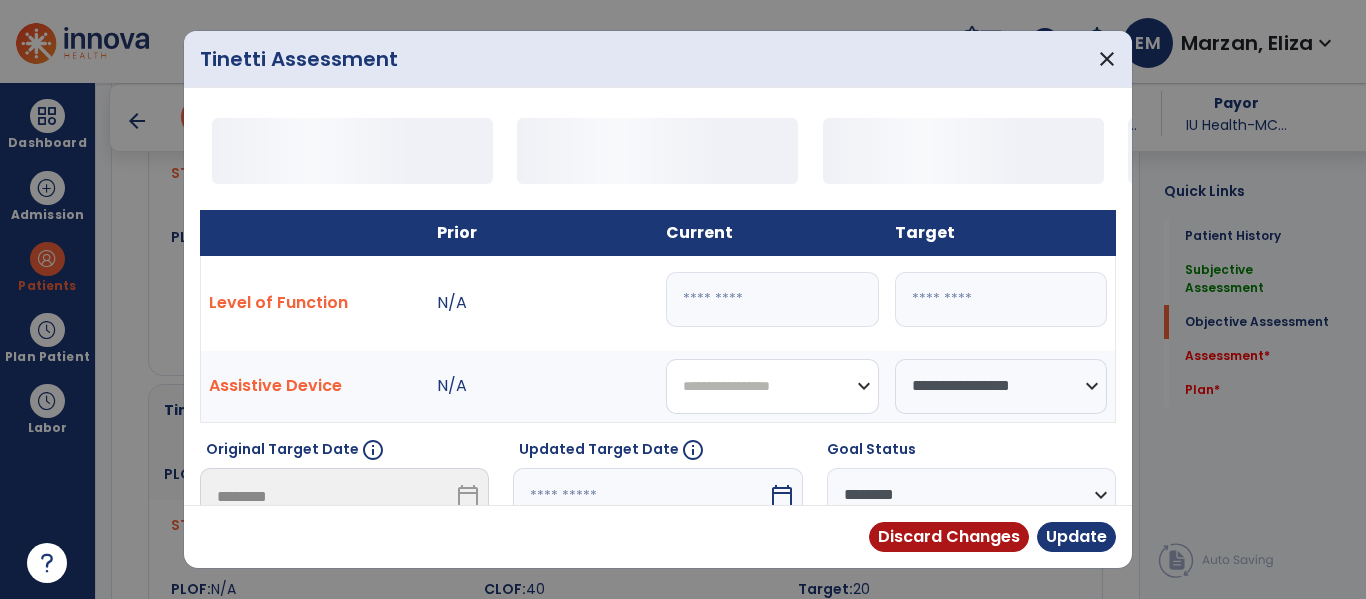 click on "**********" at bounding box center [772, 386] 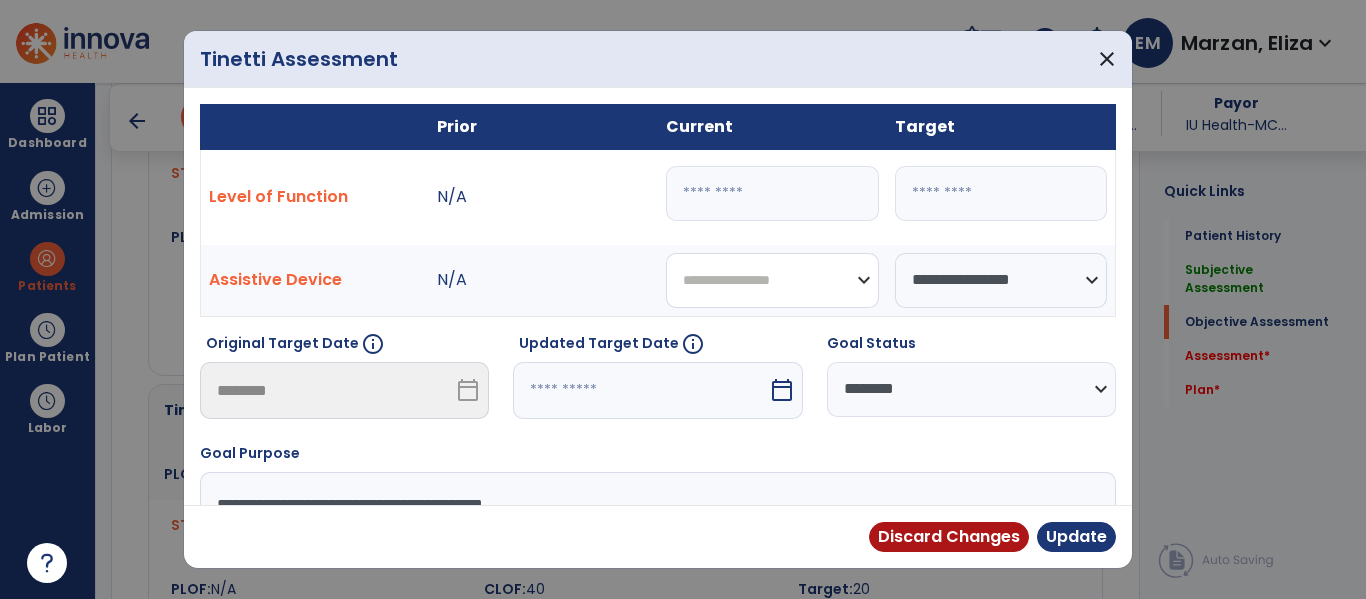 select on "**********" 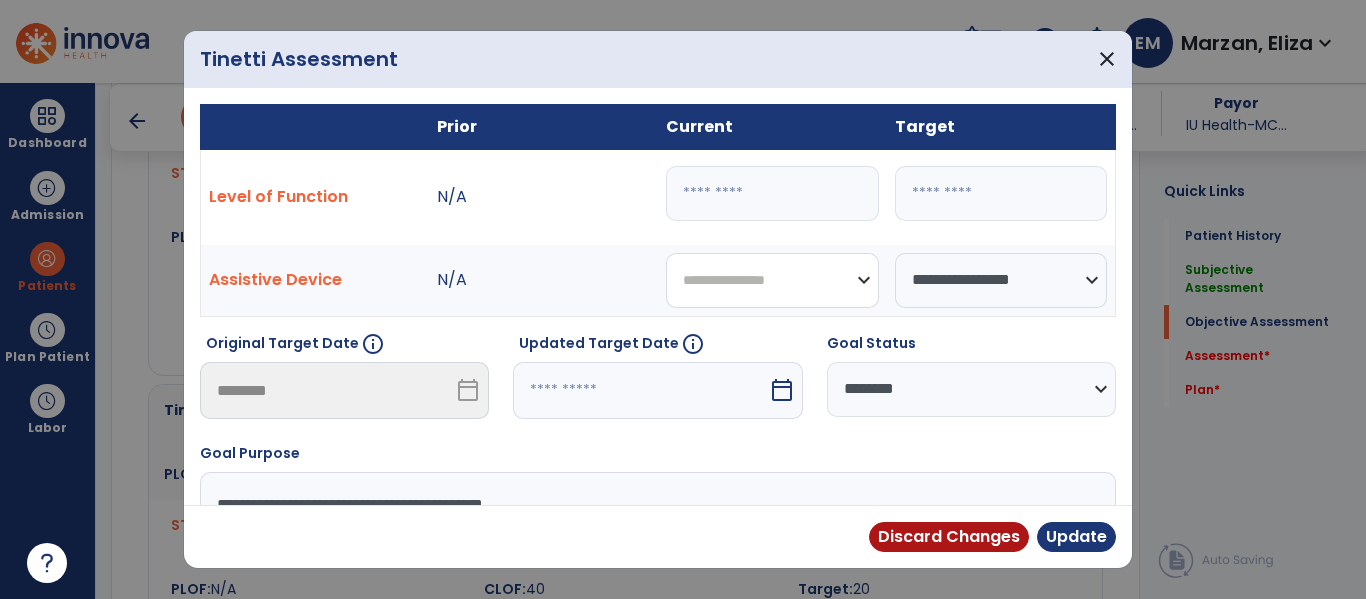 click on "**********" at bounding box center (772, 280) 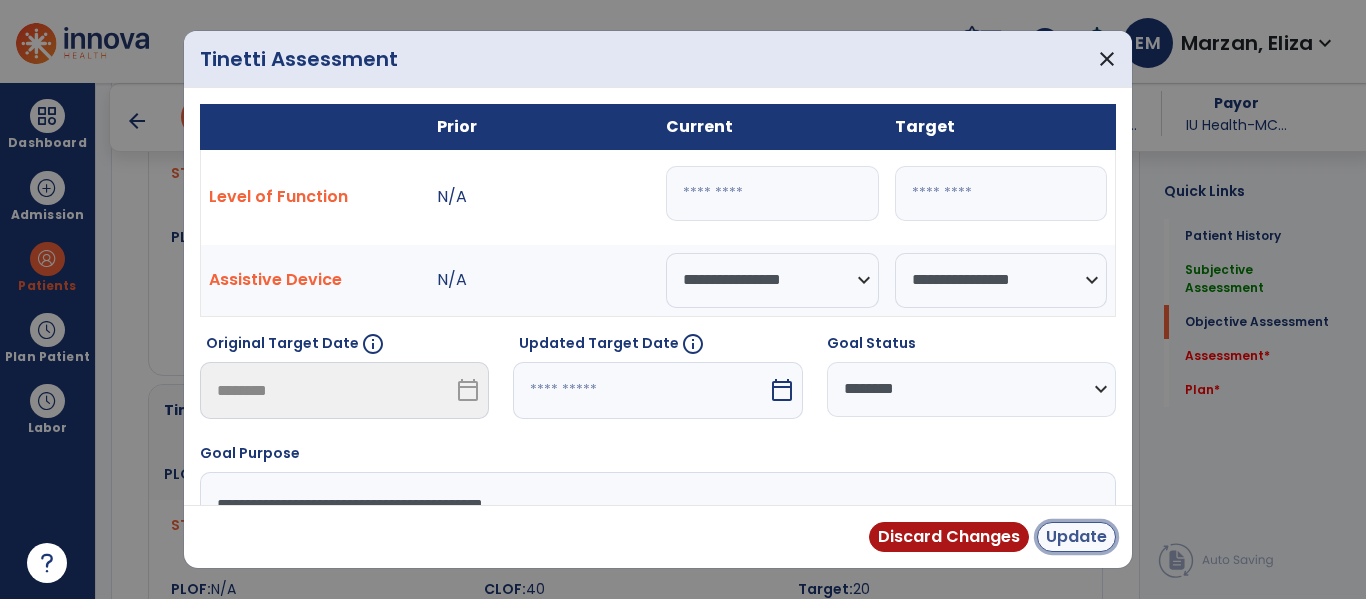 click on "Update" at bounding box center (1076, 537) 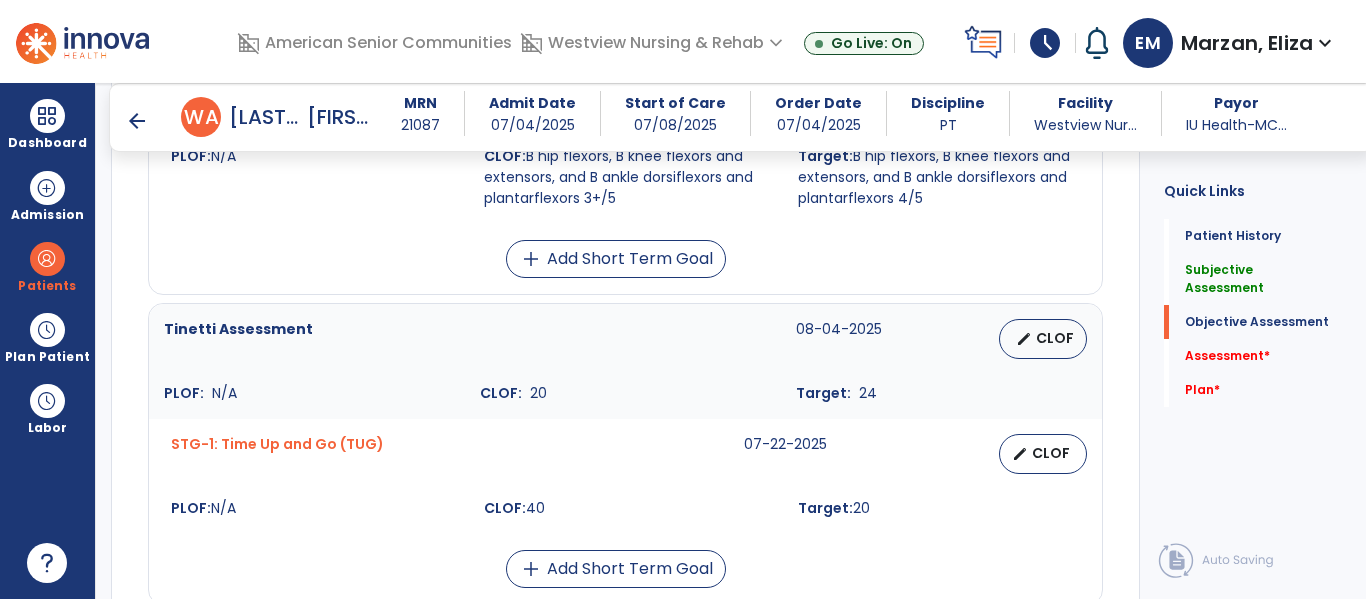 scroll, scrollTop: 1113, scrollLeft: 0, axis: vertical 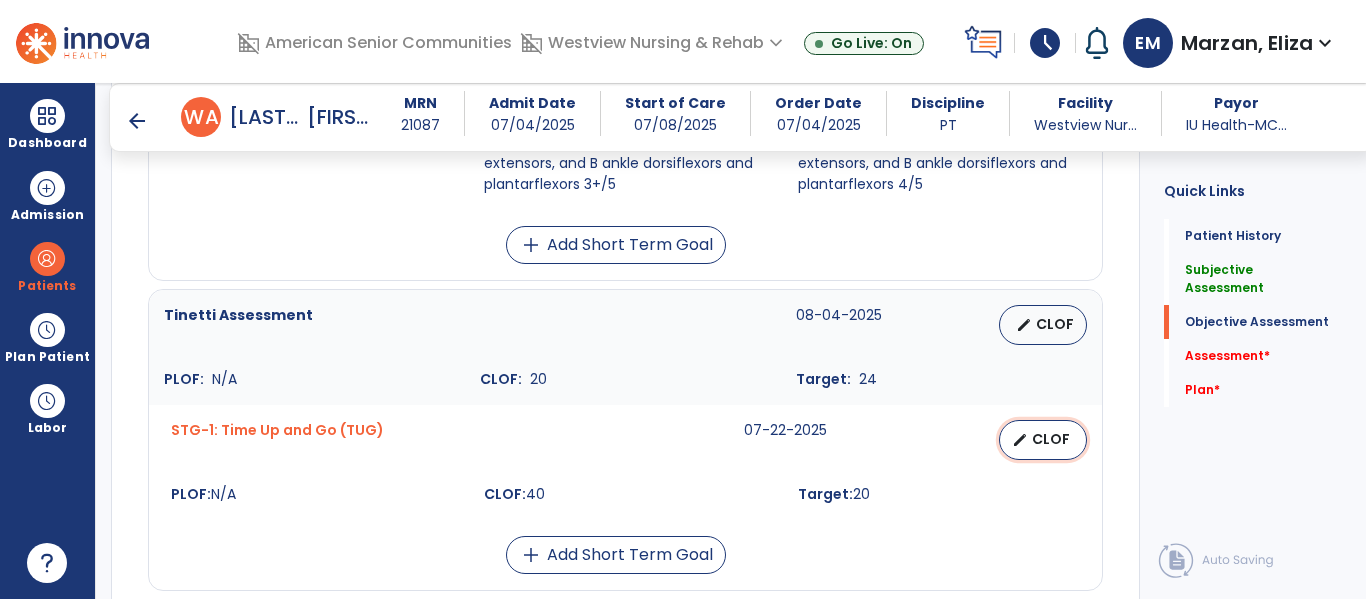 click on "edit" at bounding box center [1020, 440] 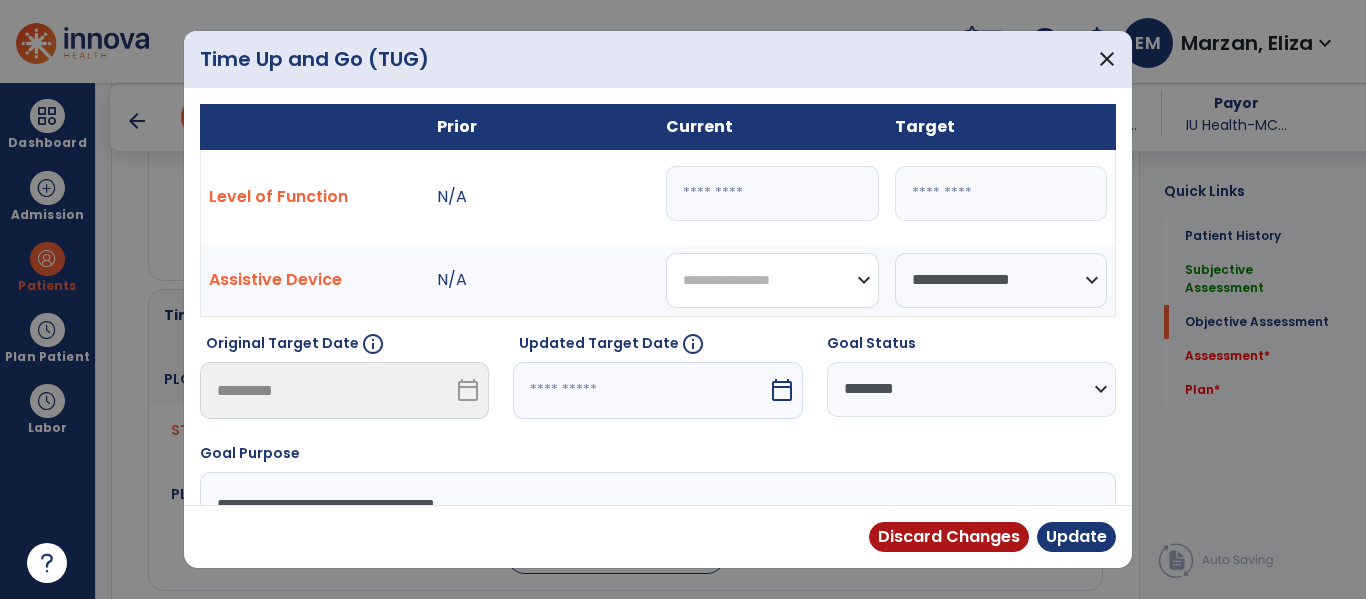 click on "**********" at bounding box center [772, 280] 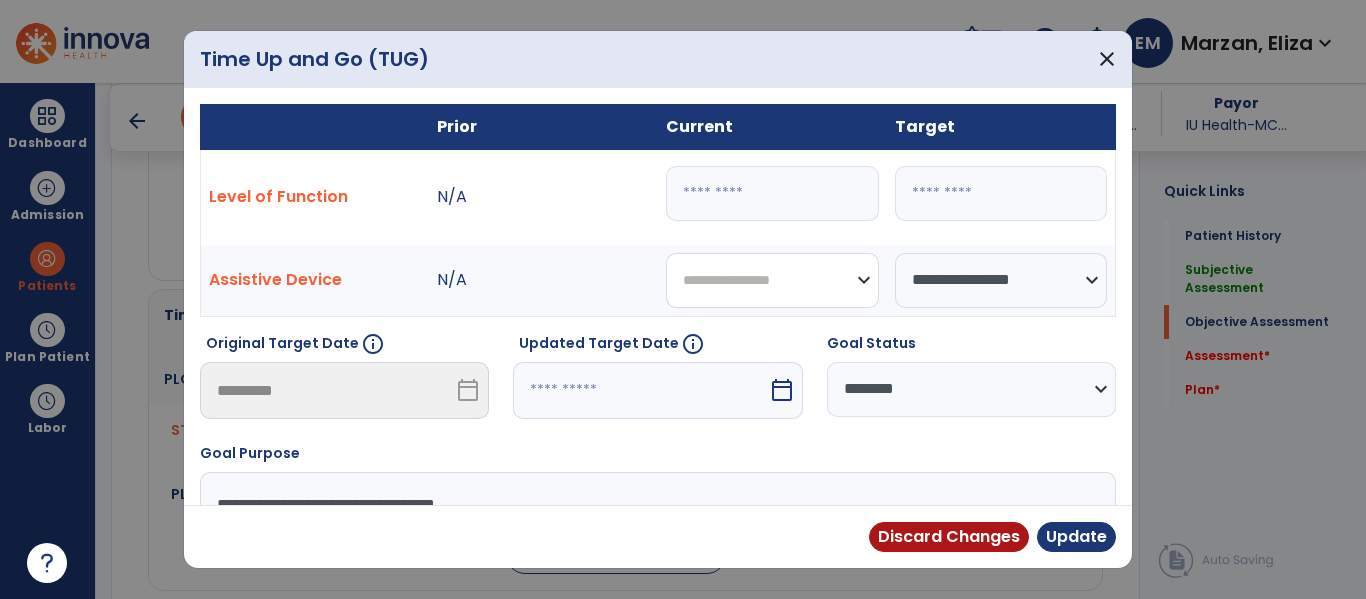 select on "**********" 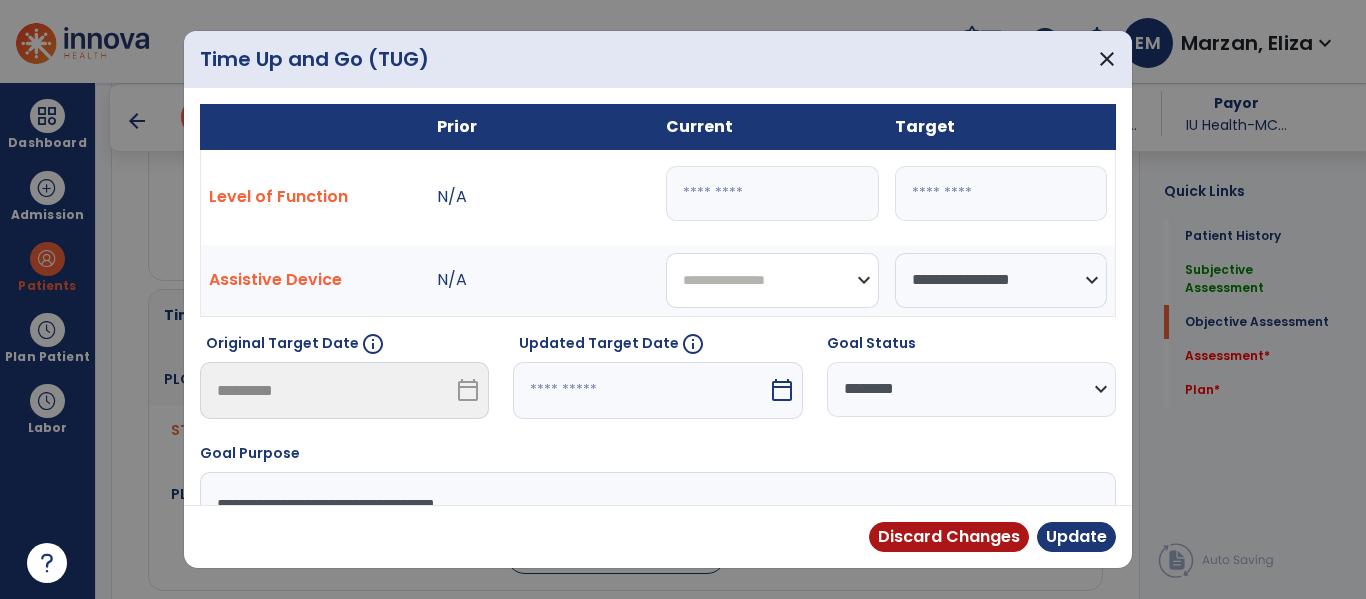 click on "**********" at bounding box center [772, 280] 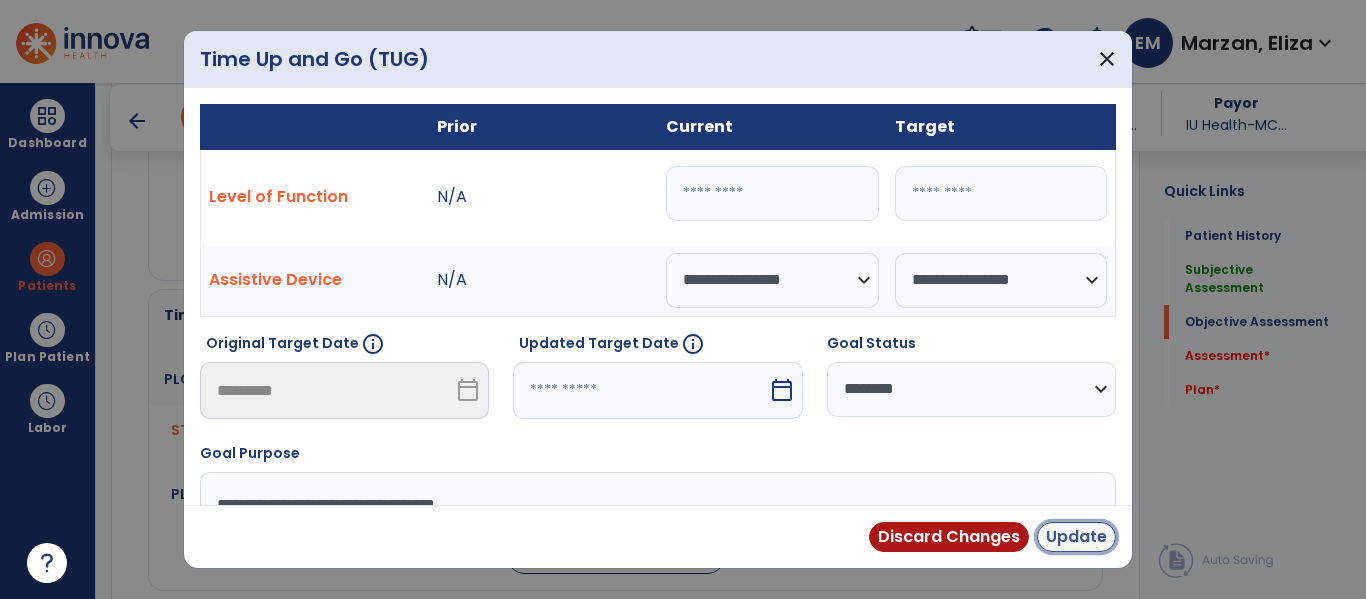 click on "Update" at bounding box center [1076, 537] 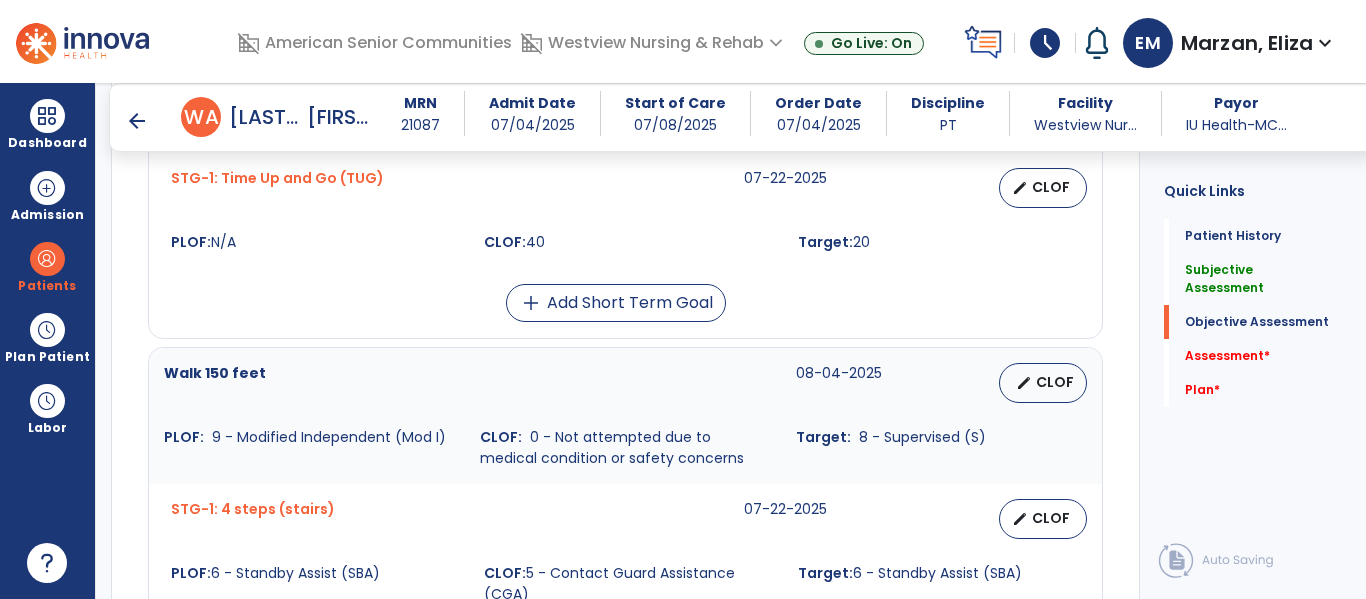 scroll, scrollTop: 1364, scrollLeft: 0, axis: vertical 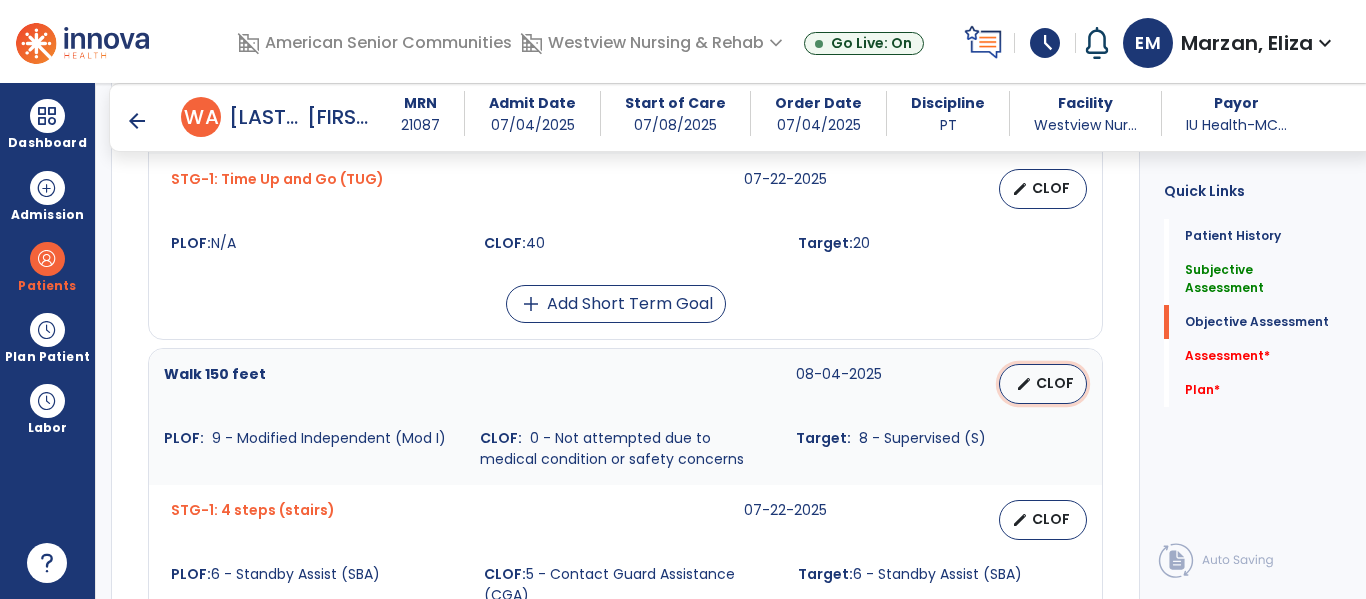 click on "CLOF" at bounding box center (1055, 383) 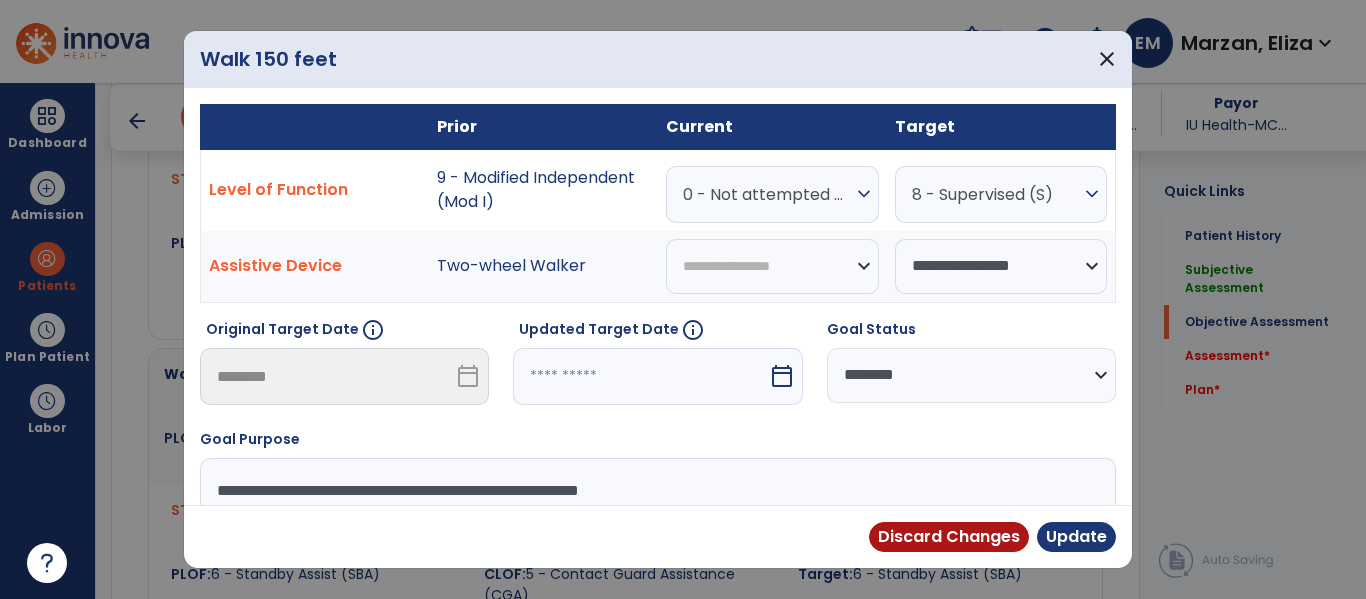 click on "expand_more" at bounding box center (864, 194) 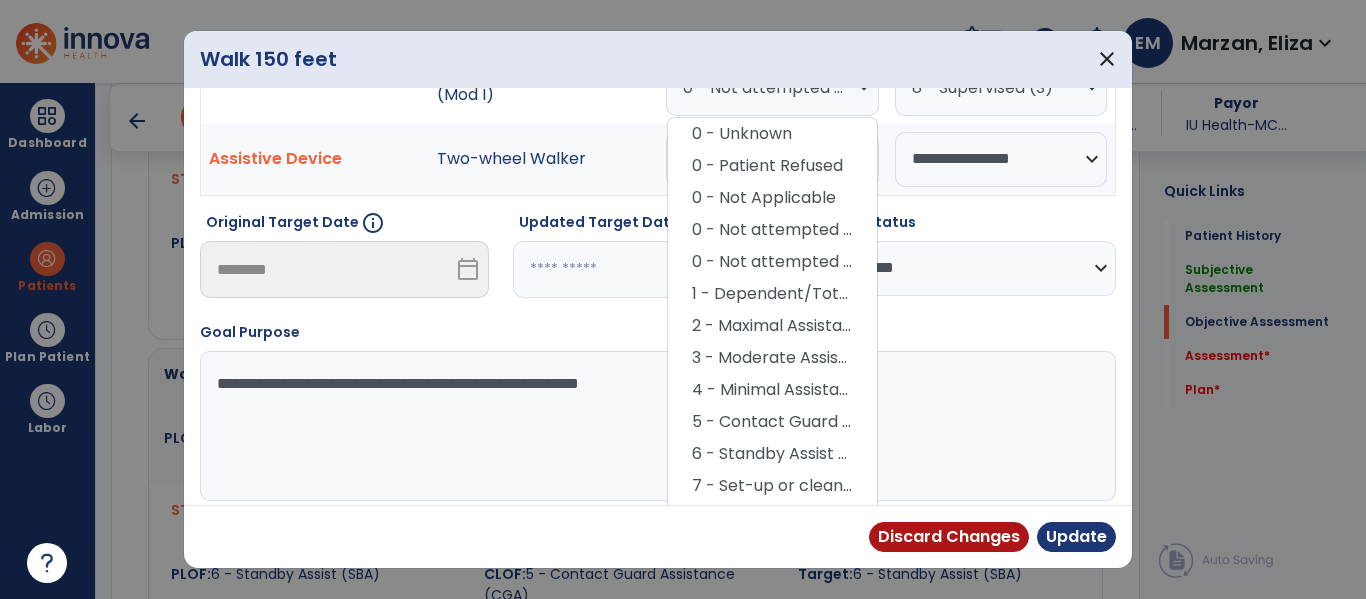 scroll, scrollTop: 119, scrollLeft: 0, axis: vertical 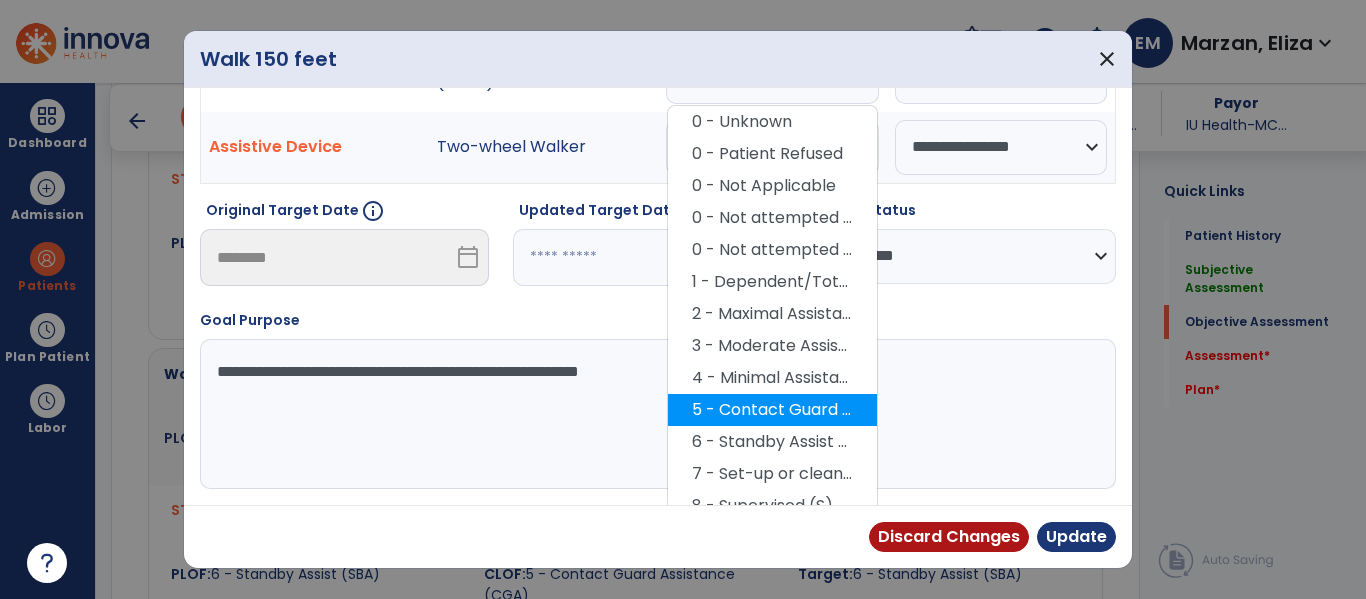 click on "5 - Contact Guard Assistance (CGA)" at bounding box center (772, 410) 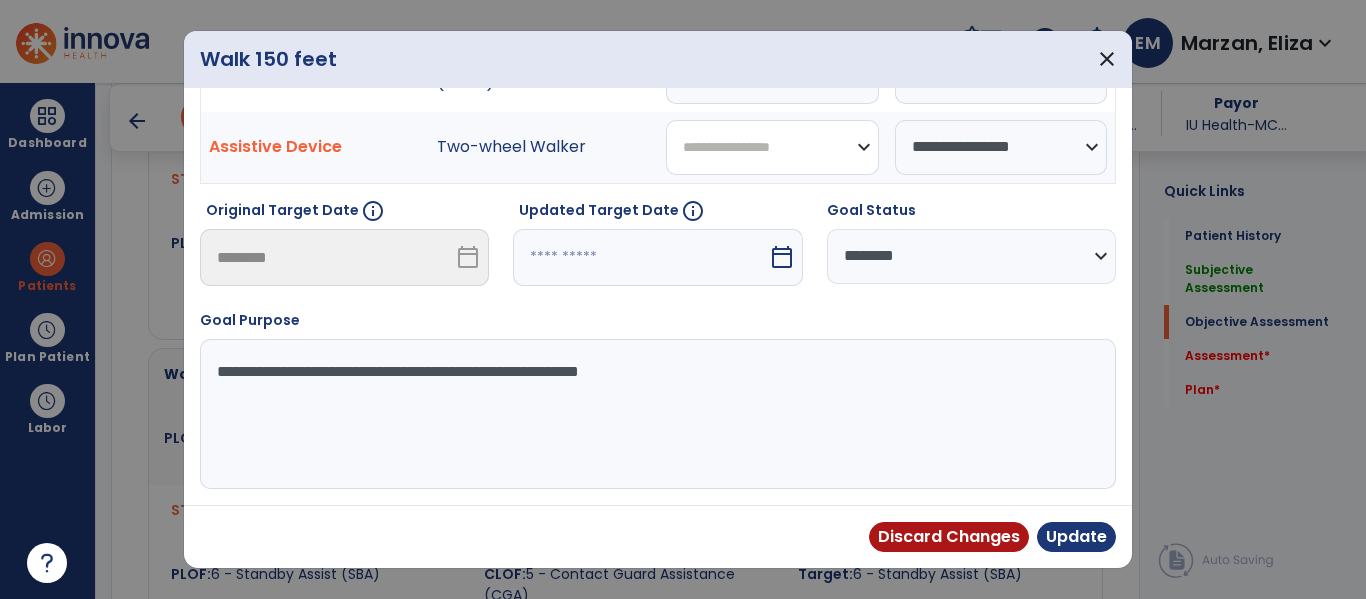 click on "**********" at bounding box center (772, 147) 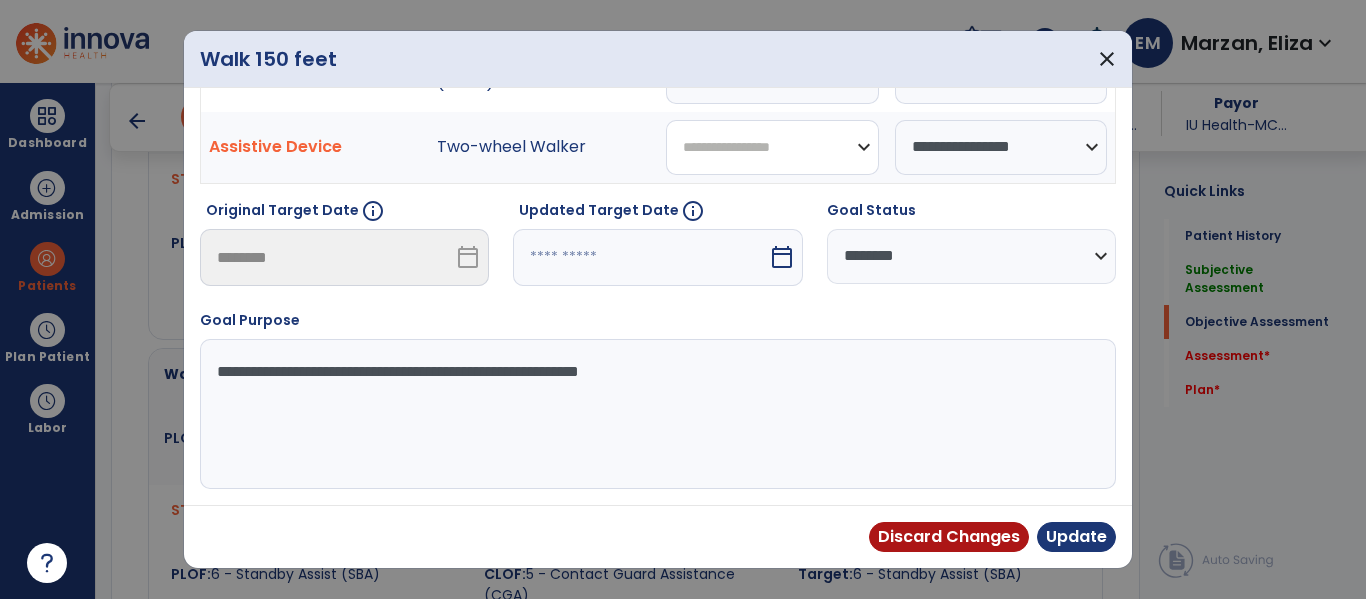 select on "**********" 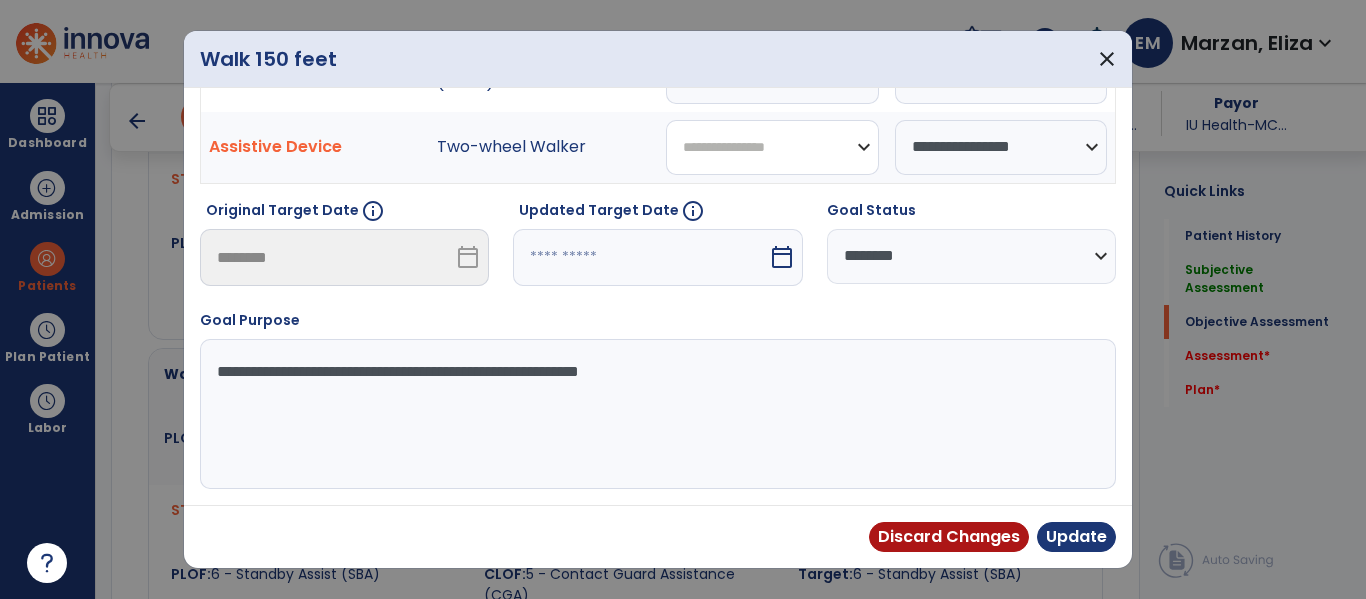 click on "**********" at bounding box center [772, 147] 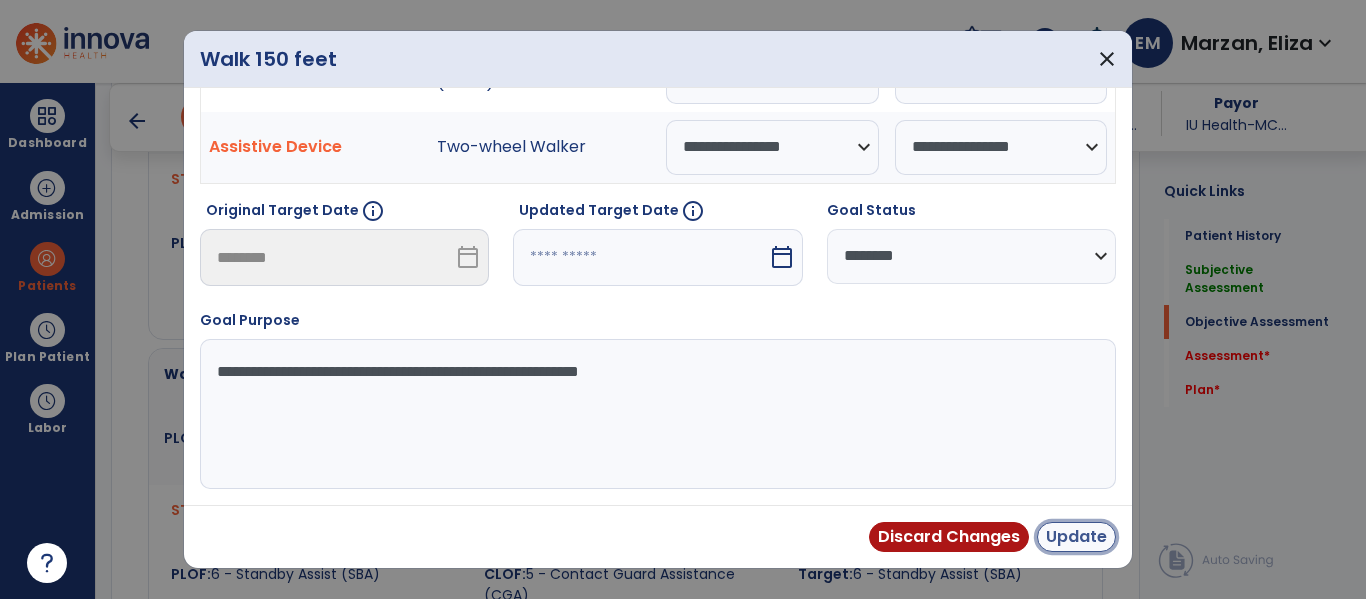 click on "Update" at bounding box center (1076, 537) 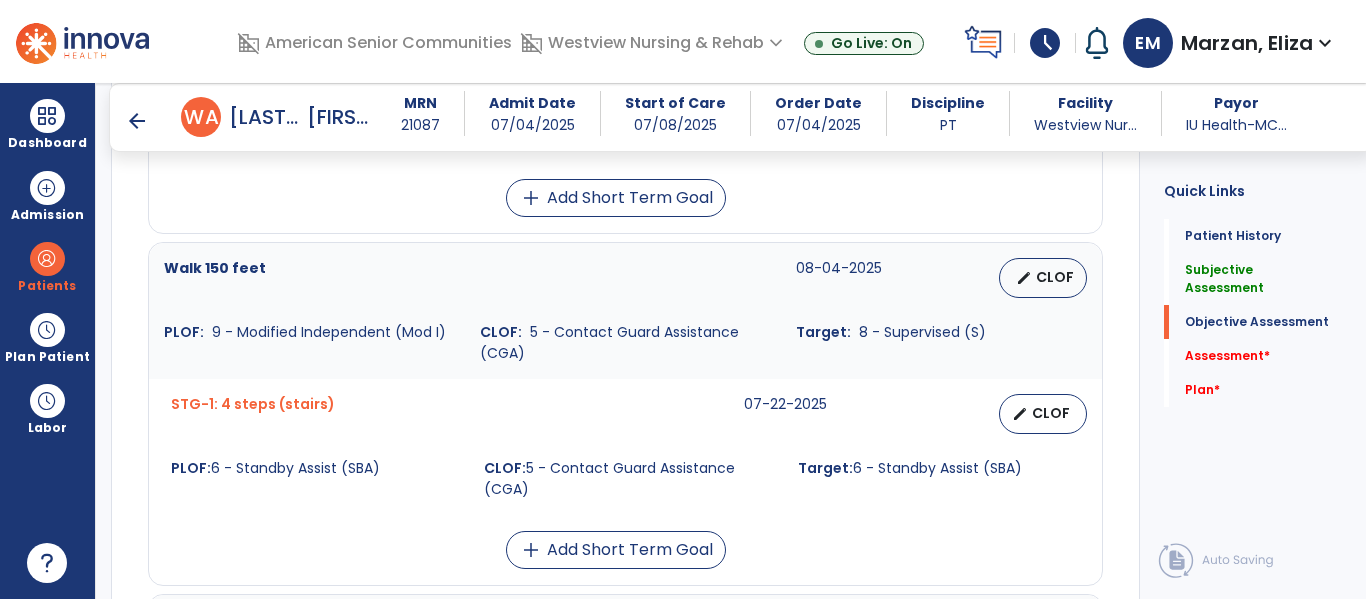 scroll, scrollTop: 1471, scrollLeft: 0, axis: vertical 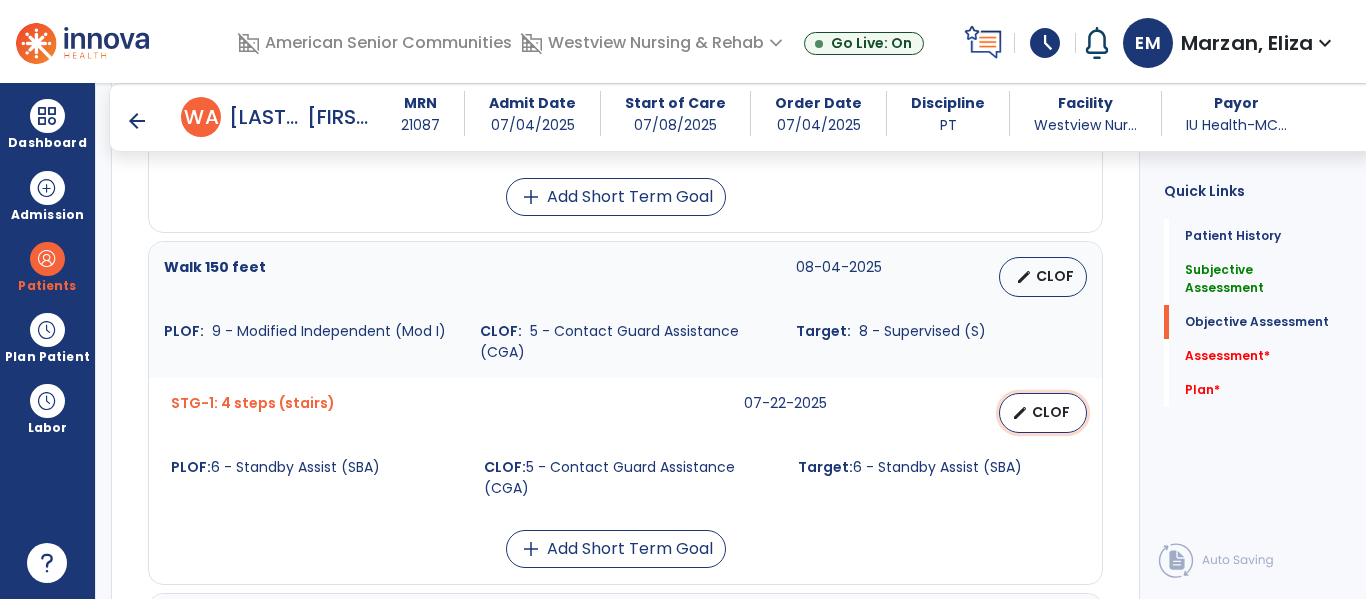 click on "CLOF" at bounding box center [1051, 412] 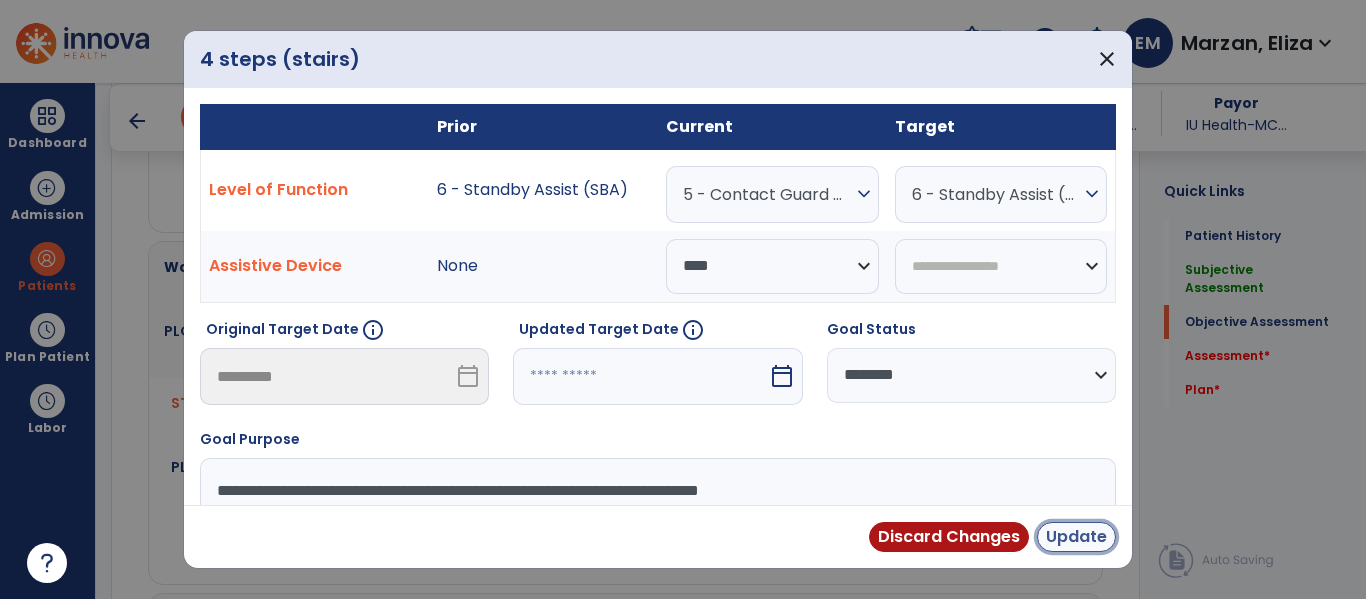 click on "Update" at bounding box center [1076, 537] 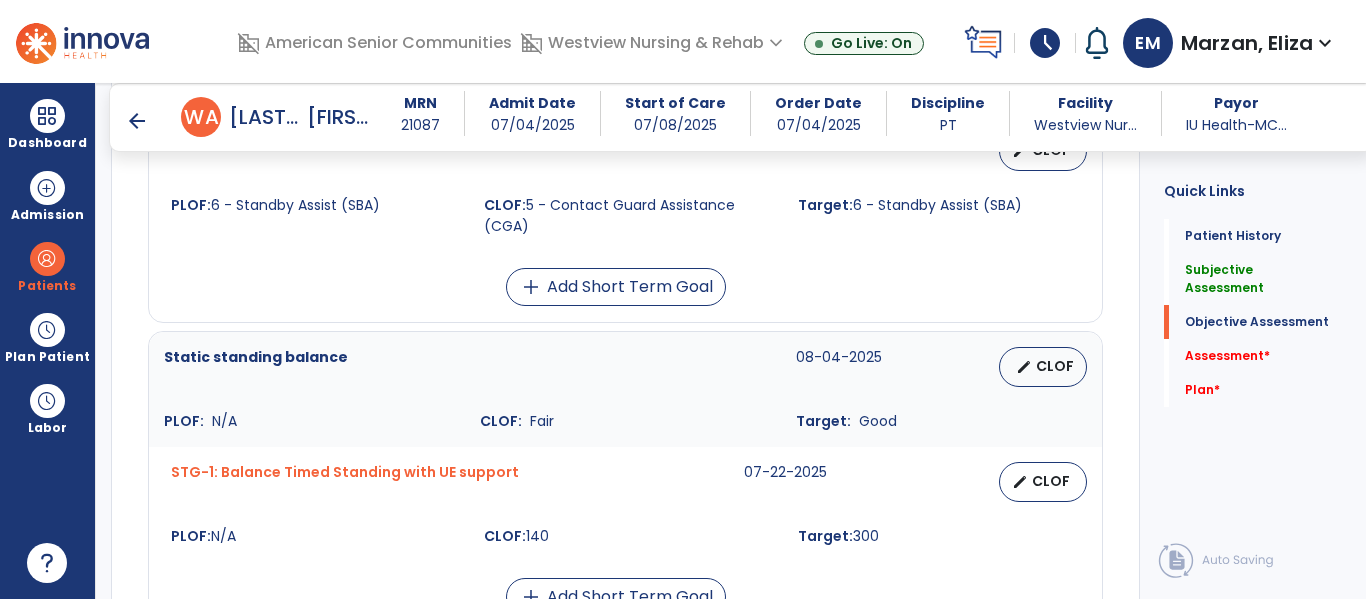 scroll, scrollTop: 1731, scrollLeft: 0, axis: vertical 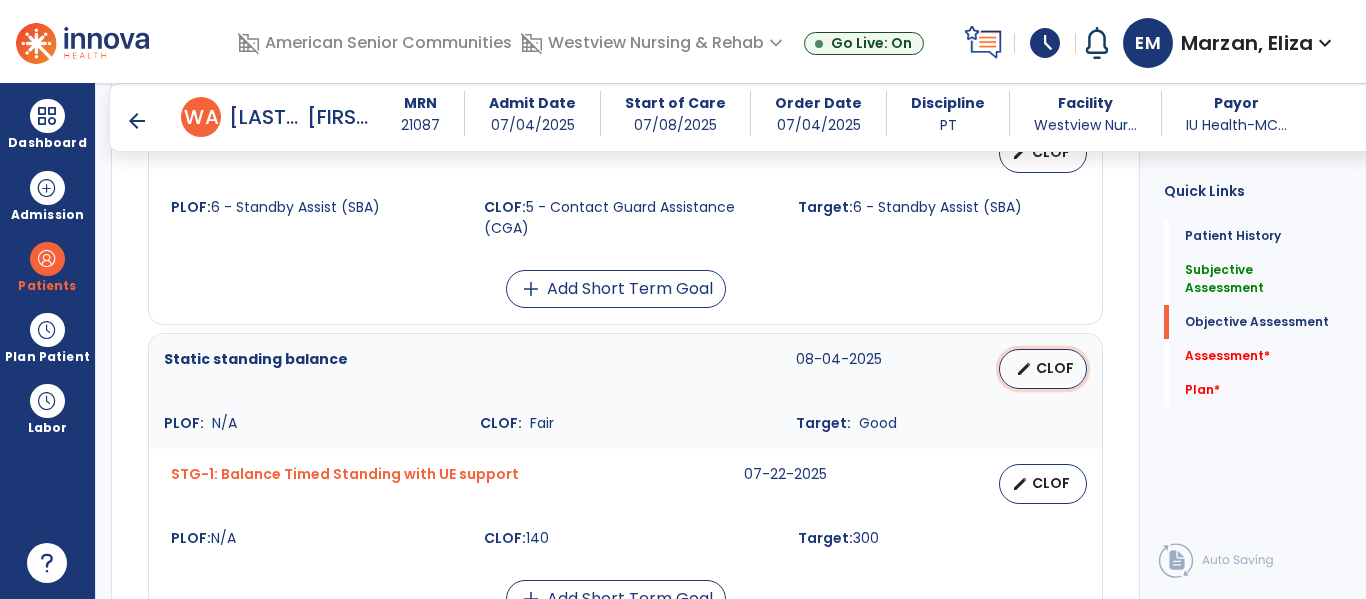 click on "CLOF" at bounding box center (1055, 368) 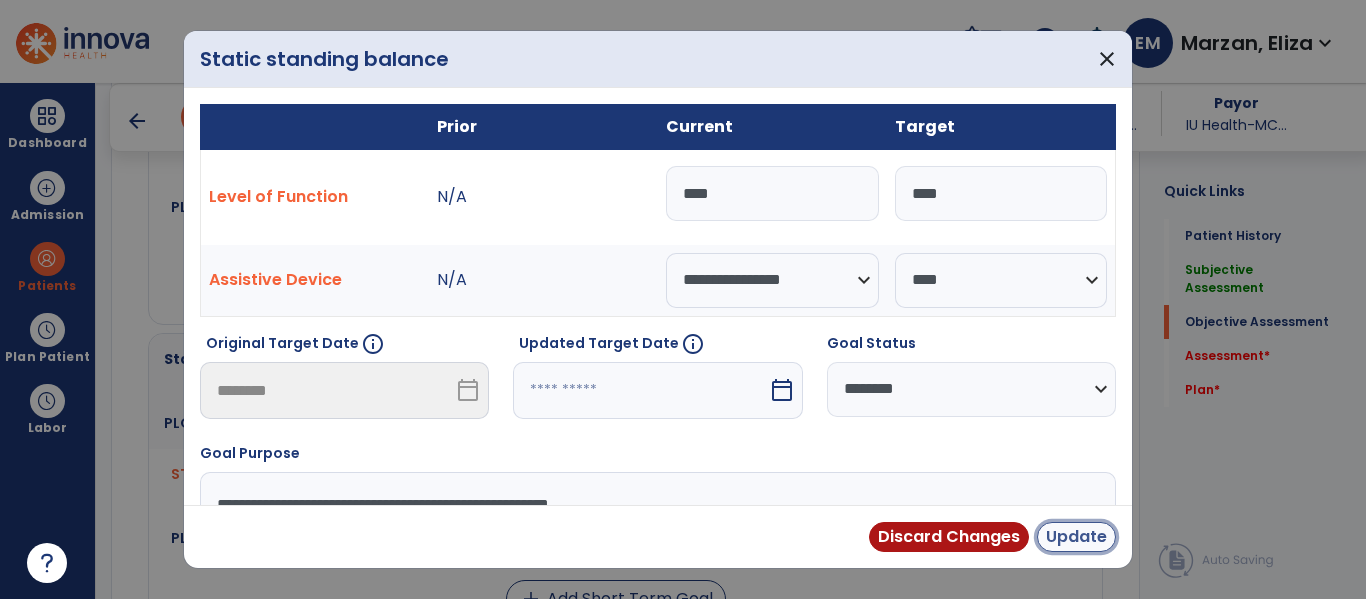 click on "Update" at bounding box center [1076, 537] 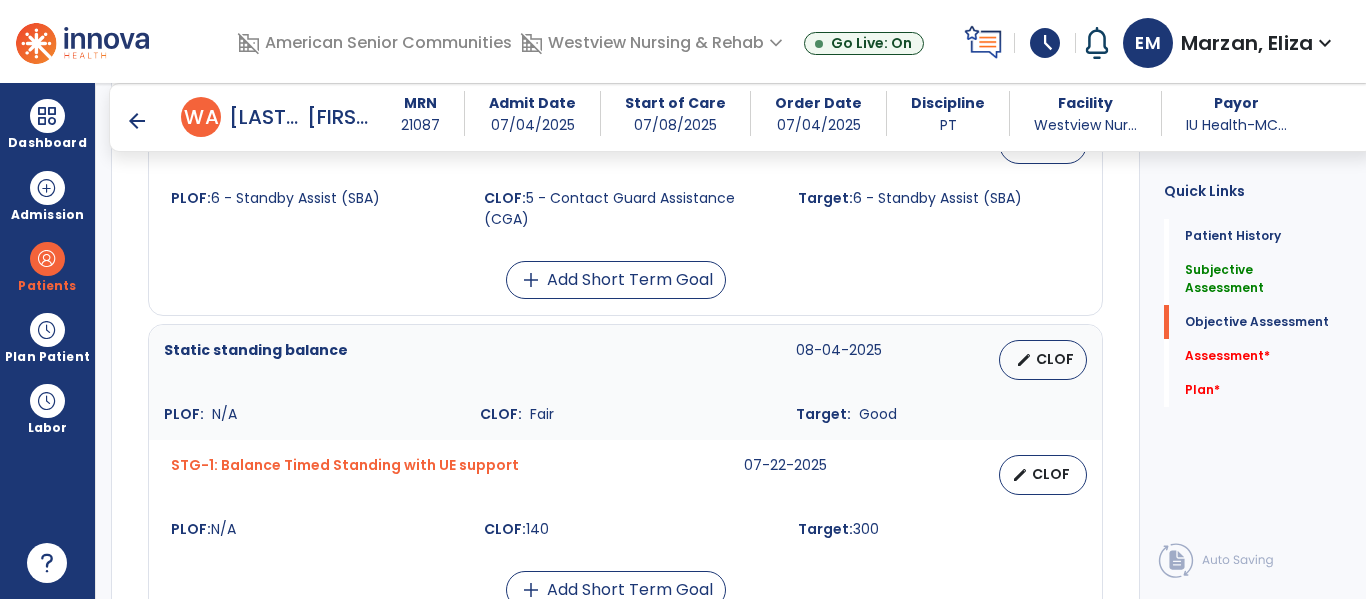 scroll, scrollTop: 1741, scrollLeft: 0, axis: vertical 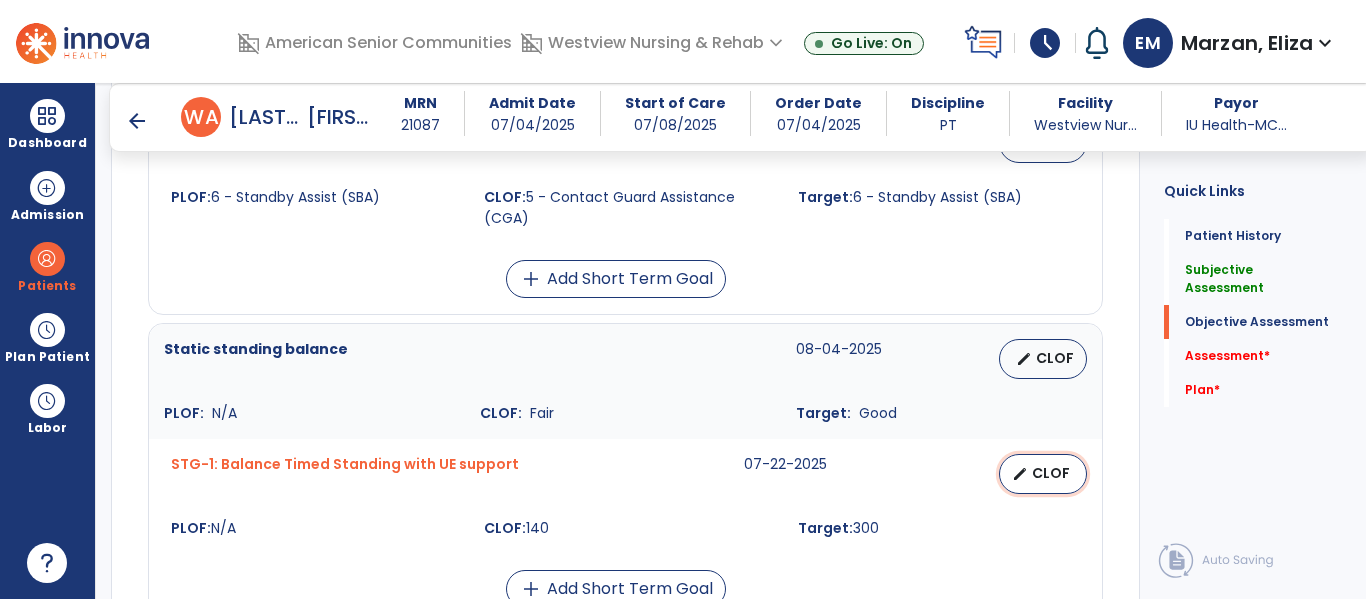 click on "CLOF" at bounding box center (1051, 473) 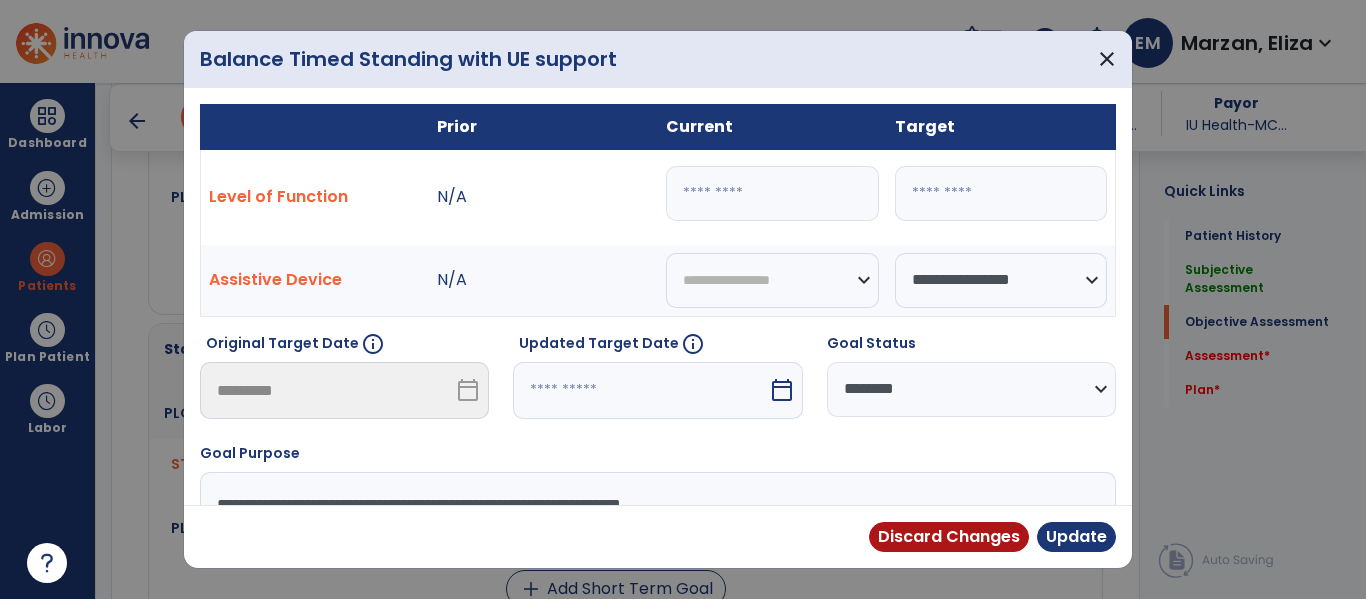 click on "***" at bounding box center (772, 193) 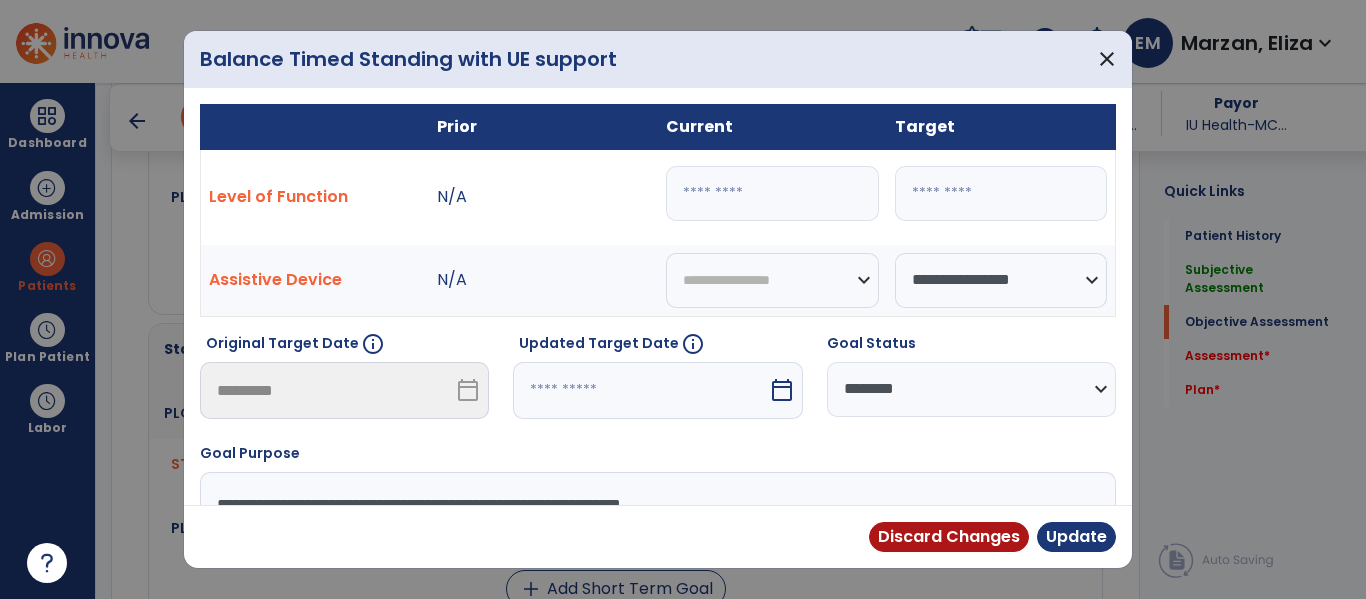 scroll, scrollTop: 4, scrollLeft: 0, axis: vertical 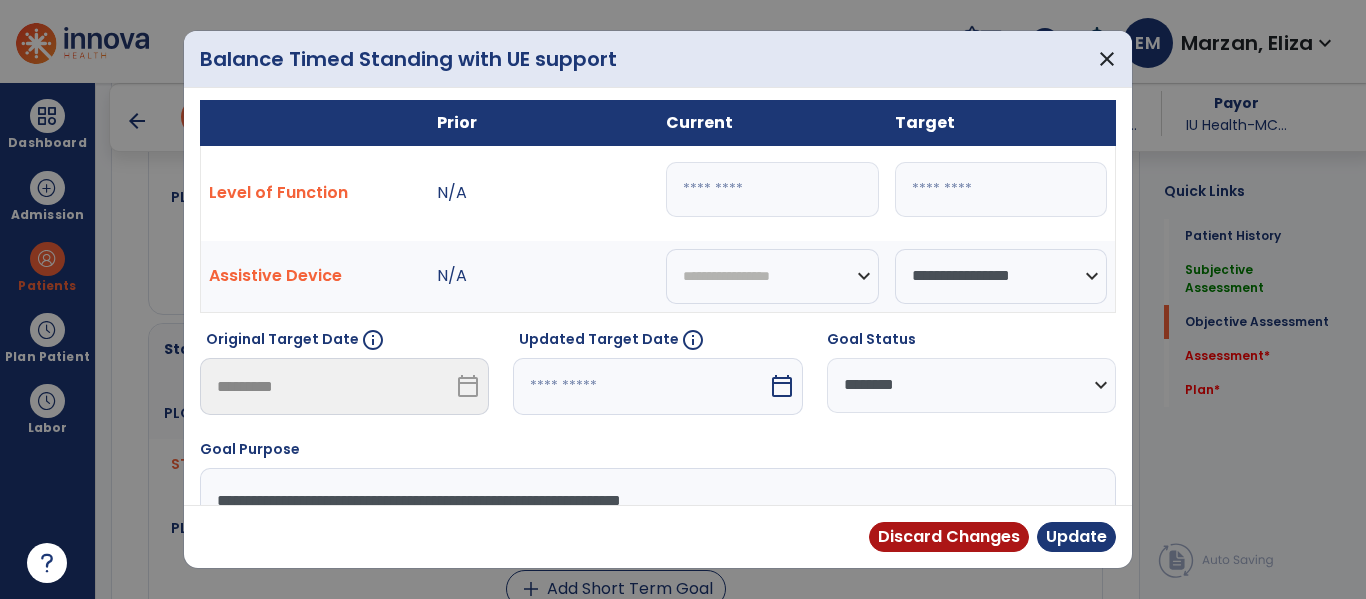 type on "***" 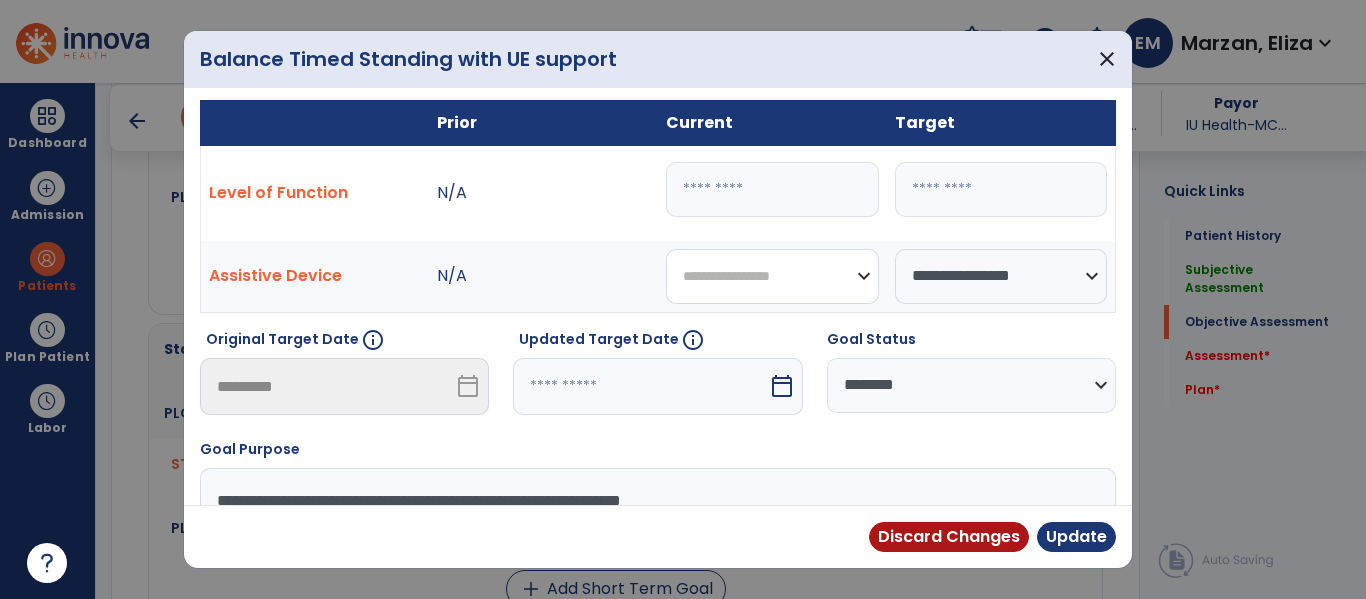 click on "**********" at bounding box center (772, 276) 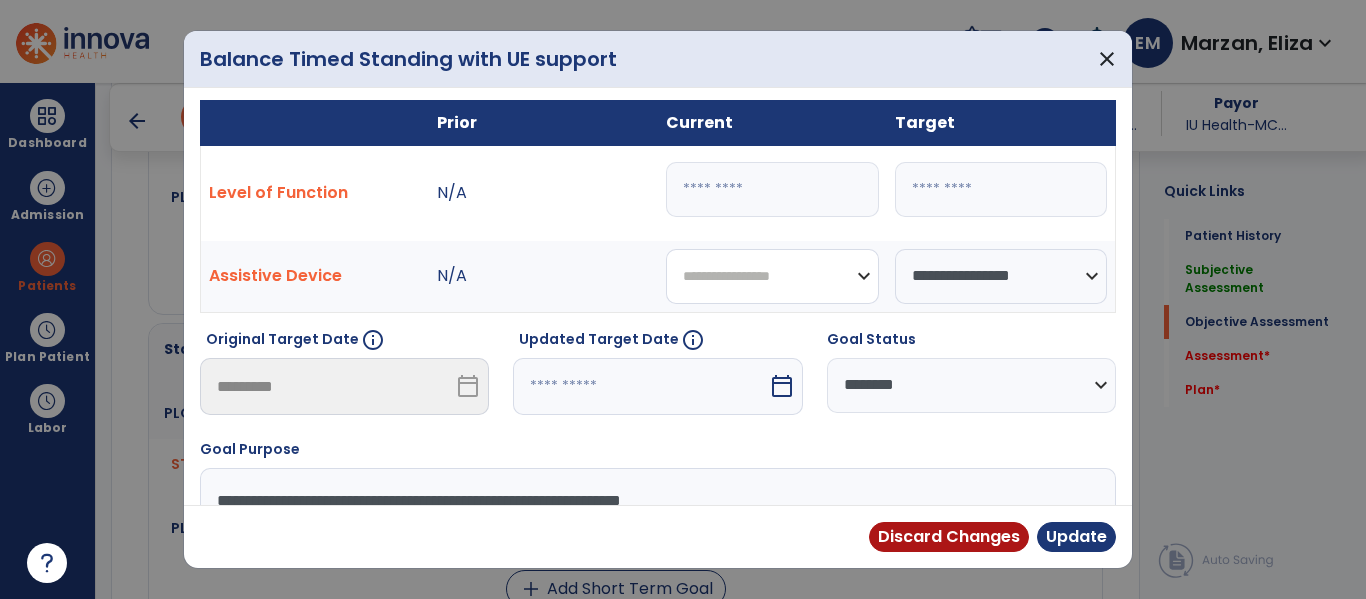 select on "**********" 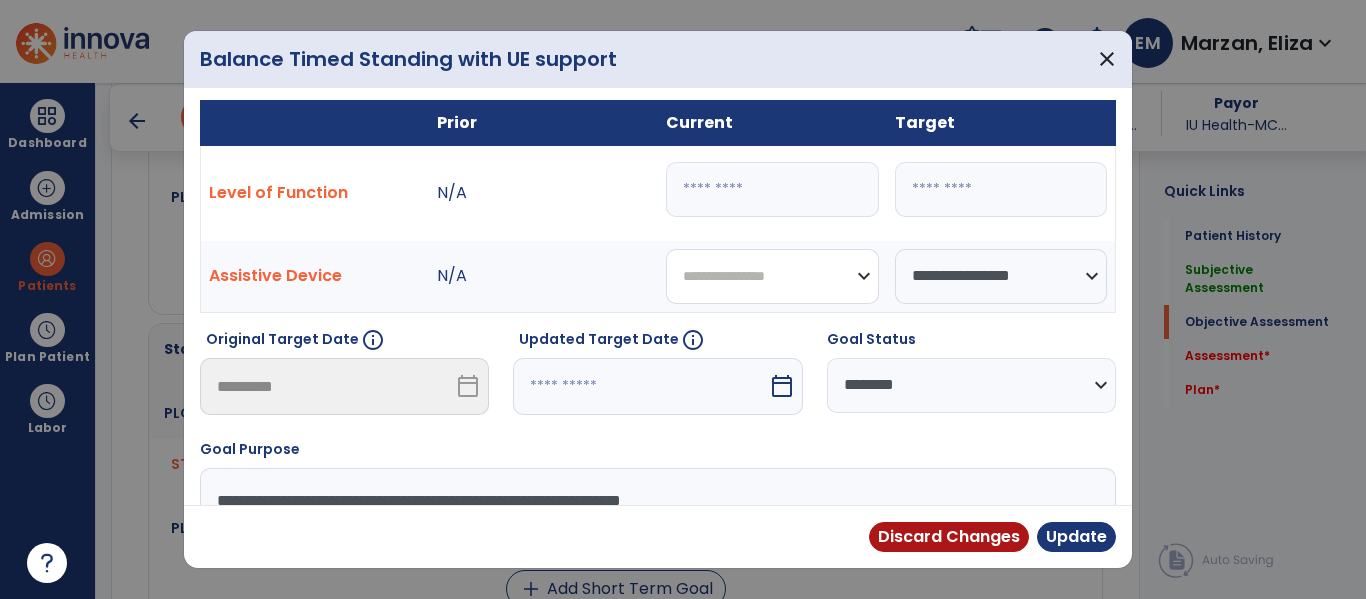 click on "**********" at bounding box center [772, 276] 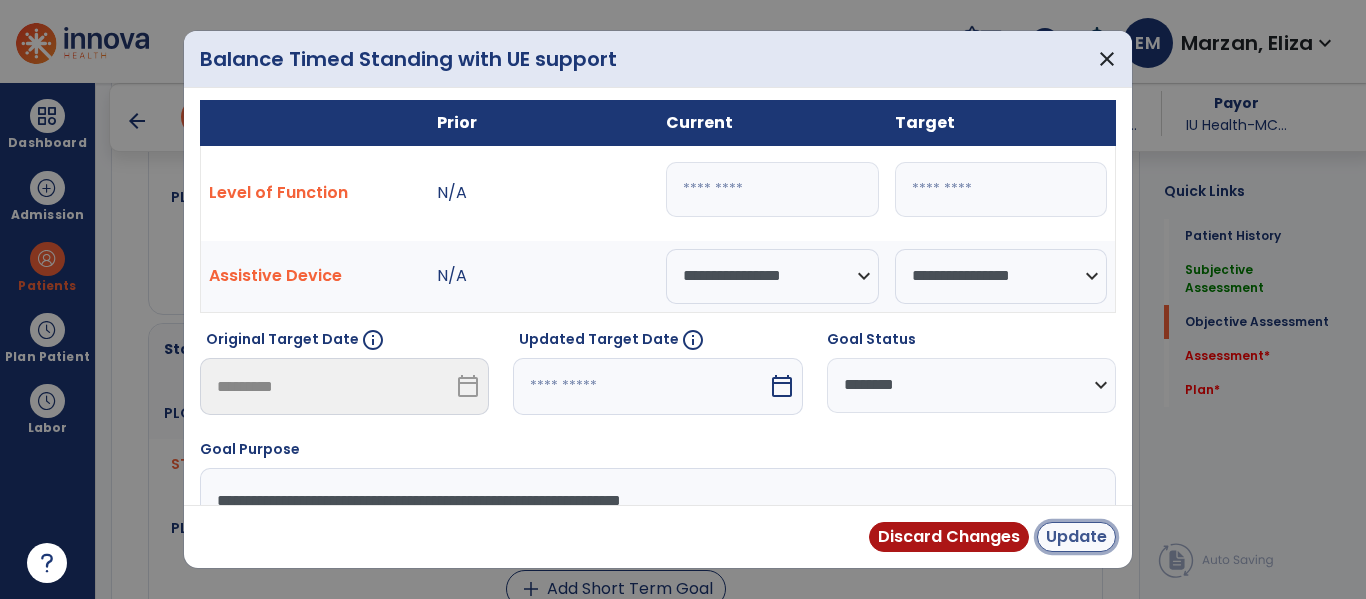 click on "Update" at bounding box center (1076, 537) 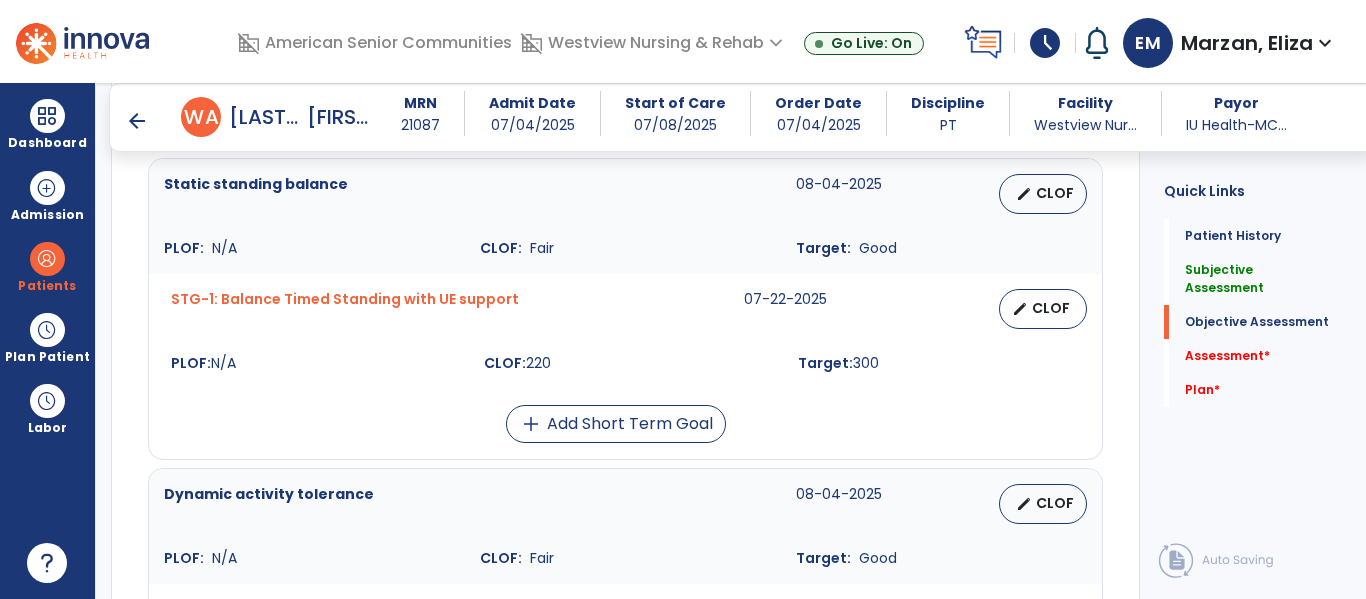 scroll, scrollTop: 1907, scrollLeft: 0, axis: vertical 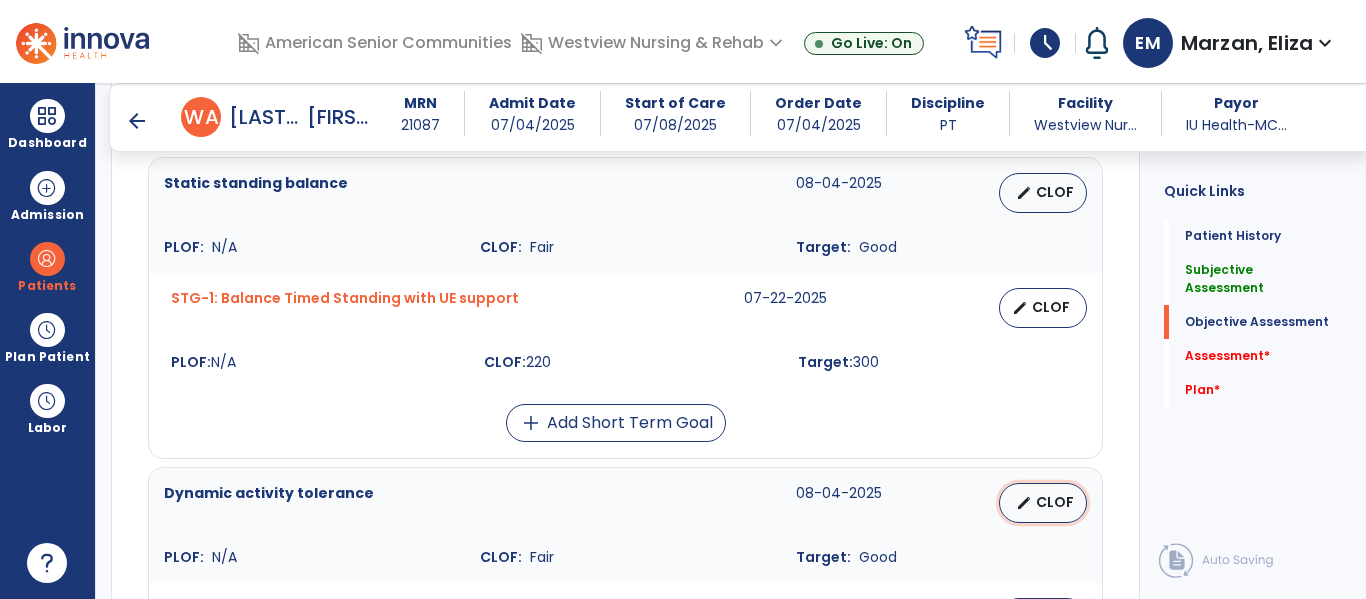 click on "CLOF" at bounding box center [1055, 502] 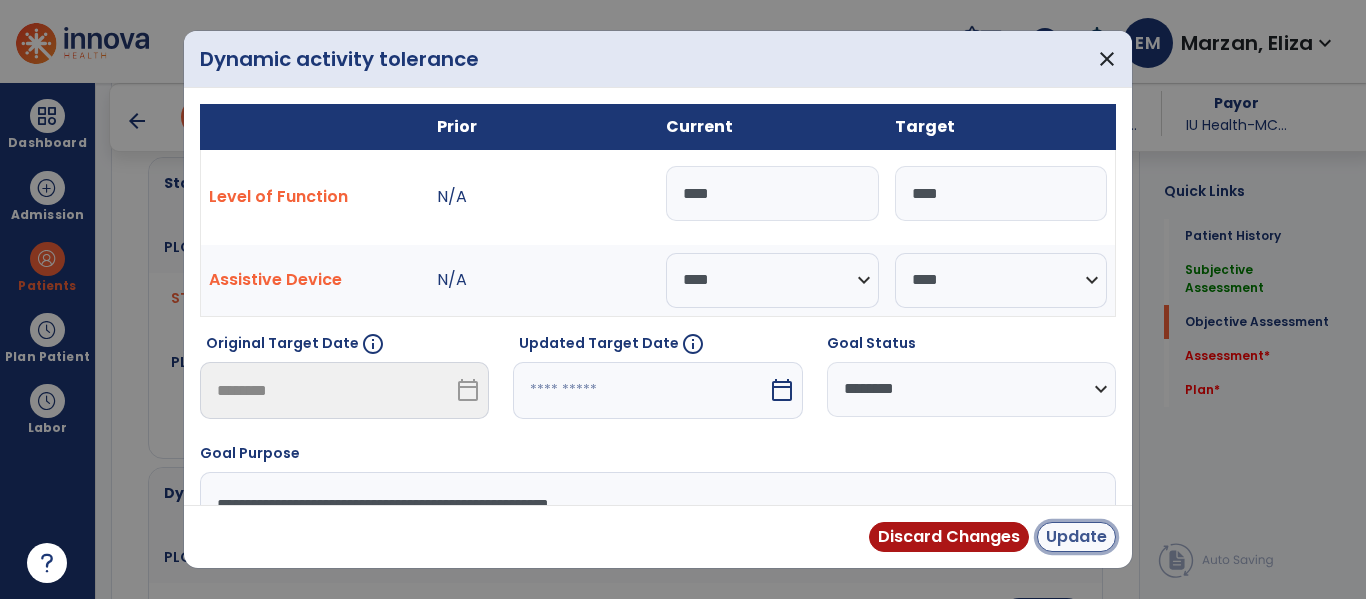 click on "Update" at bounding box center (1076, 537) 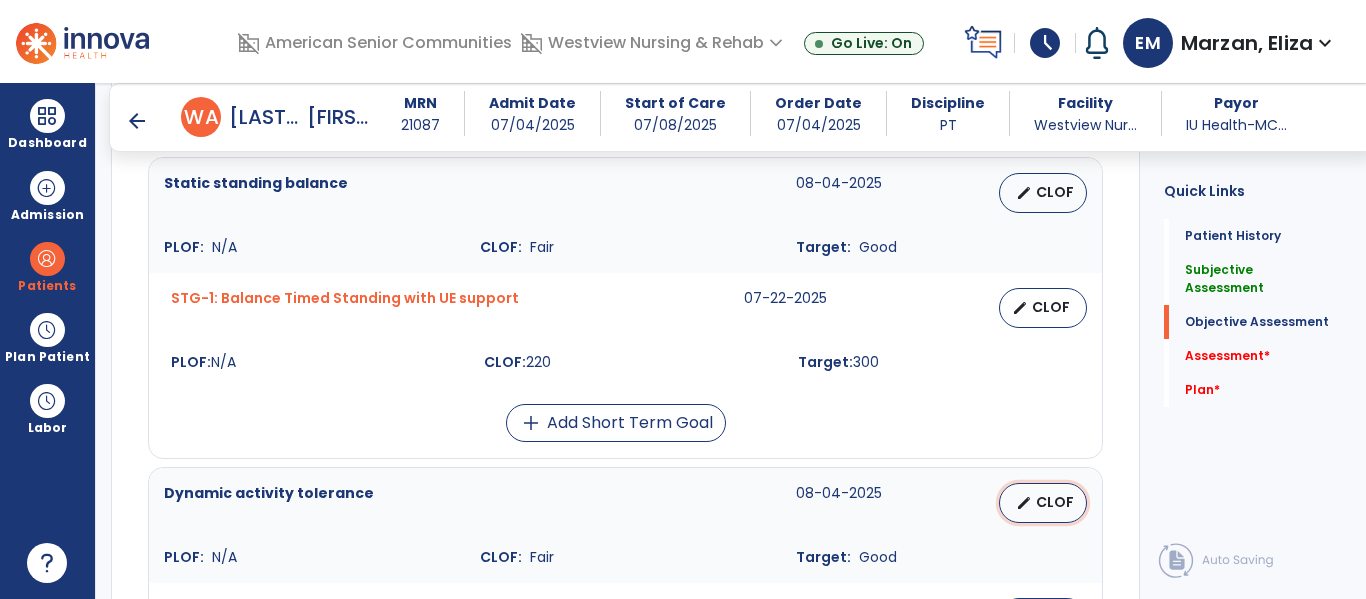 click on "edit   CLOF" at bounding box center (1043, 503) 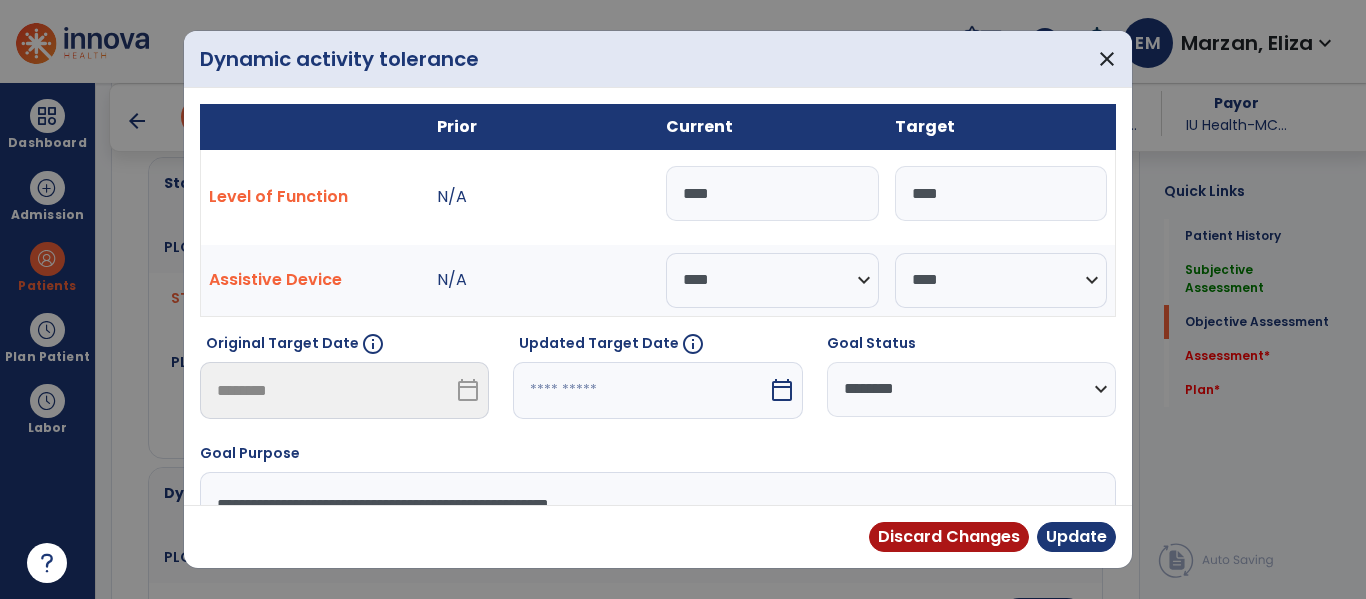type 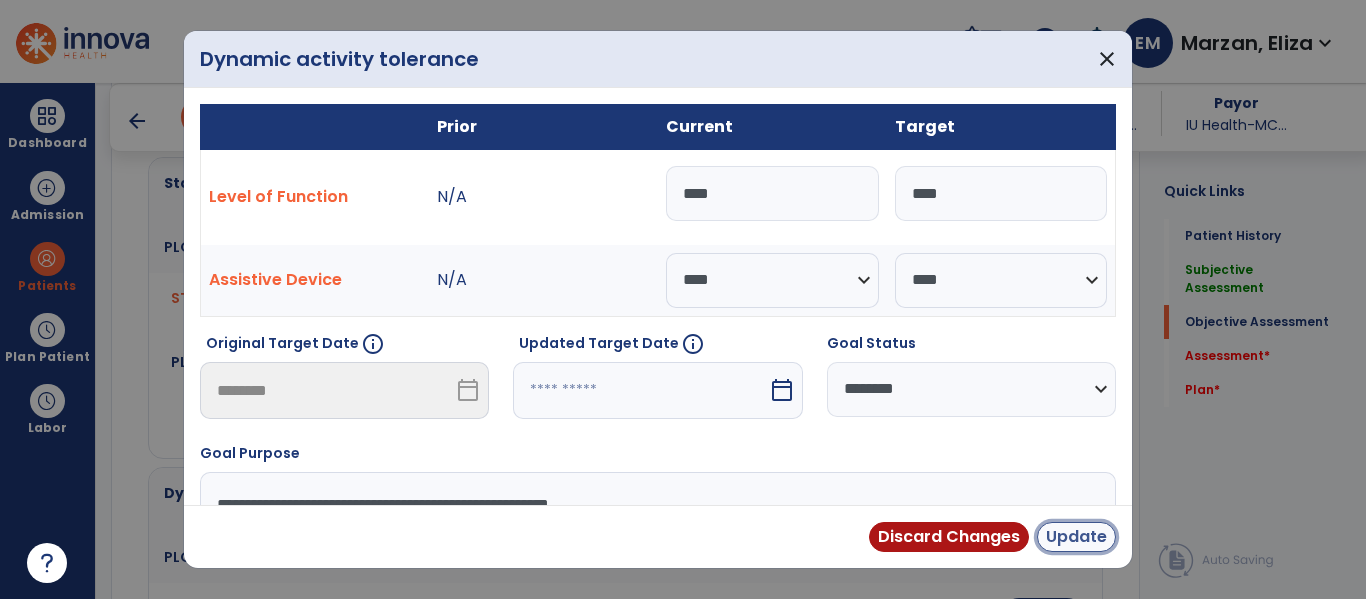 click on "Update" at bounding box center [1076, 537] 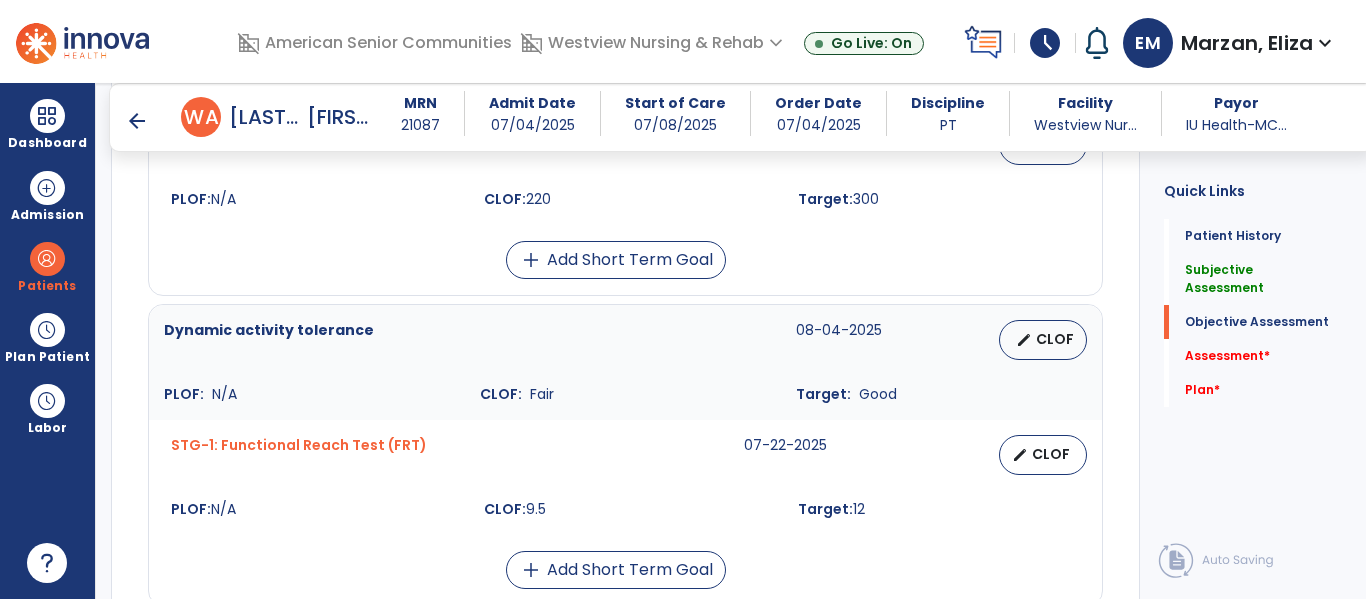 scroll, scrollTop: 2085, scrollLeft: 0, axis: vertical 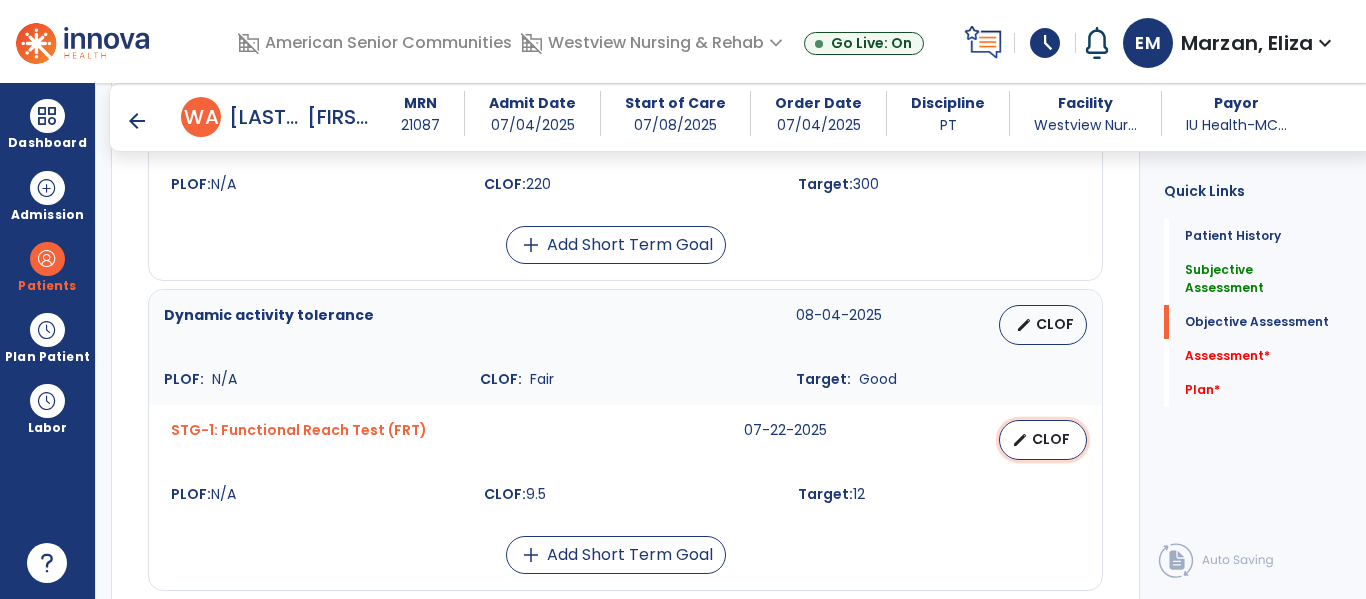 click on "edit   CLOF" at bounding box center [1043, 440] 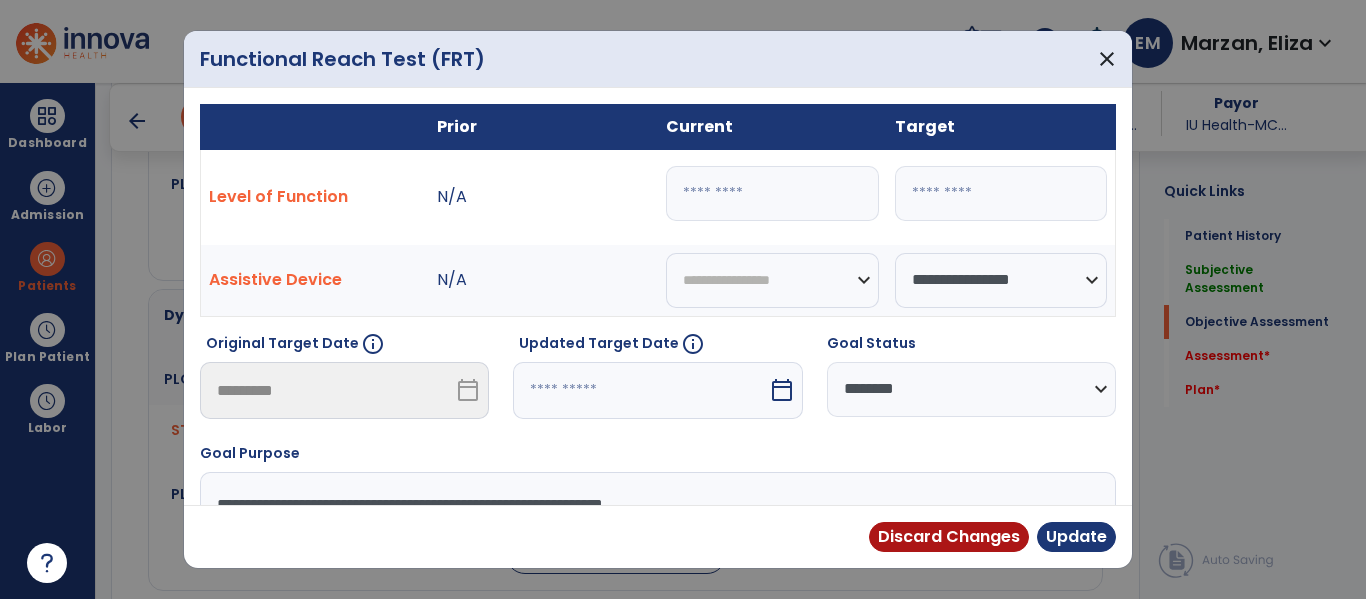 click on "***" at bounding box center (772, 193) 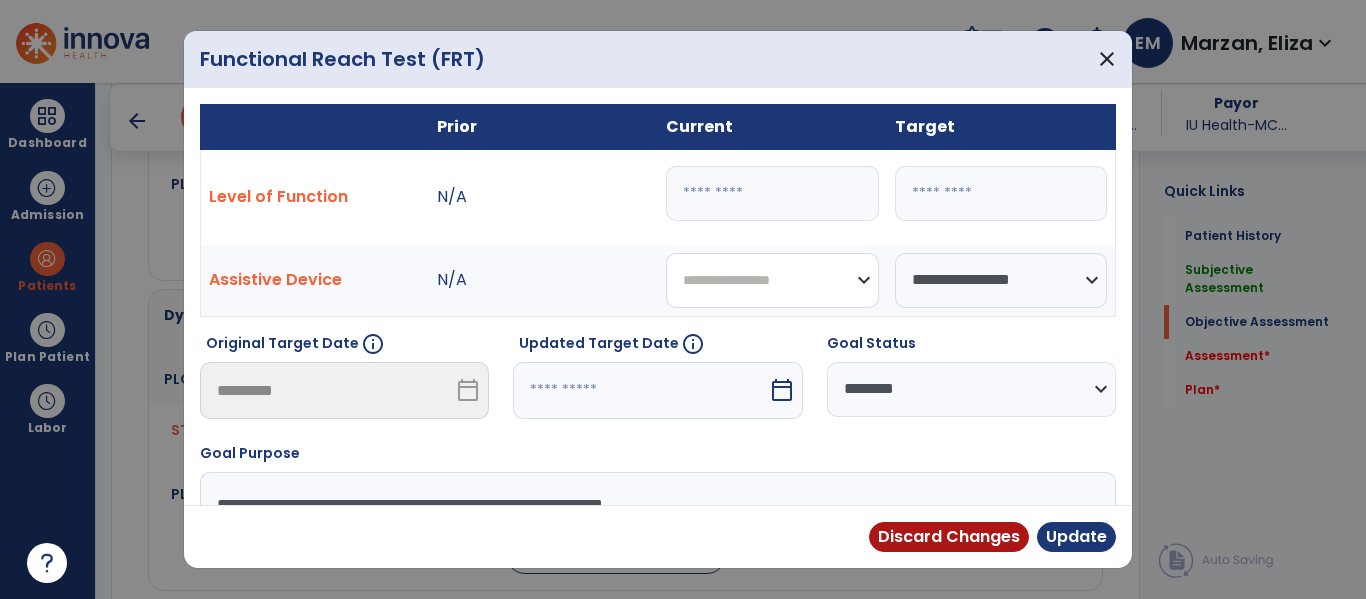 click on "**********" at bounding box center (772, 280) 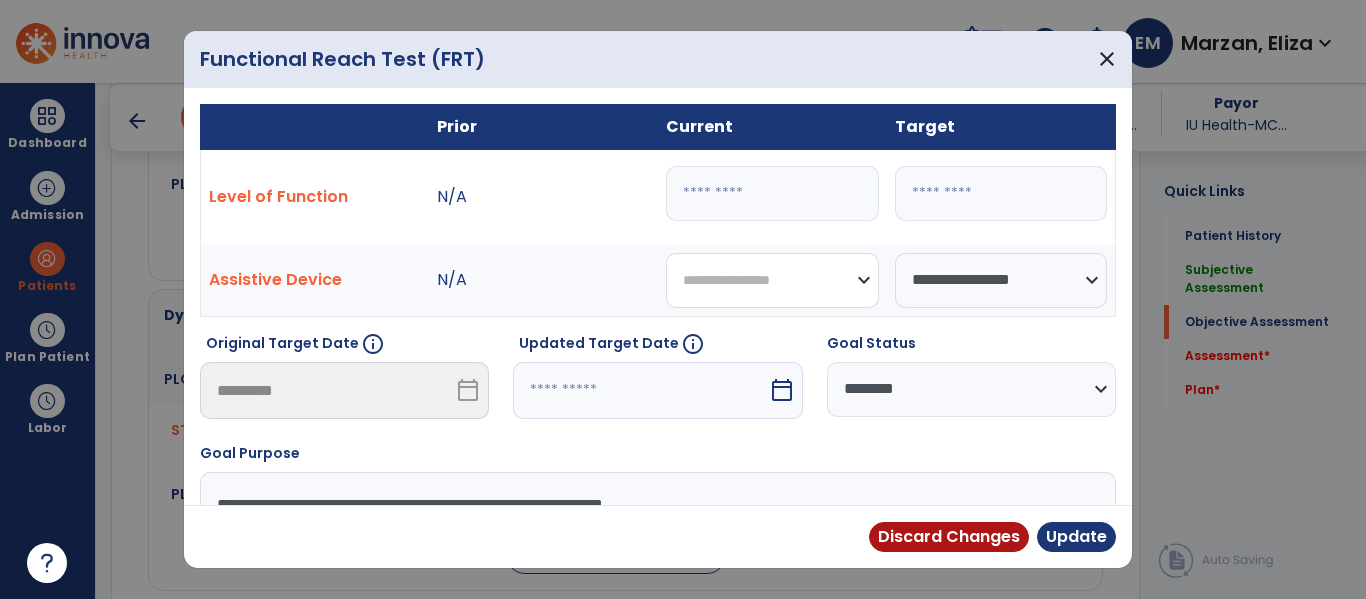 select on "**********" 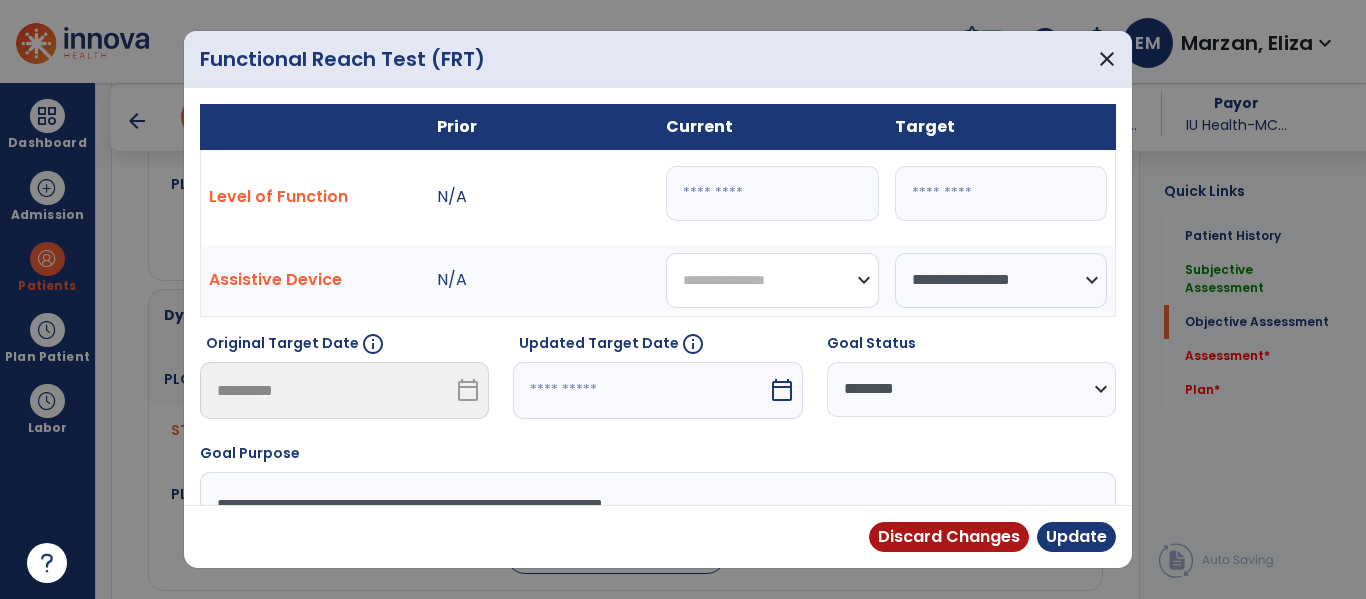 click on "**********" at bounding box center [772, 280] 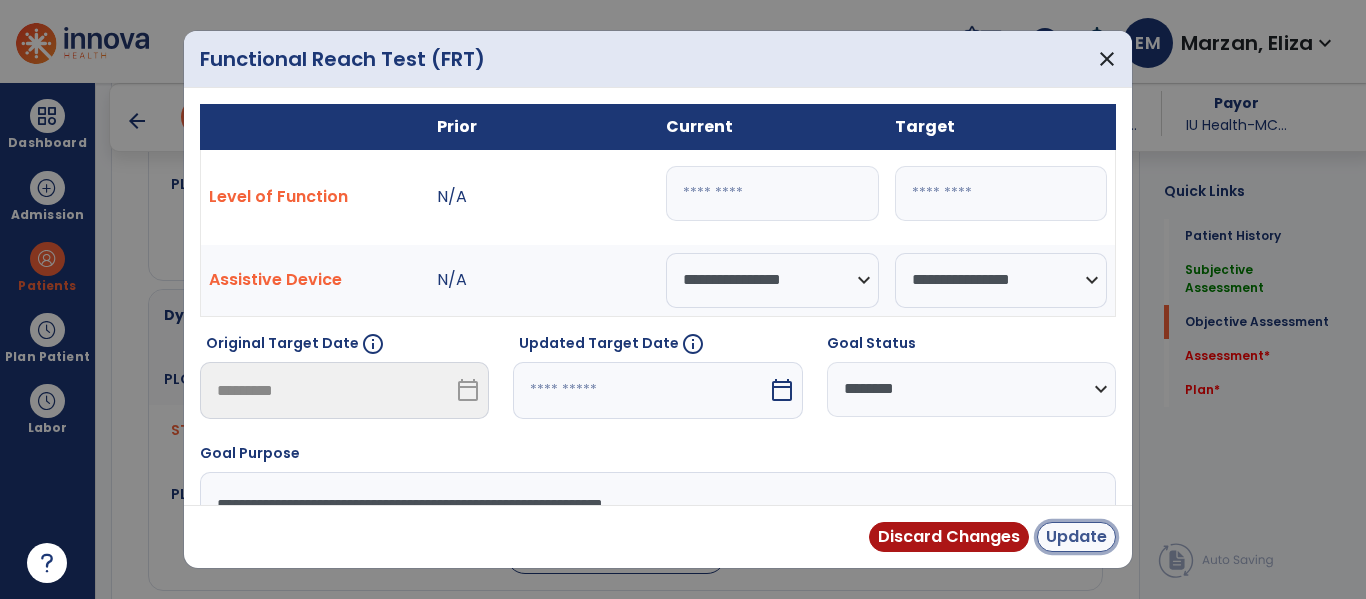 click on "Update" at bounding box center (1076, 537) 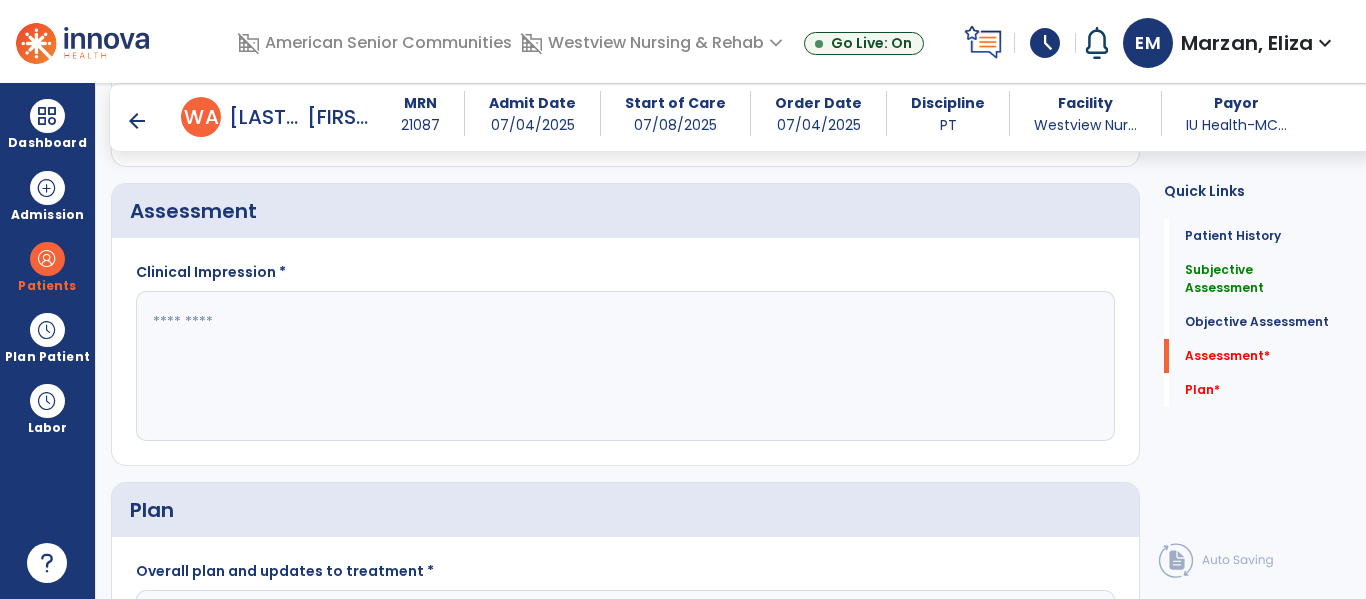 scroll, scrollTop: 2561, scrollLeft: 0, axis: vertical 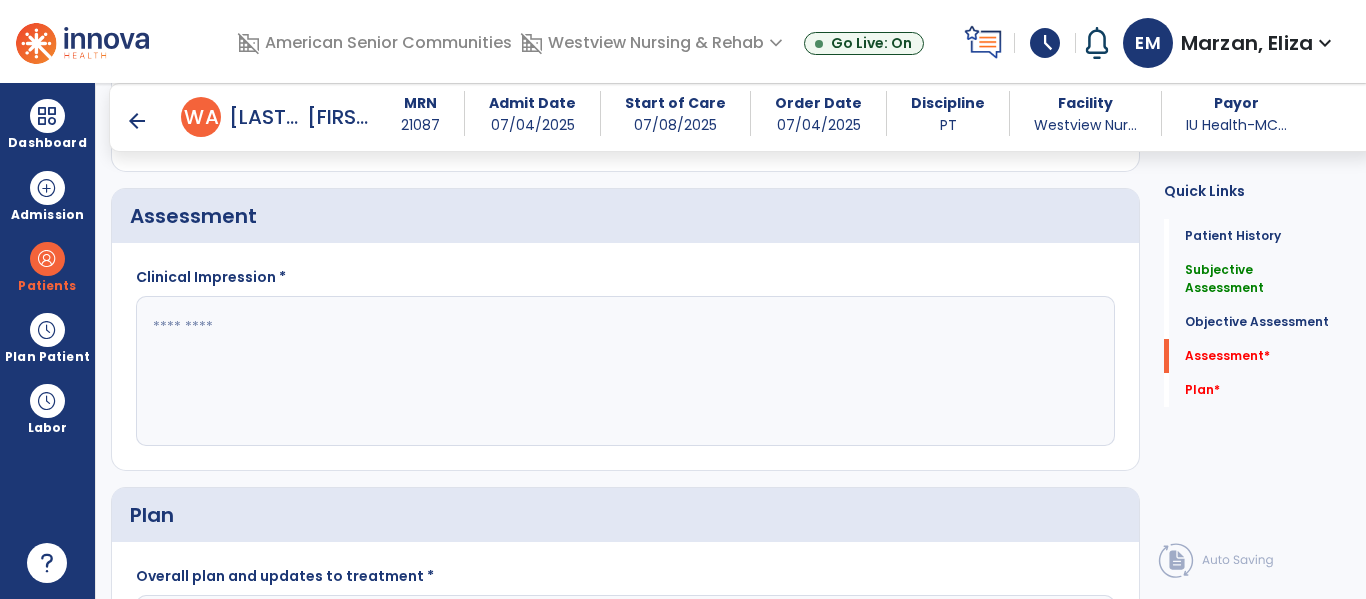 click 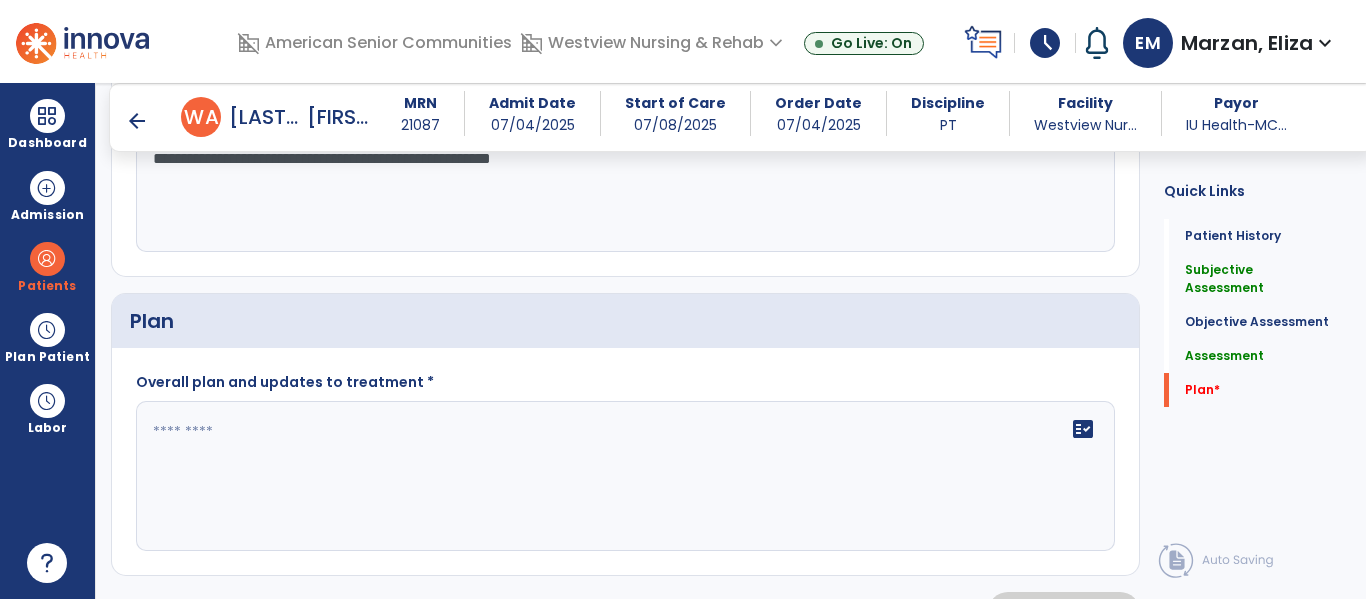 scroll, scrollTop: 2756, scrollLeft: 0, axis: vertical 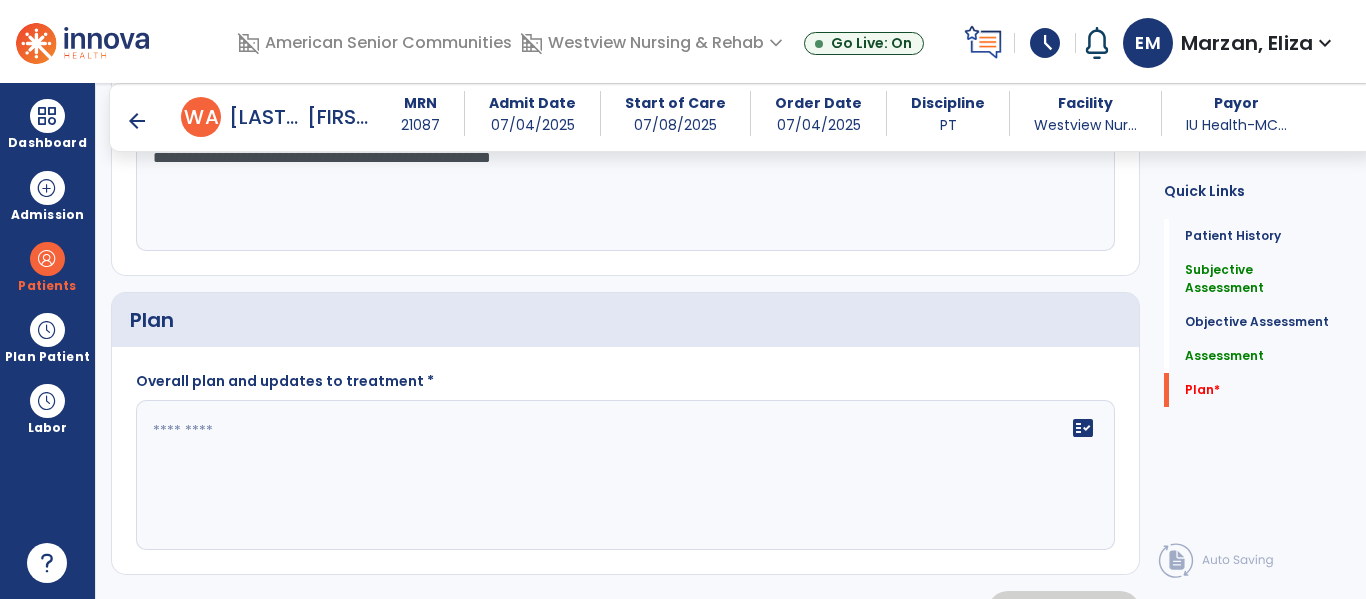type on "**********" 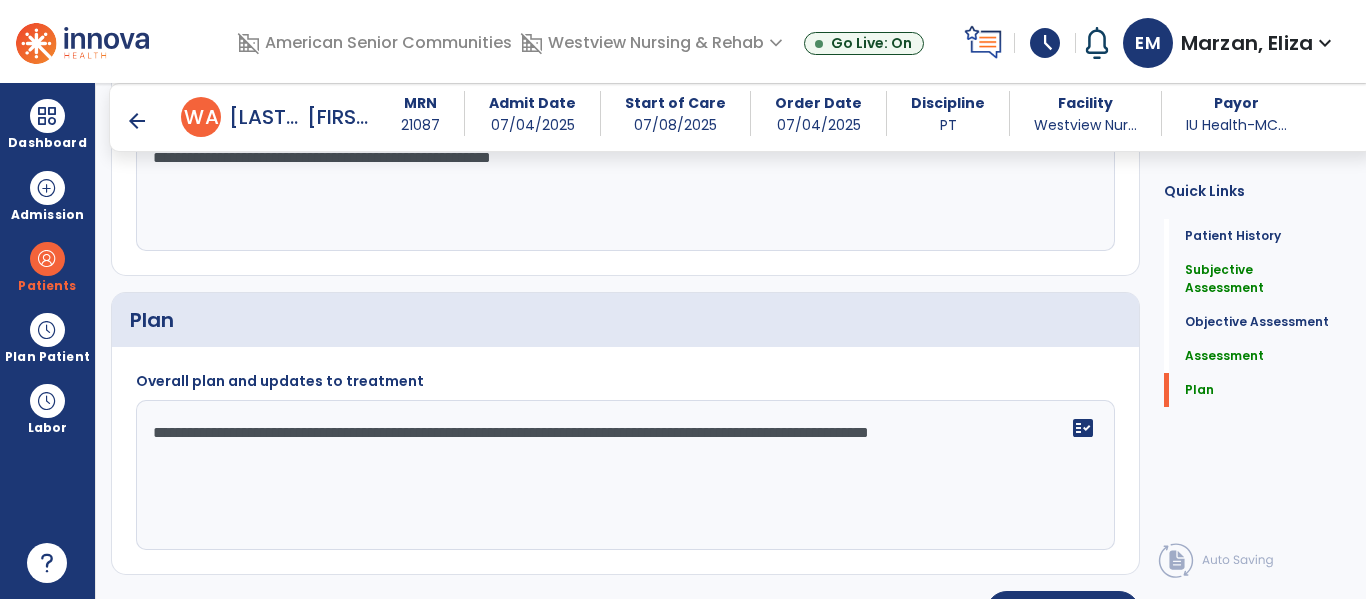 scroll, scrollTop: 2806, scrollLeft: 0, axis: vertical 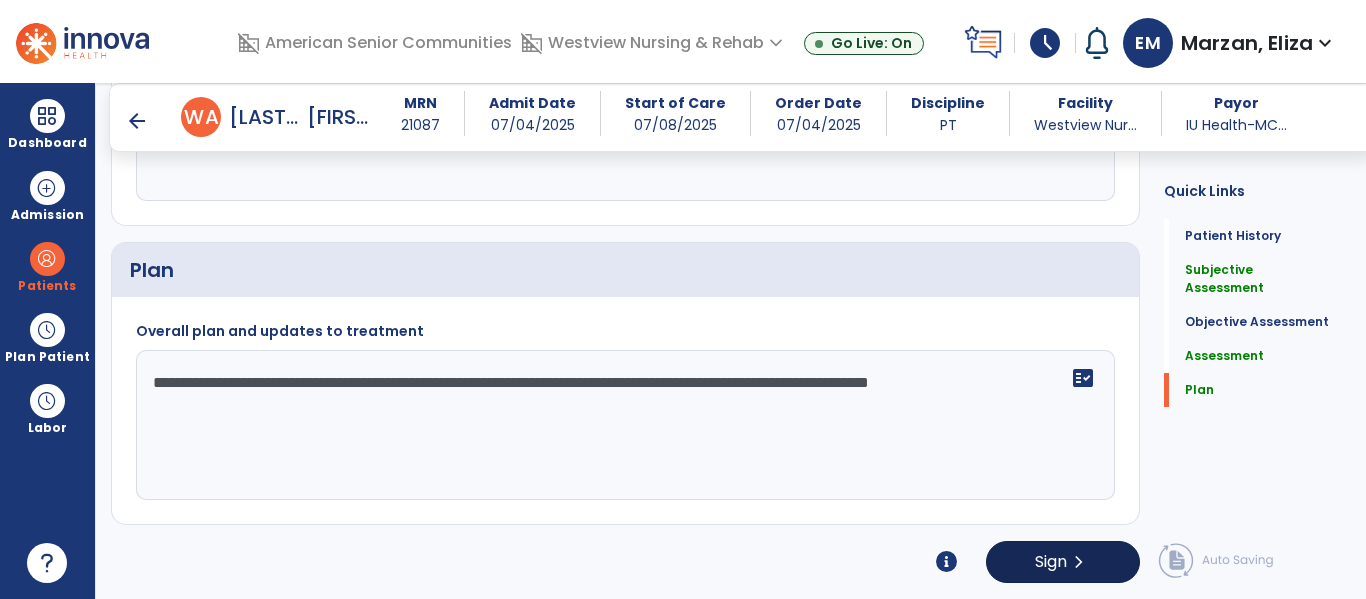 type on "**********" 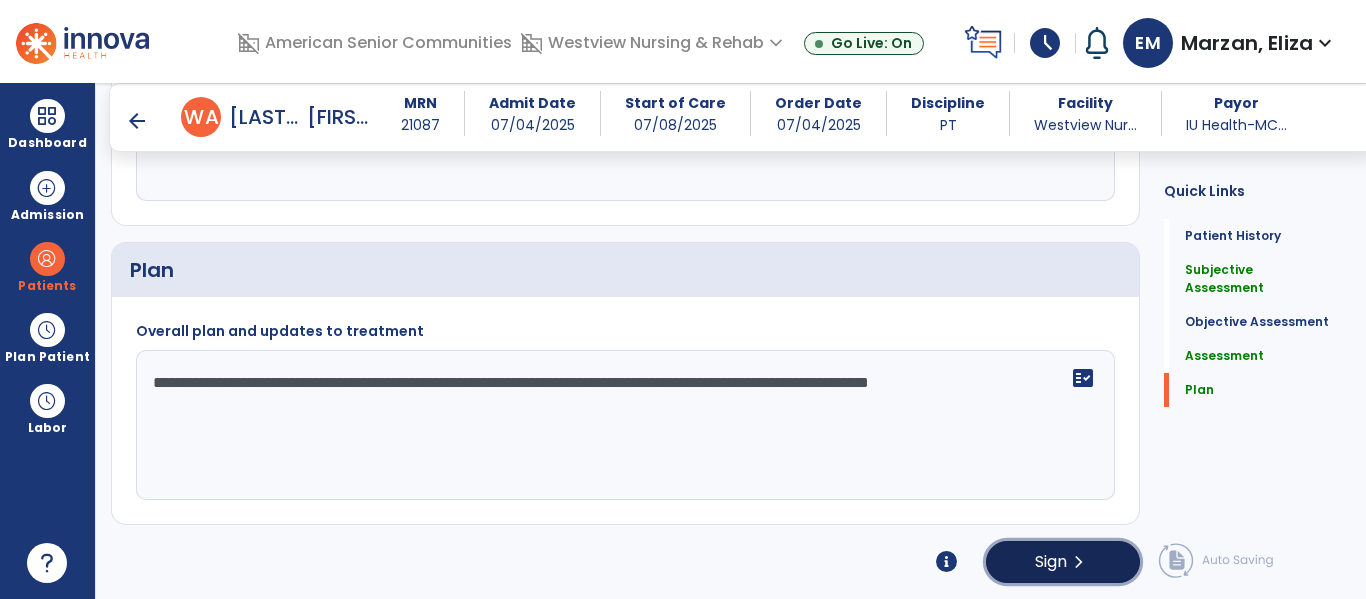 click on "Sign  chevron_right" 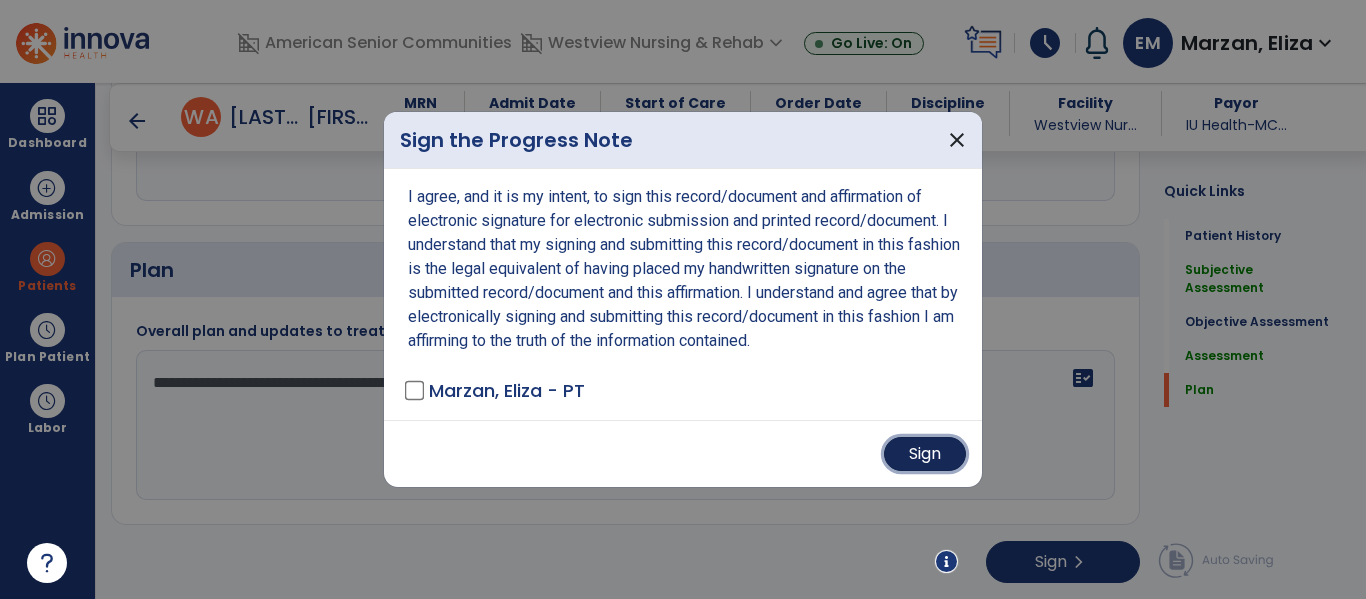 click on "Sign" at bounding box center (925, 454) 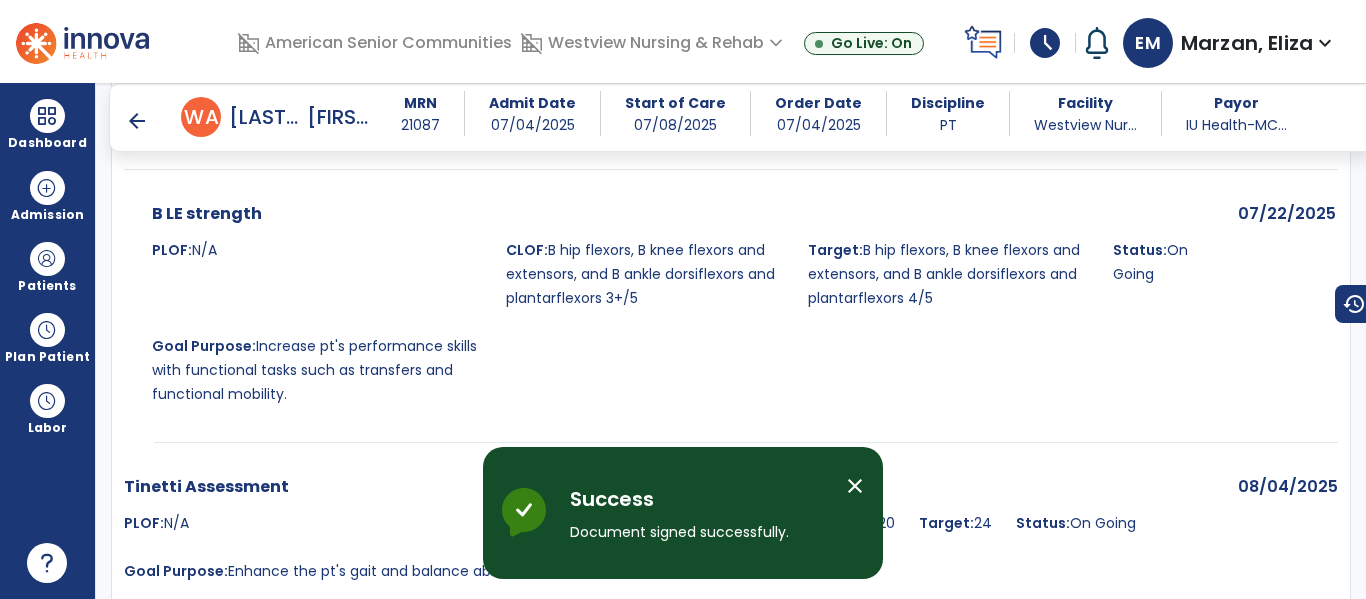 scroll, scrollTop: 0, scrollLeft: 0, axis: both 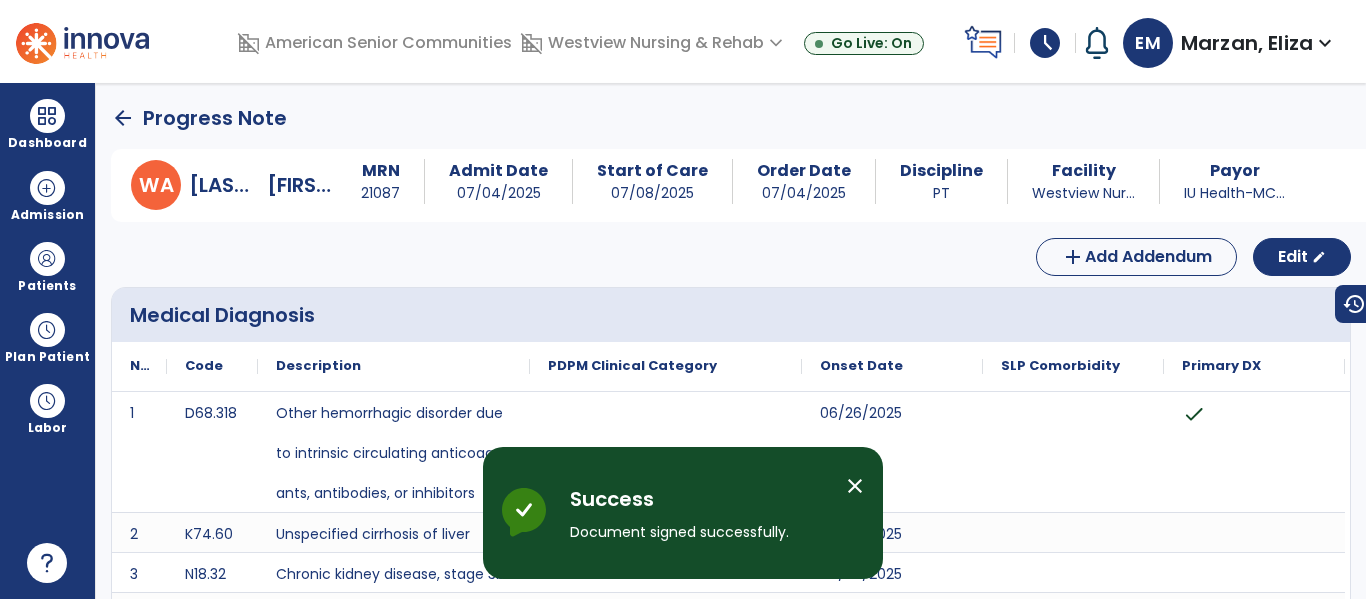 click on "arrow_back" 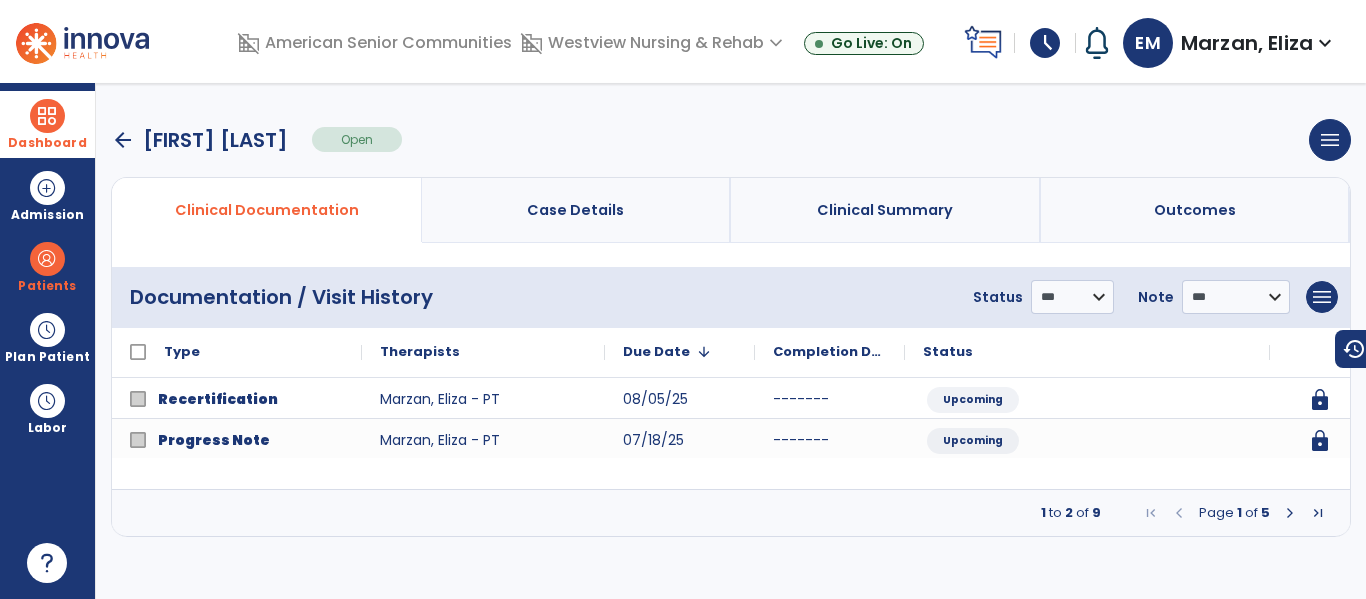 click at bounding box center (47, 116) 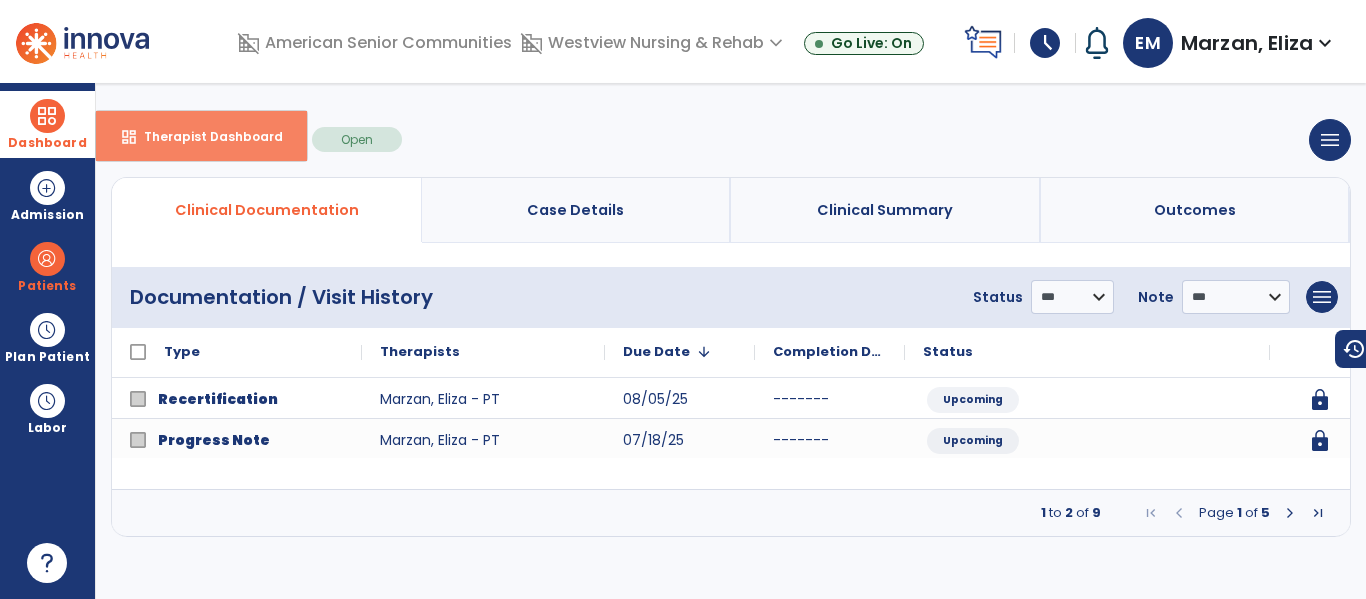 click on "Therapist Dashboard" at bounding box center [205, 136] 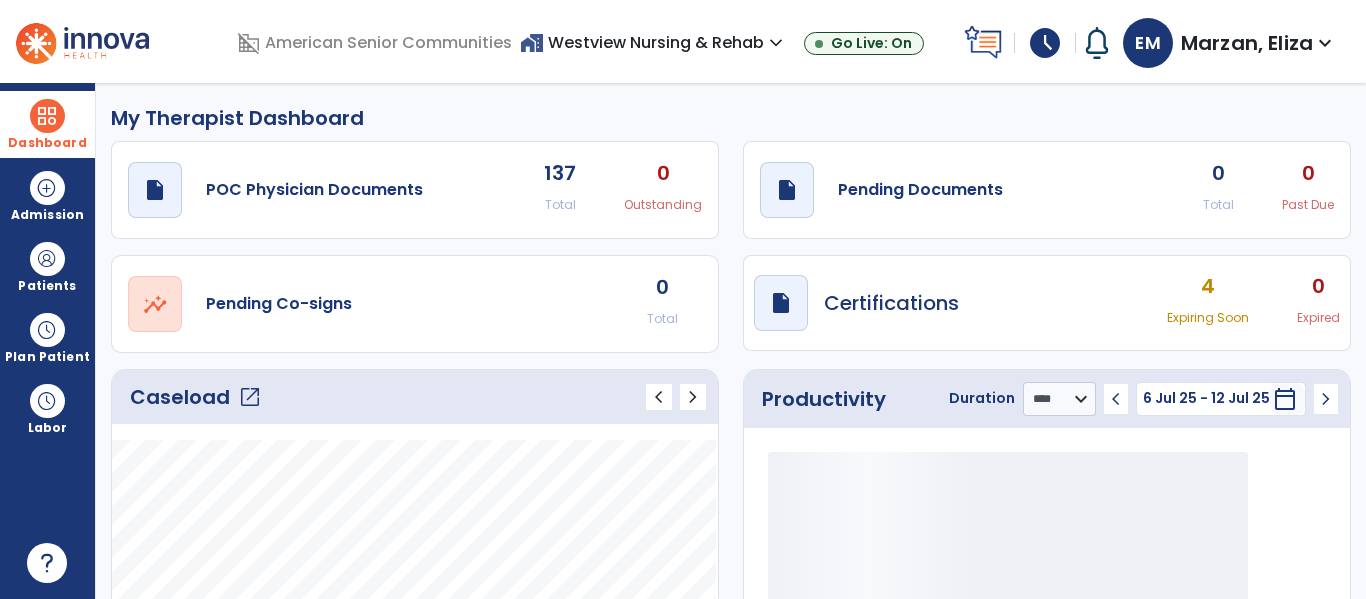 click on "open_in_new" 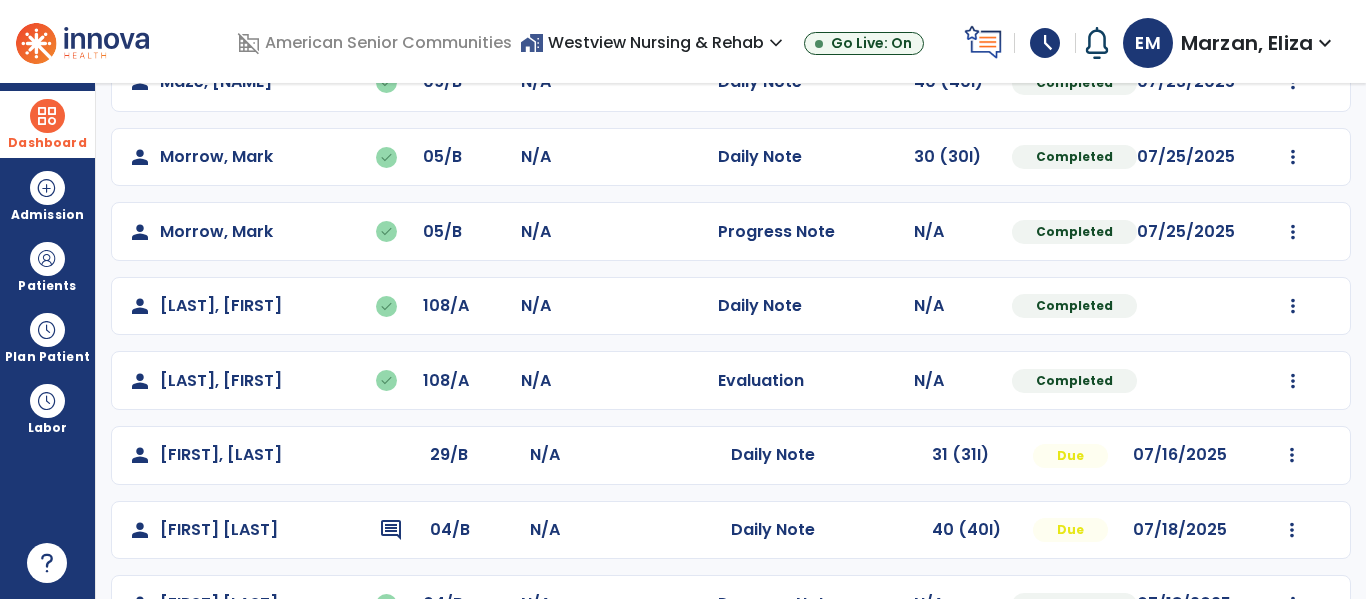 scroll, scrollTop: 786, scrollLeft: 0, axis: vertical 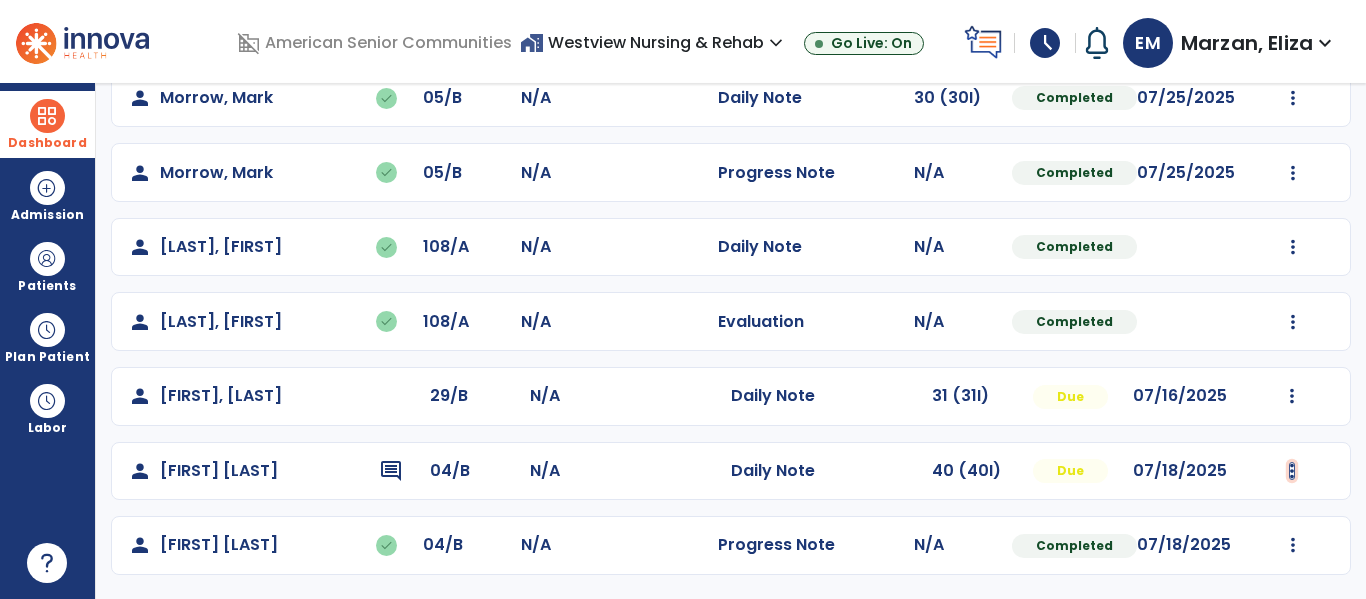 click at bounding box center [1293, -498] 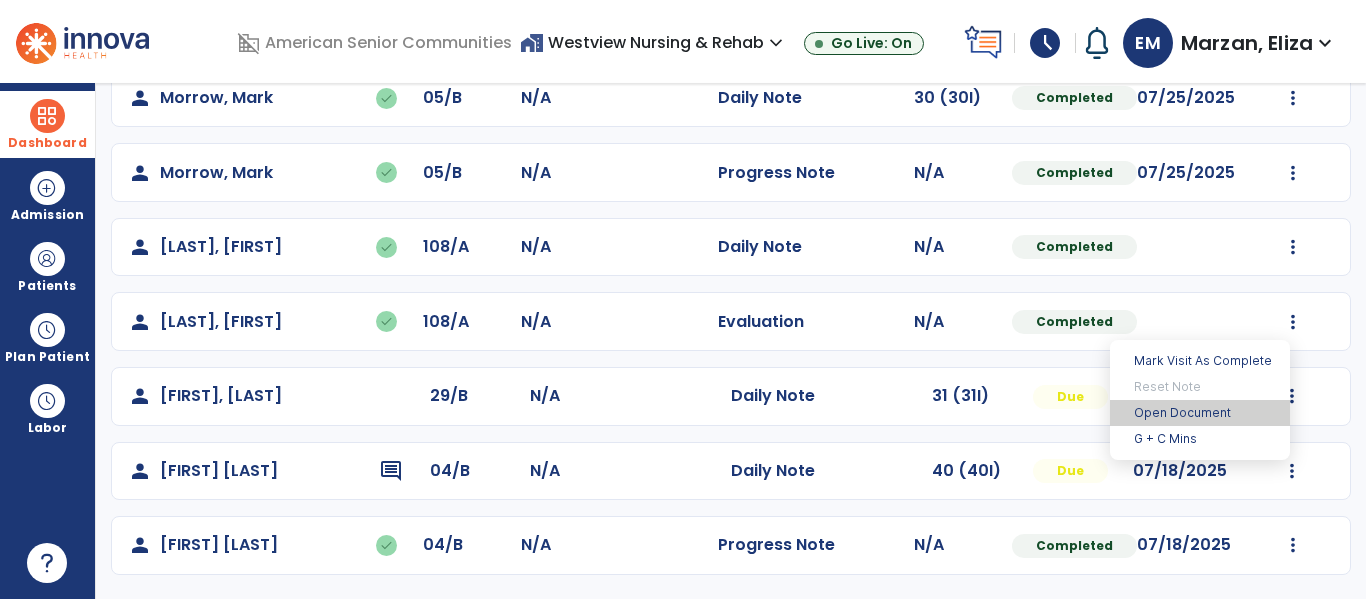 click on "Open Document" at bounding box center [1200, 413] 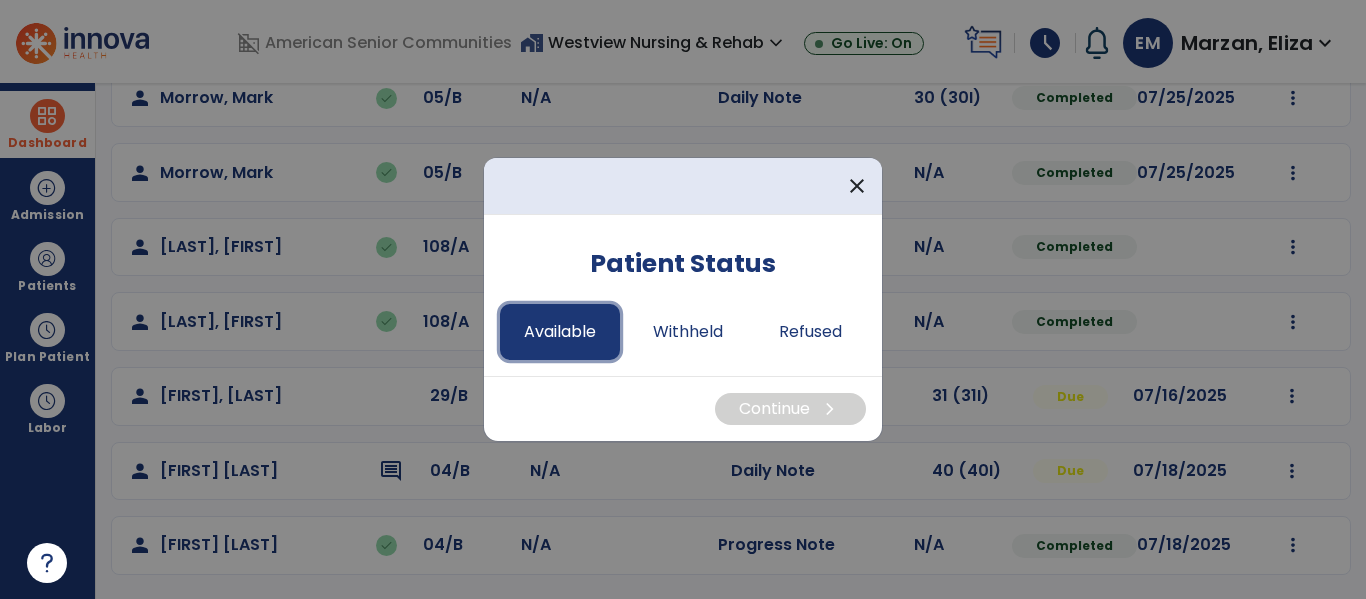 click on "Available" at bounding box center (560, 332) 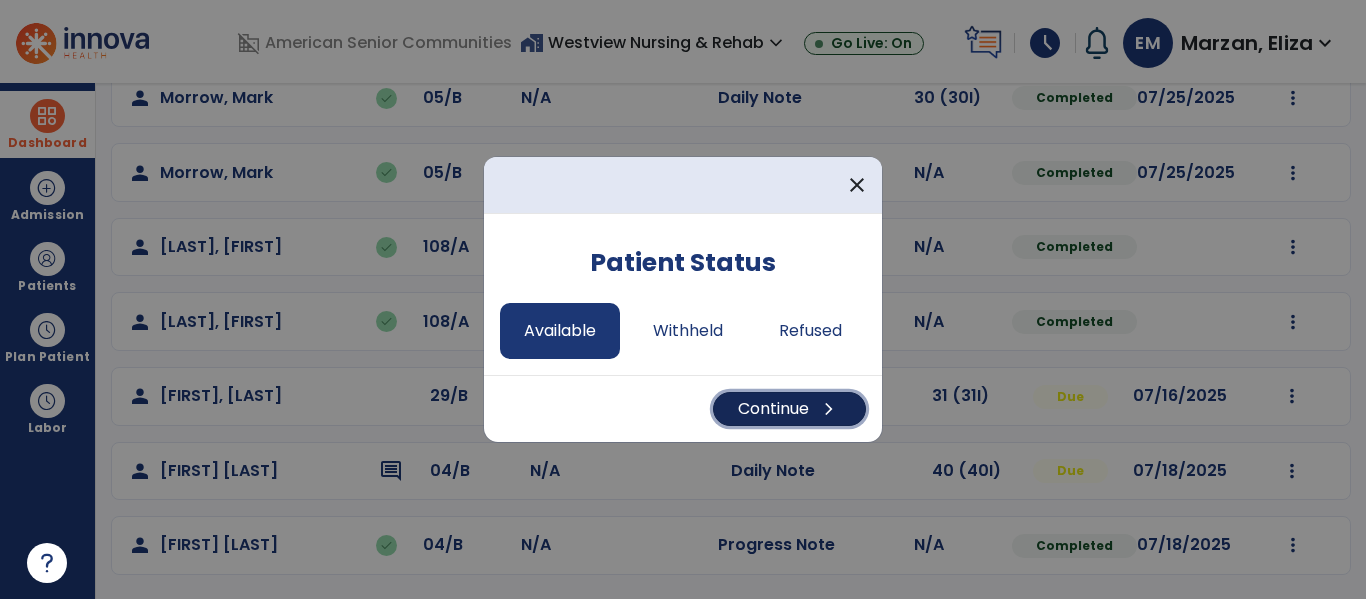 click on "Continue   chevron_right" at bounding box center (789, 409) 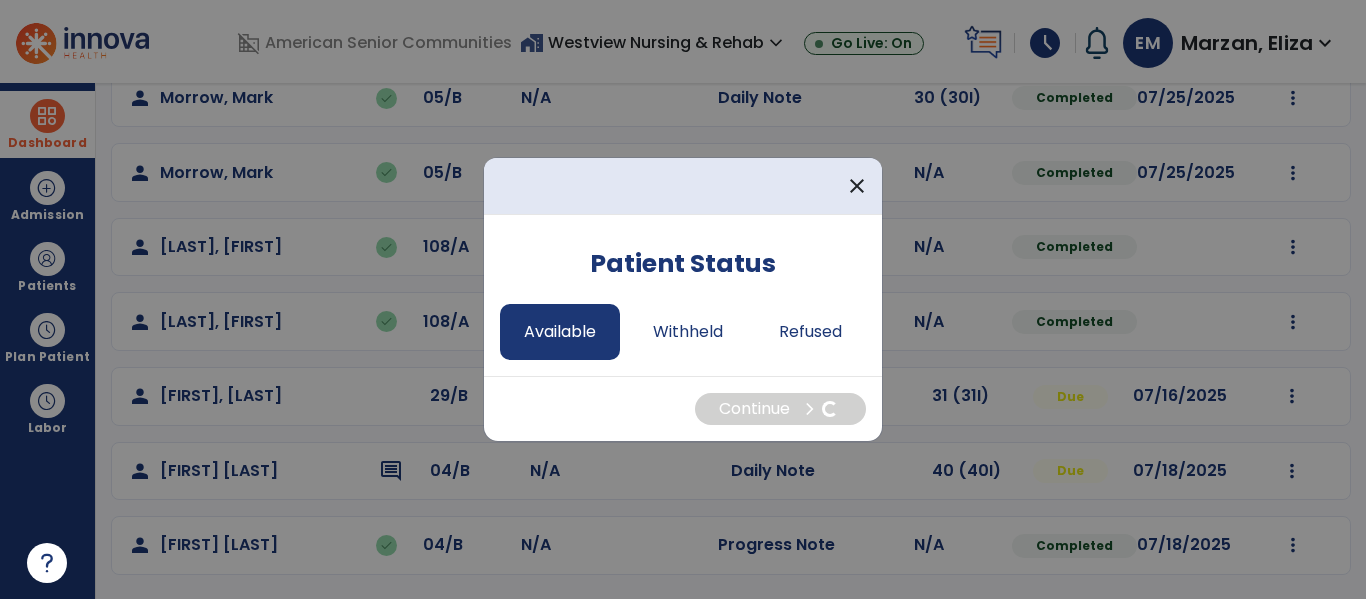 select on "*" 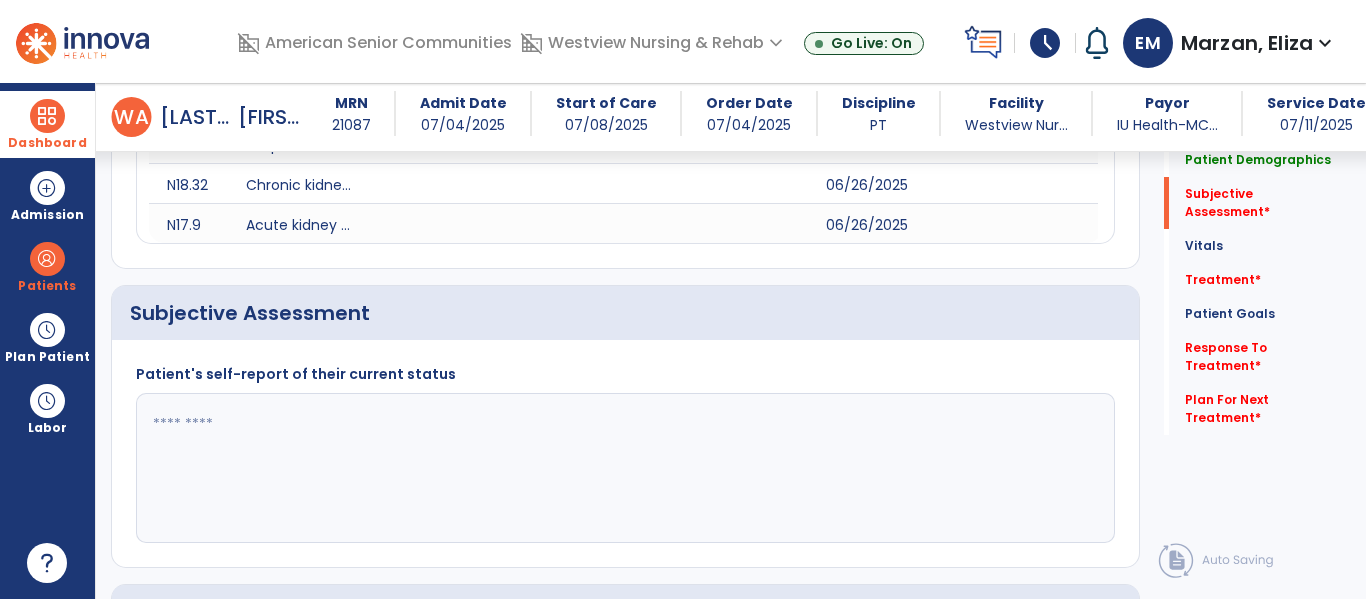 scroll, scrollTop: 367, scrollLeft: 0, axis: vertical 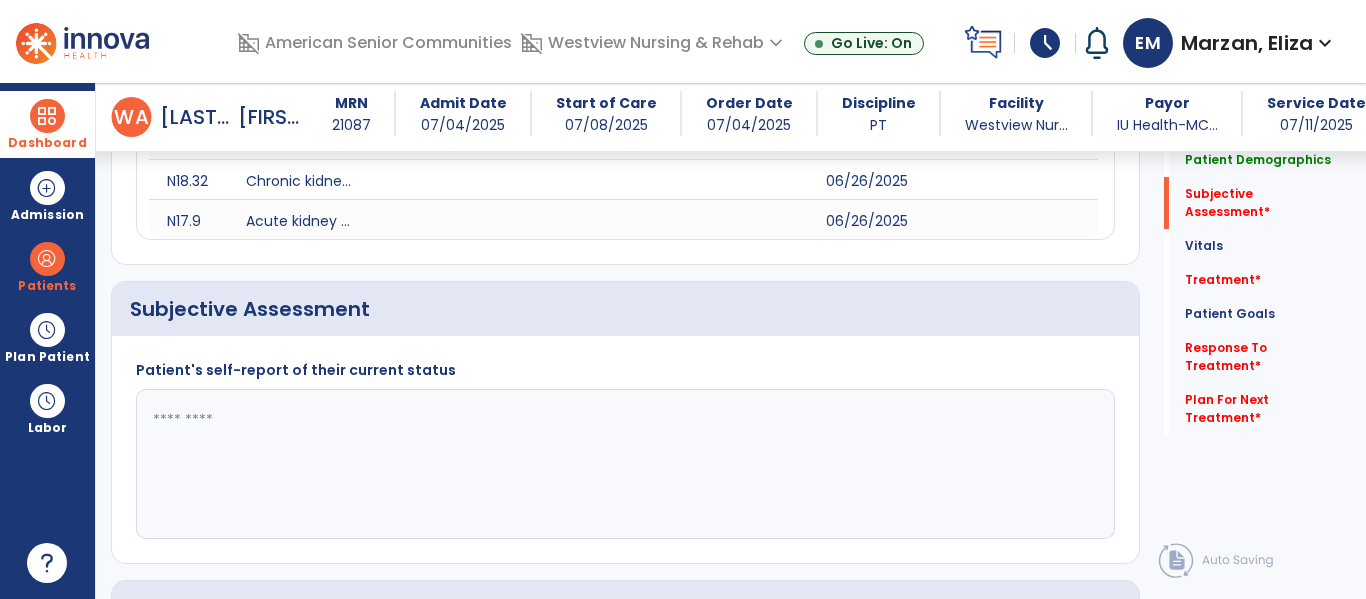 click 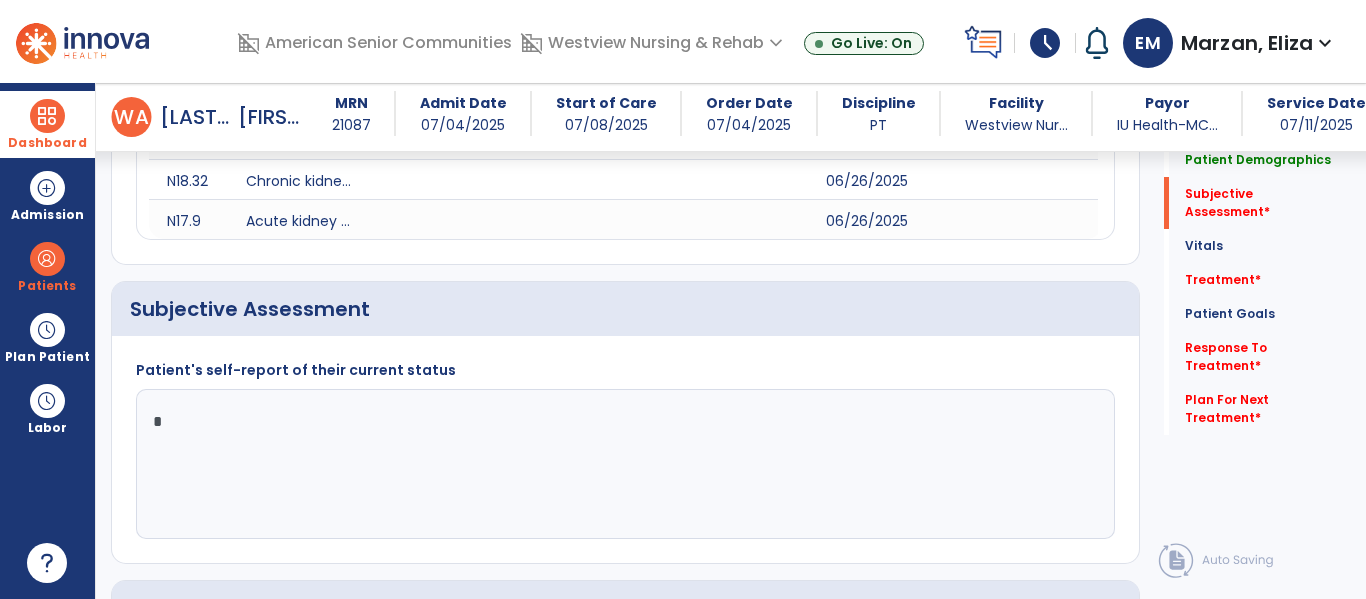 type on "**" 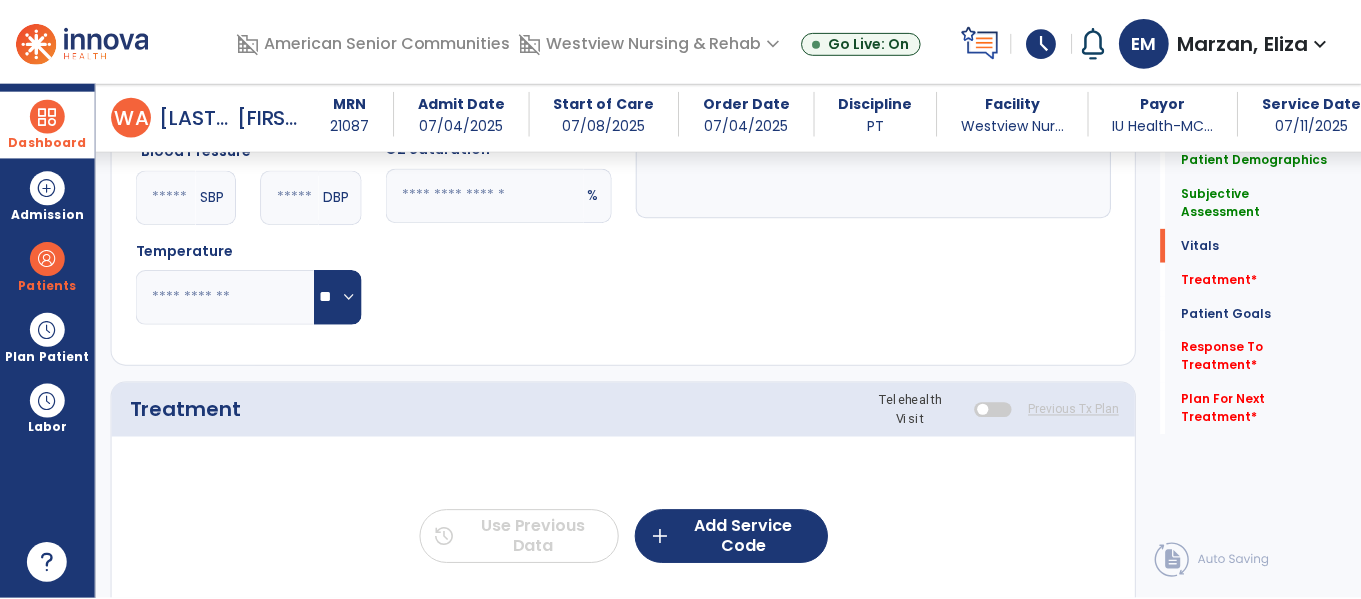 scroll, scrollTop: 1141, scrollLeft: 0, axis: vertical 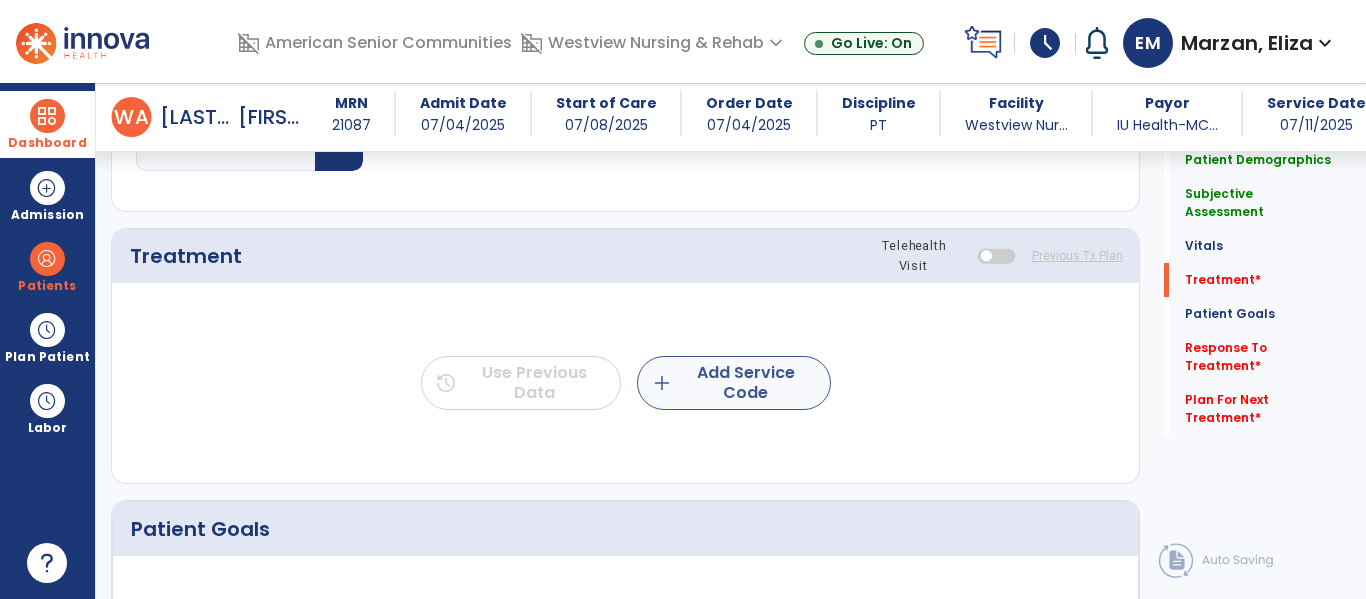 type on "**********" 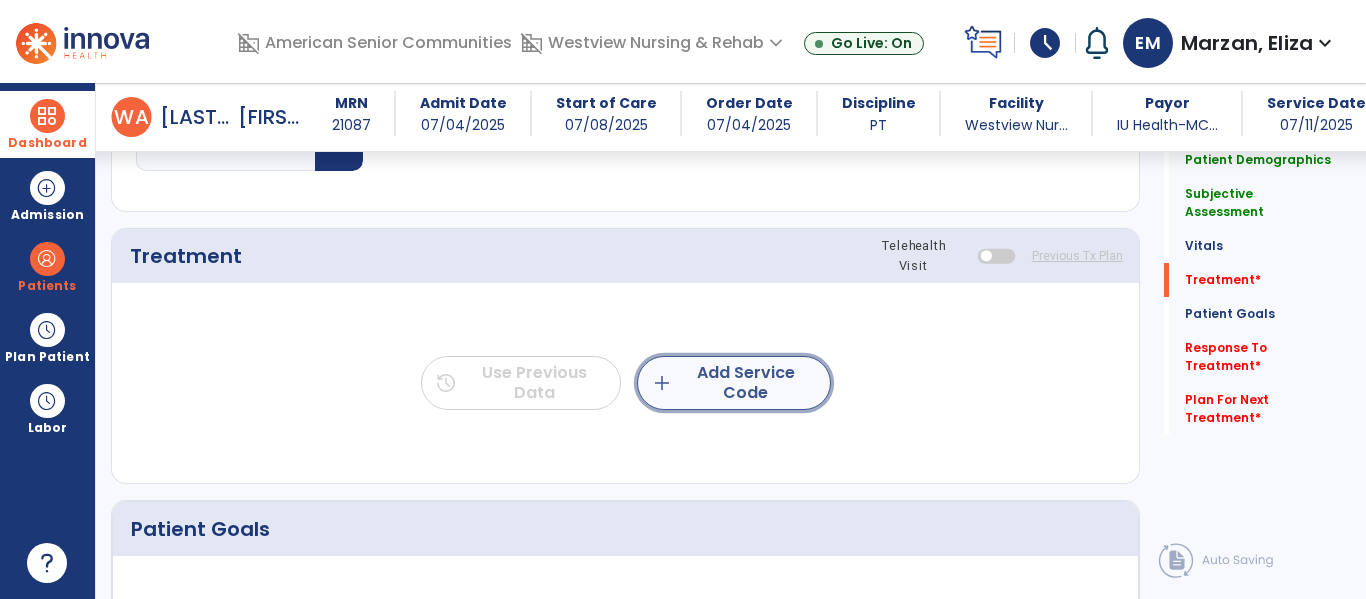 click on "add  Add Service Code" 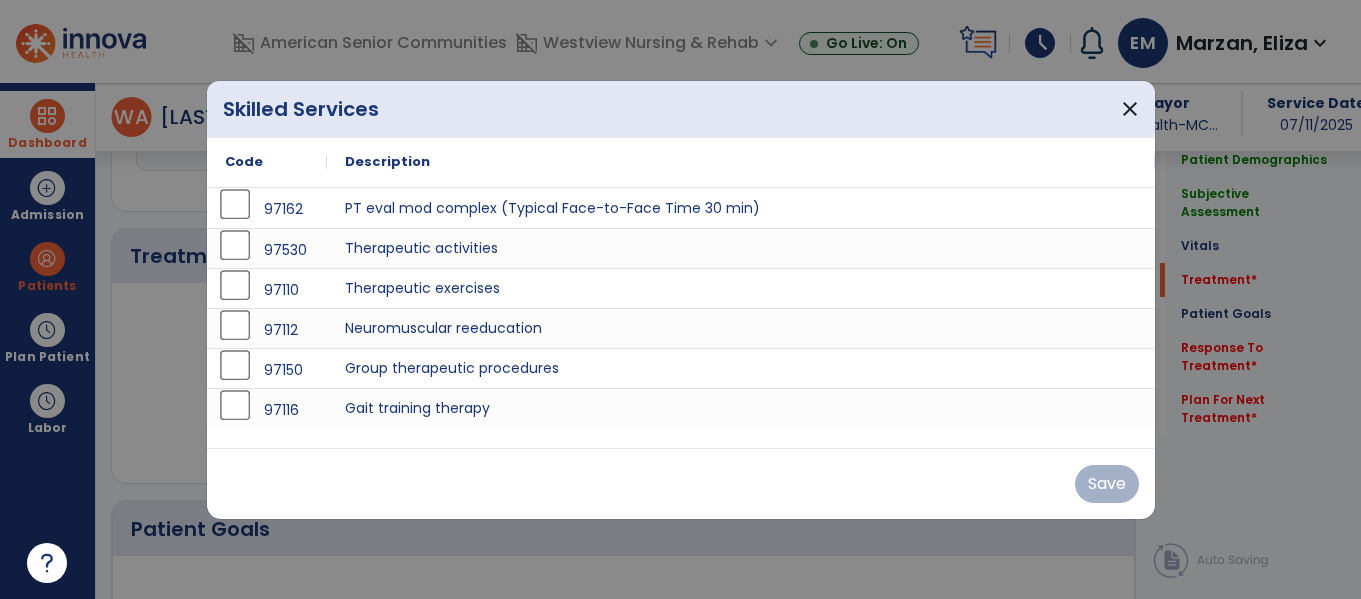 scroll, scrollTop: 1141, scrollLeft: 0, axis: vertical 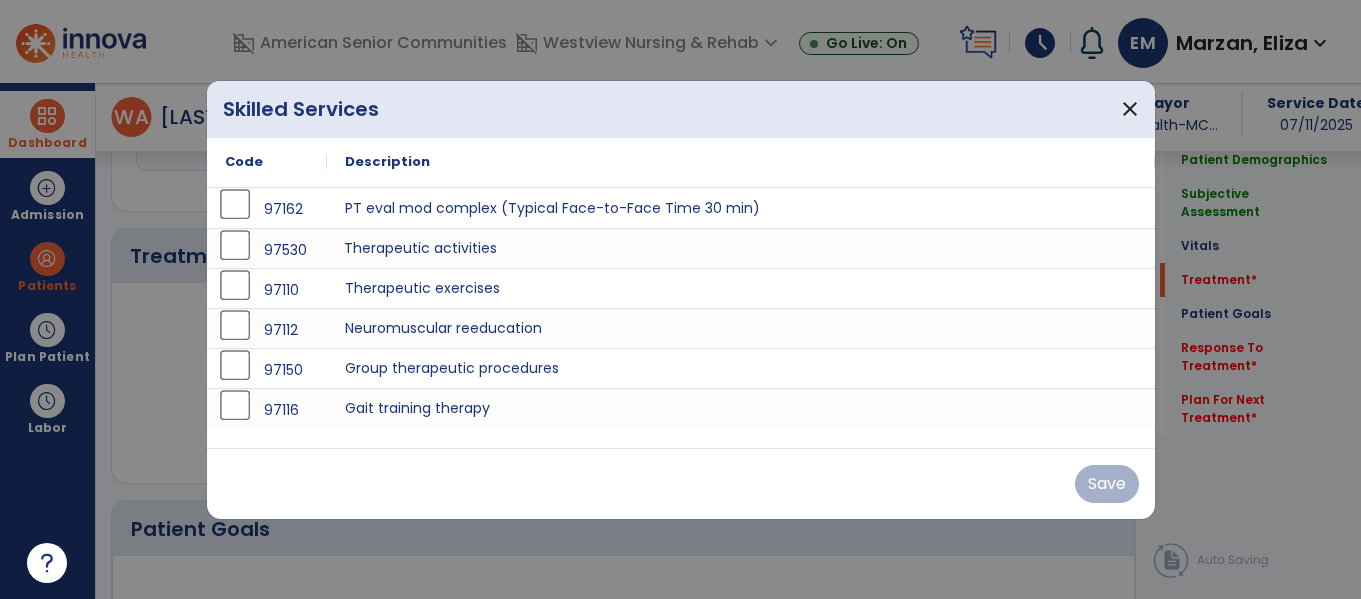 click on "Therapeutic activities" at bounding box center (741, 248) 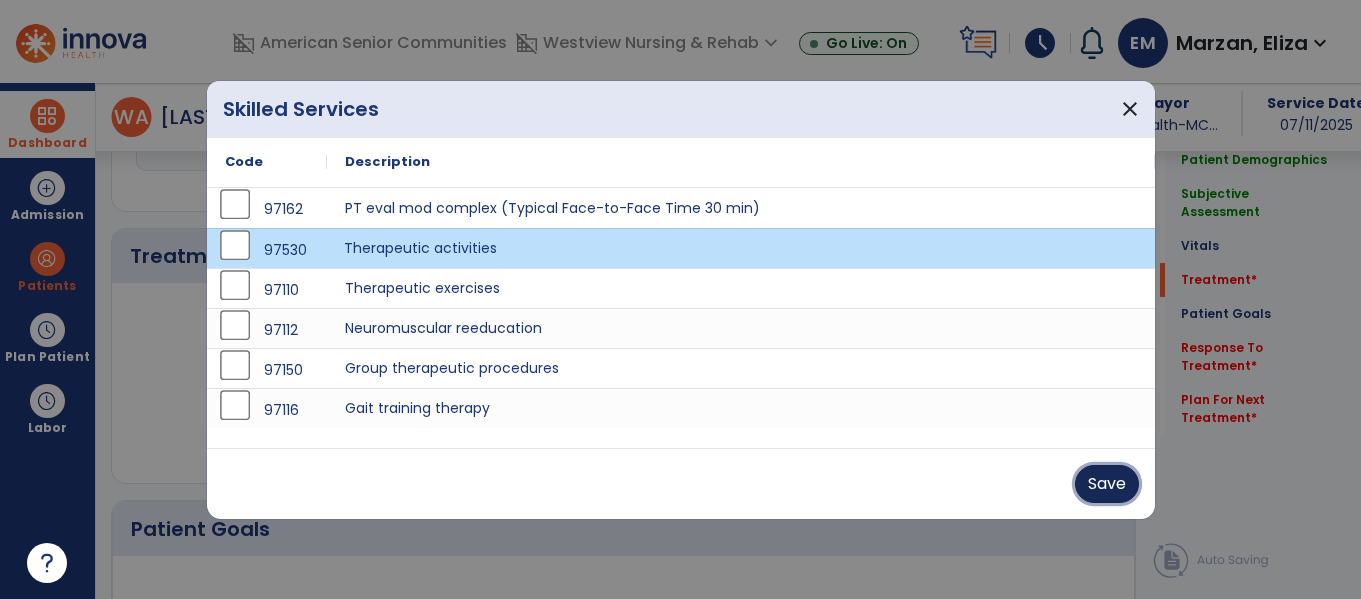 click on "Save" at bounding box center [1107, 484] 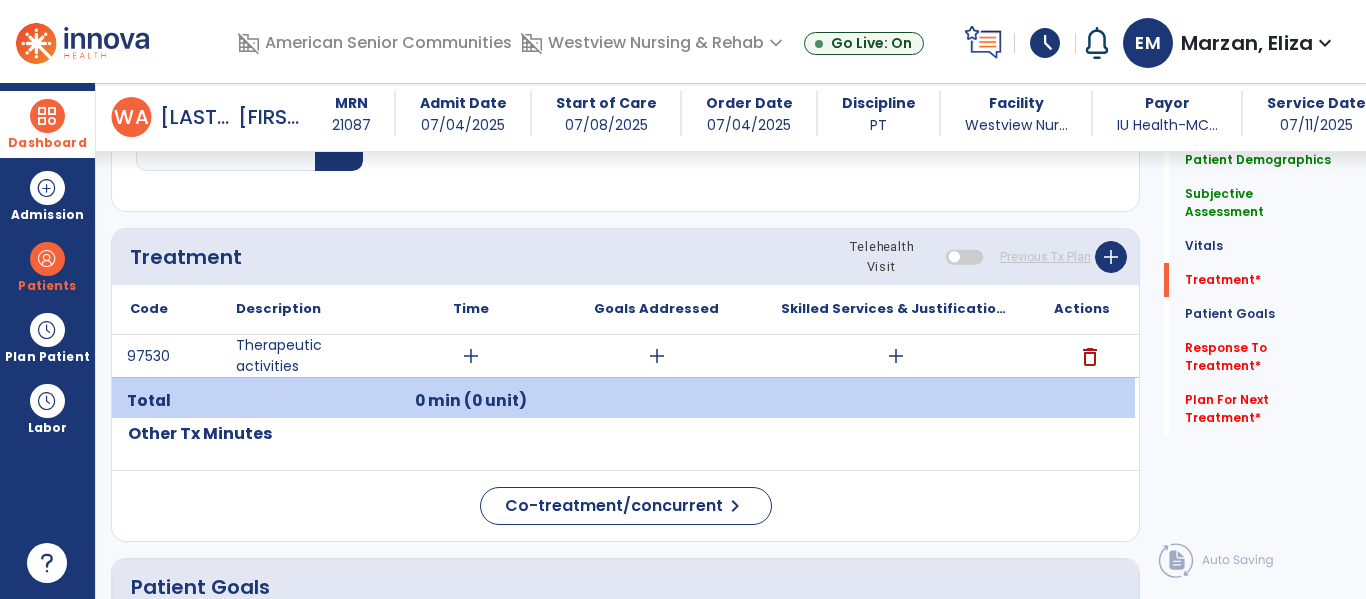 click on "add" at bounding box center [471, 356] 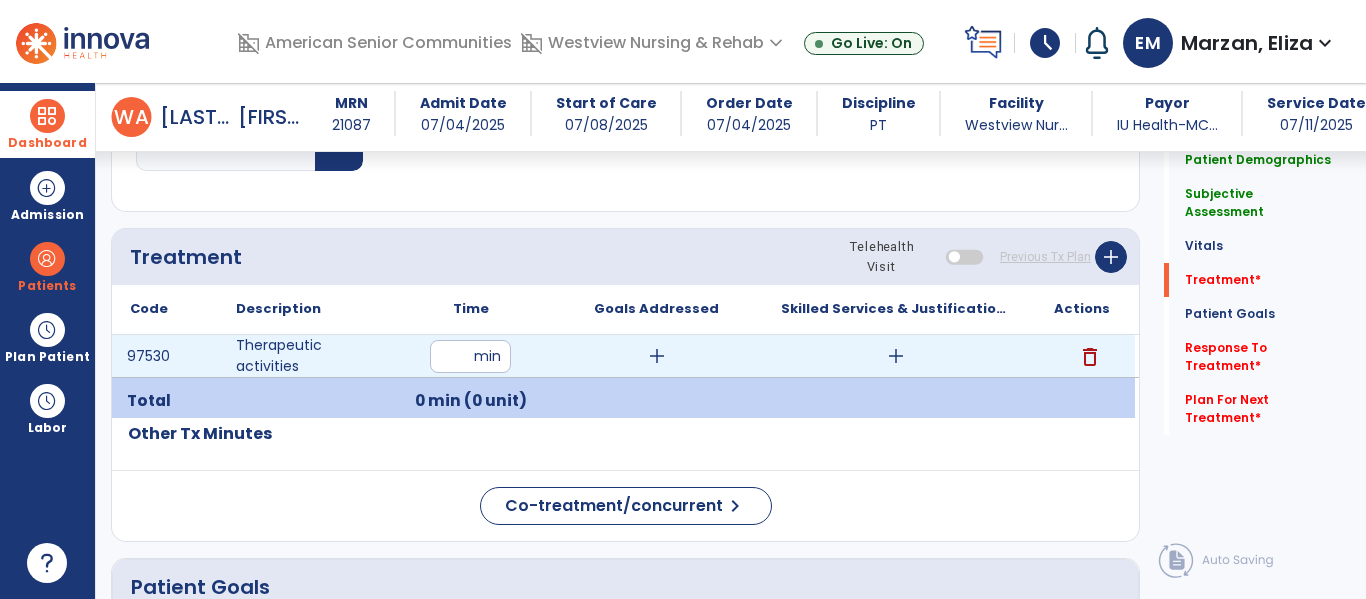 type on "**" 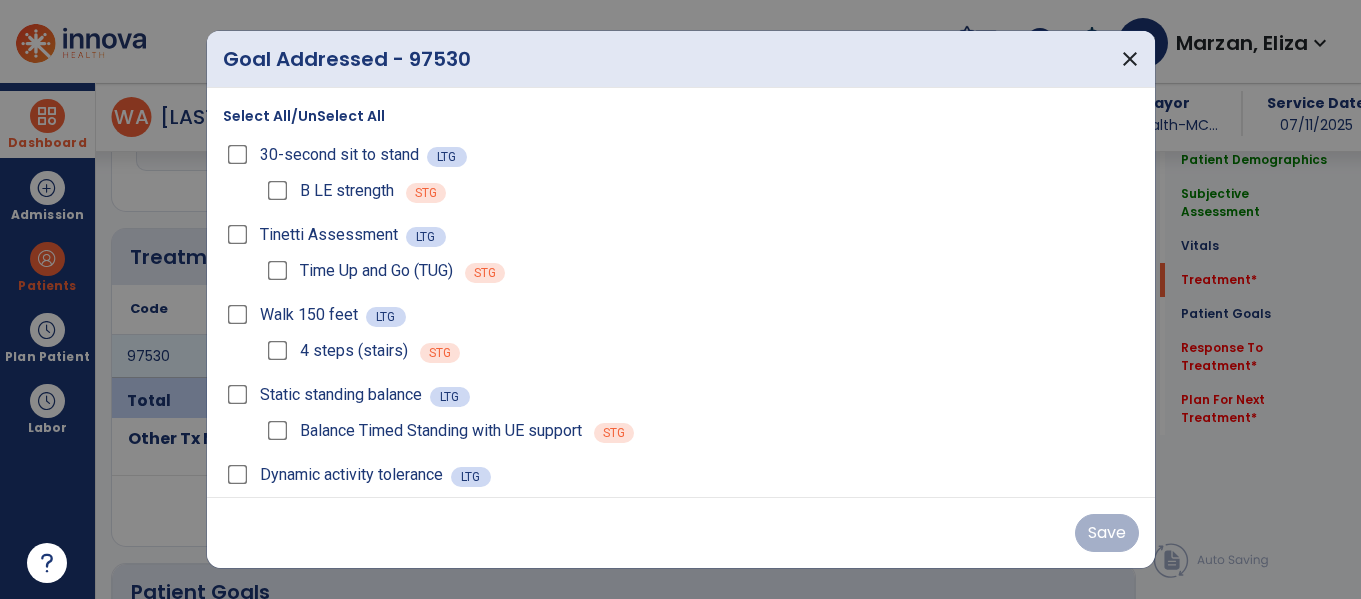 scroll, scrollTop: 1141, scrollLeft: 0, axis: vertical 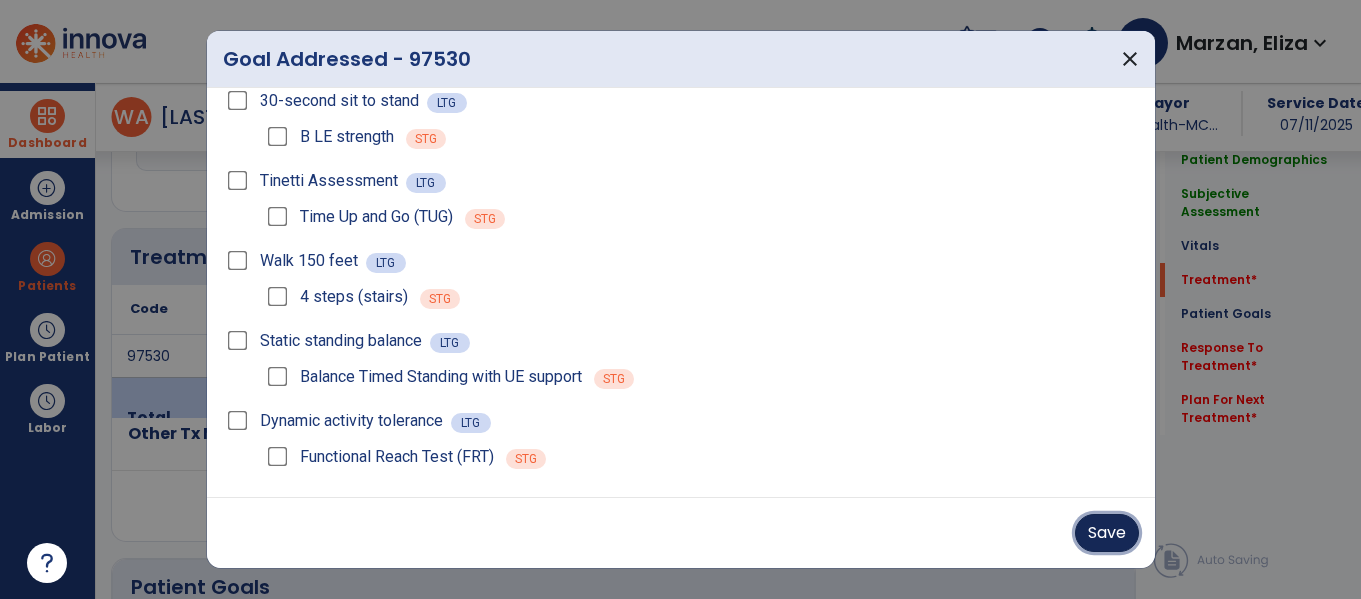click on "Save" at bounding box center [1107, 533] 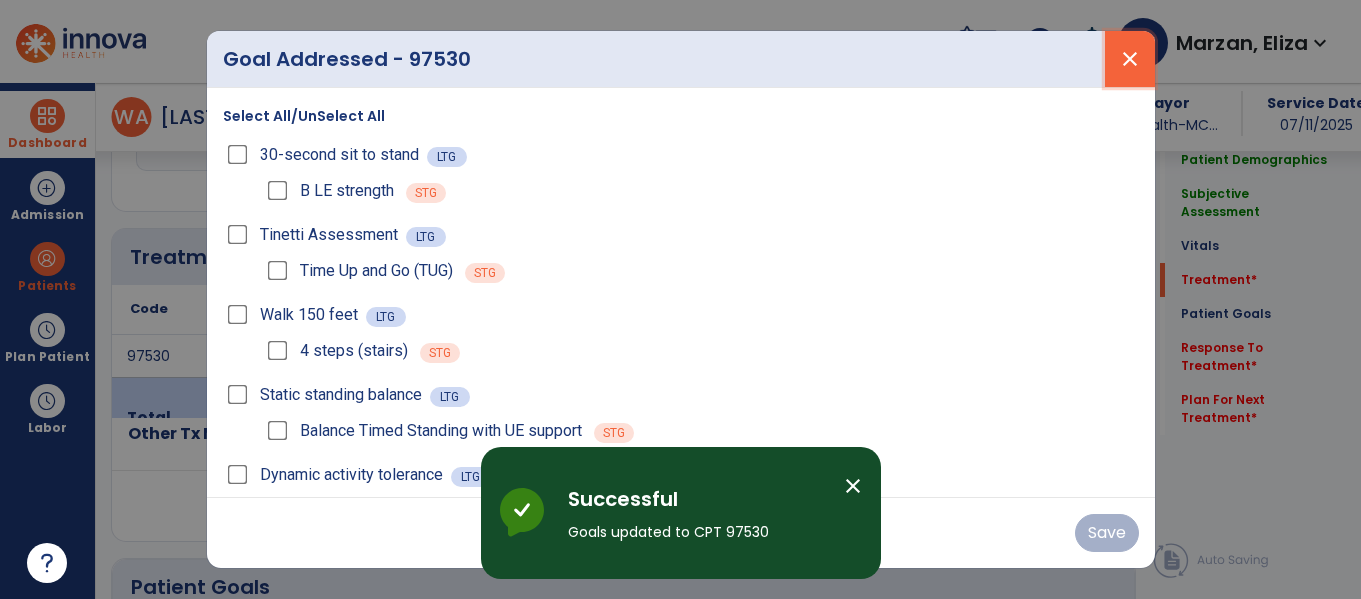 click on "close" at bounding box center [1130, 59] 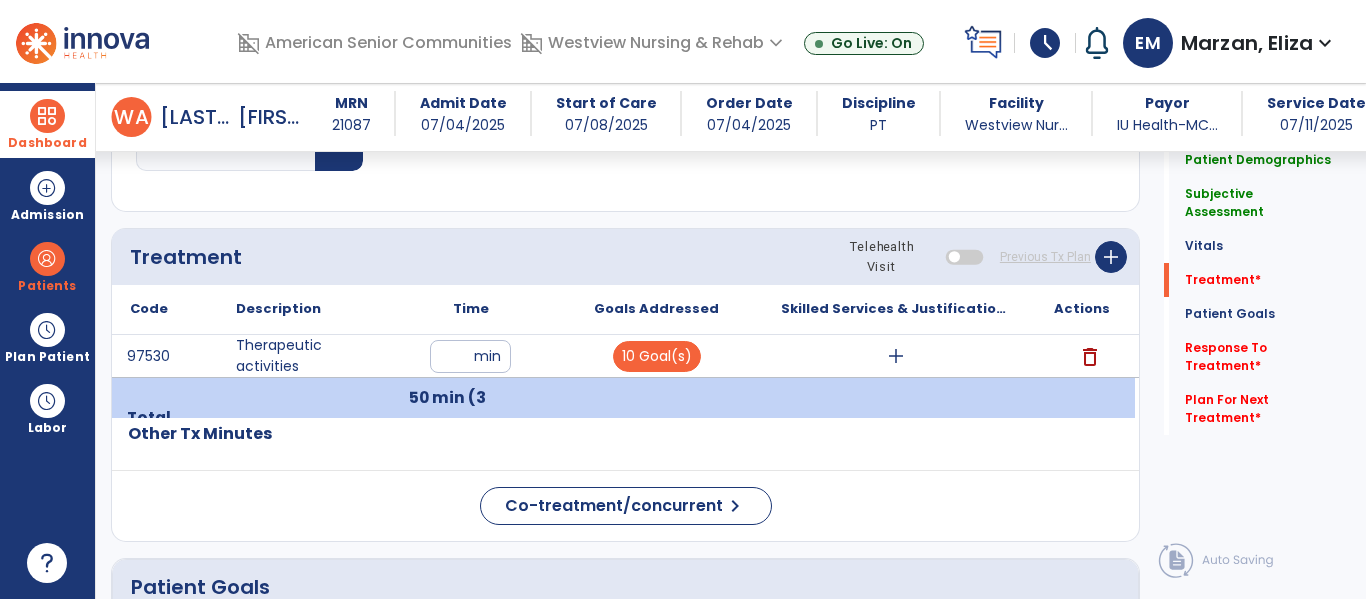 click on "add" at bounding box center (896, 356) 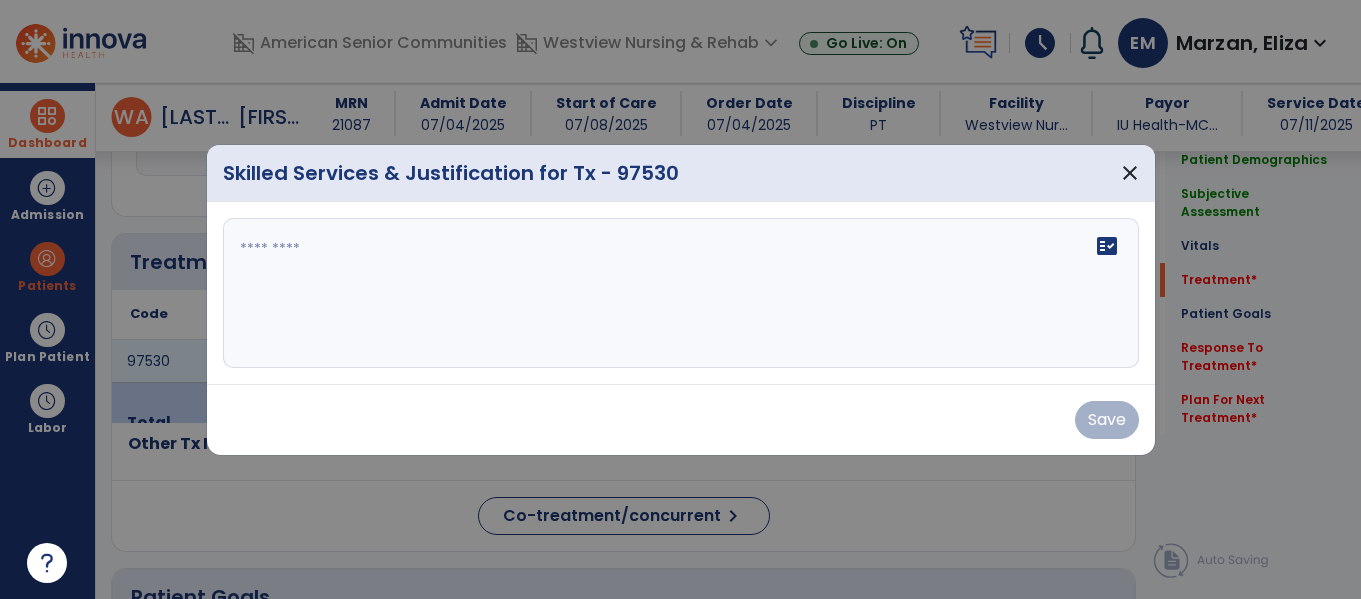 scroll, scrollTop: 1141, scrollLeft: 0, axis: vertical 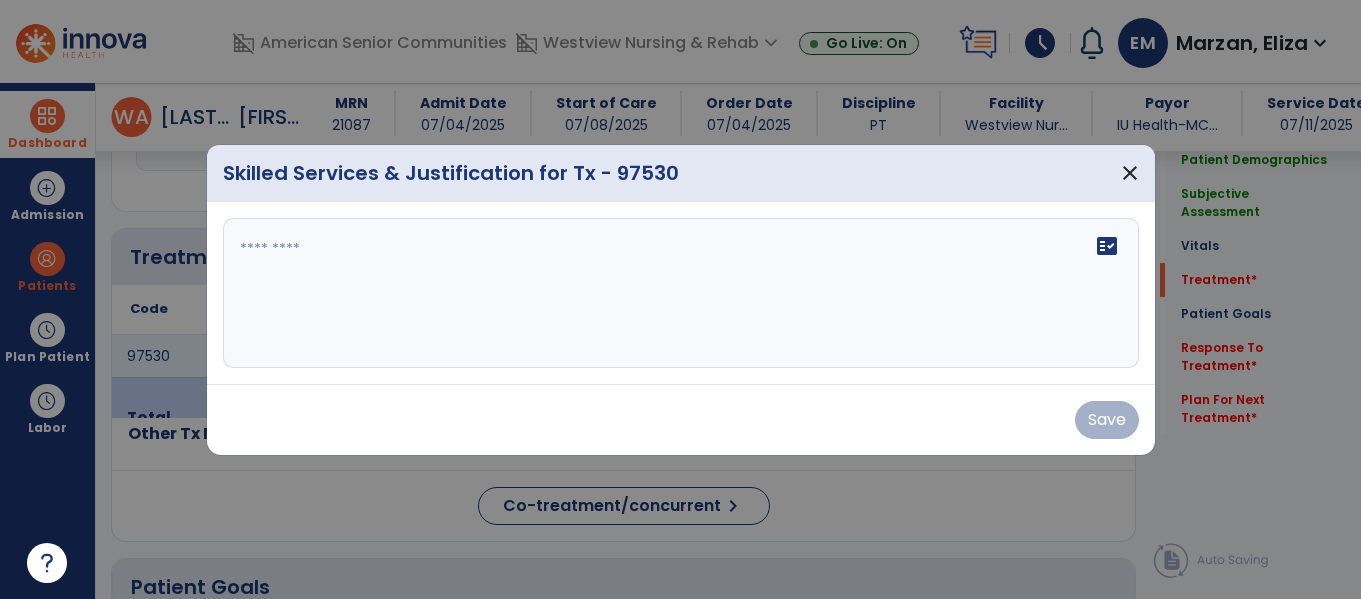 click on "fact_check" at bounding box center (681, 293) 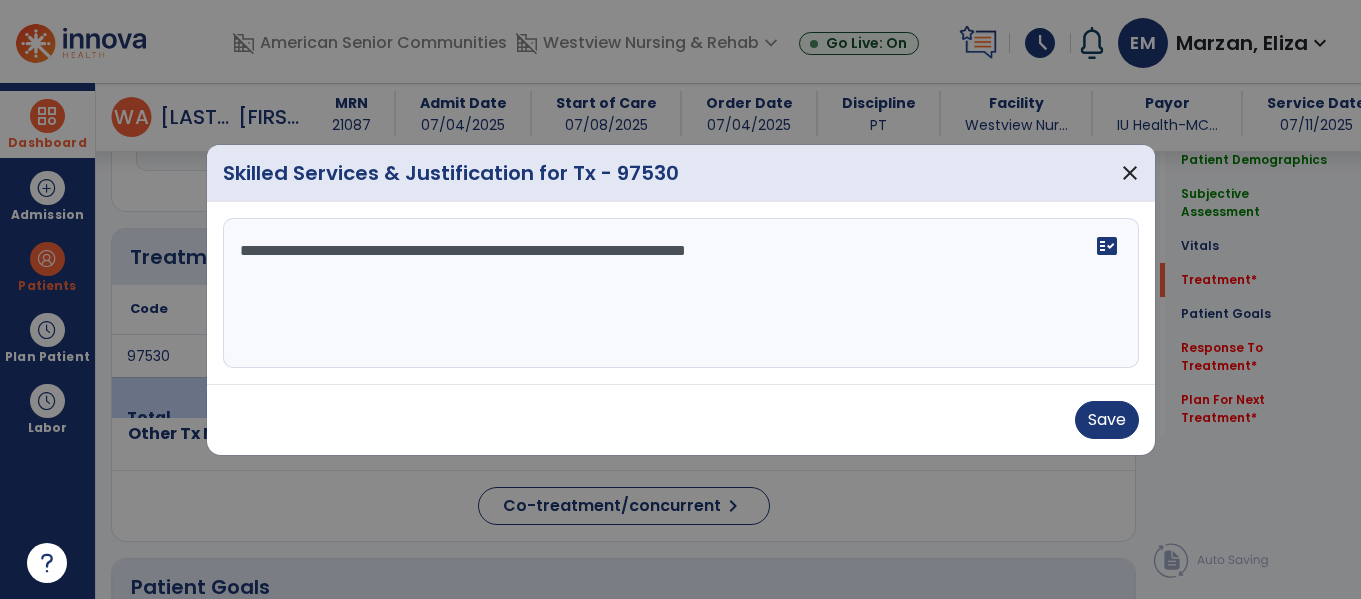 paste on "**********" 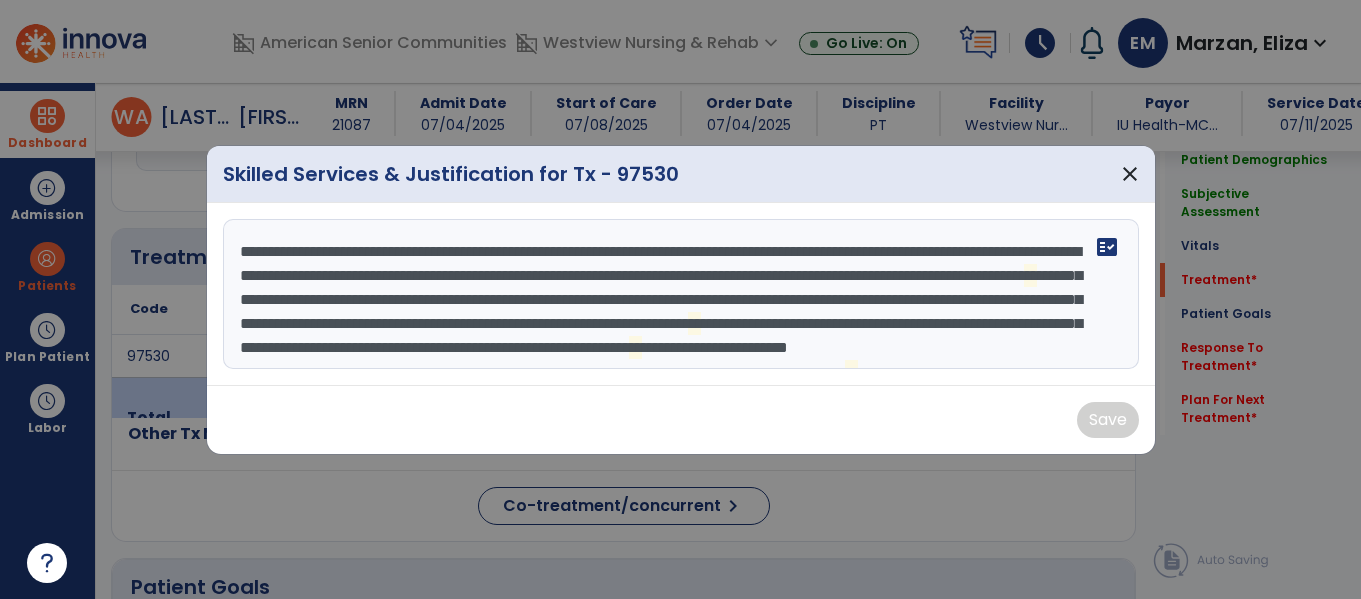 scroll, scrollTop: 40, scrollLeft: 0, axis: vertical 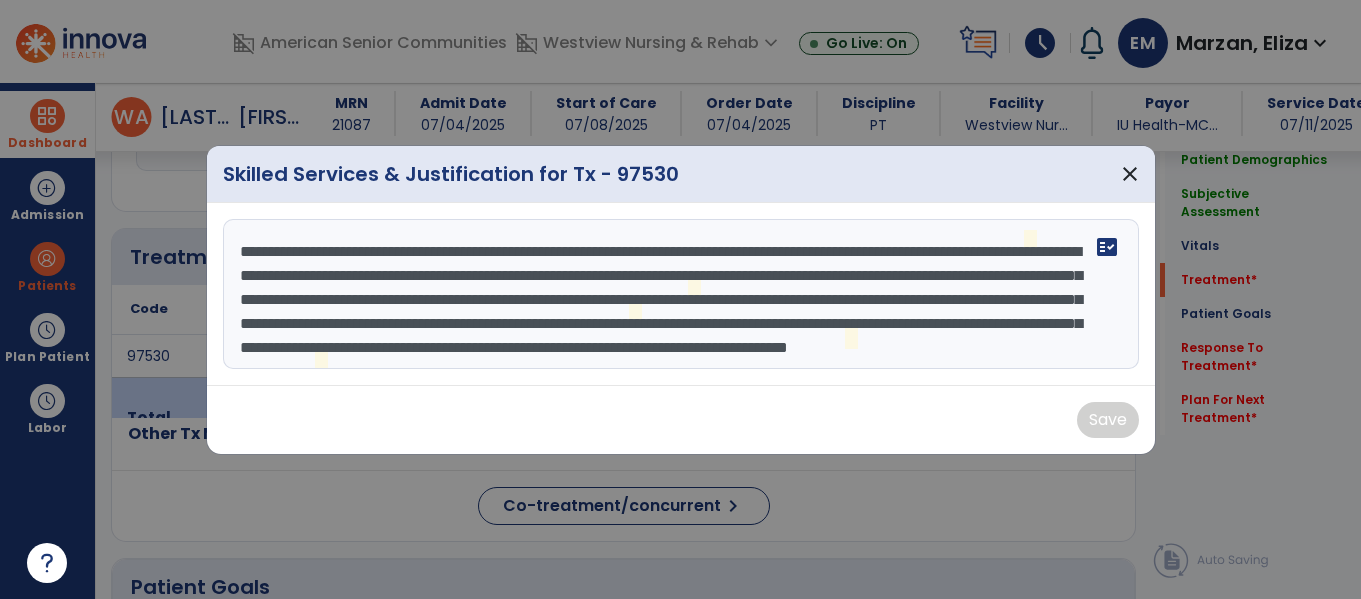click on "**********" at bounding box center (681, 294) 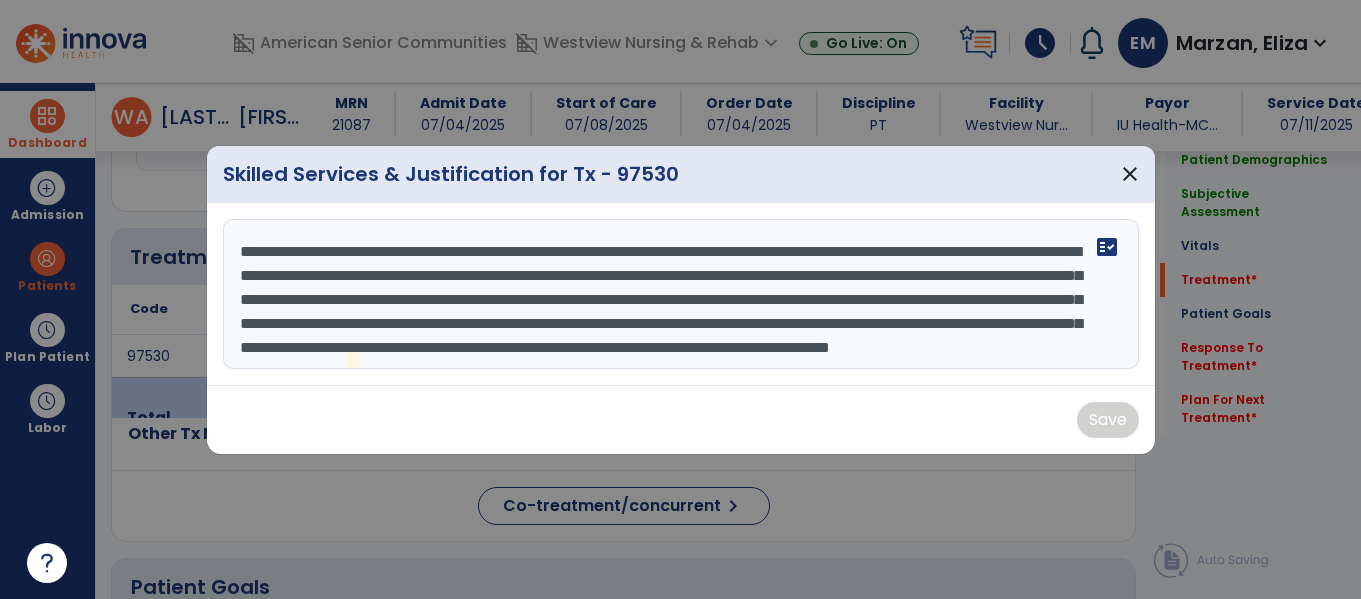 scroll, scrollTop: 40, scrollLeft: 0, axis: vertical 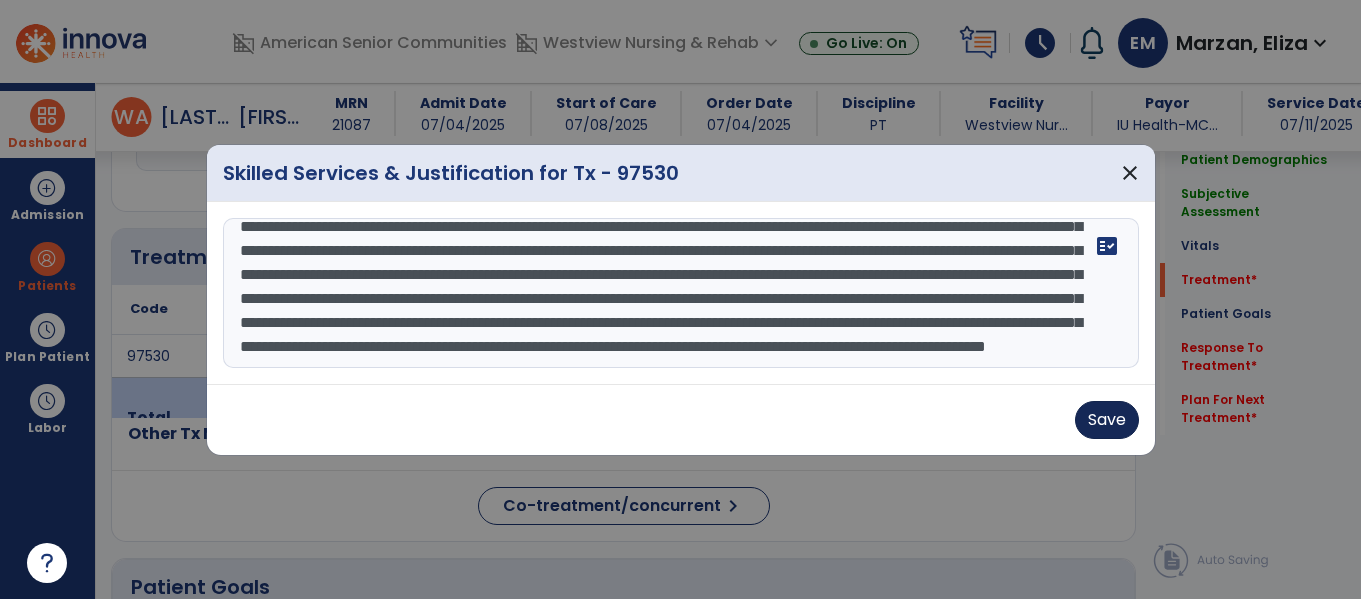 type on "**********" 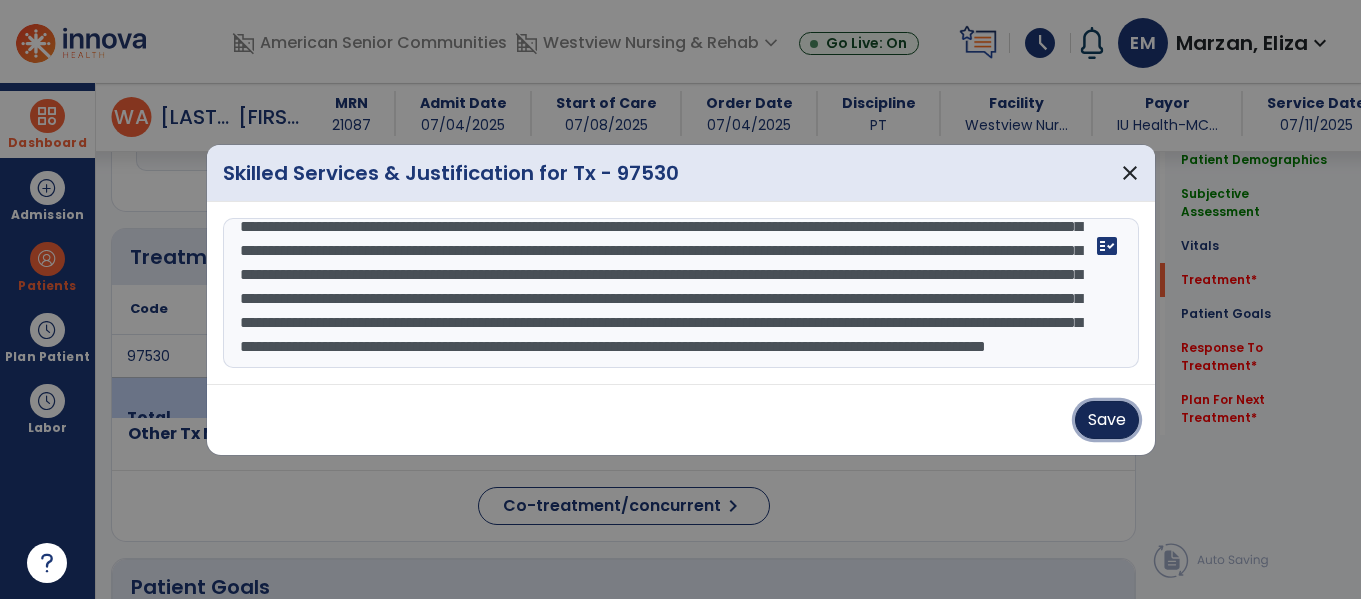 click on "Save" at bounding box center [1107, 420] 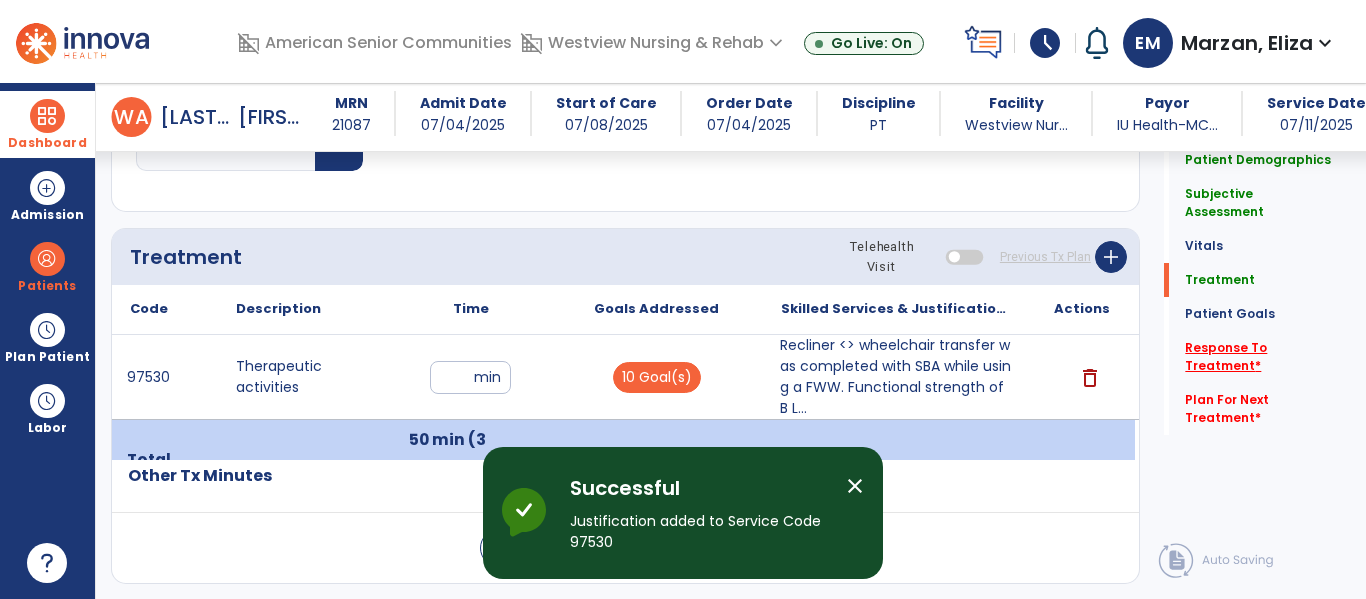 click on "Response To Treatment   *" 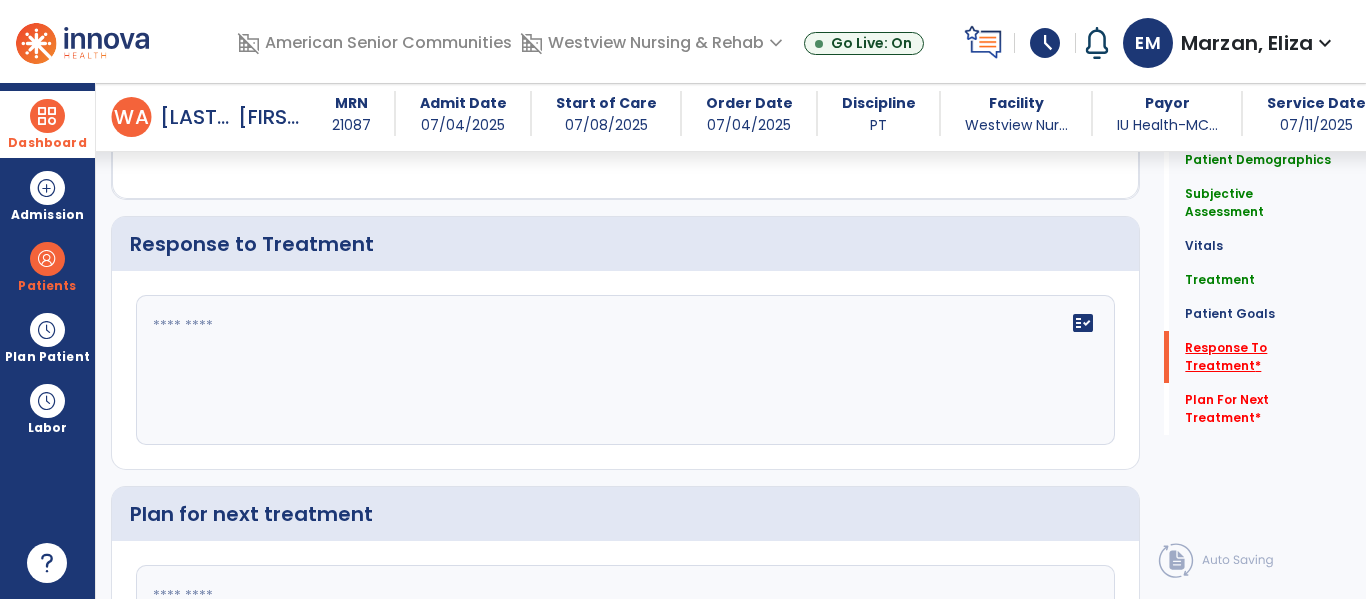 scroll, scrollTop: 3141, scrollLeft: 0, axis: vertical 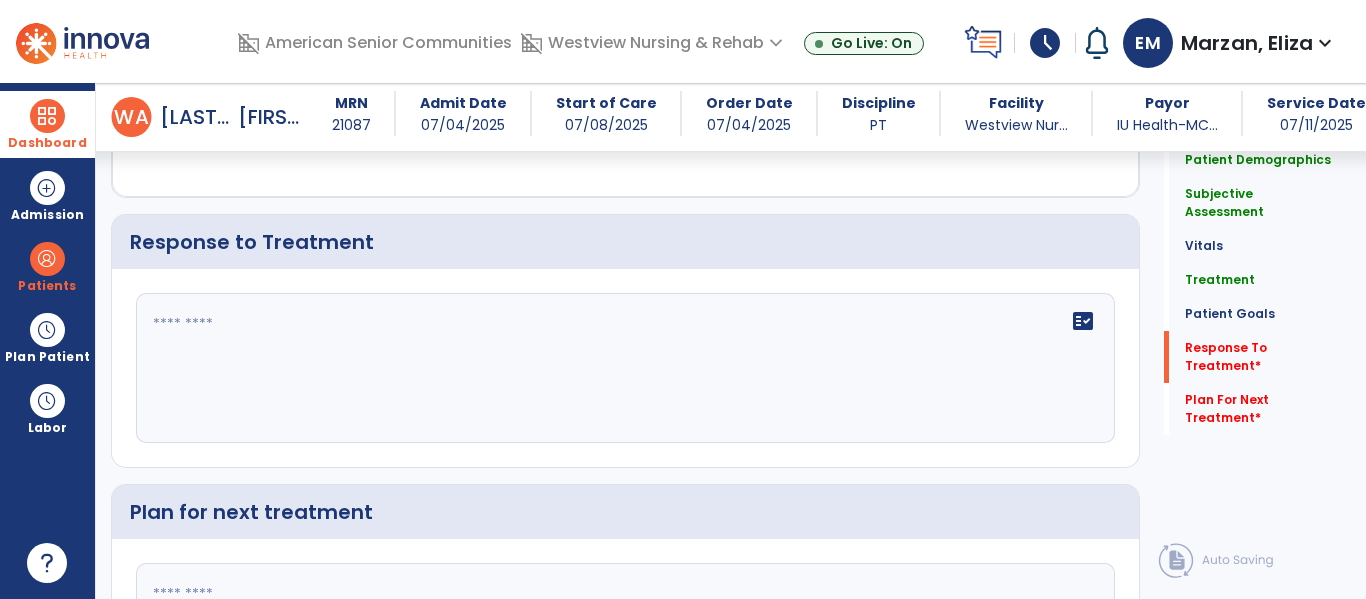 click 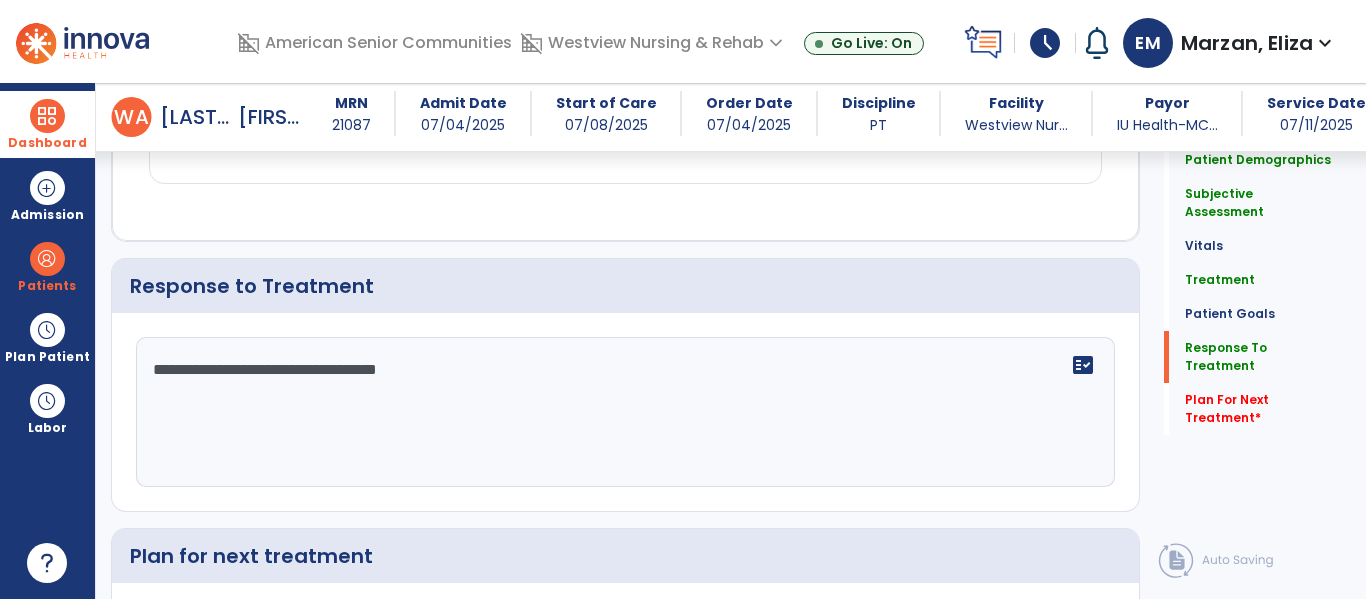 scroll, scrollTop: 3141, scrollLeft: 0, axis: vertical 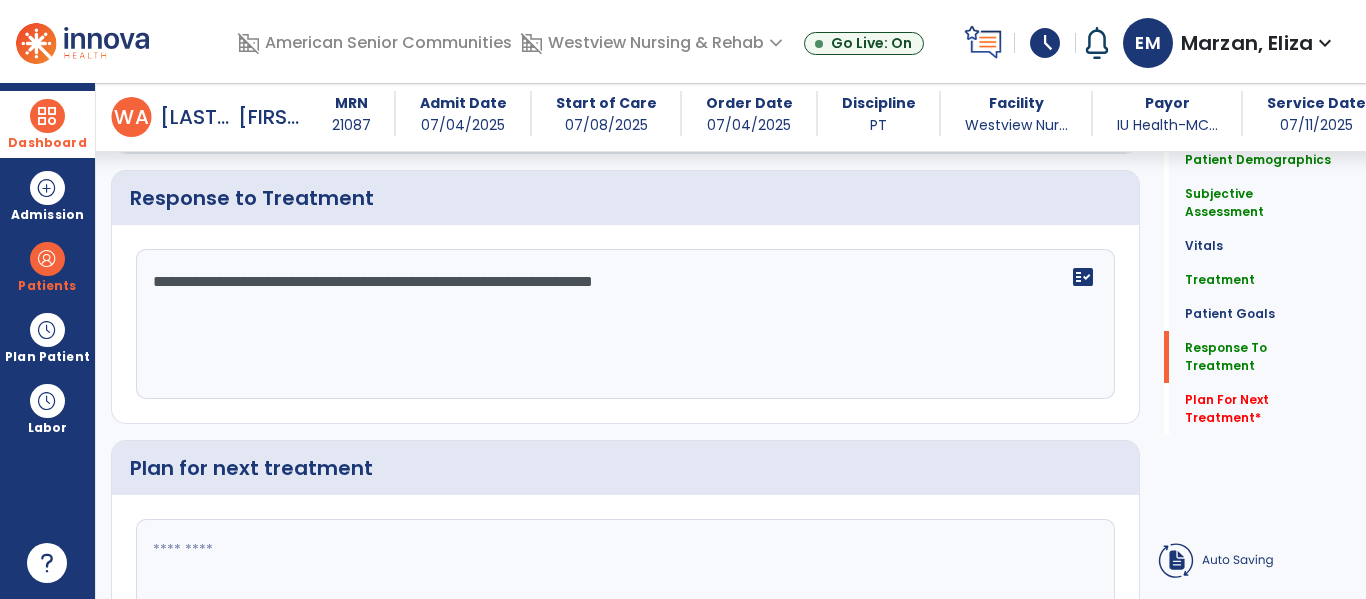 type on "**********" 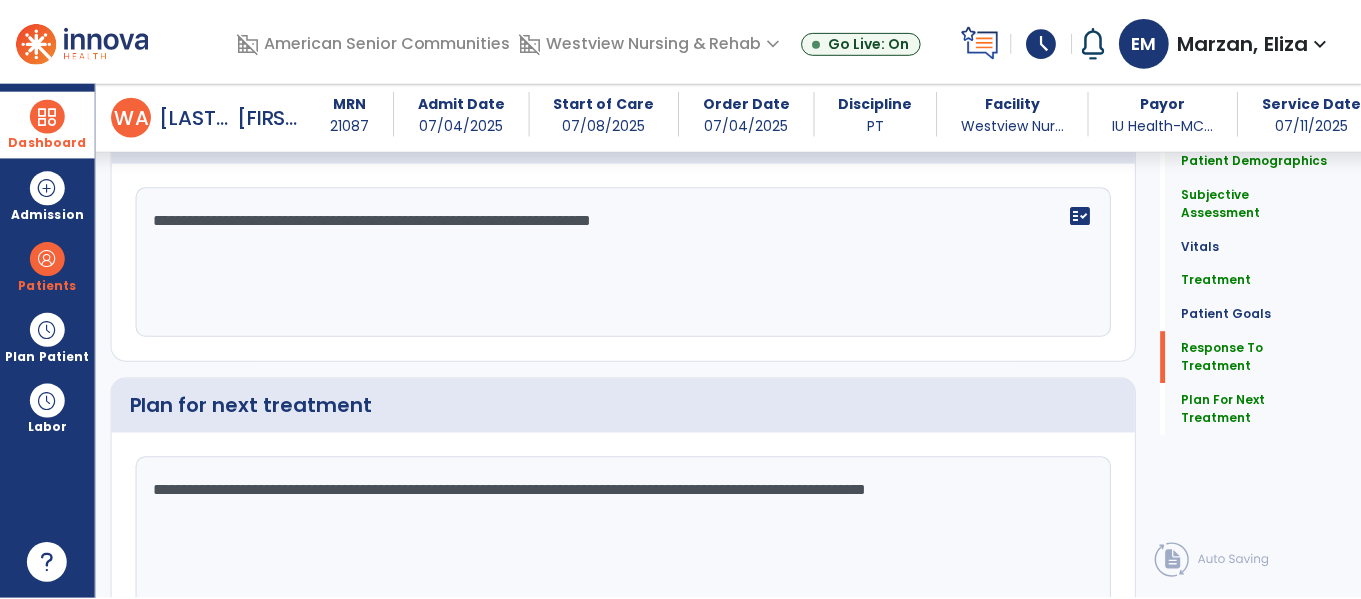 scroll, scrollTop: 3346, scrollLeft: 0, axis: vertical 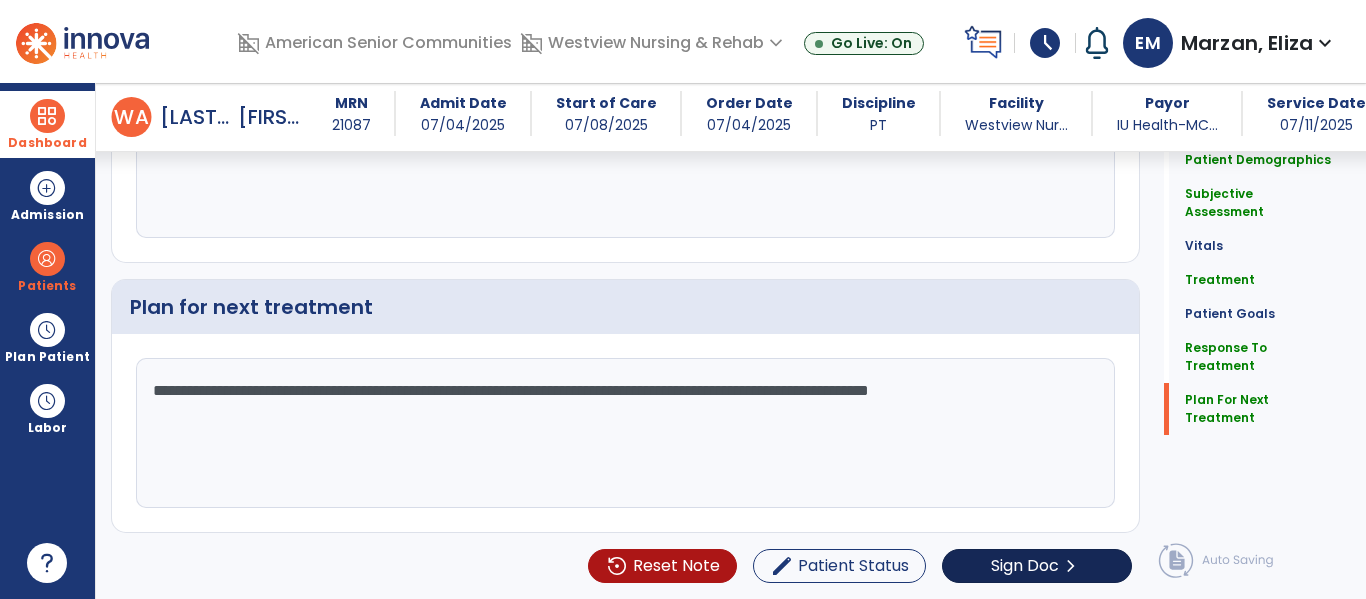 type on "**********" 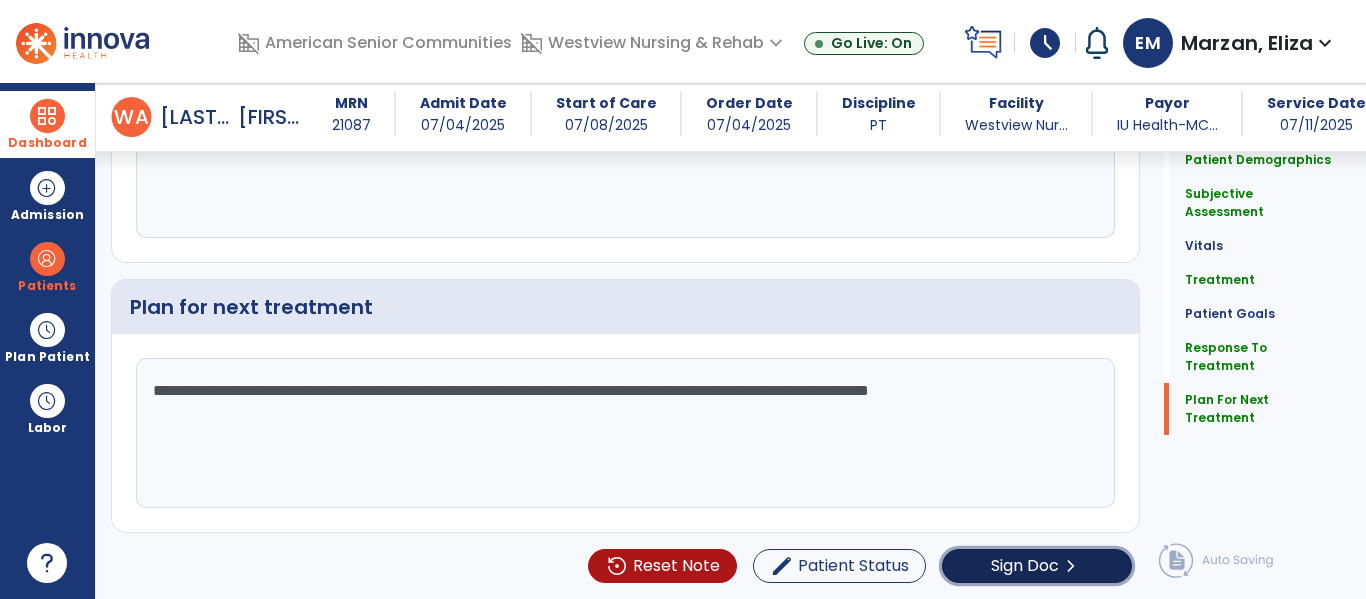 click on "chevron_right" 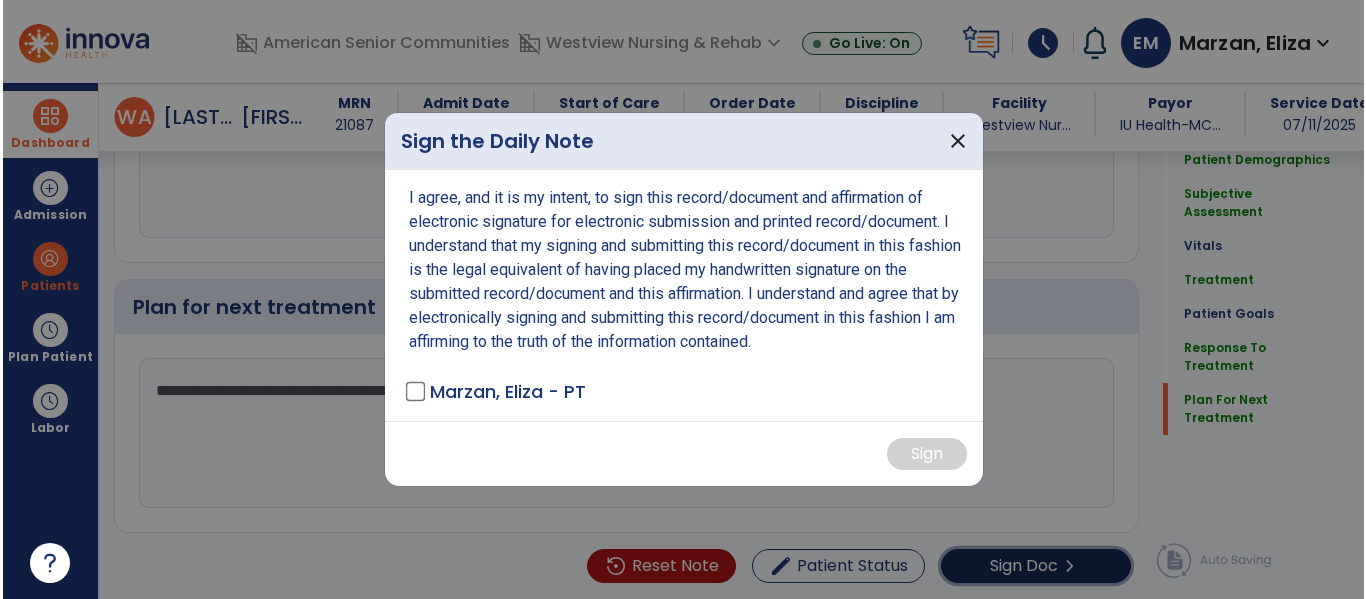 scroll, scrollTop: 3346, scrollLeft: 0, axis: vertical 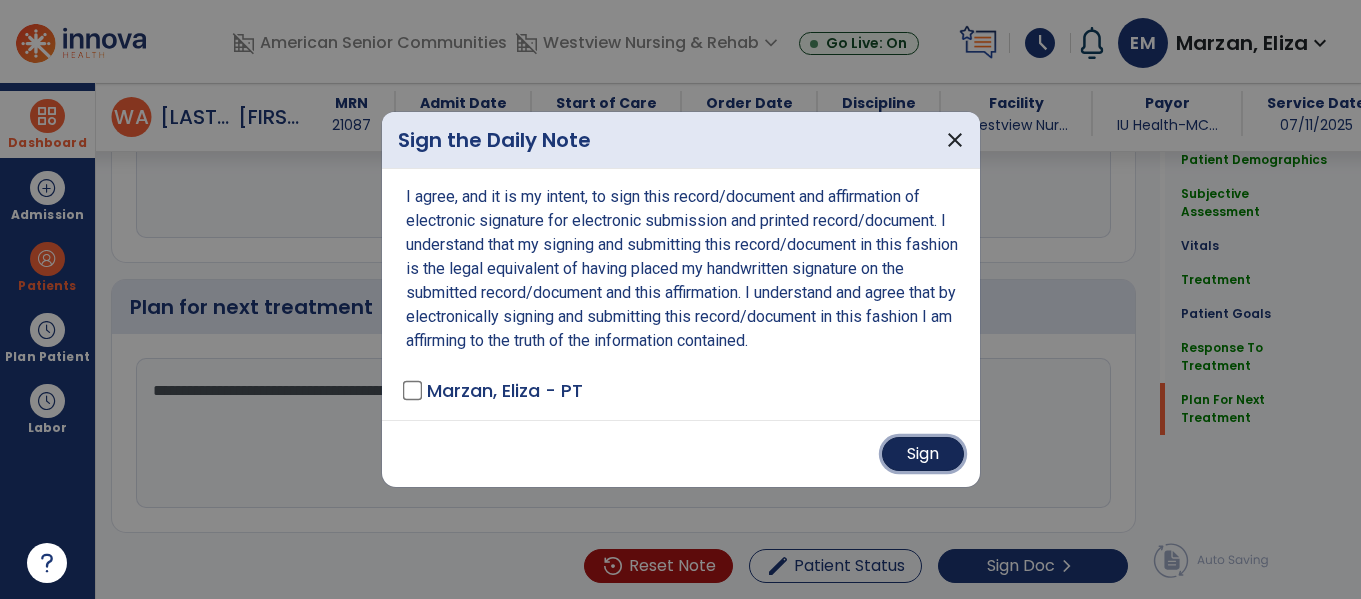 click on "Sign" at bounding box center [923, 454] 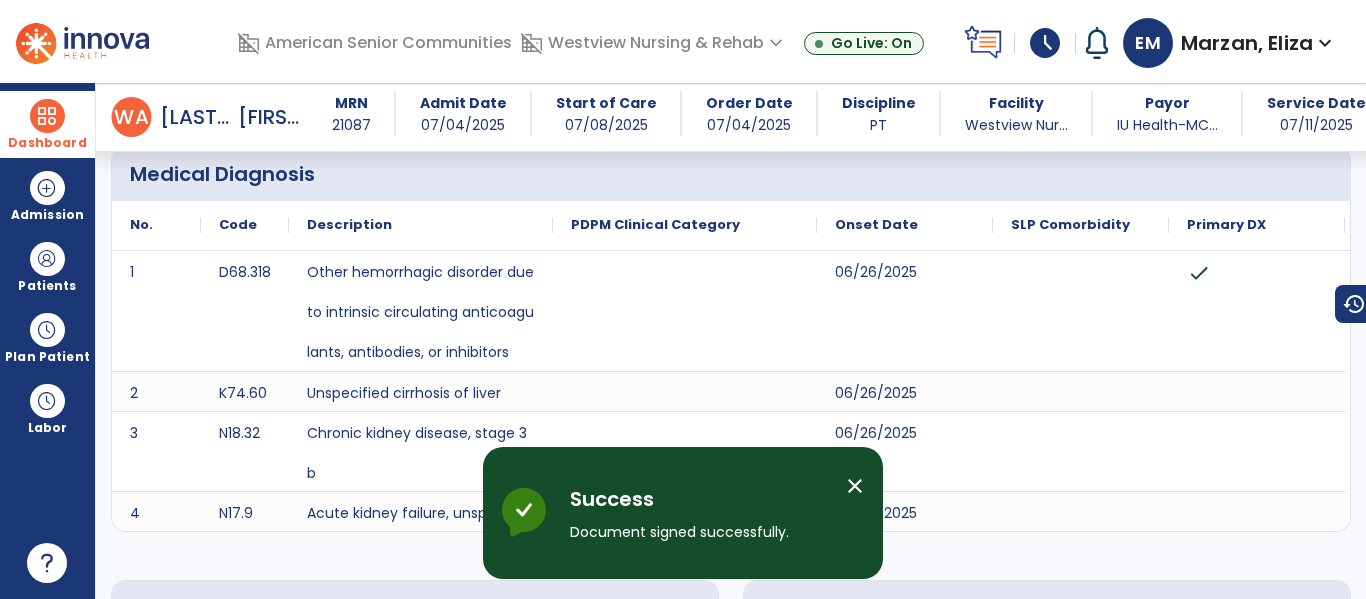 scroll, scrollTop: 0, scrollLeft: 0, axis: both 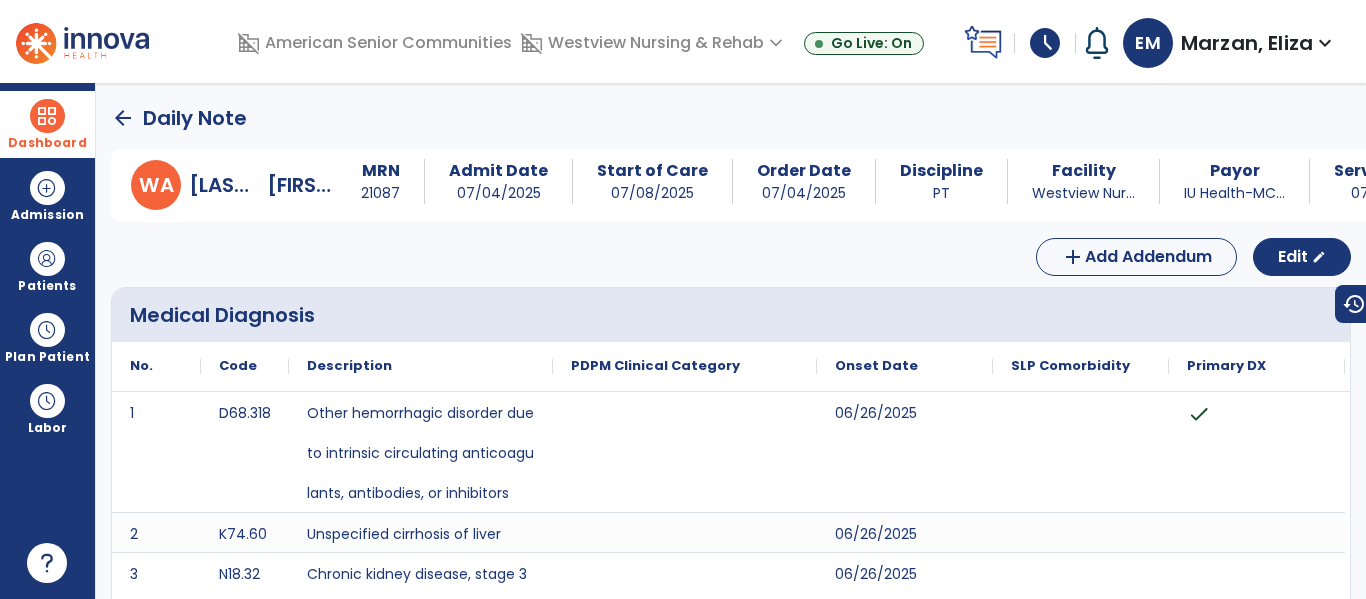 click on "arrow_back" 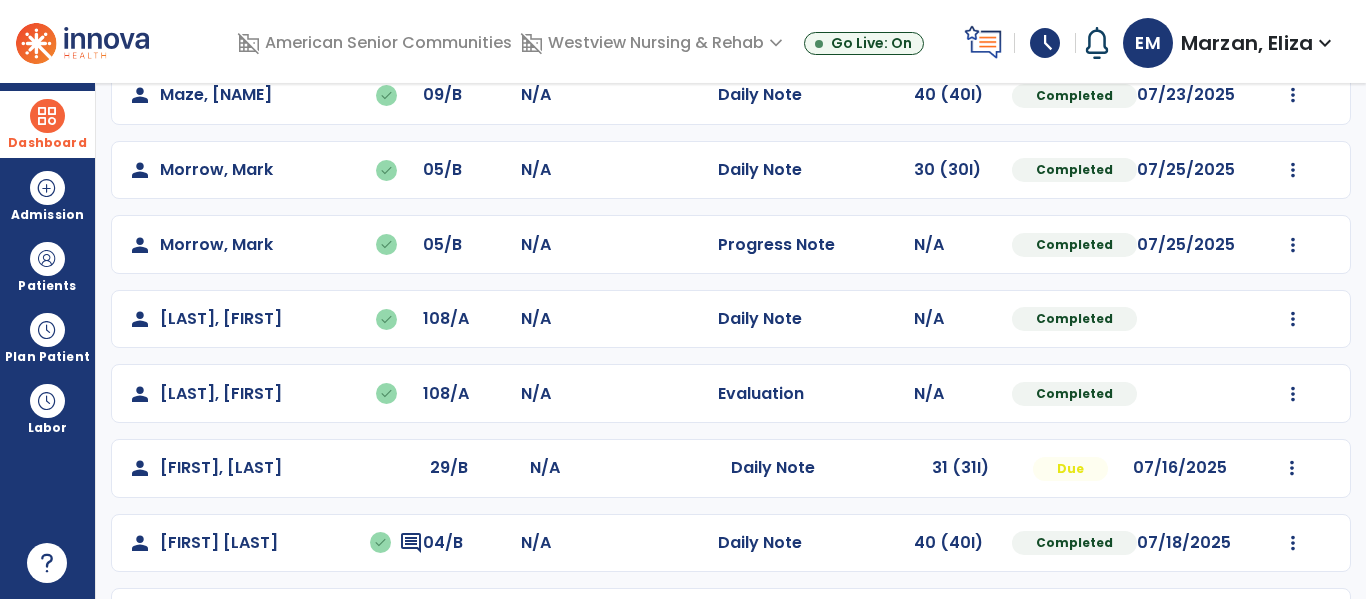 scroll, scrollTop: 786, scrollLeft: 0, axis: vertical 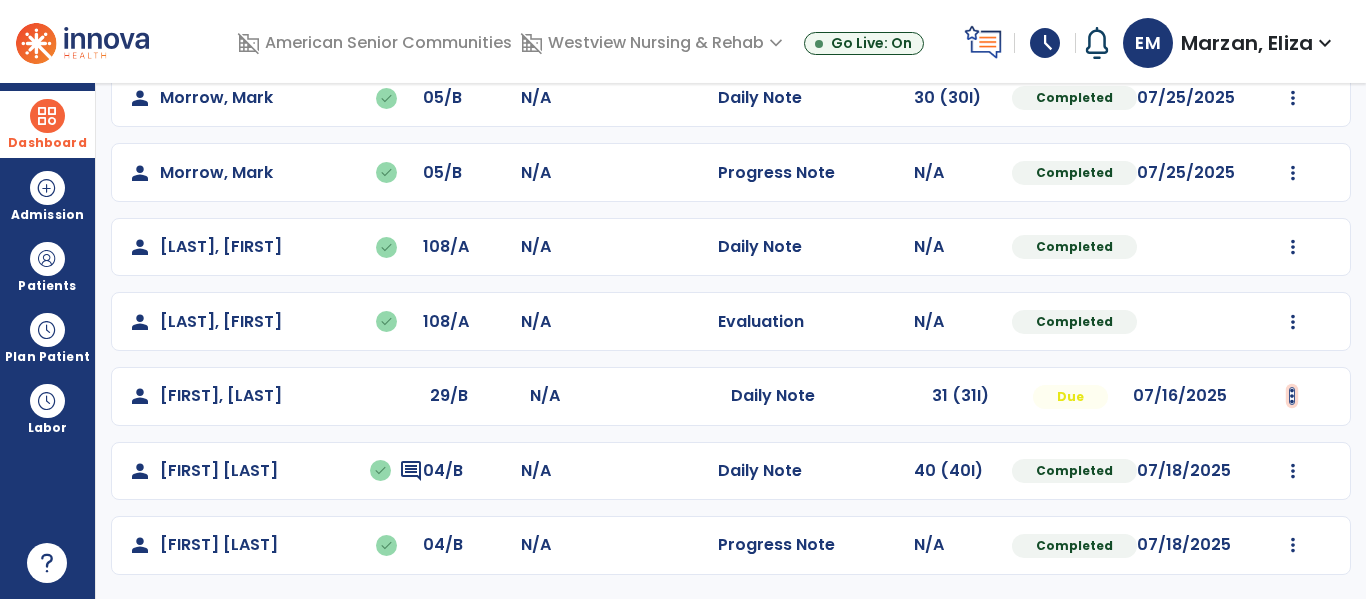 click at bounding box center [1293, -498] 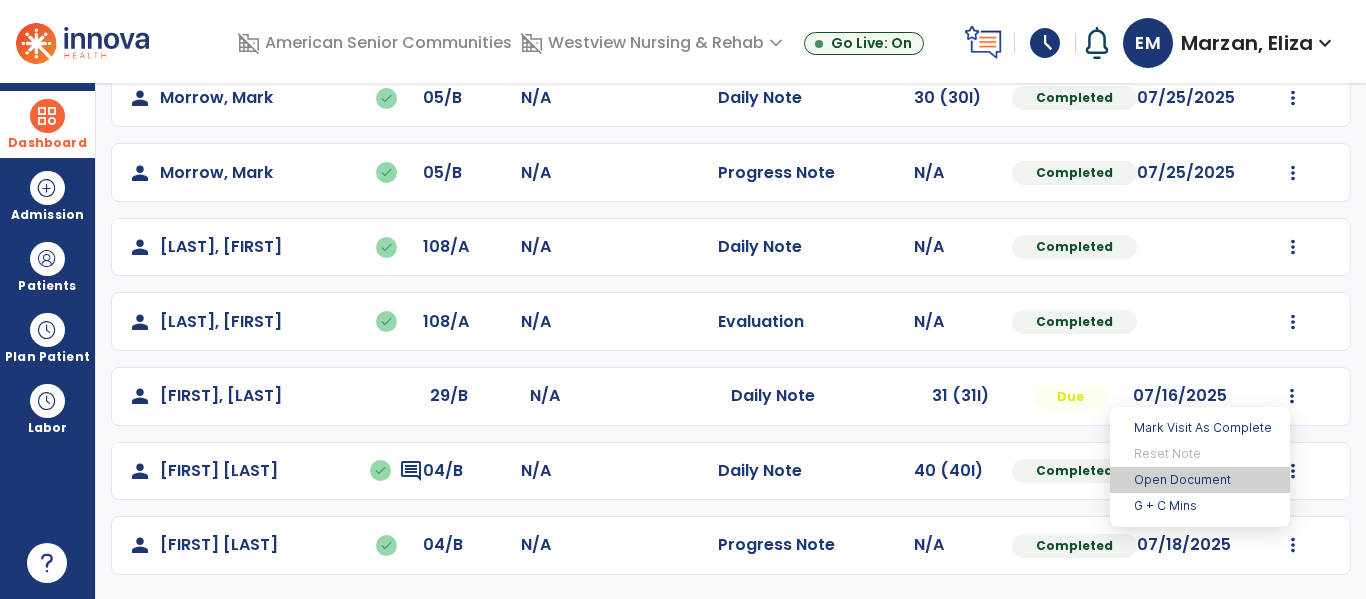 click on "Open Document" at bounding box center [1200, 480] 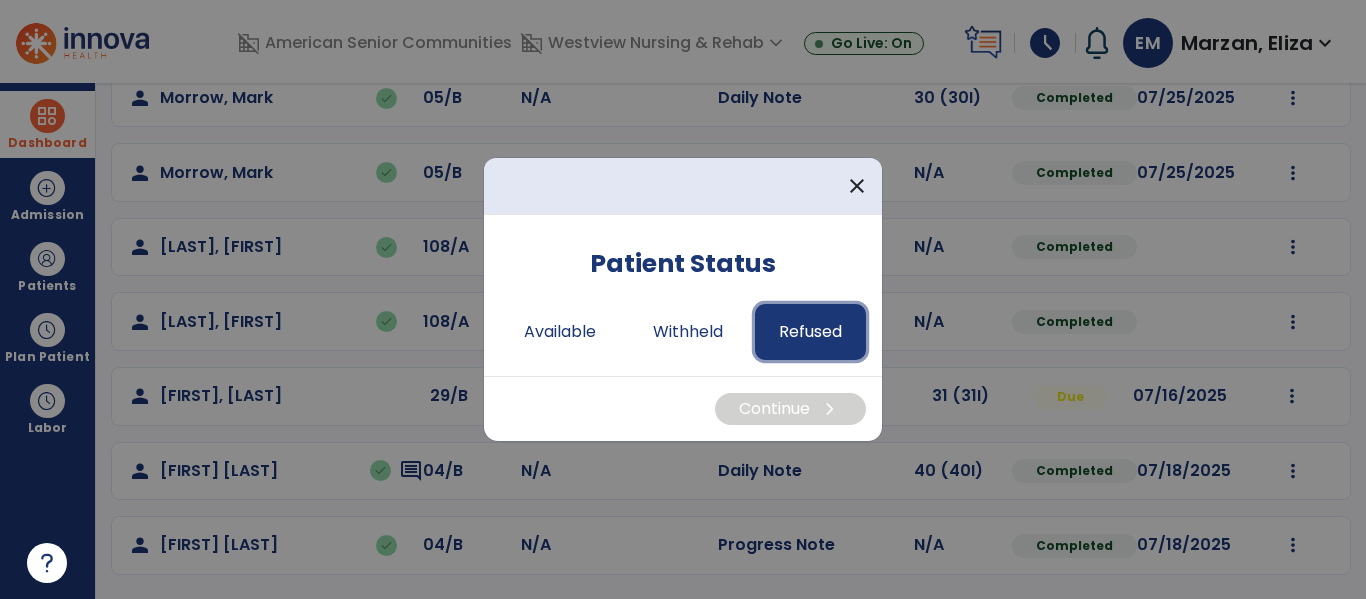 click on "Refused" at bounding box center [810, 332] 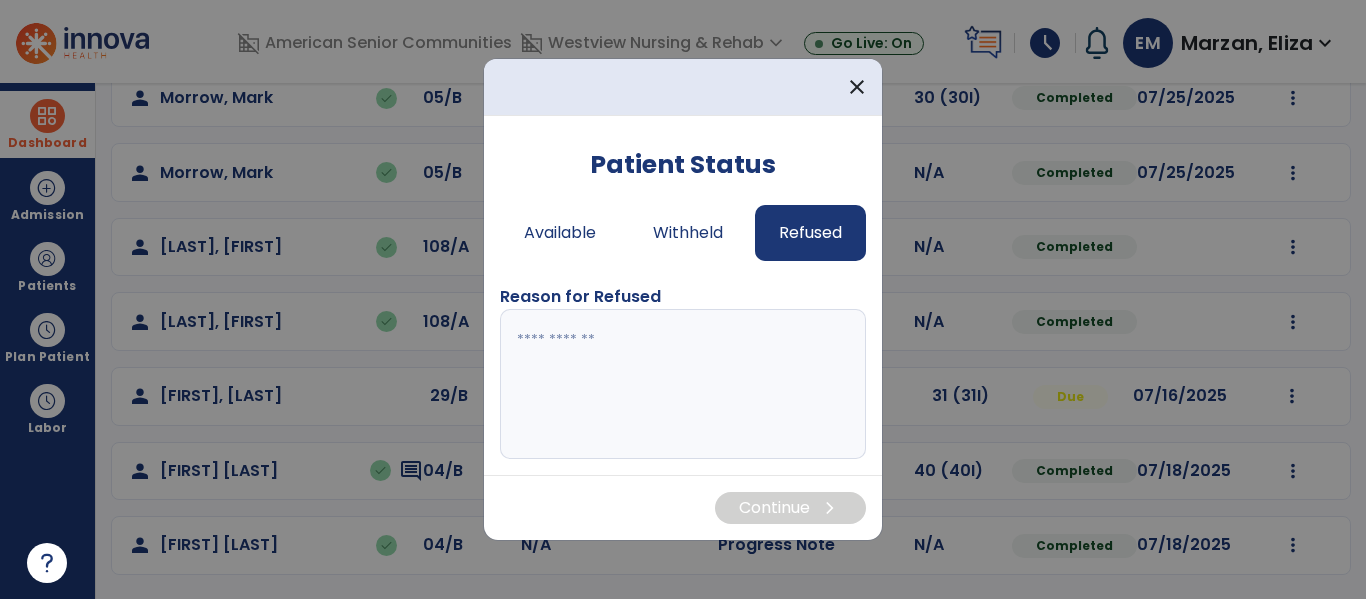 click at bounding box center (683, 384) 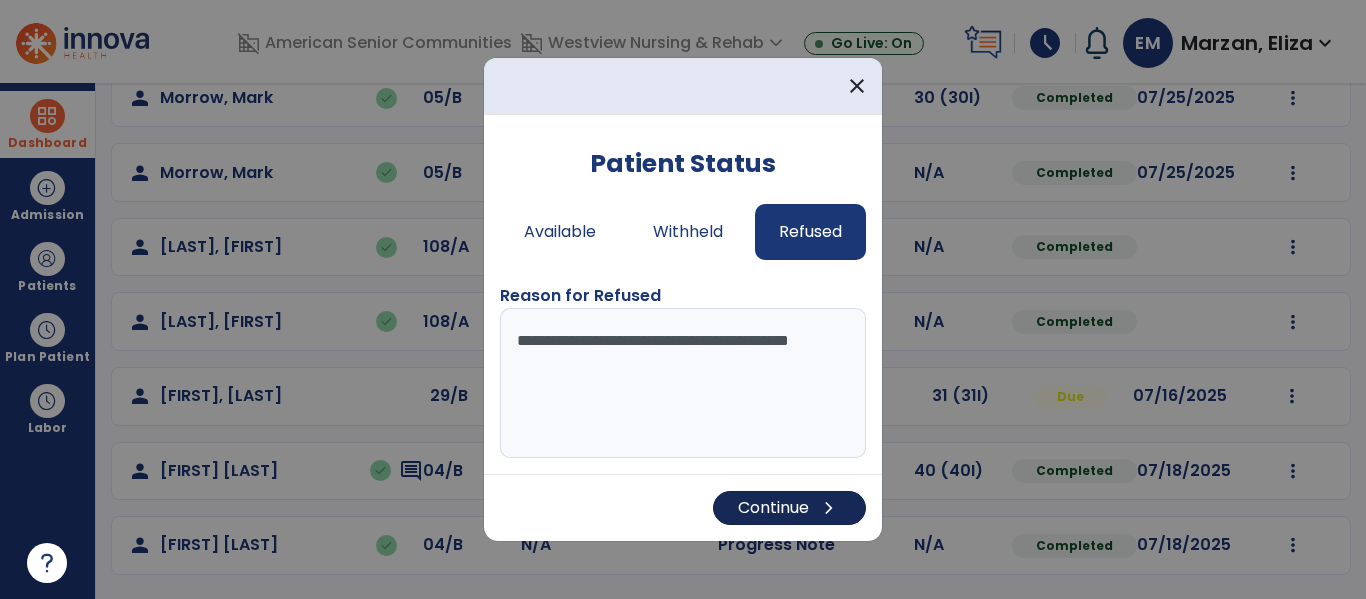 type on "**********" 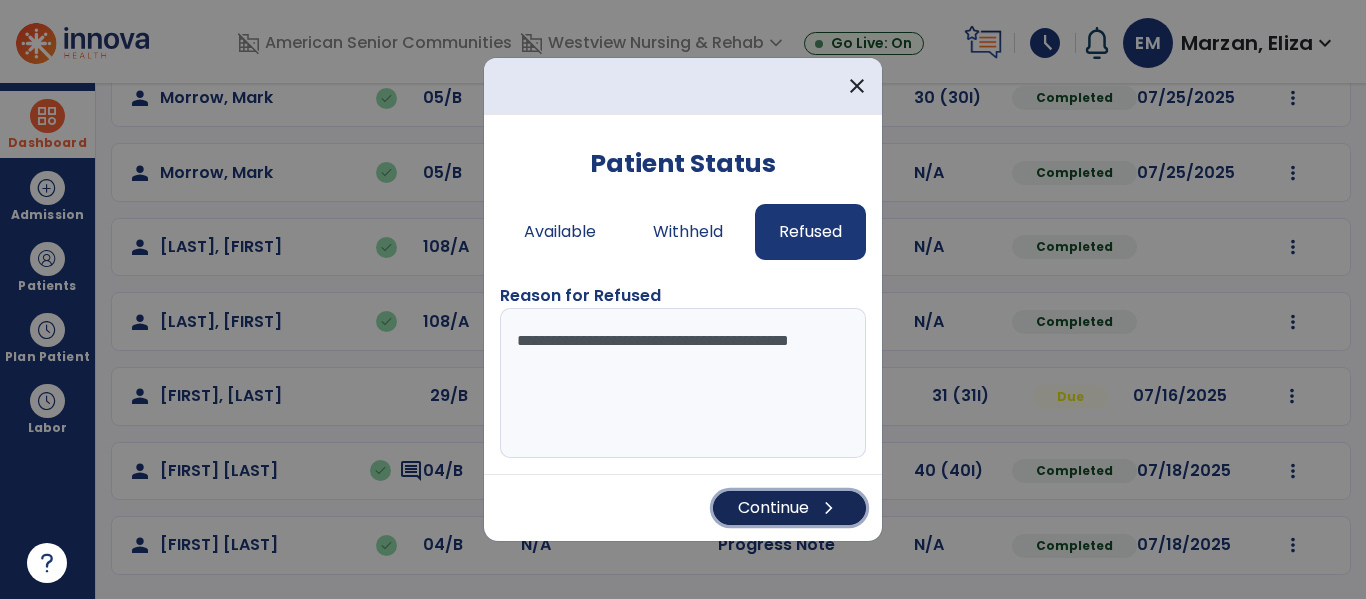 click on "Continue   chevron_right" at bounding box center [789, 508] 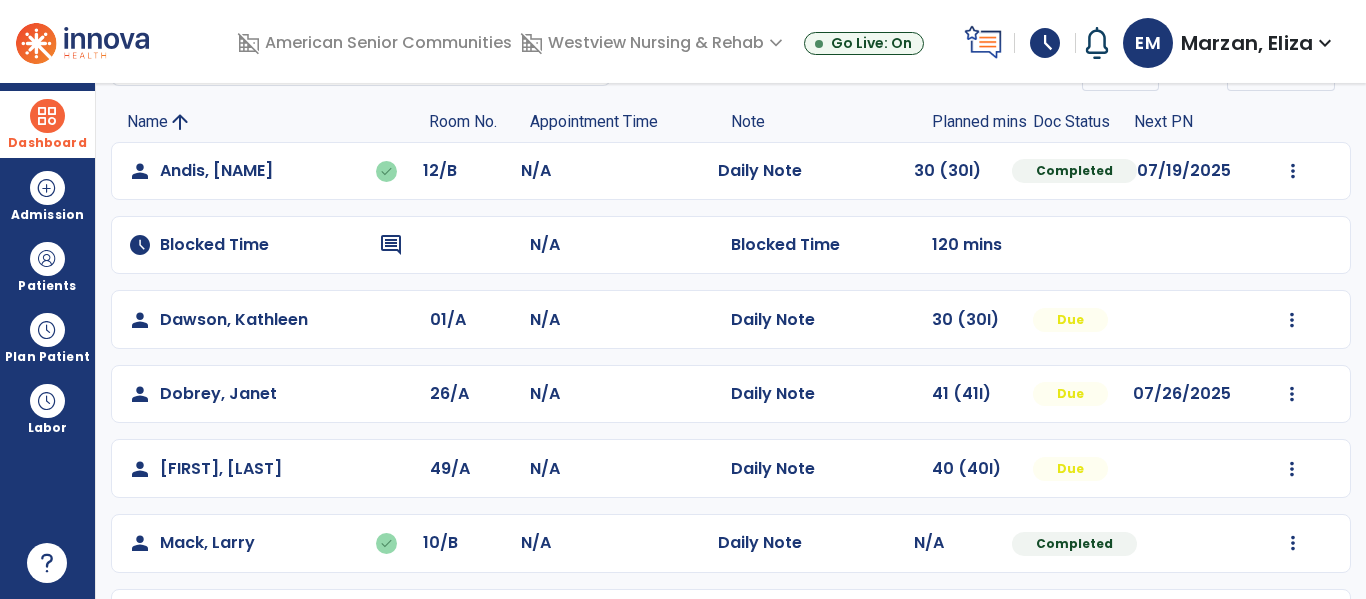 scroll, scrollTop: 111, scrollLeft: 0, axis: vertical 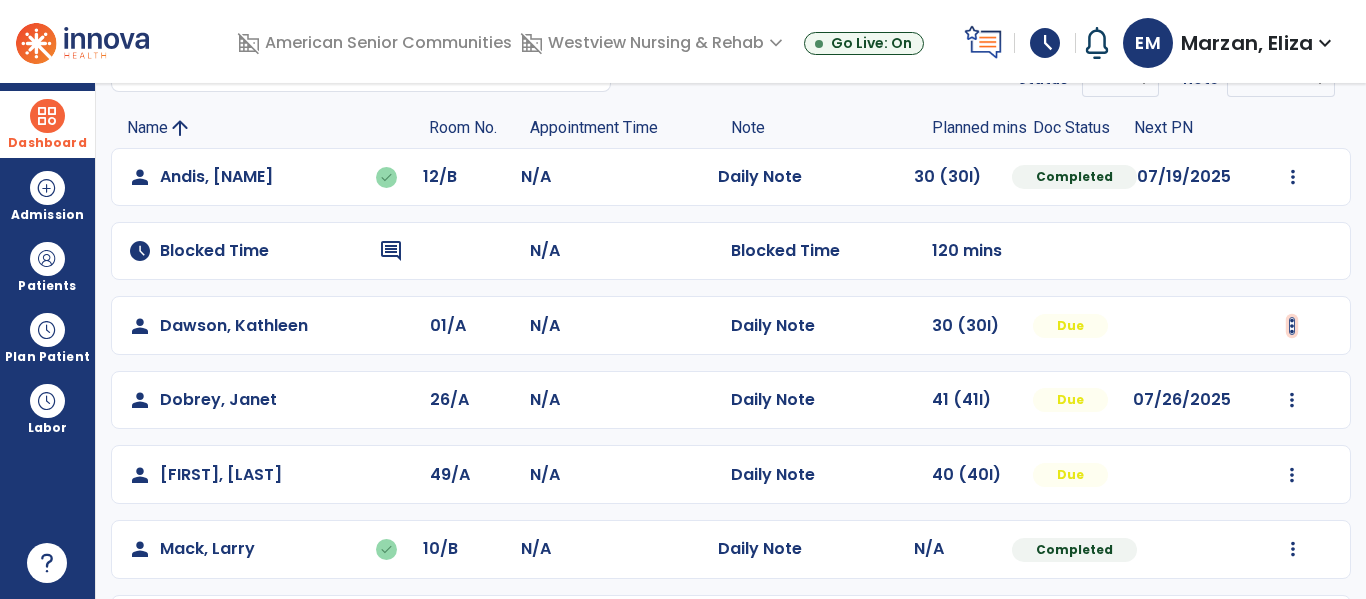 click at bounding box center [1293, 177] 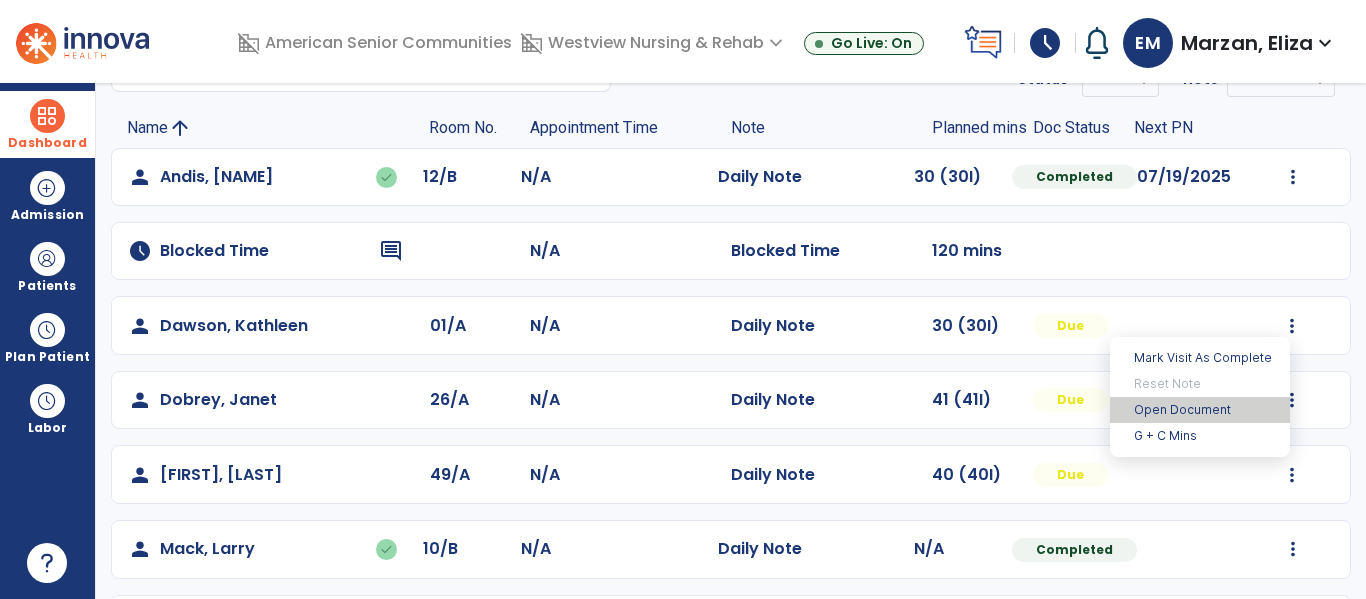 click on "Open Document" at bounding box center [1200, 410] 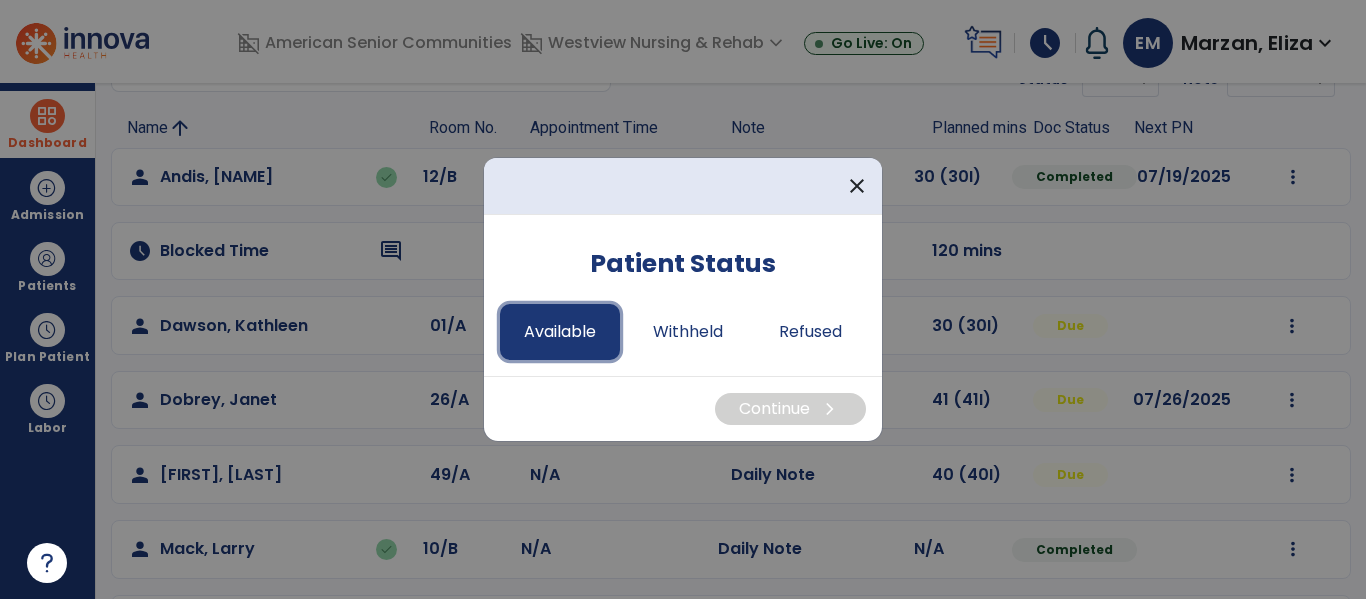 click on "Available" at bounding box center [560, 332] 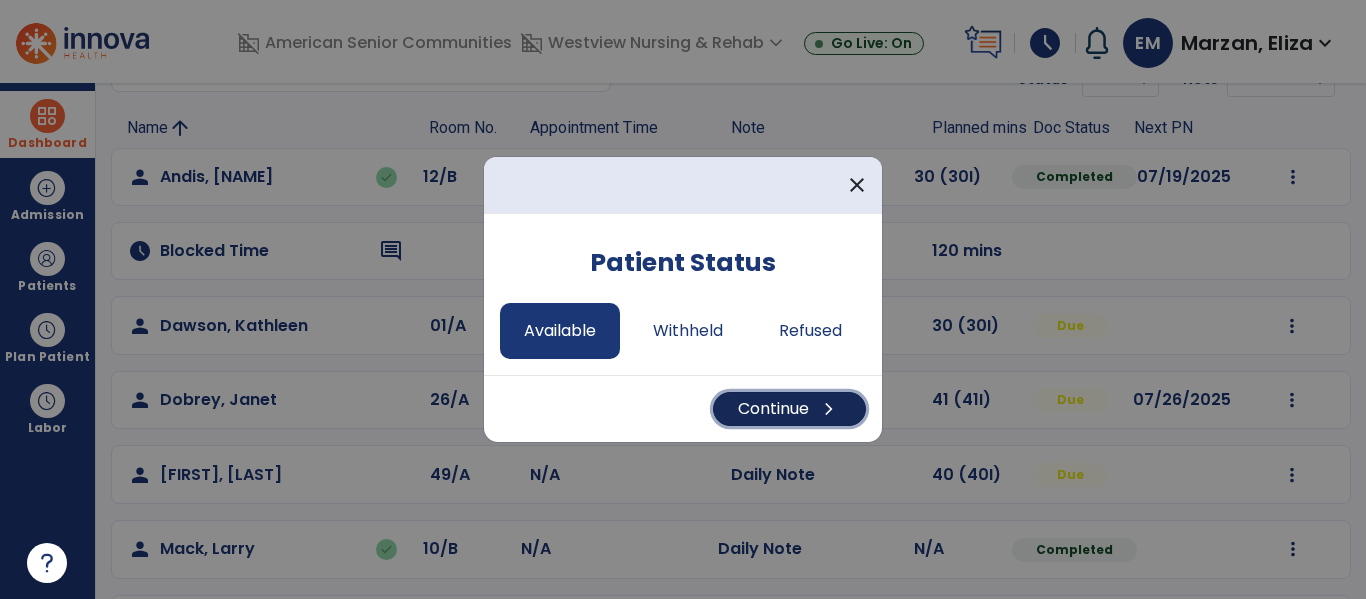 click on "chevron_right" at bounding box center (829, 409) 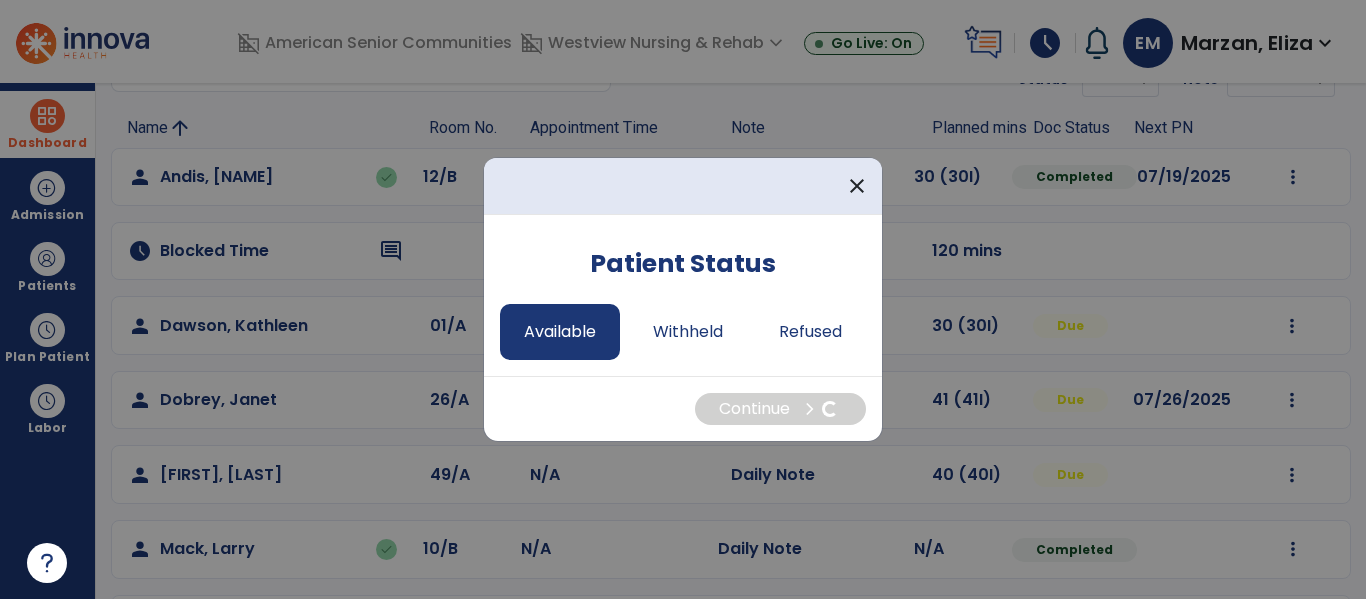select on "*" 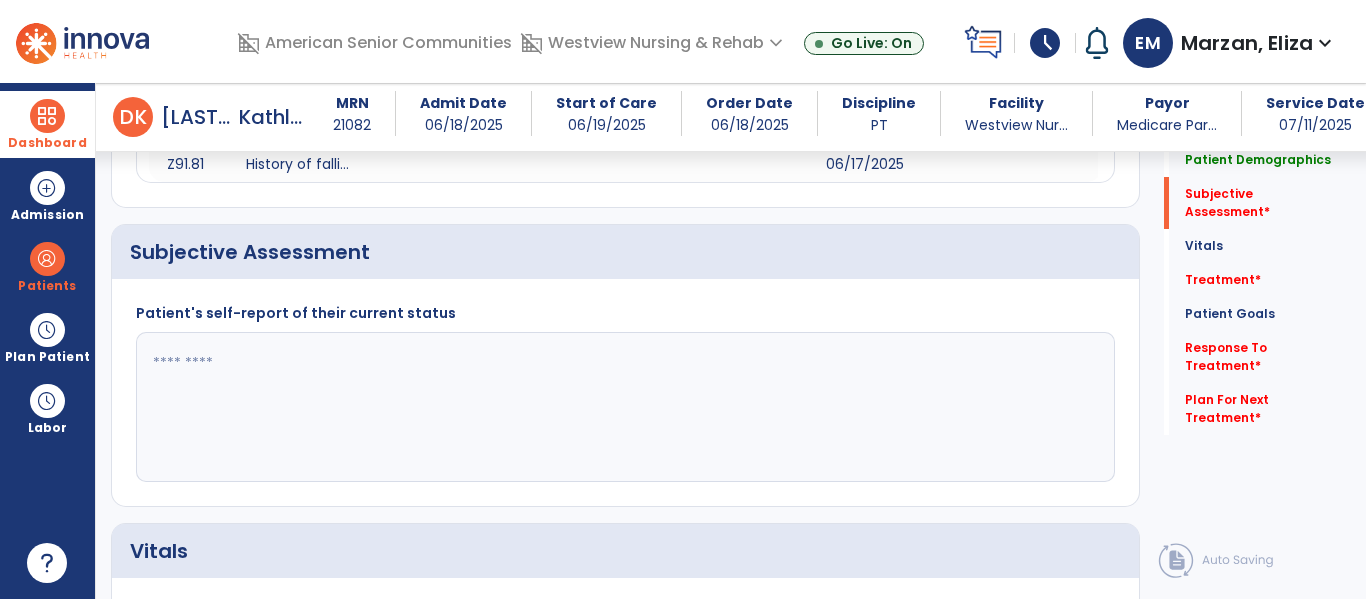 scroll, scrollTop: 437, scrollLeft: 0, axis: vertical 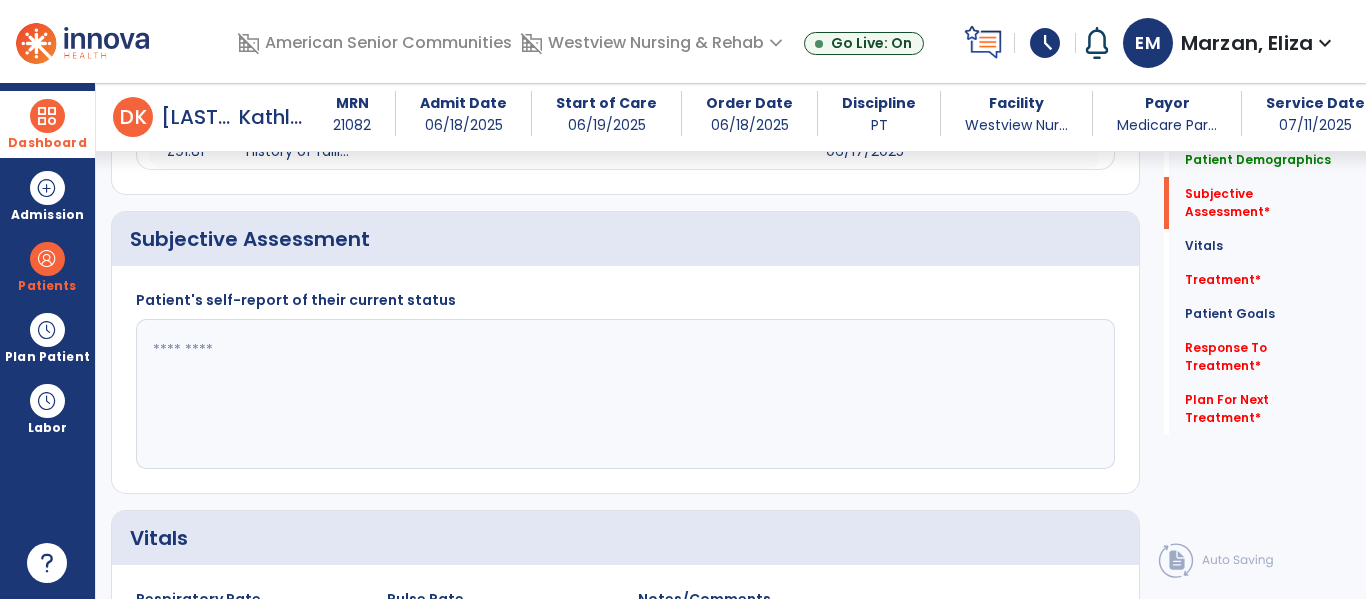 click 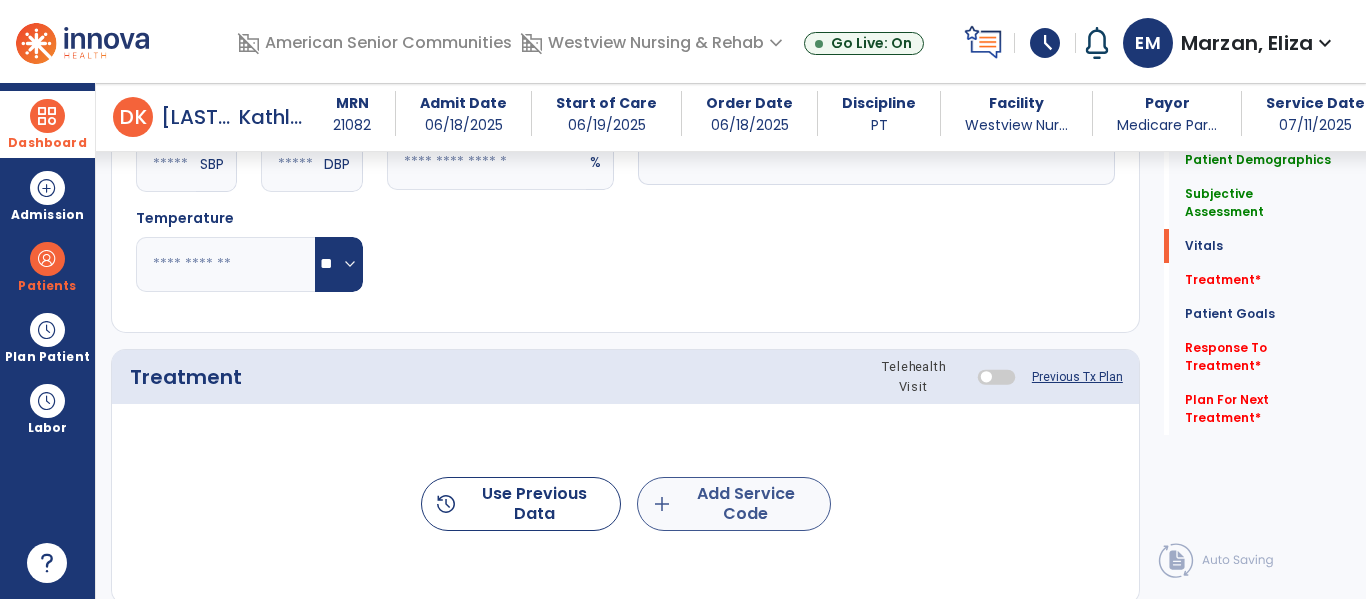 type on "**********" 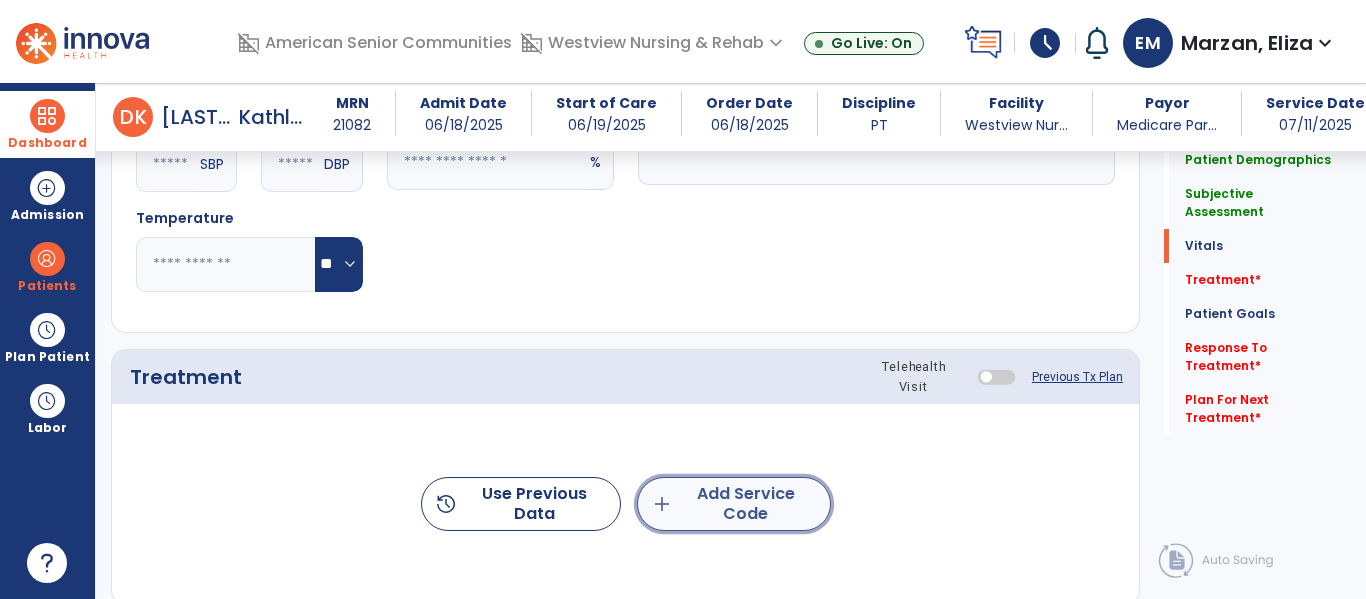 click on "add  Add Service Code" 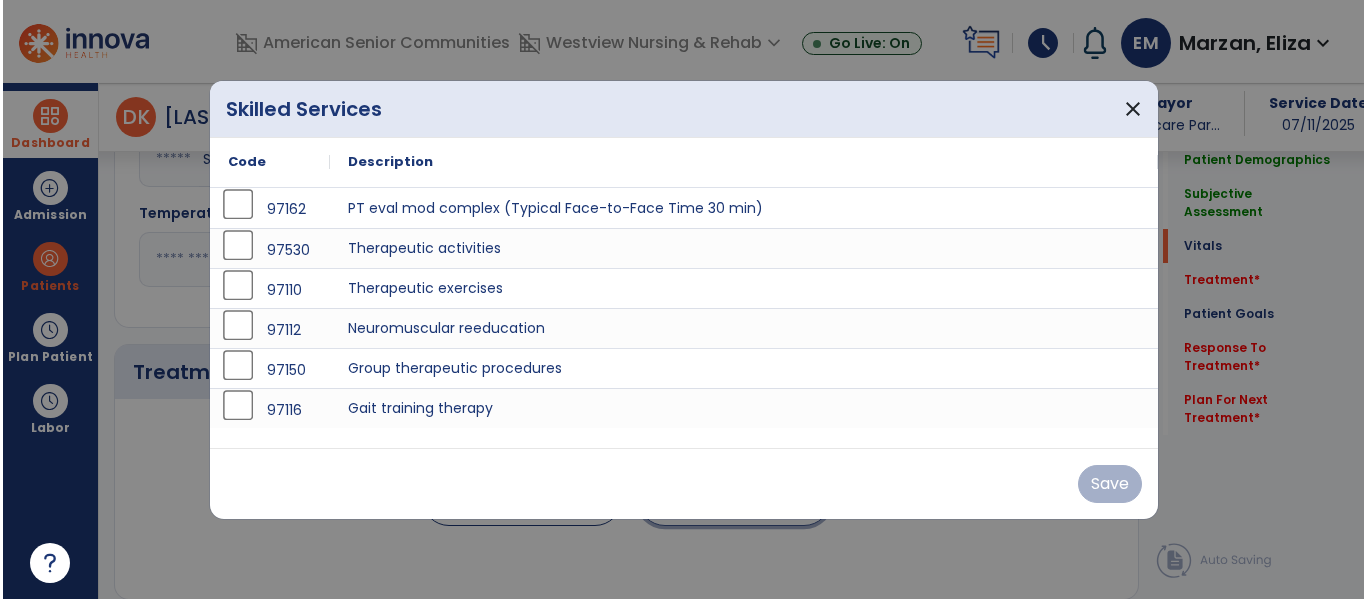 scroll, scrollTop: 1020, scrollLeft: 0, axis: vertical 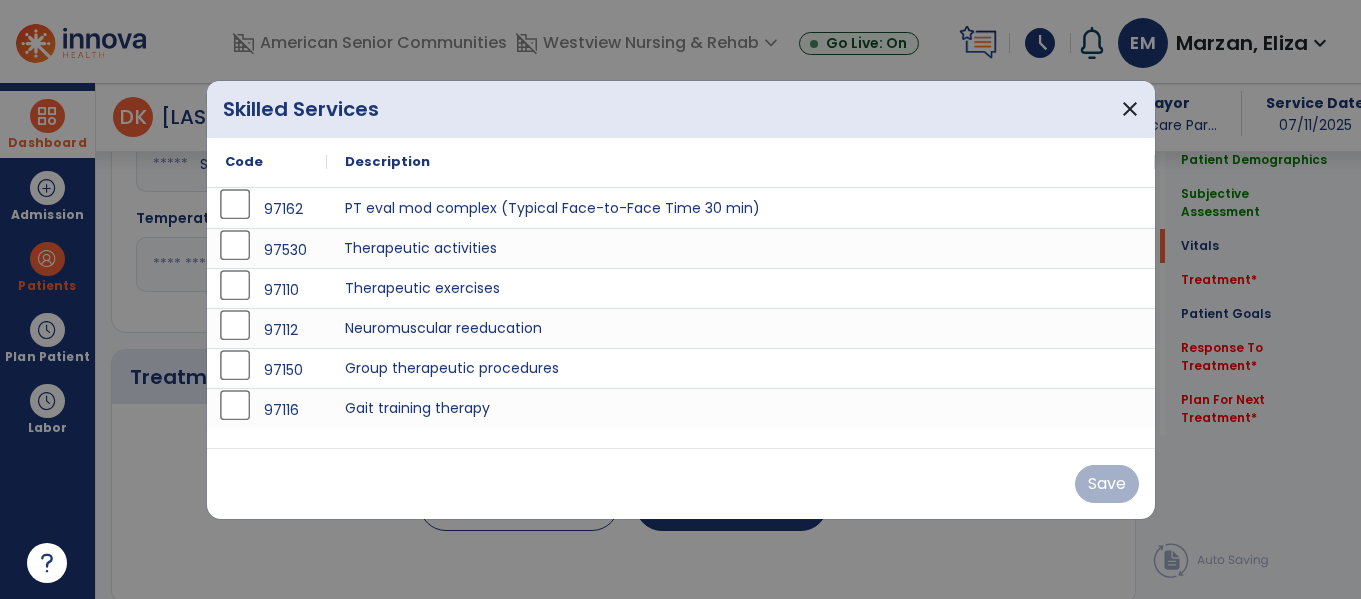 click on "Therapeutic activities" at bounding box center [741, 248] 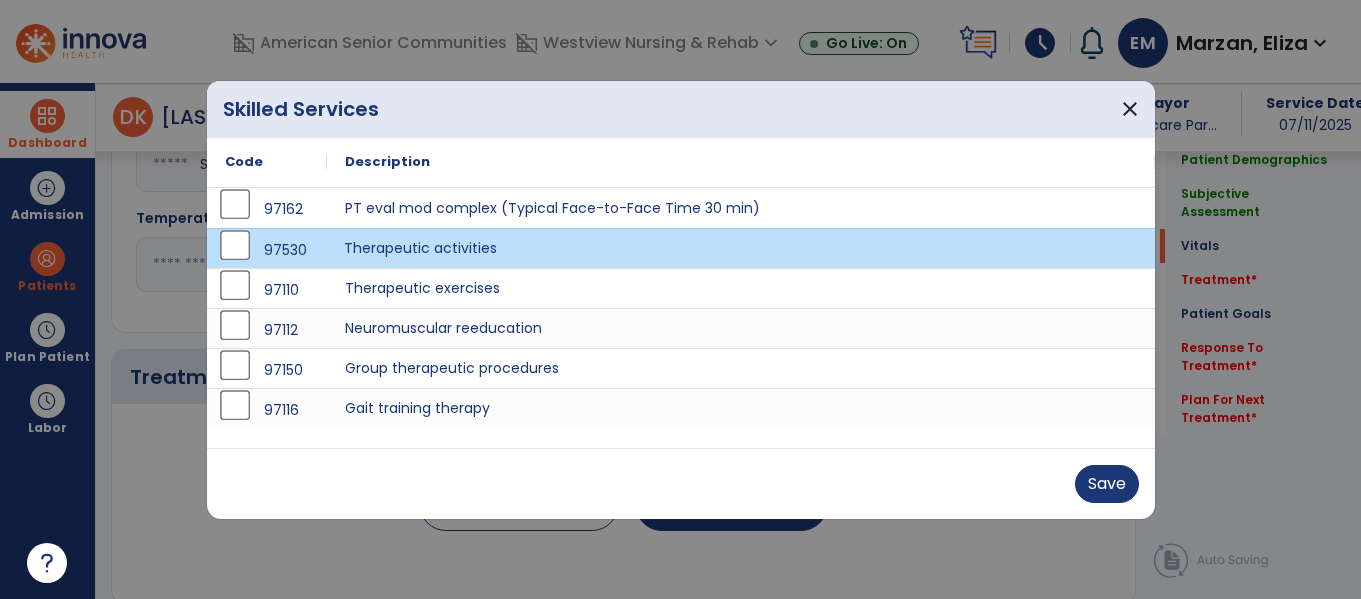 click on "Therapeutic activities" at bounding box center [741, 248] 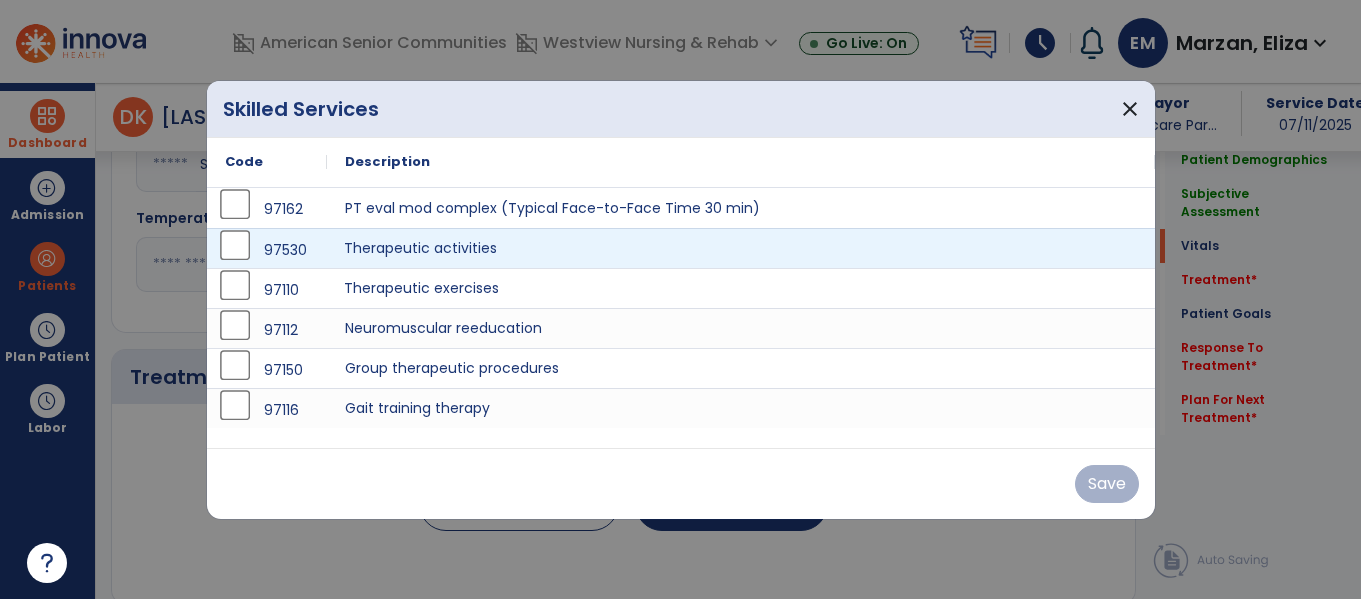 click on "Therapeutic exercises" at bounding box center [741, 288] 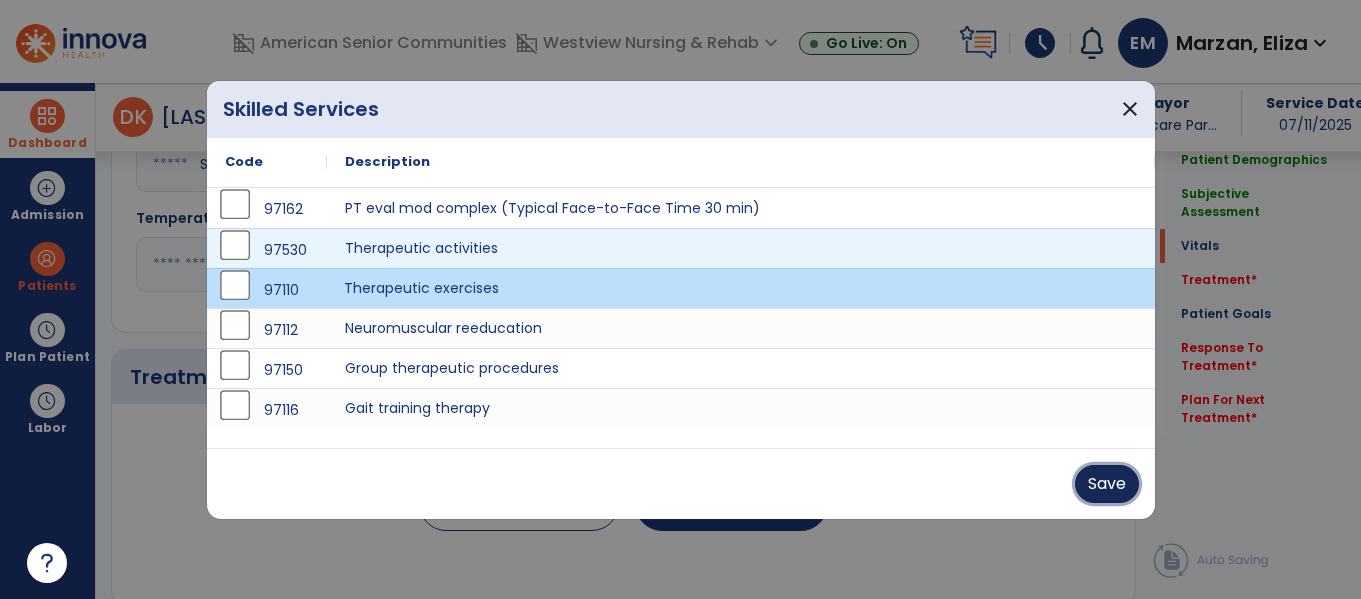 click on "Save" at bounding box center (1107, 484) 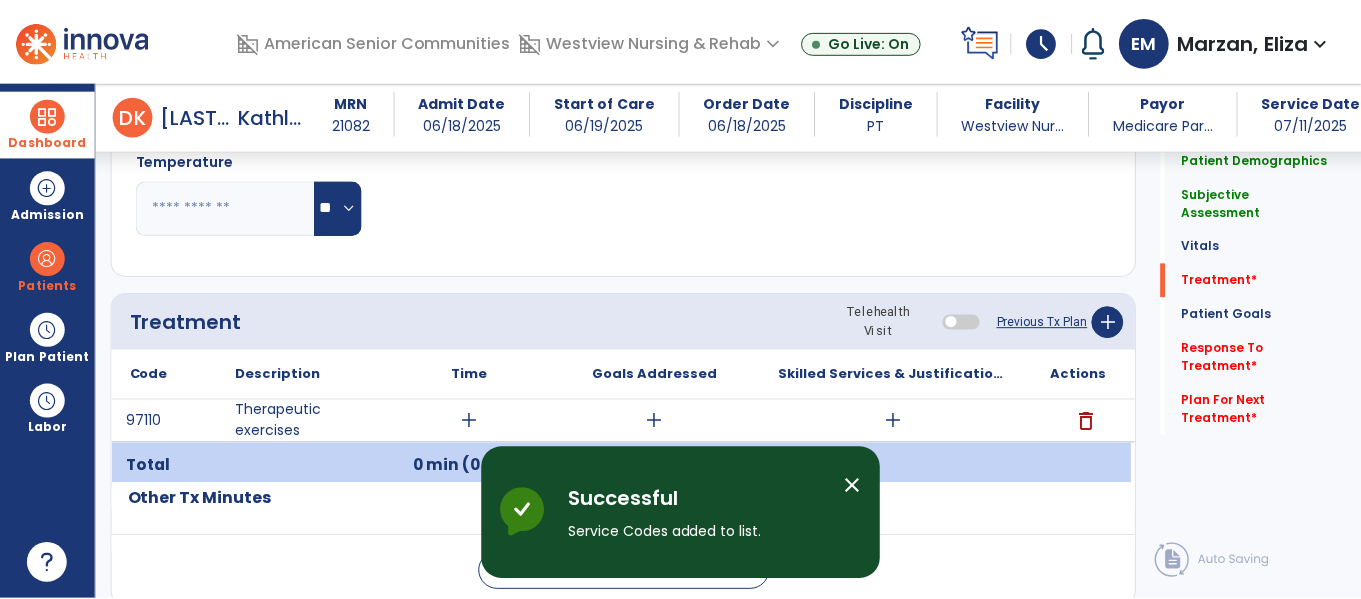 scroll, scrollTop: 1079, scrollLeft: 0, axis: vertical 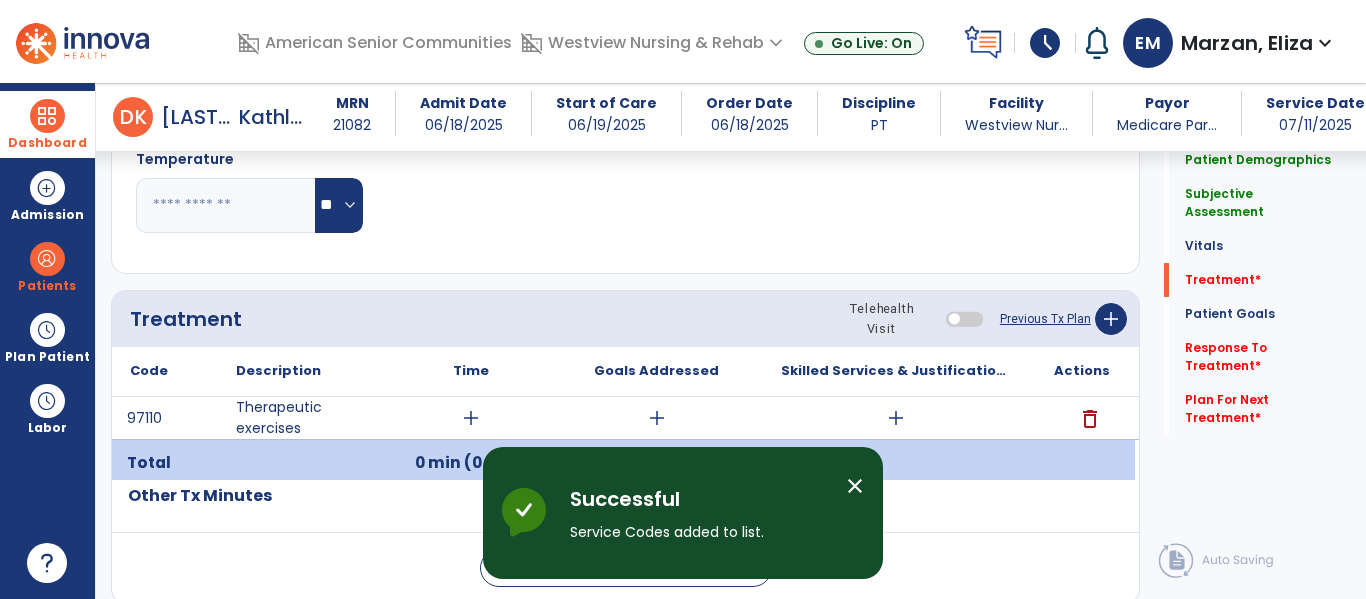 click on "add" at bounding box center (471, 418) 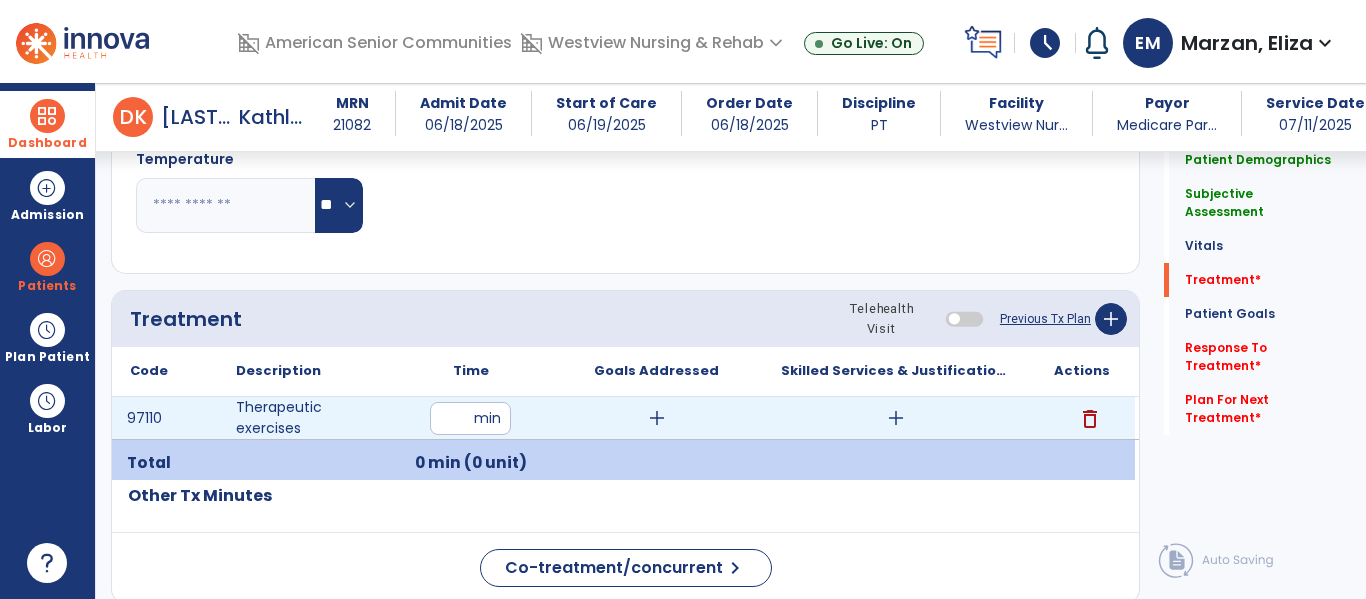 type on "**" 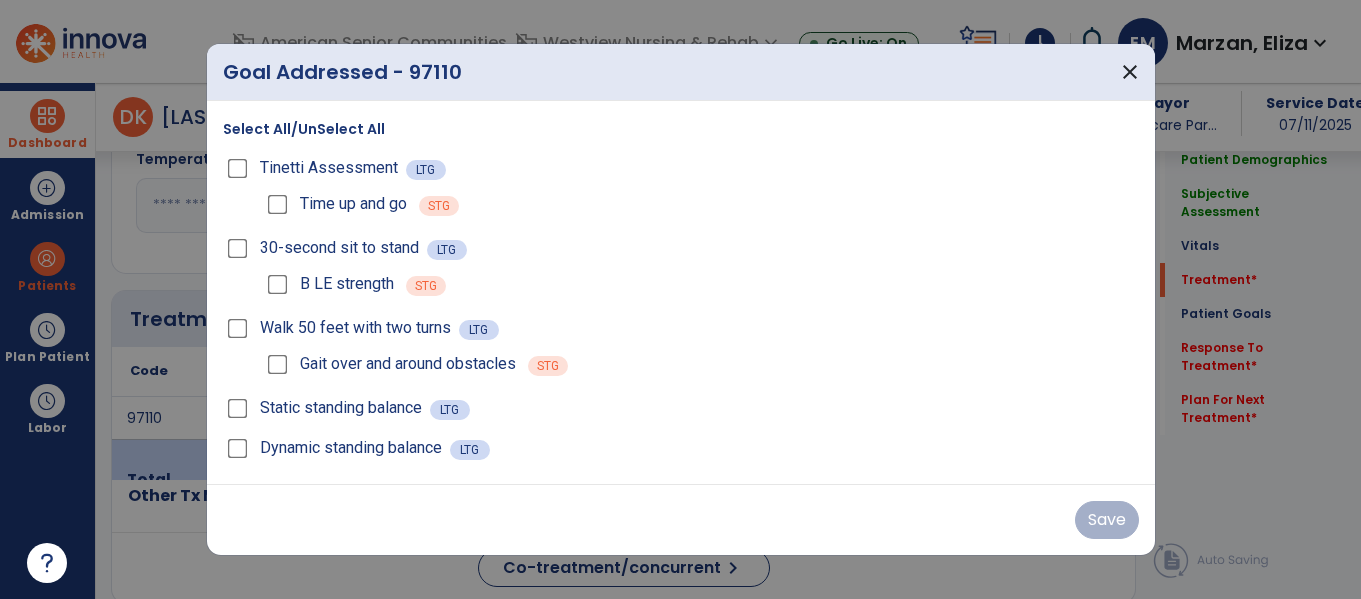 scroll, scrollTop: 1079, scrollLeft: 0, axis: vertical 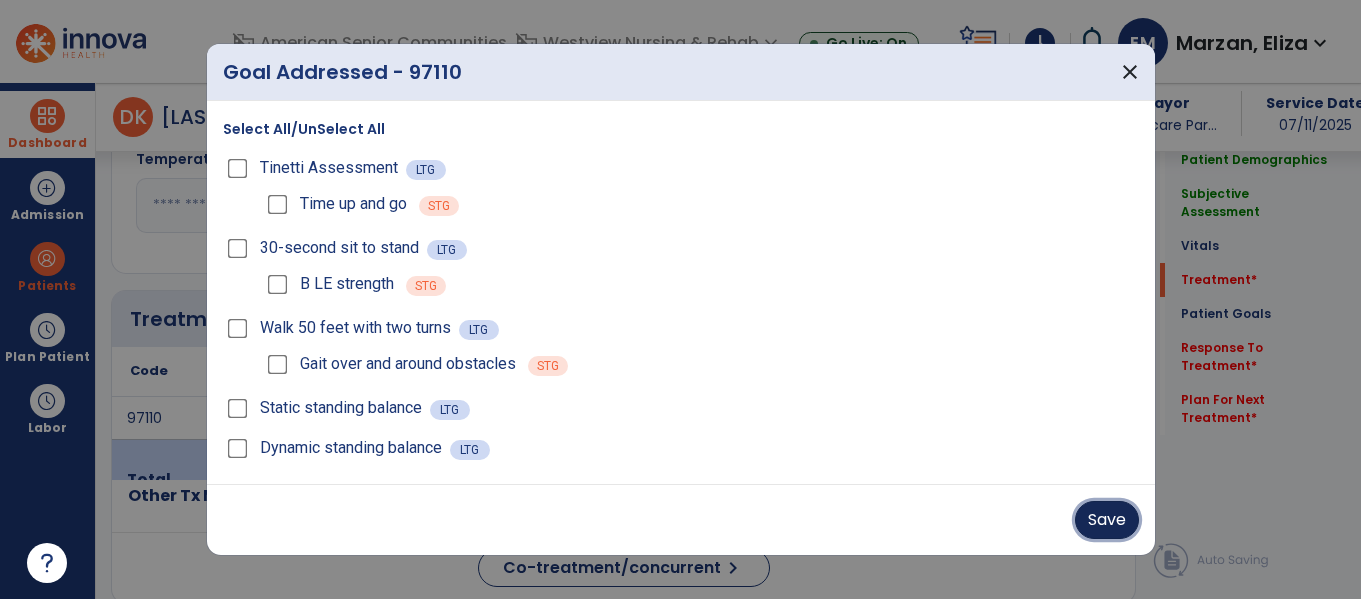 click on "Save" at bounding box center [1107, 520] 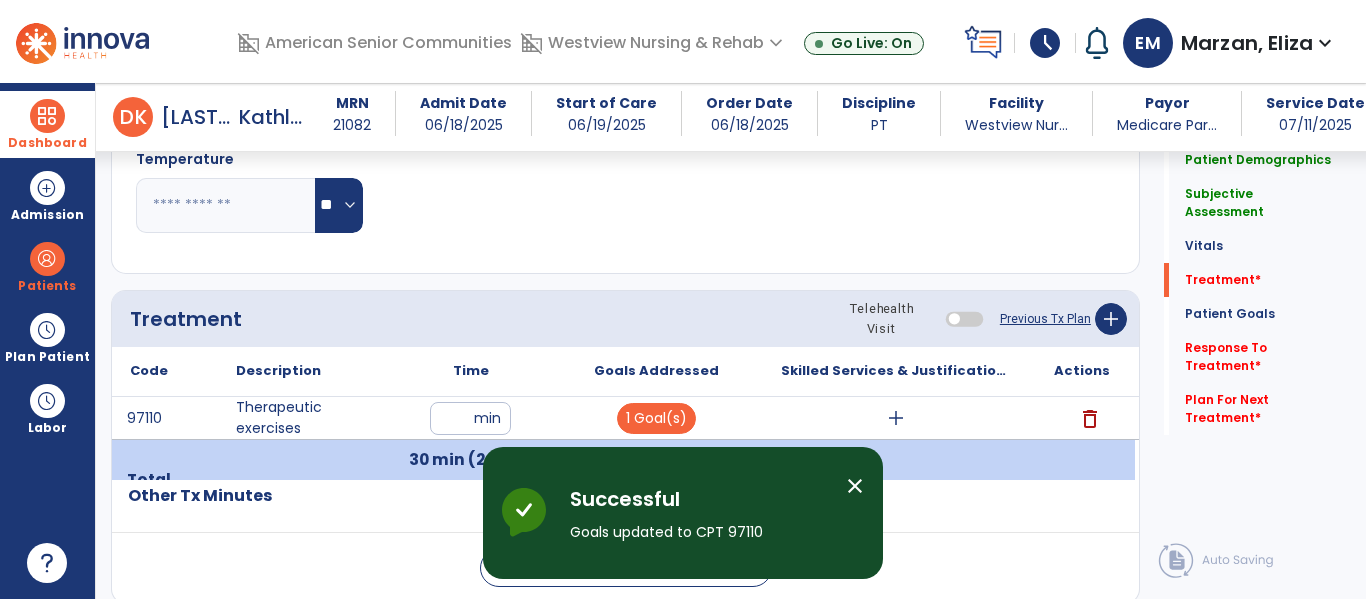 click on "add" at bounding box center [896, 418] 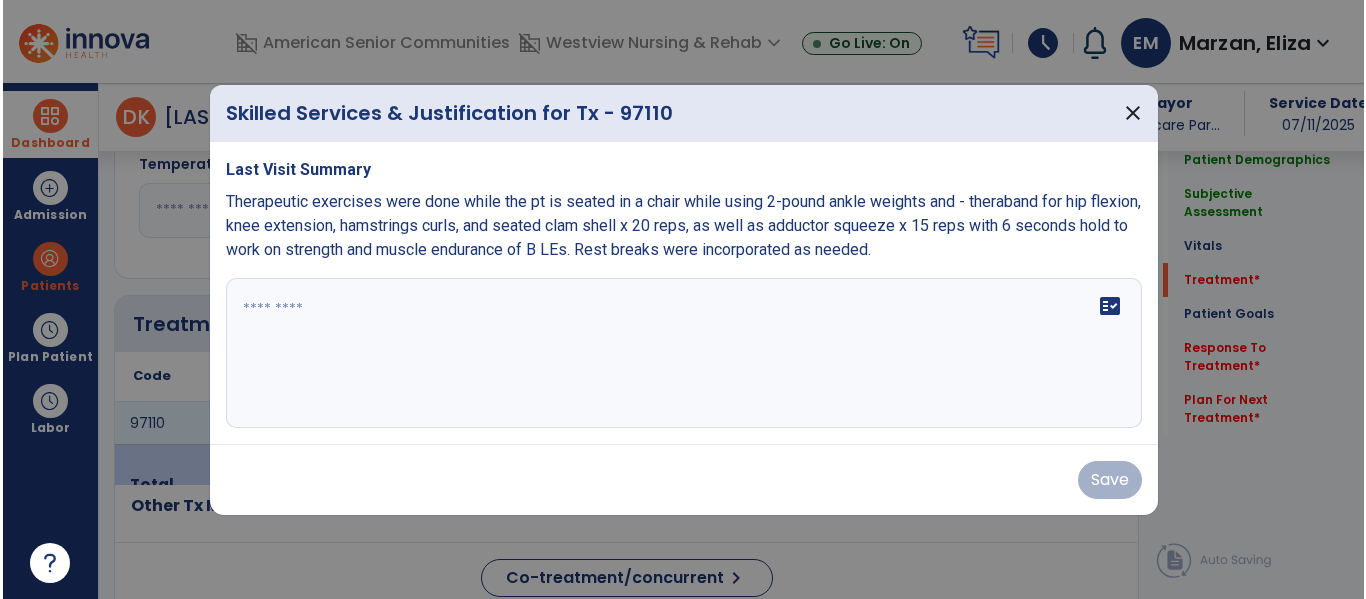 scroll, scrollTop: 1079, scrollLeft: 0, axis: vertical 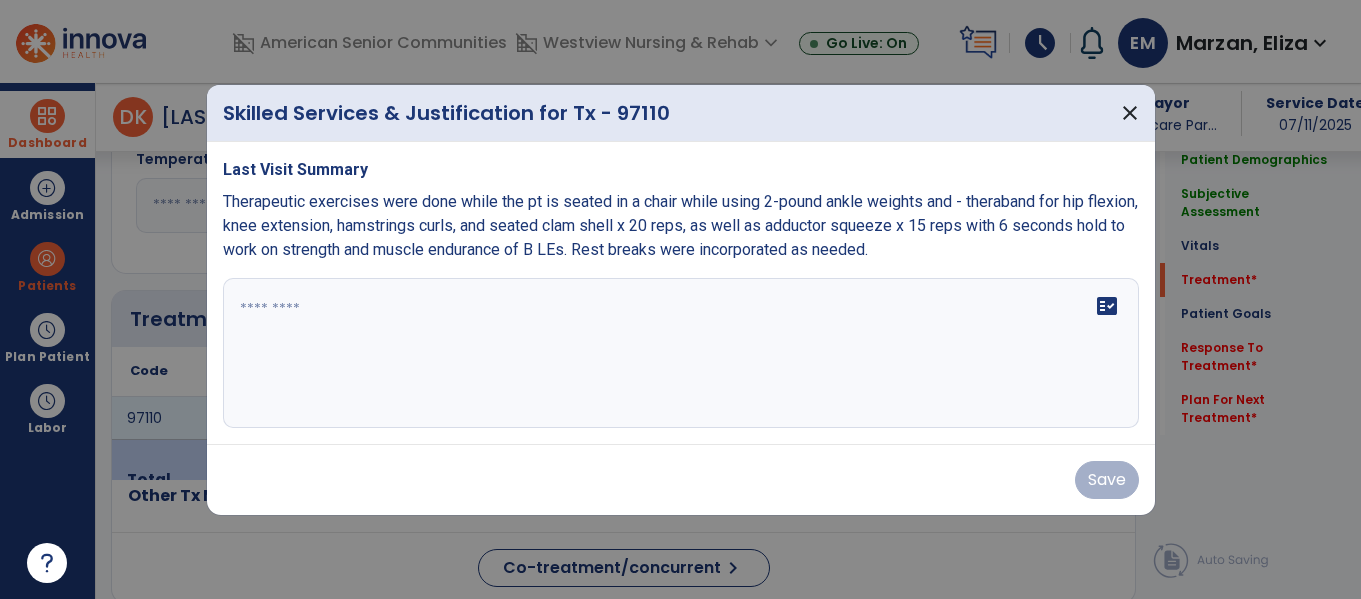click on "fact_check" at bounding box center (681, 353) 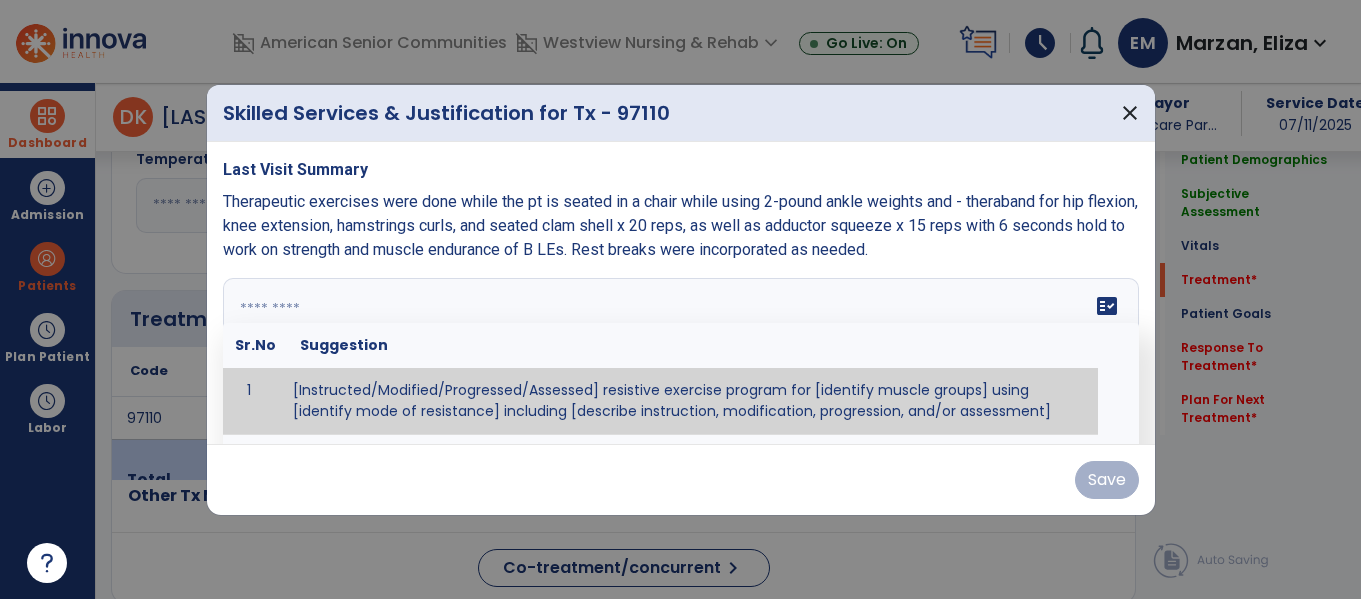 paste on "**********" 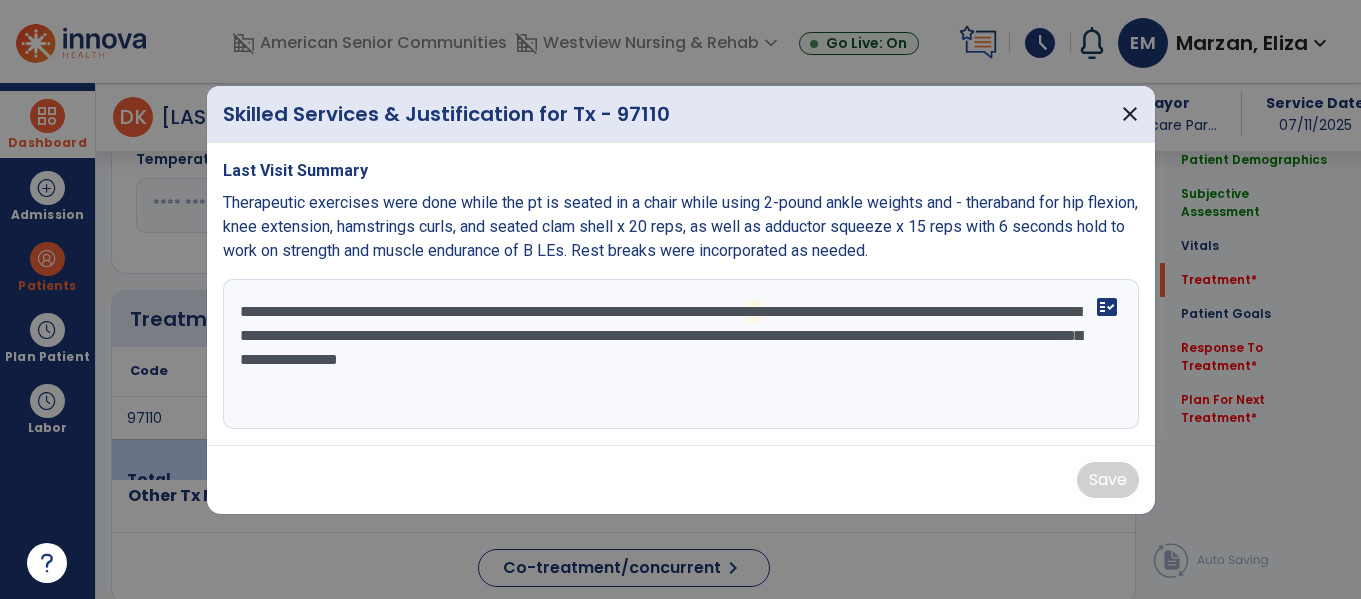 click on "**********" at bounding box center [681, 354] 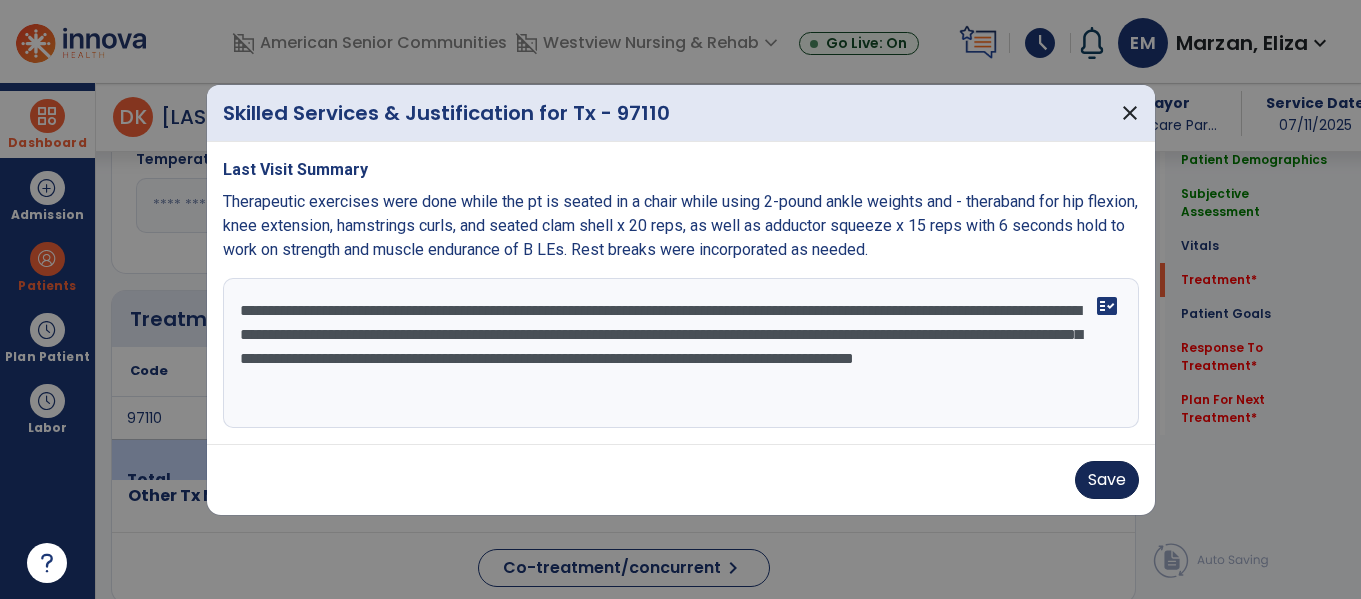 type on "**********" 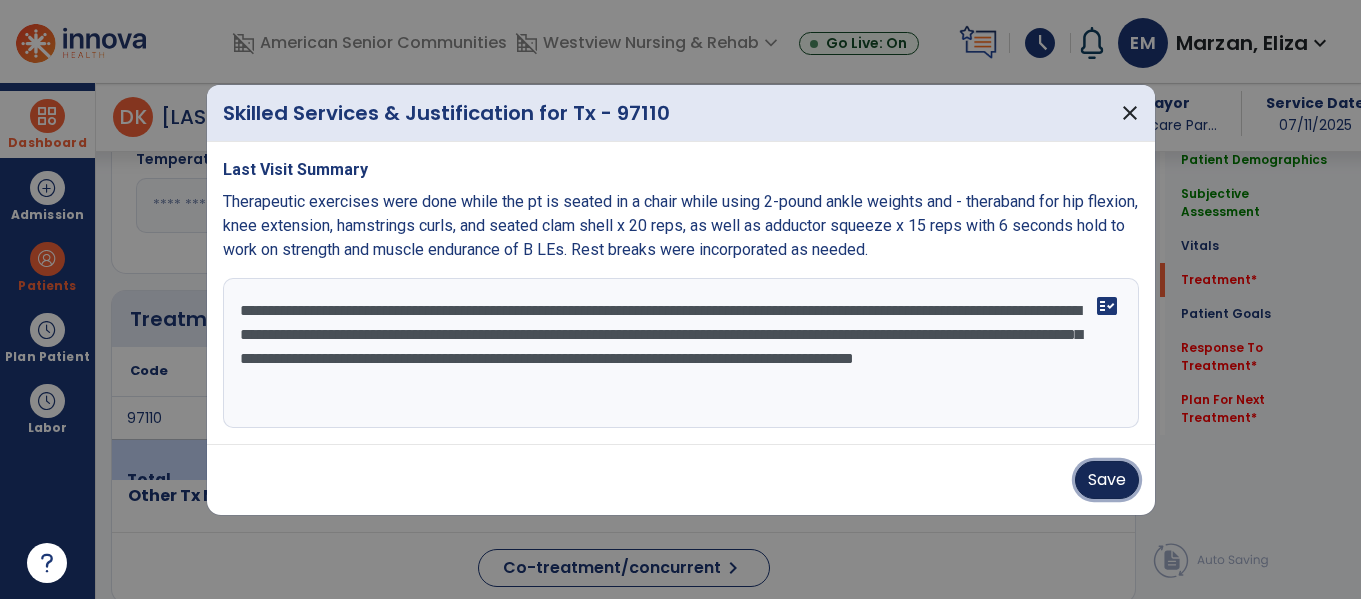 click on "Save" at bounding box center (1107, 480) 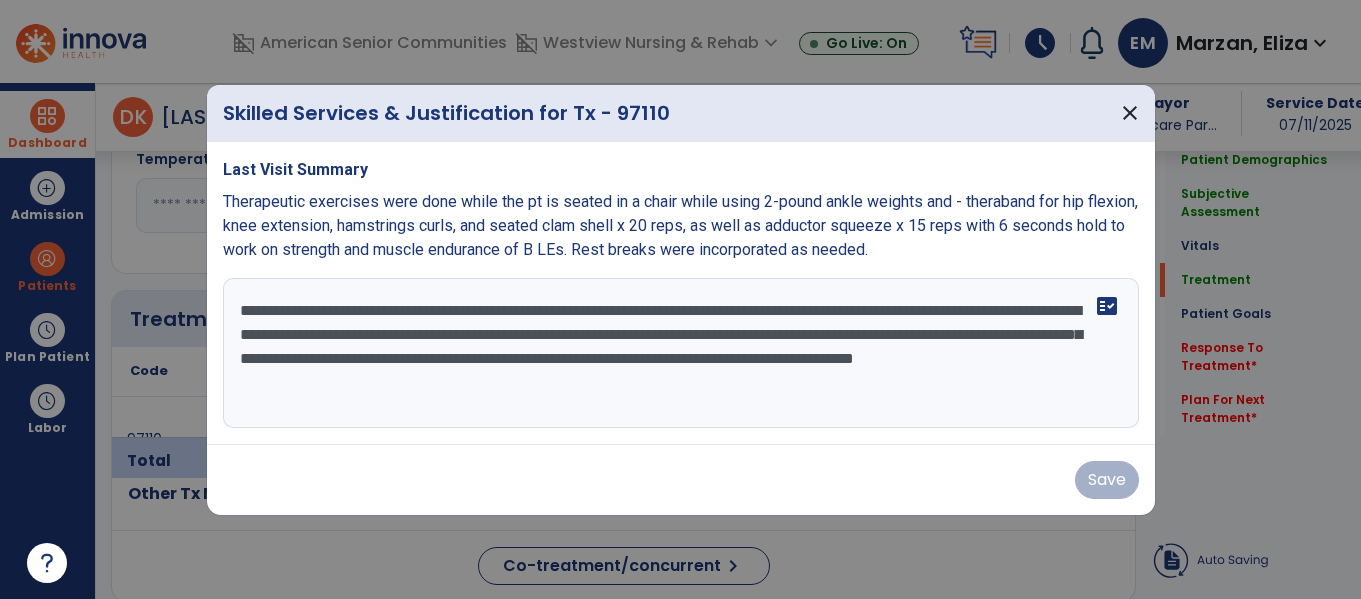 click on "Save" at bounding box center [681, 480] 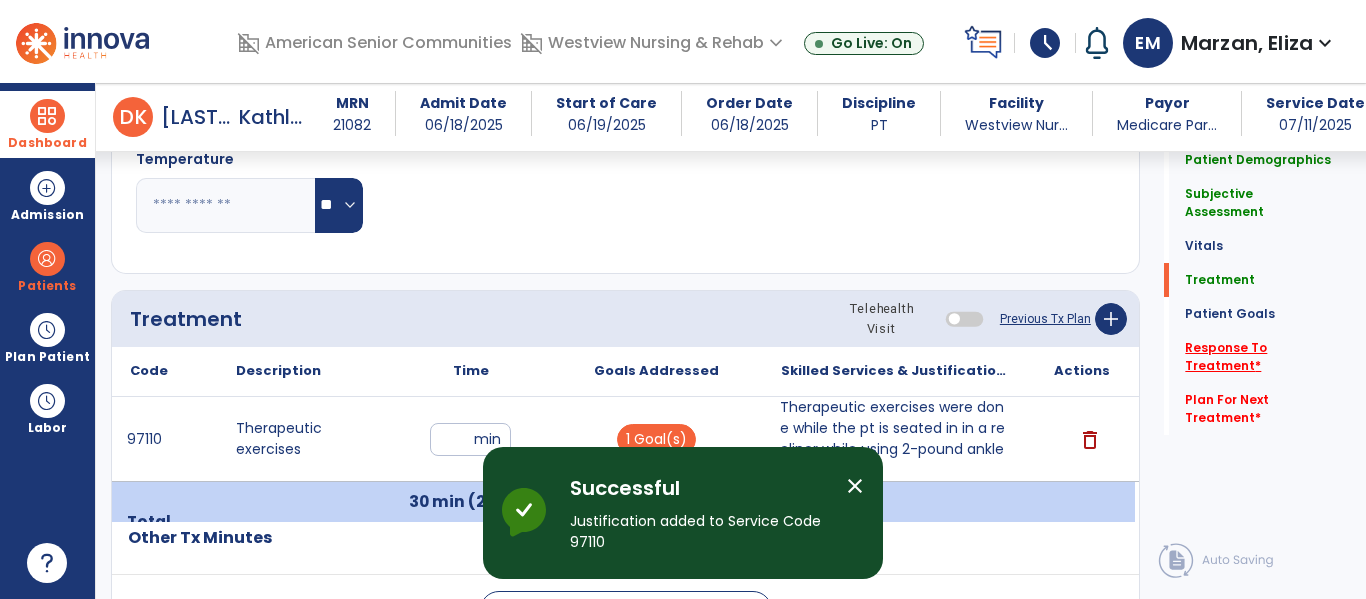 click on "Response To Treatment   *" 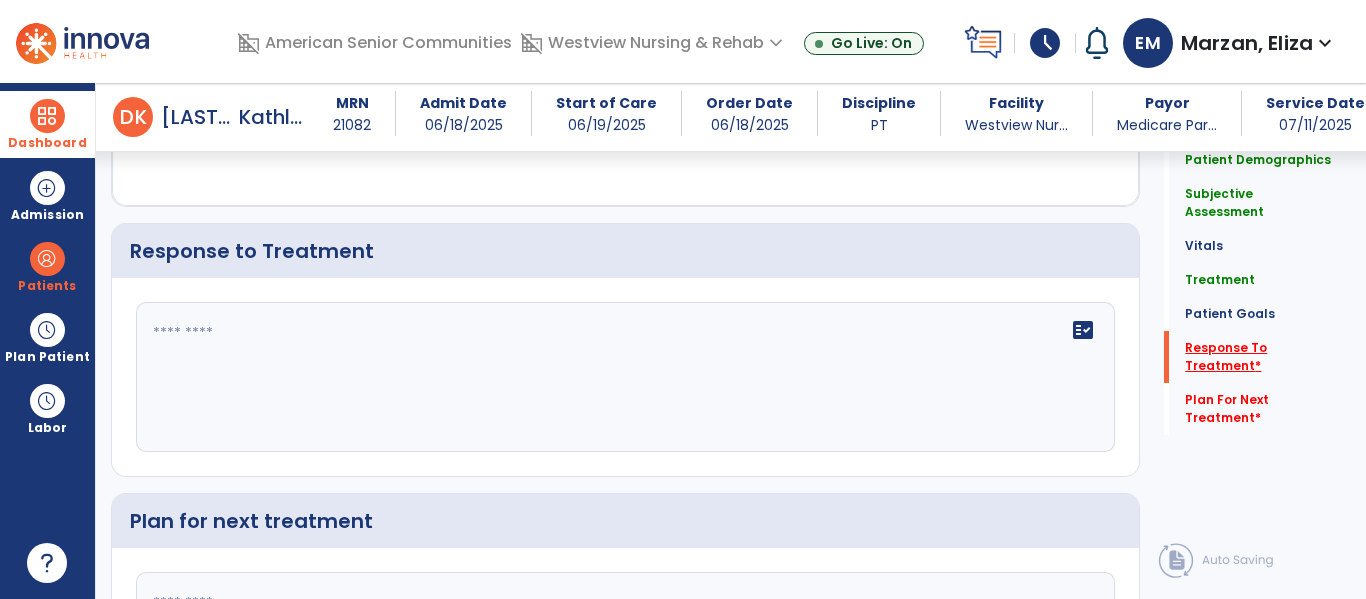 scroll, scrollTop: 3120, scrollLeft: 0, axis: vertical 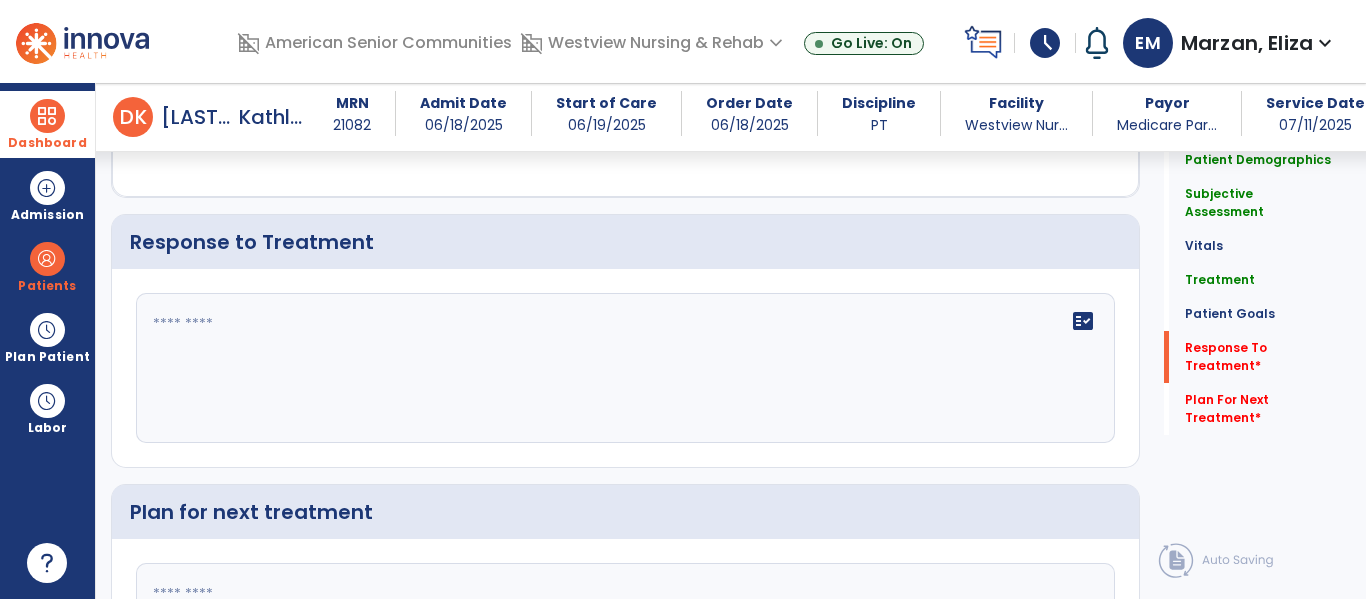 click on "fact_check" 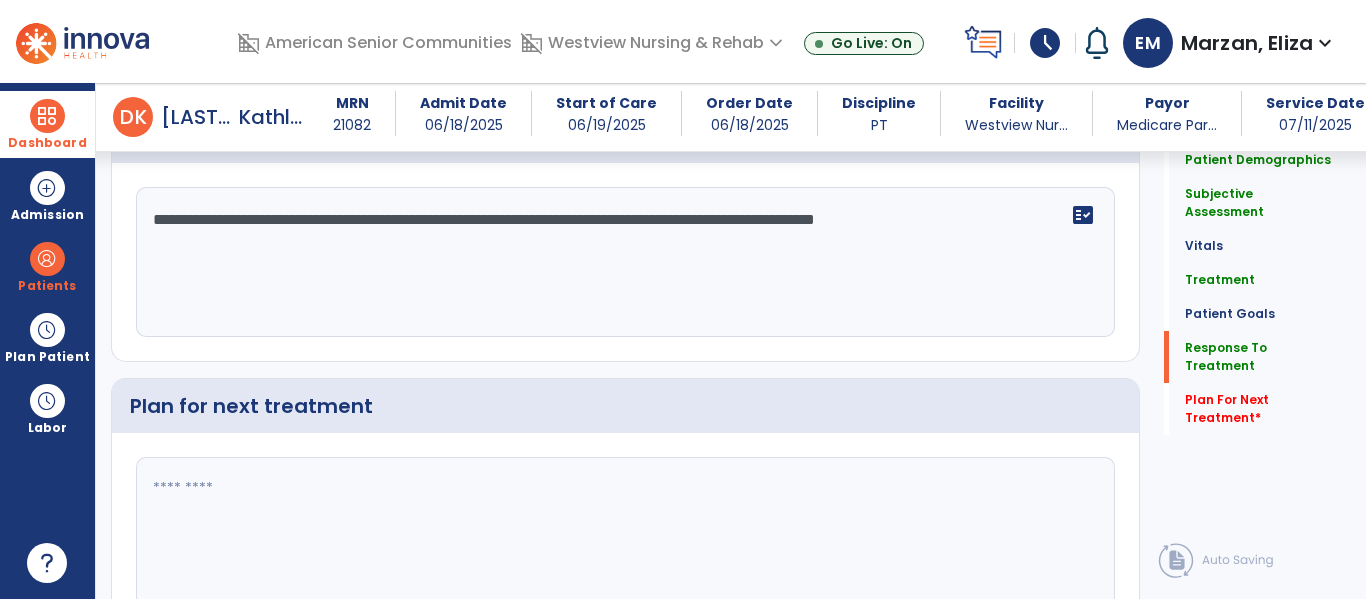 scroll, scrollTop: 3261, scrollLeft: 0, axis: vertical 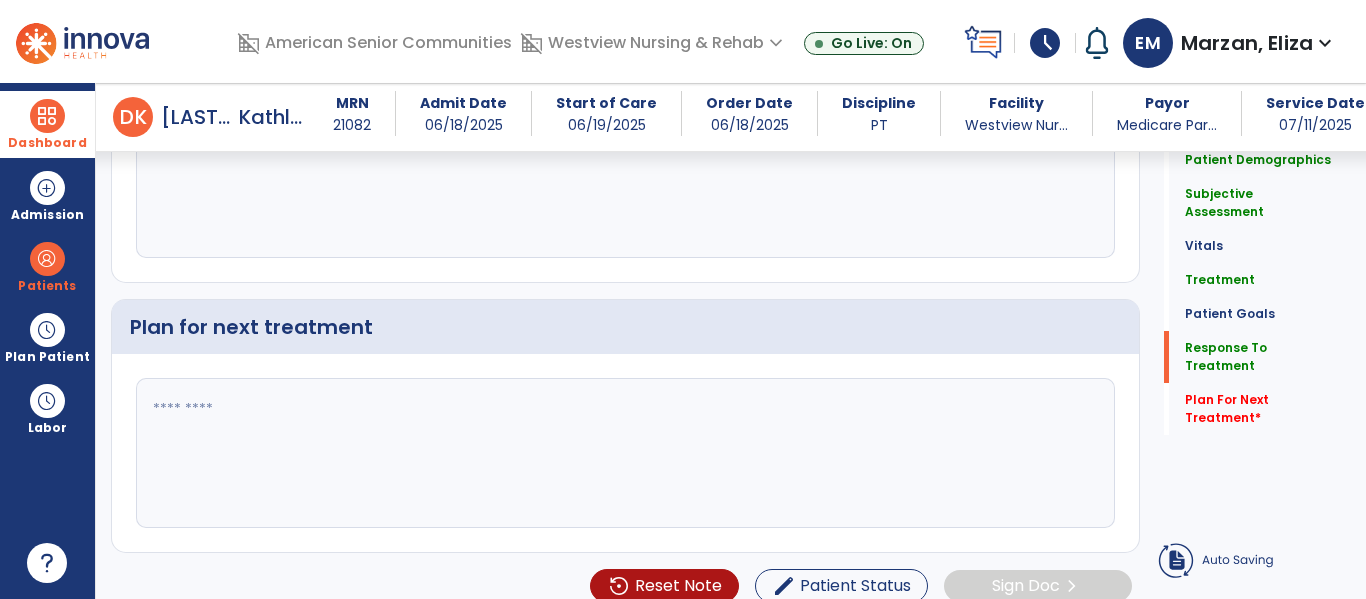 type on "**********" 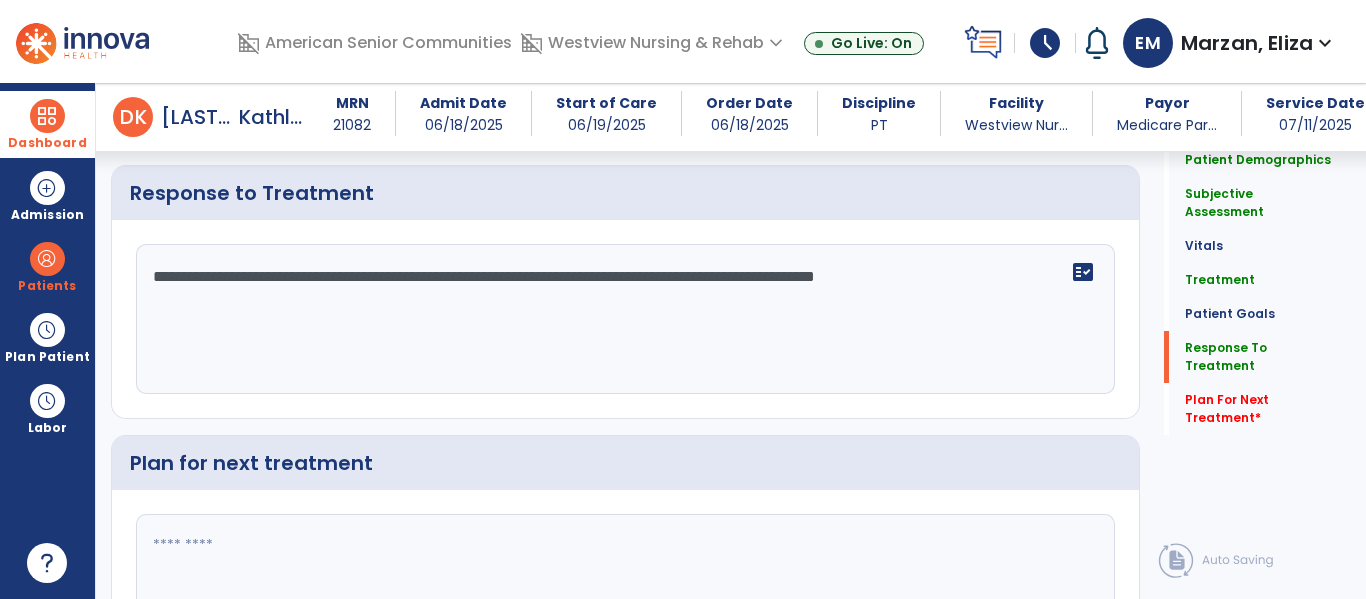 scroll, scrollTop: 3213, scrollLeft: 0, axis: vertical 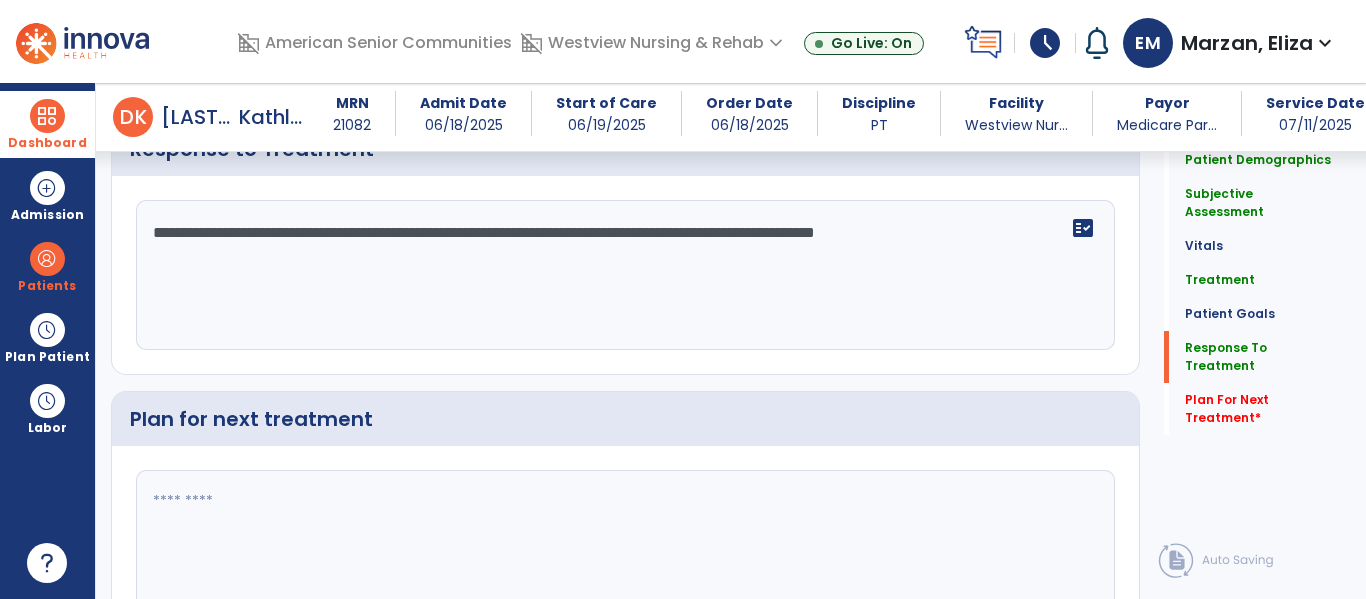 type on "*" 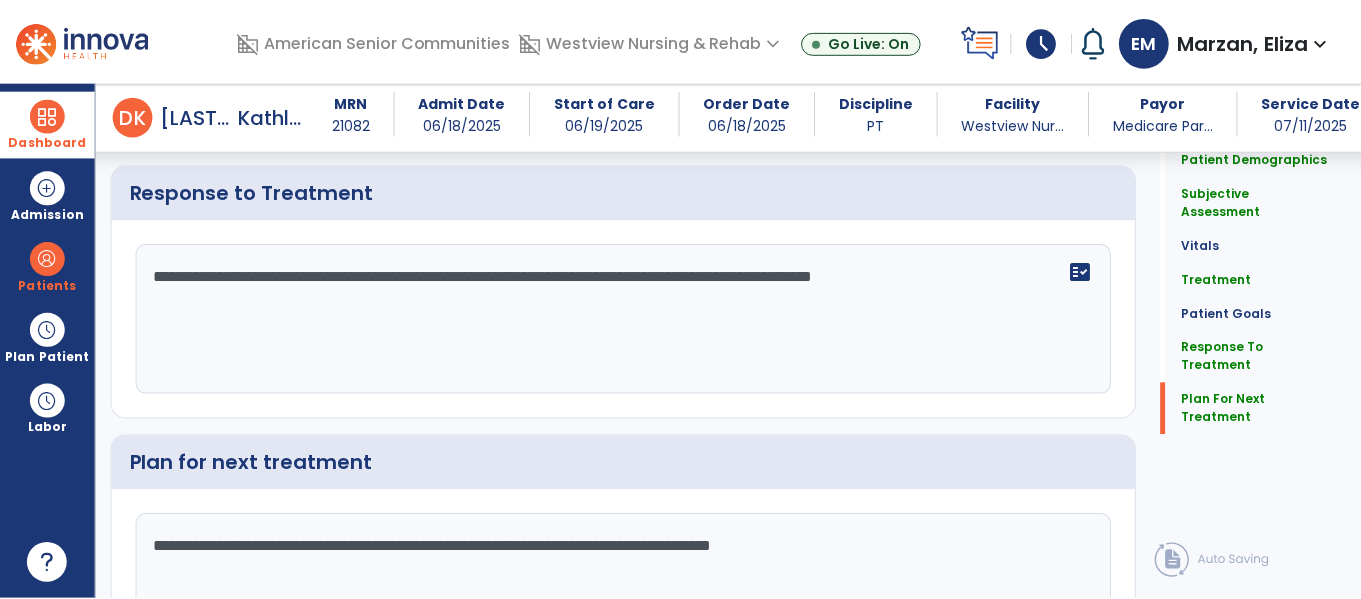 scroll, scrollTop: 3325, scrollLeft: 0, axis: vertical 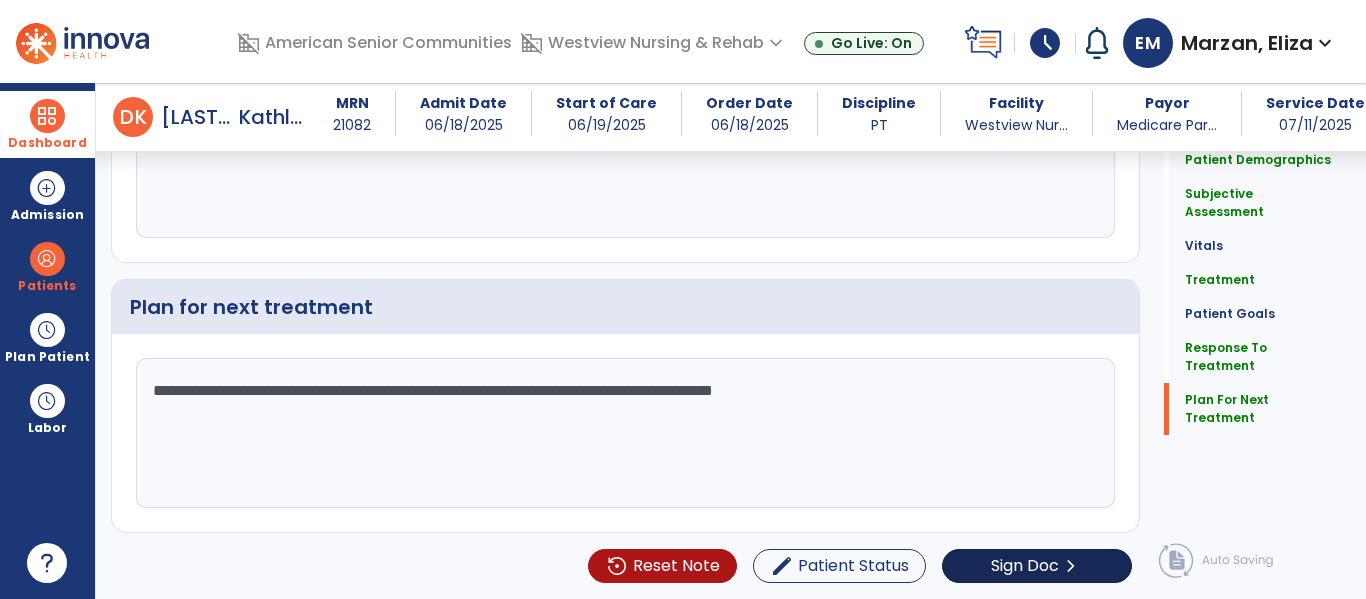 type on "**********" 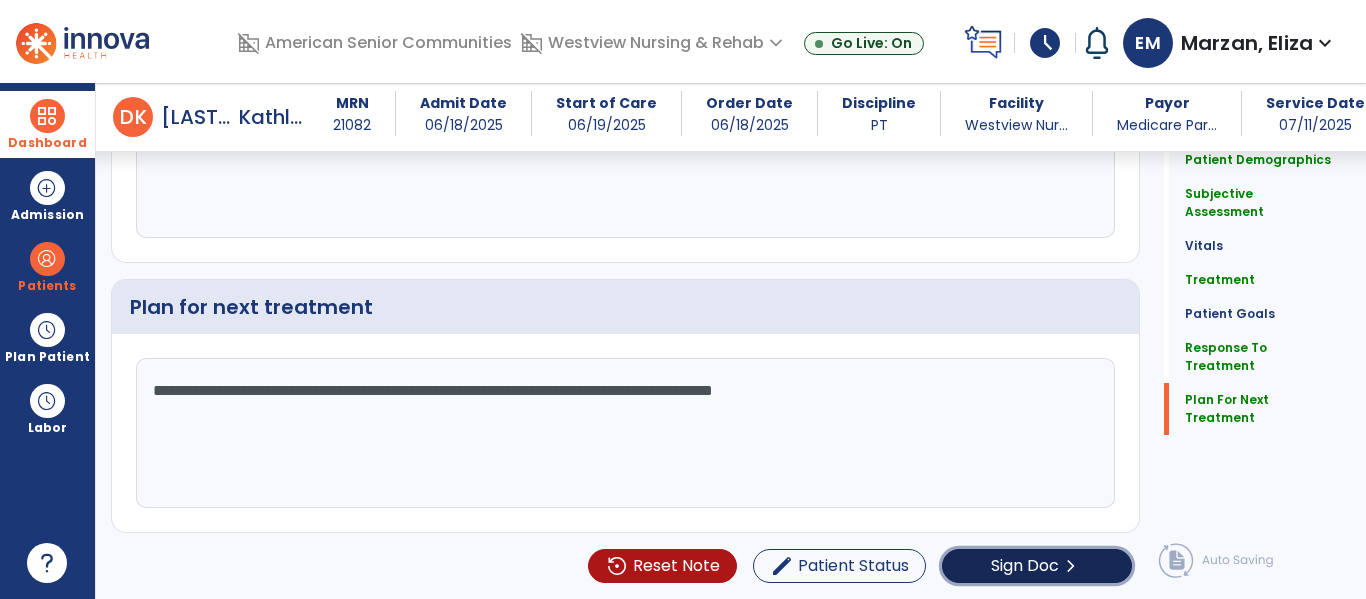 click on "Sign Doc  chevron_right" 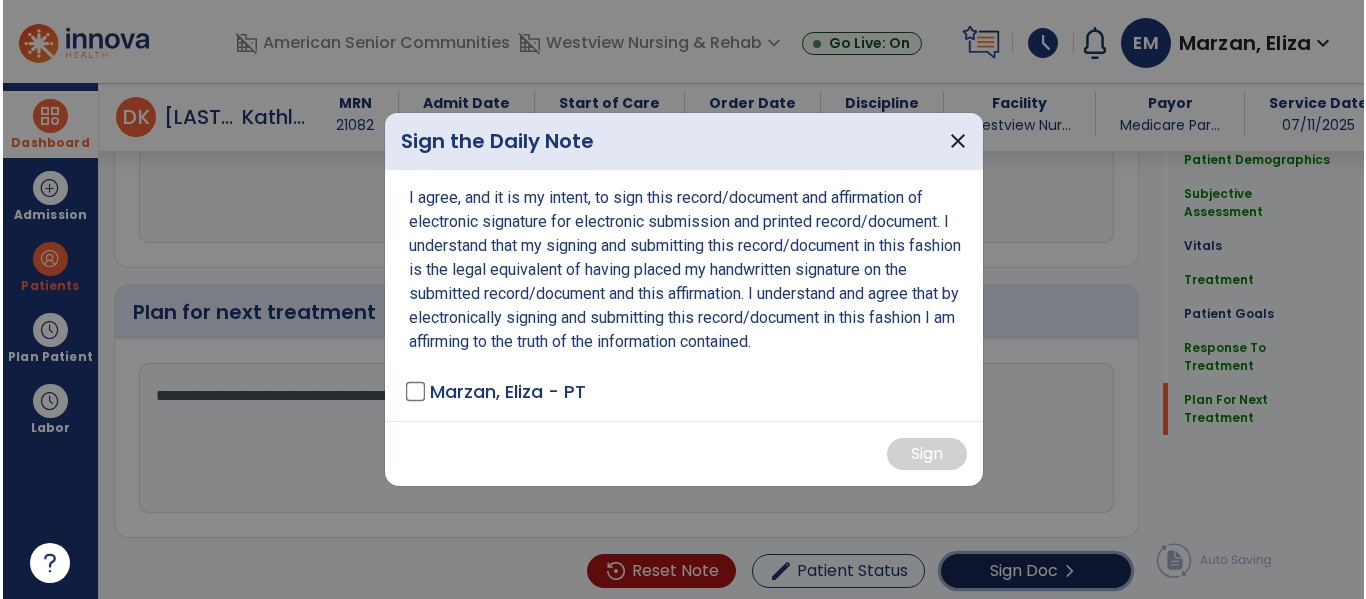 scroll, scrollTop: 3325, scrollLeft: 0, axis: vertical 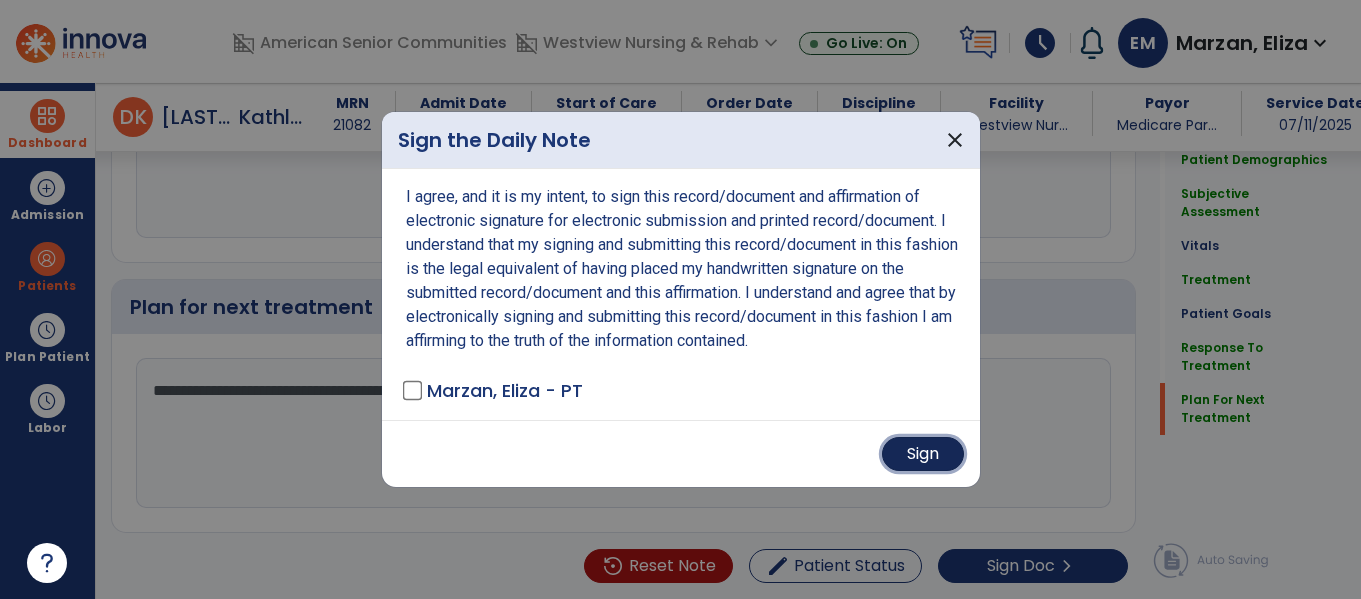 click on "Sign" at bounding box center (923, 454) 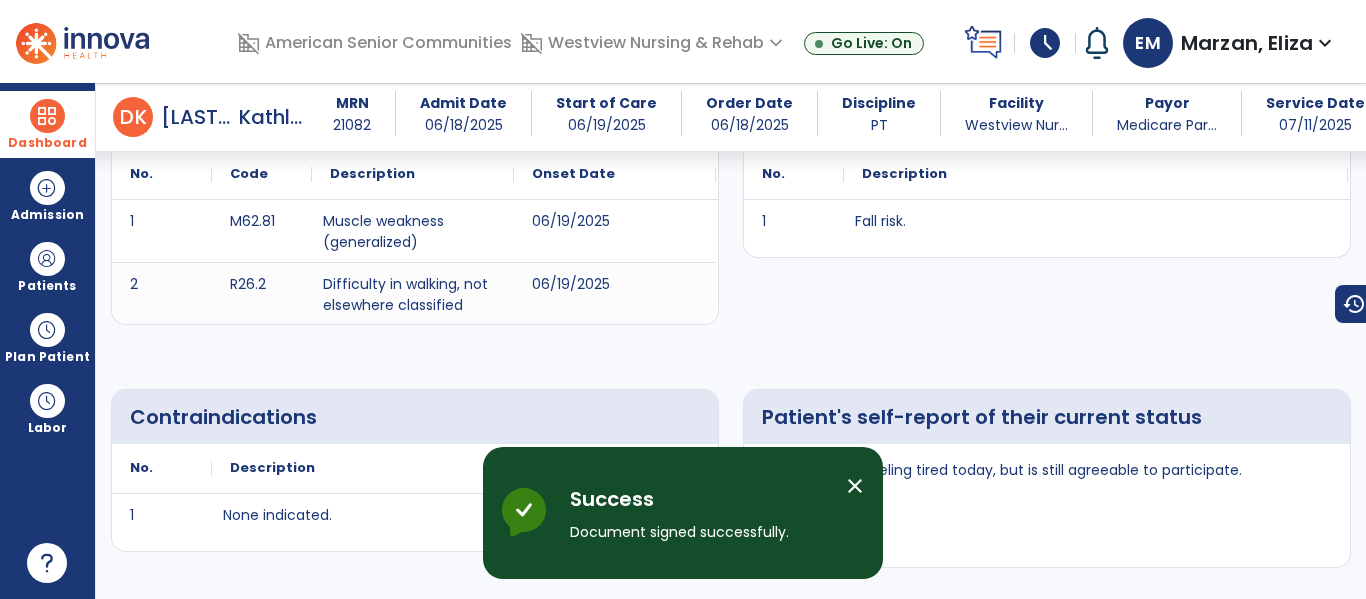 scroll, scrollTop: 0, scrollLeft: 0, axis: both 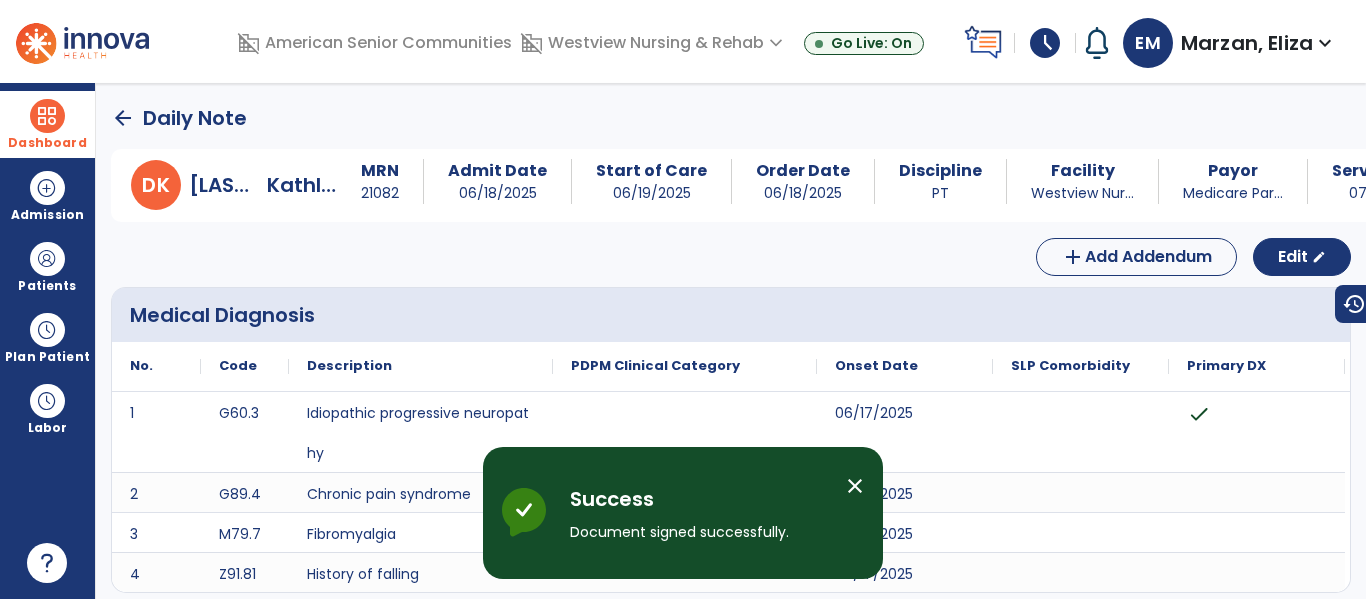 click on "arrow_back" 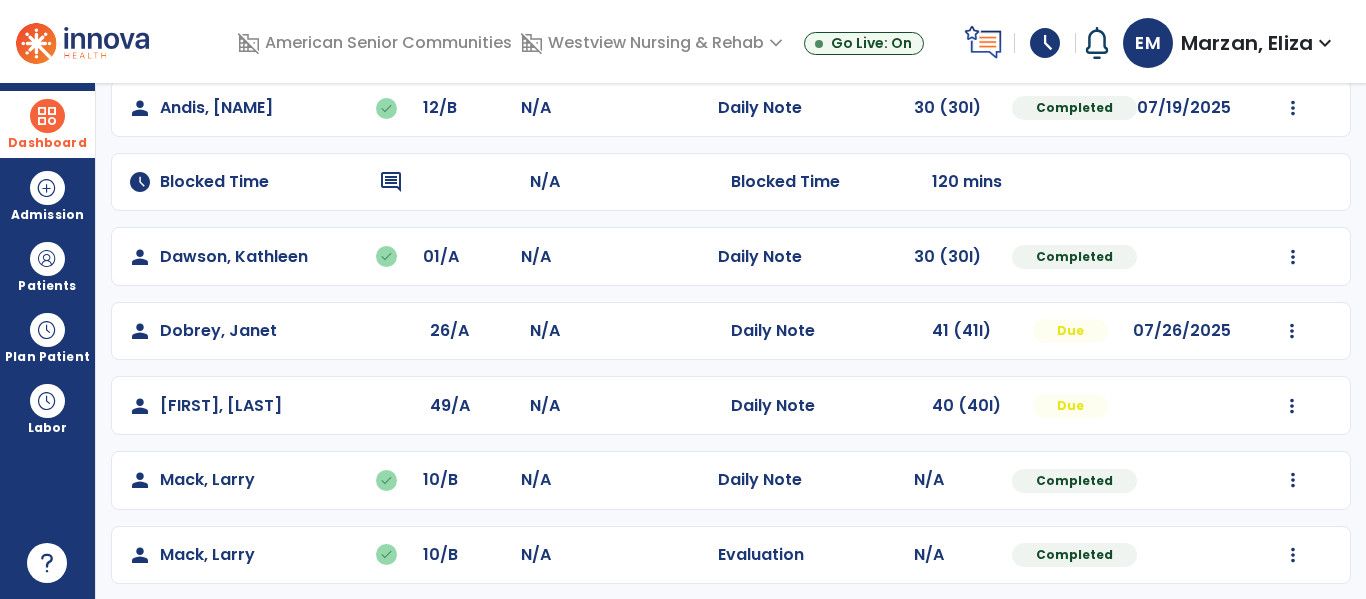 scroll, scrollTop: 152, scrollLeft: 0, axis: vertical 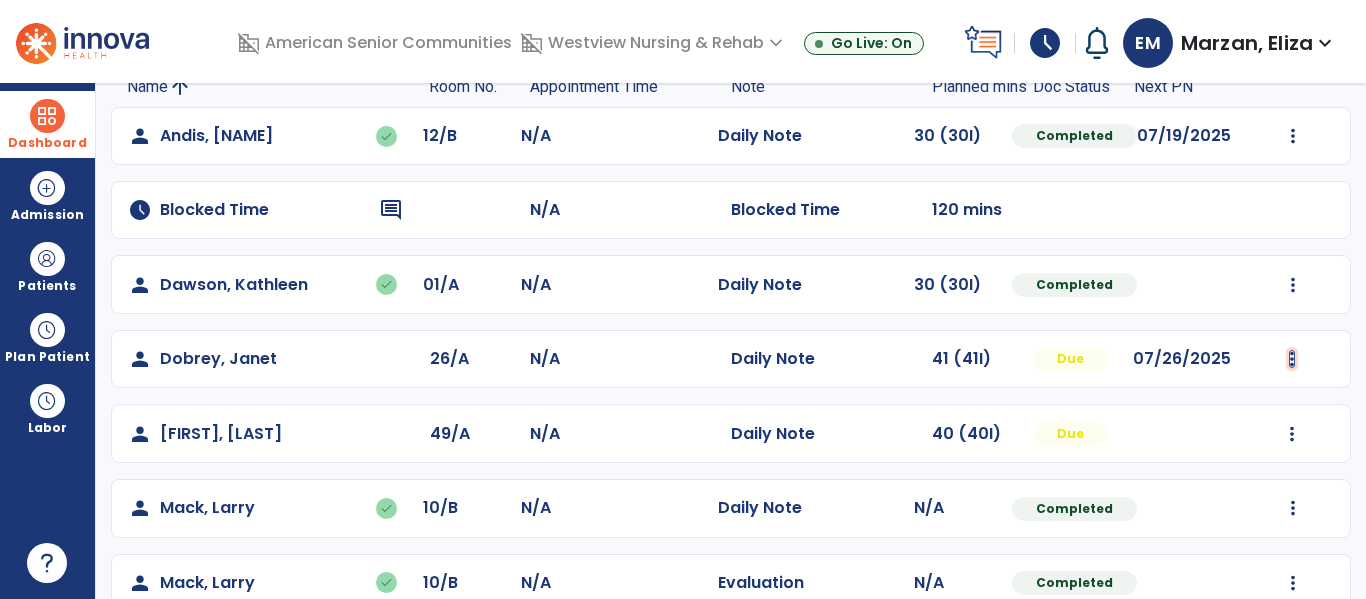 click at bounding box center (1293, 136) 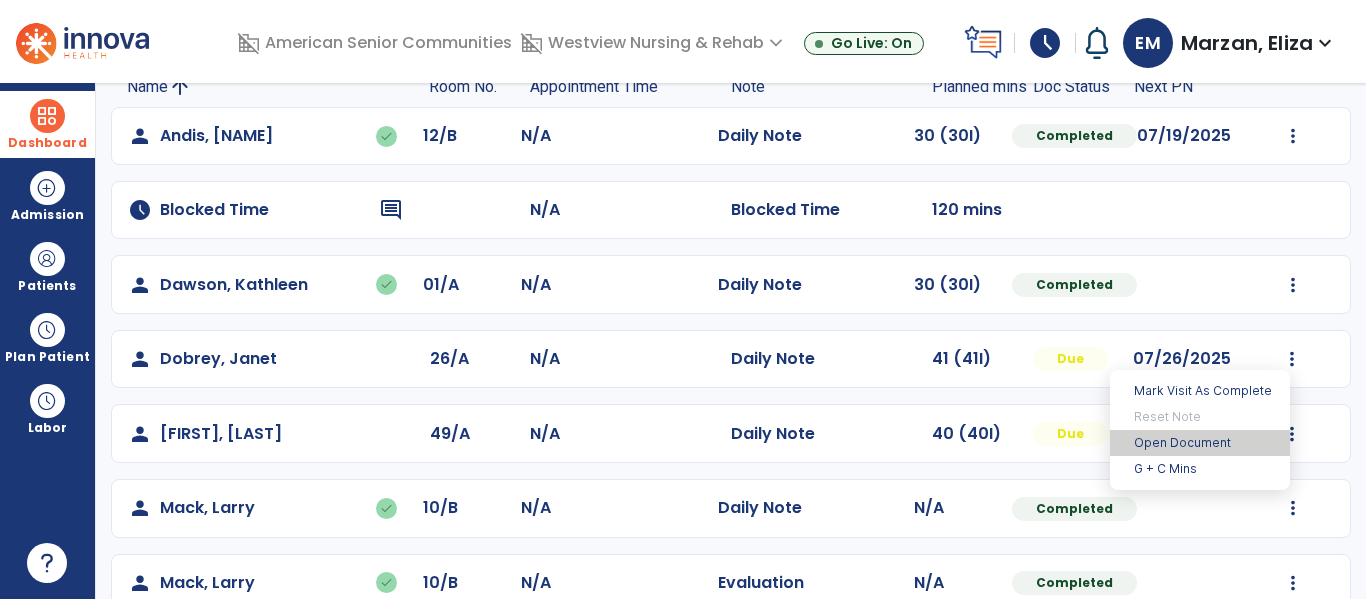 click on "Open Document" at bounding box center [1200, 443] 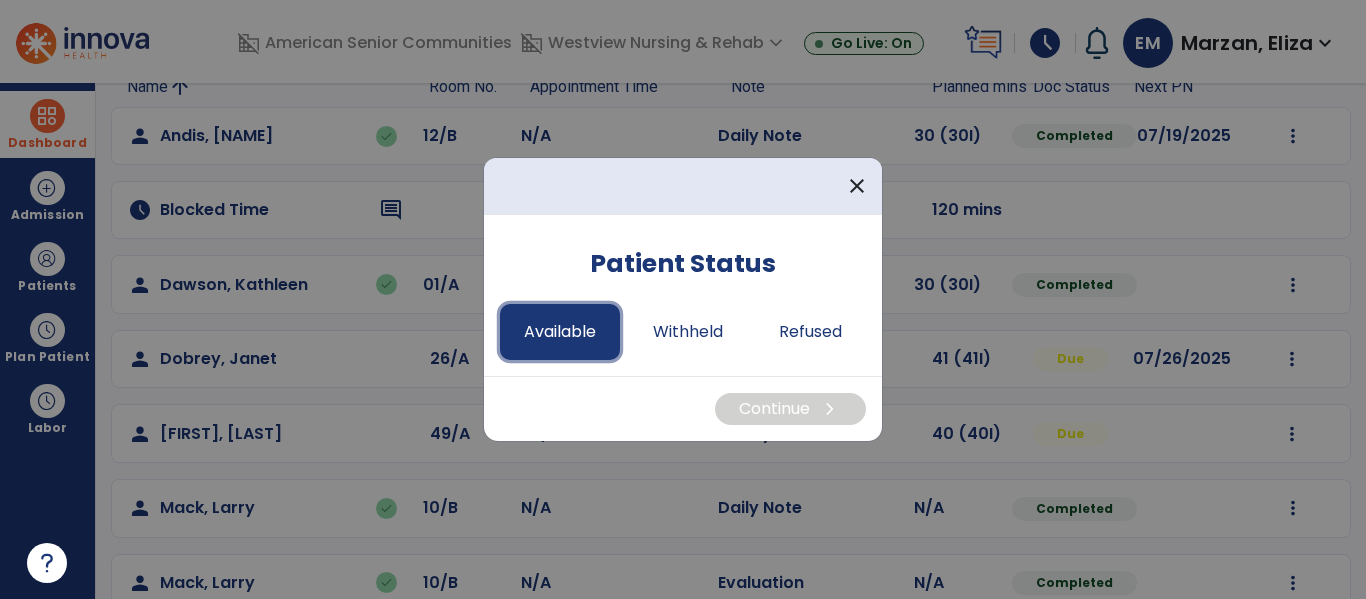 click on "Available" at bounding box center (560, 332) 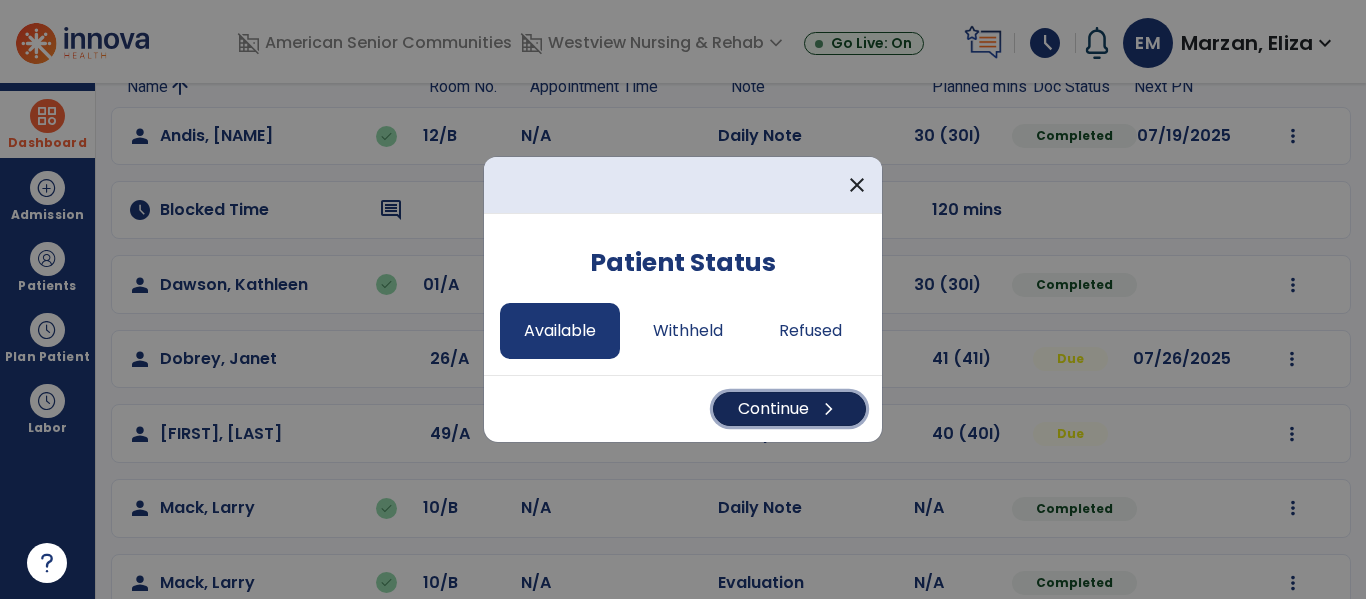 click on "Continue   chevron_right" at bounding box center [789, 409] 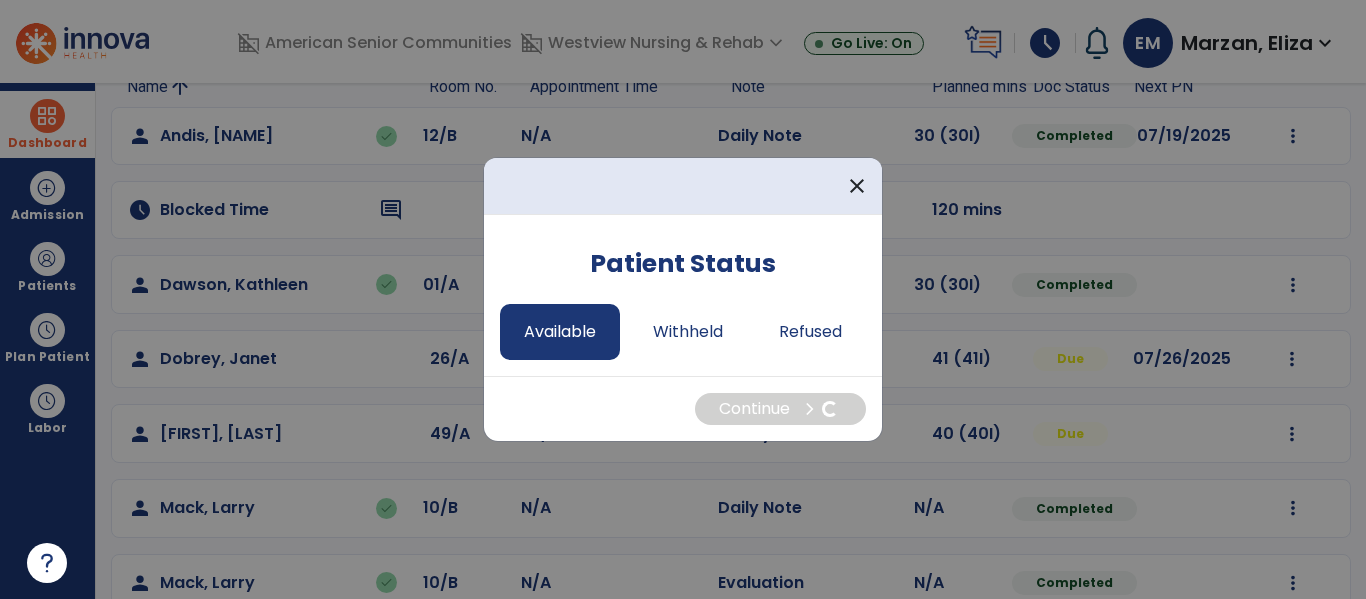 select on "*" 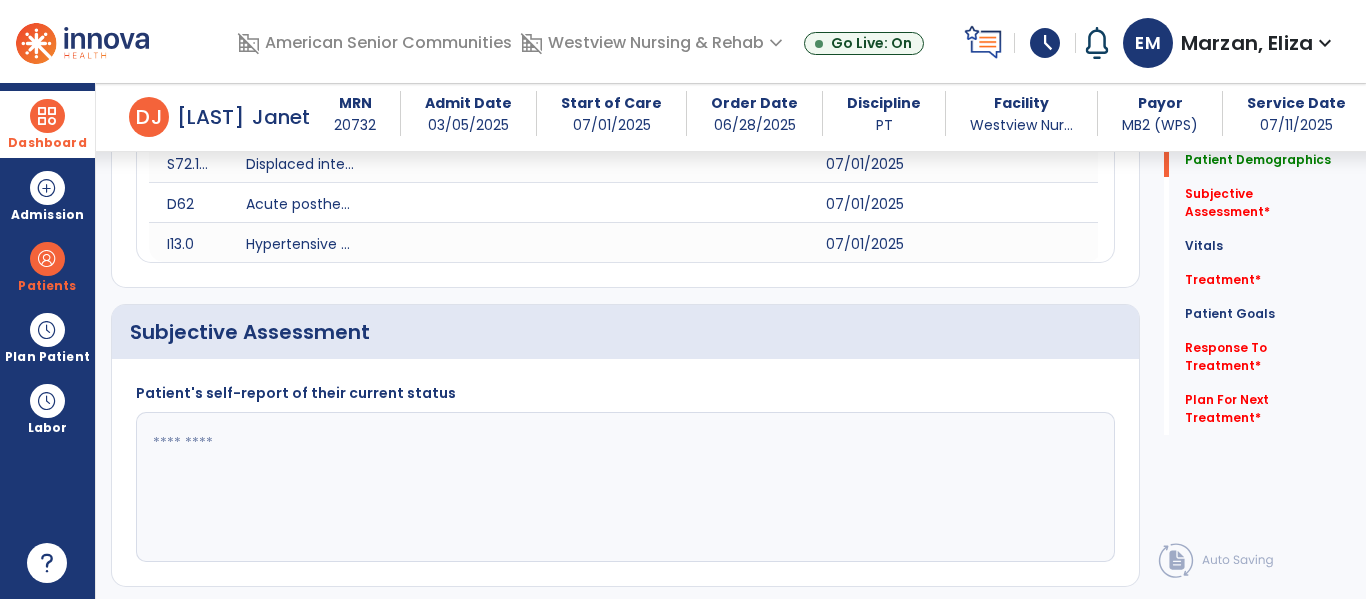 scroll, scrollTop: 355, scrollLeft: 0, axis: vertical 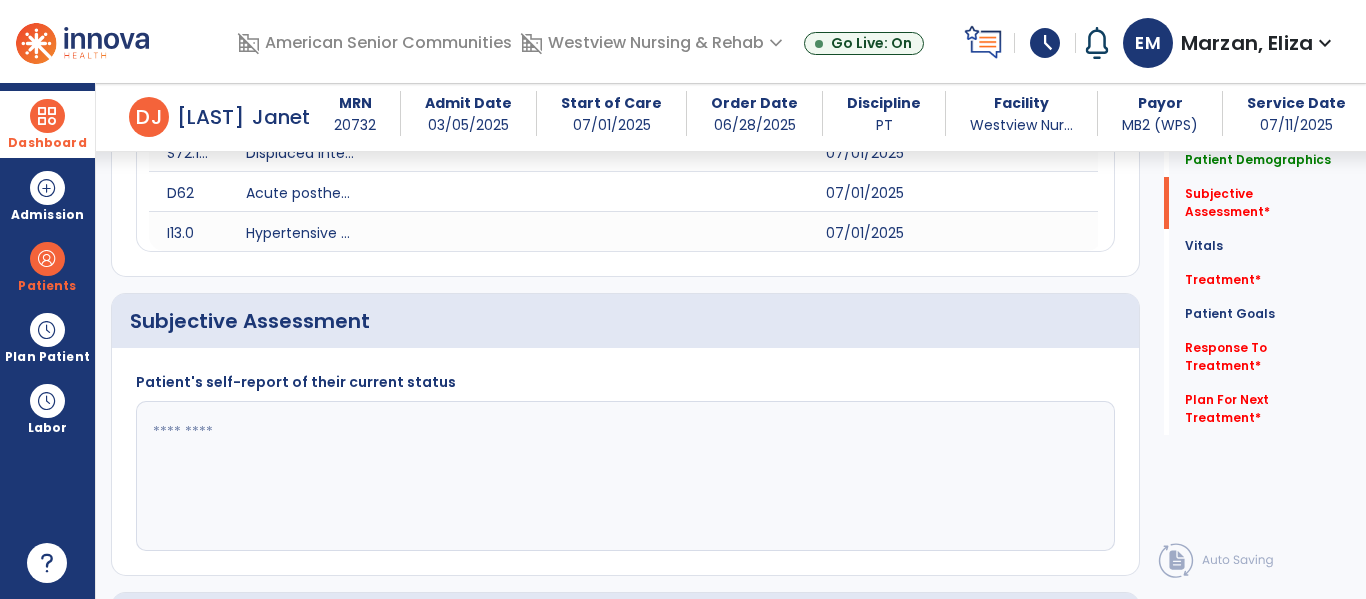 click 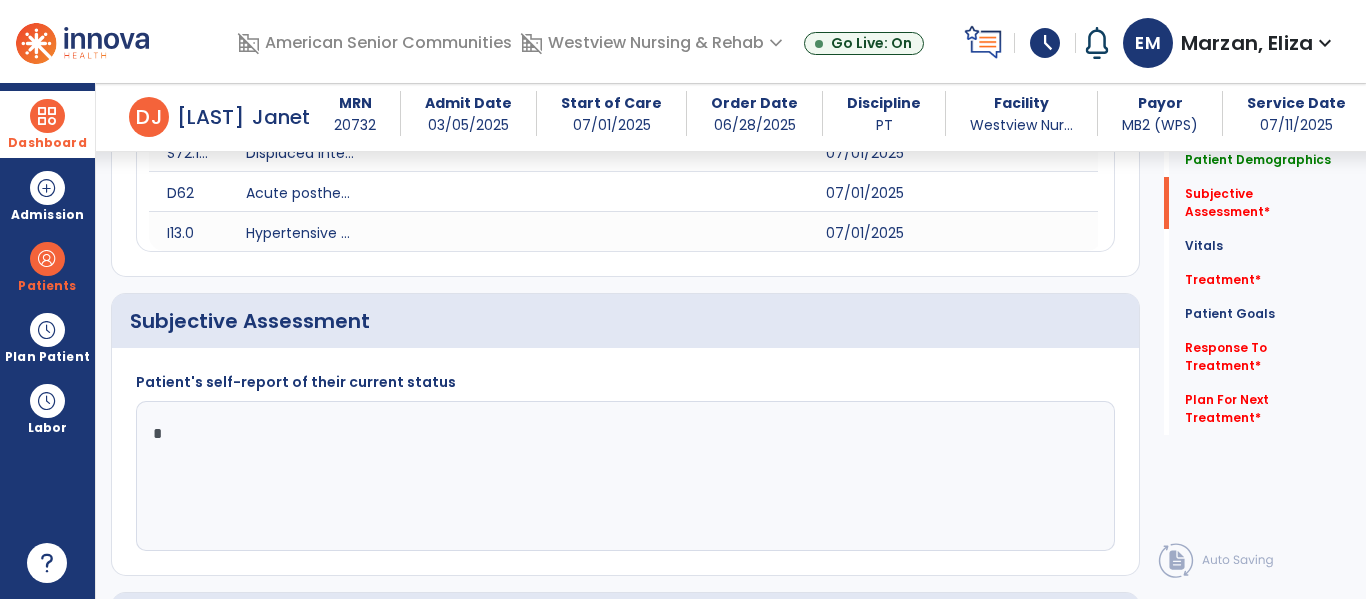type on "**" 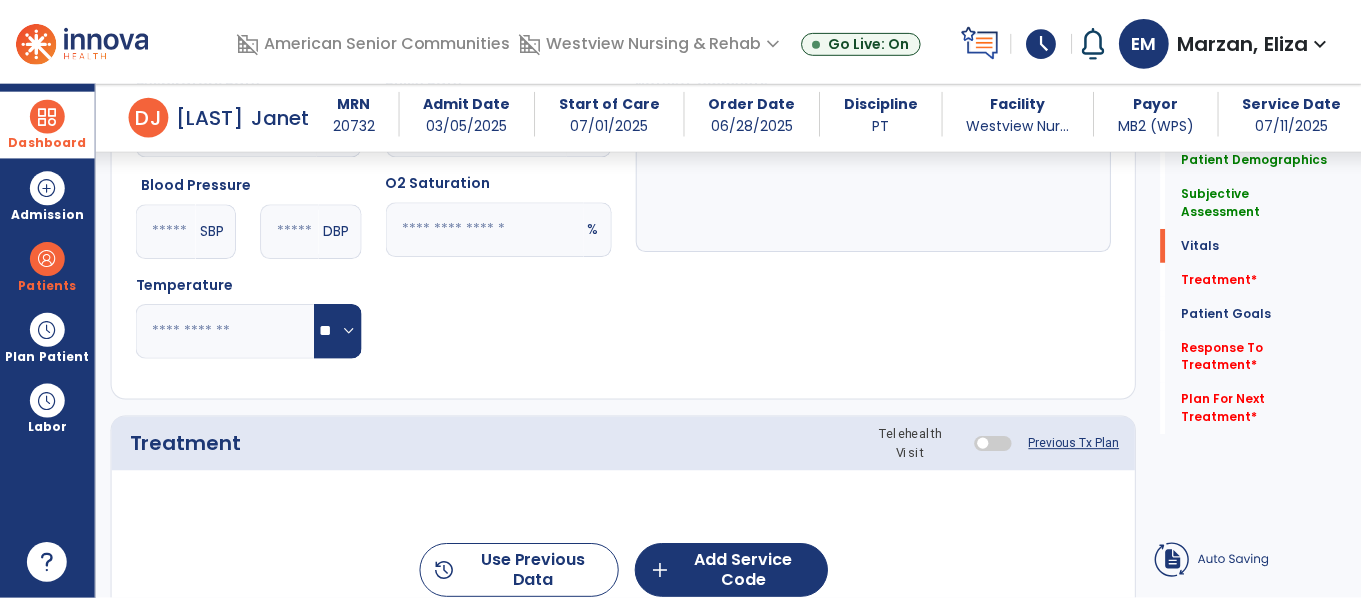 scroll, scrollTop: 955, scrollLeft: 0, axis: vertical 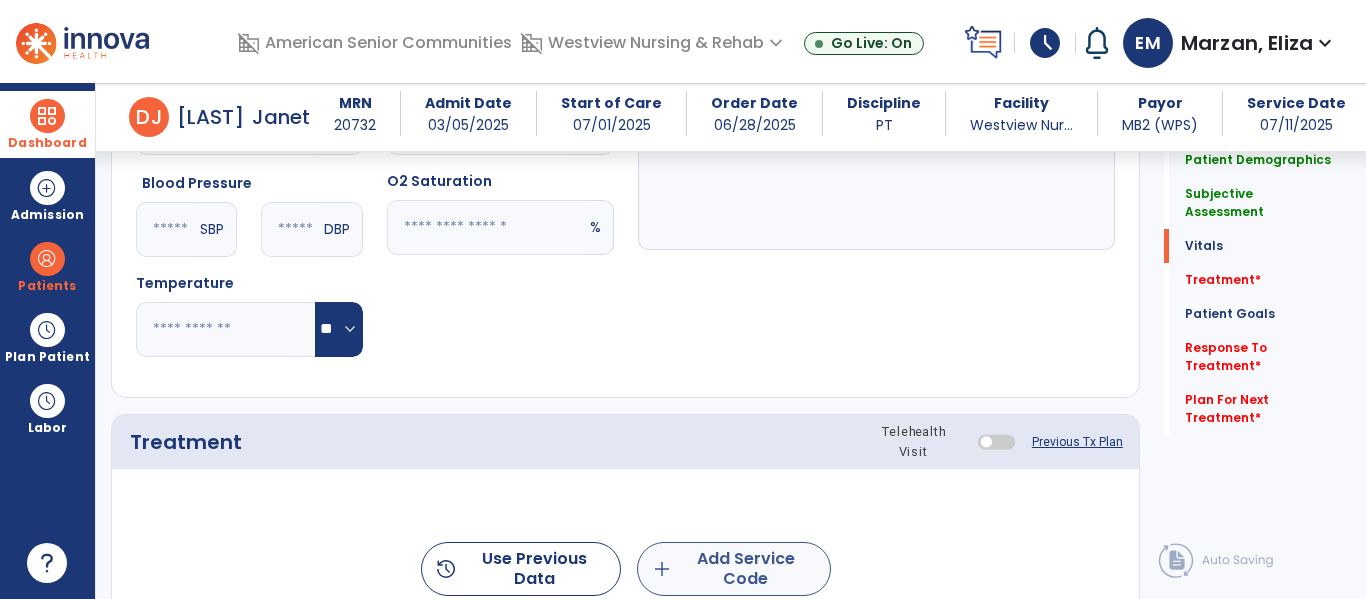 type on "**********" 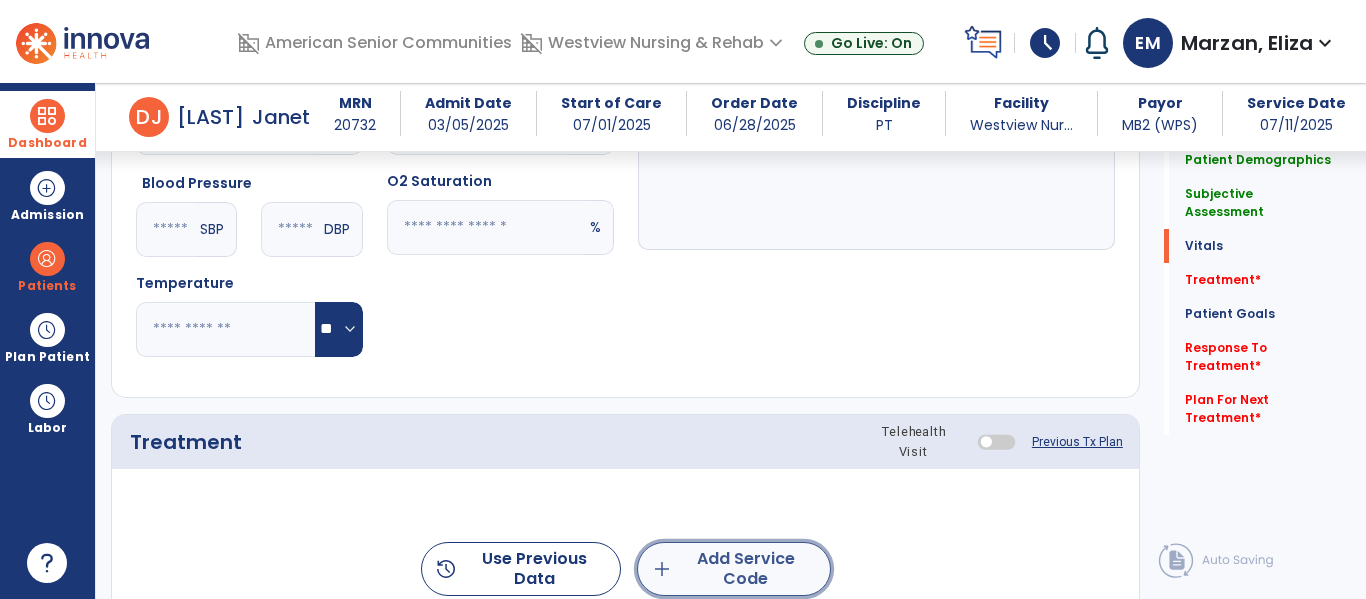 click on "add  Add Service Code" 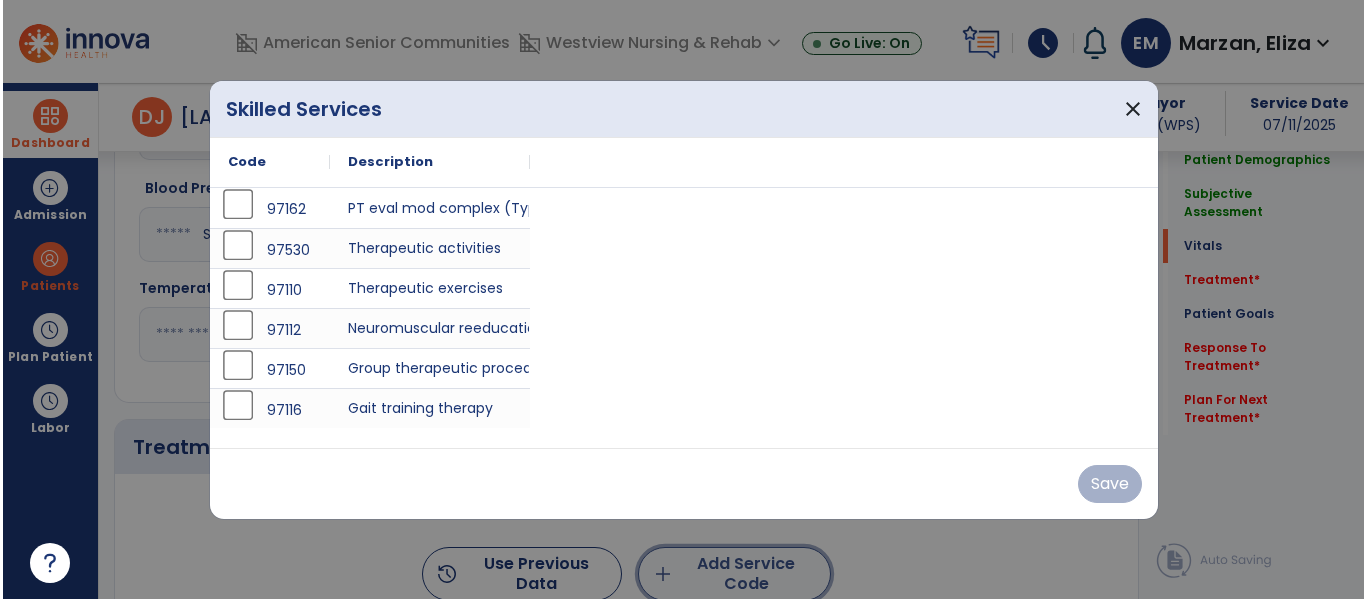 scroll, scrollTop: 955, scrollLeft: 0, axis: vertical 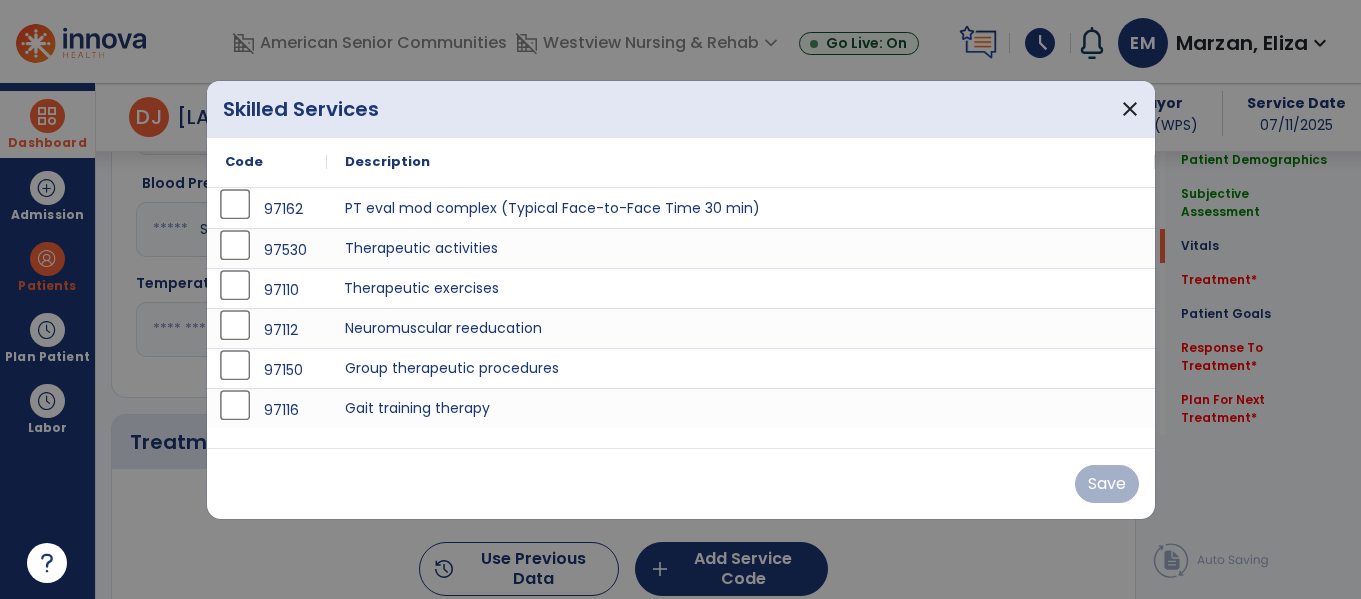 click on "Therapeutic exercises" at bounding box center (741, 288) 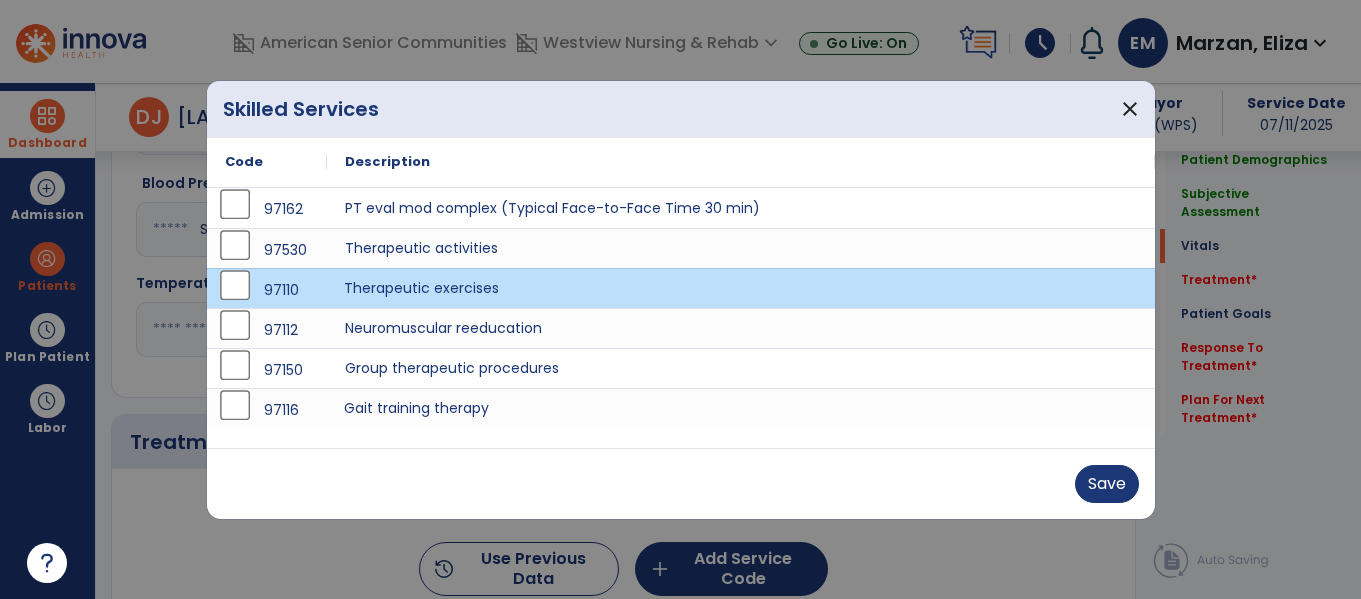 click on "Gait training therapy" at bounding box center (741, 408) 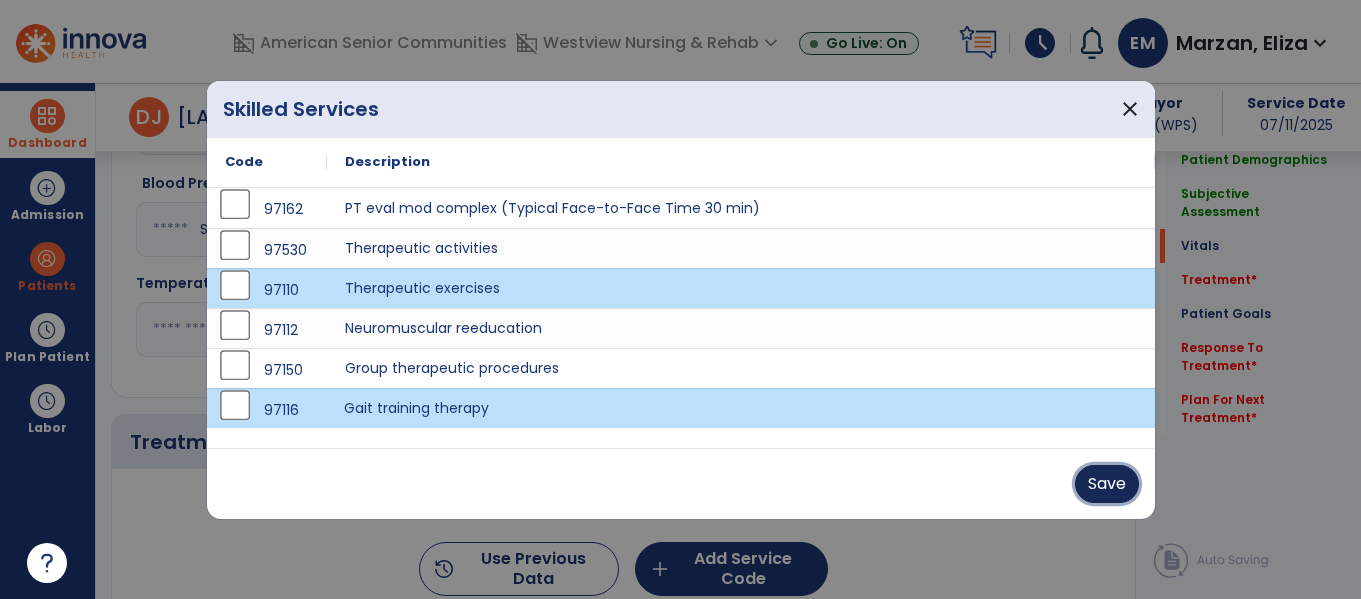 click on "Save" at bounding box center [1107, 484] 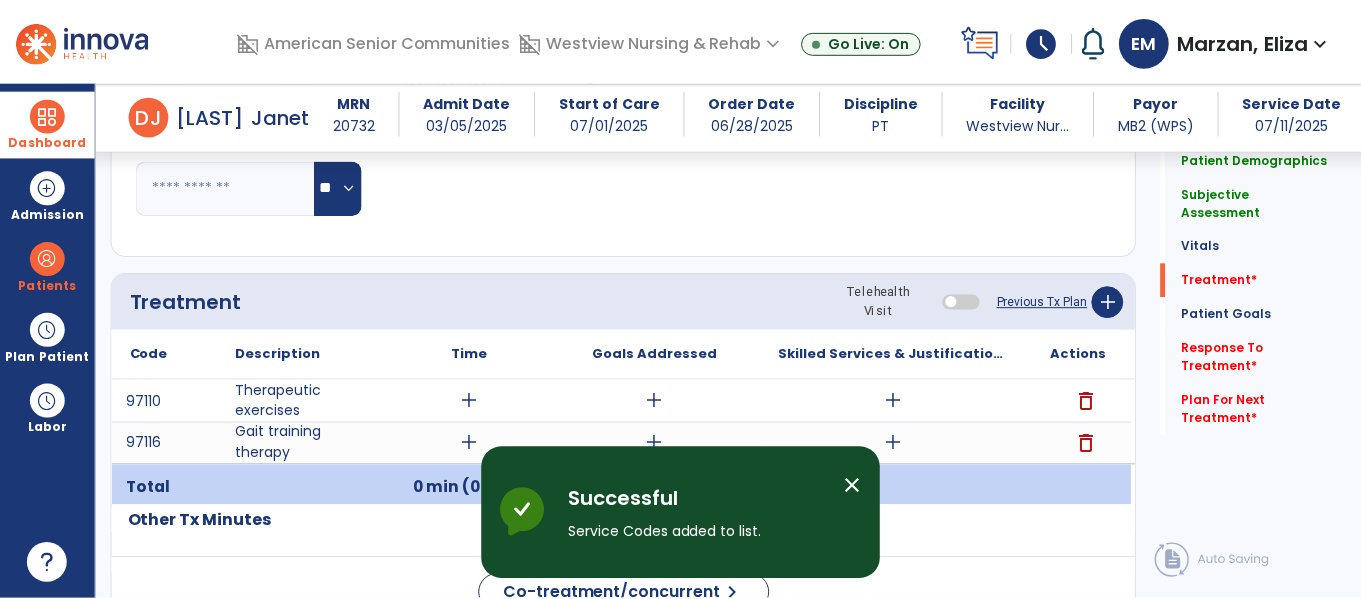 scroll, scrollTop: 1098, scrollLeft: 0, axis: vertical 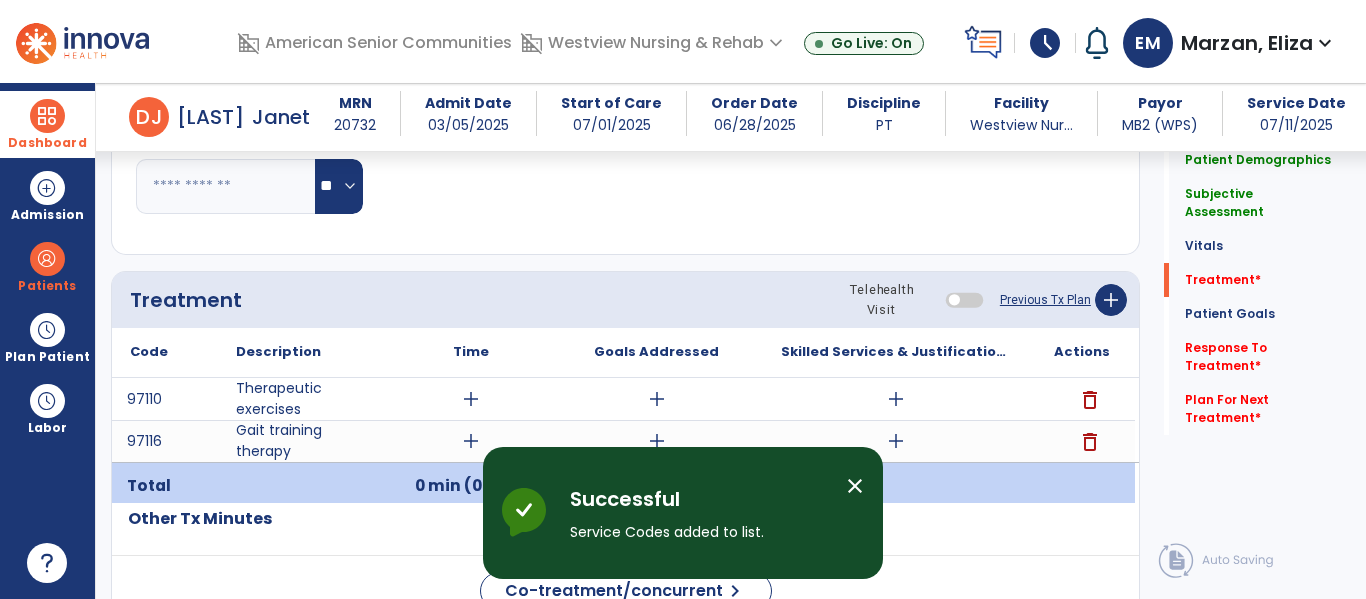 click on "add" at bounding box center (471, 399) 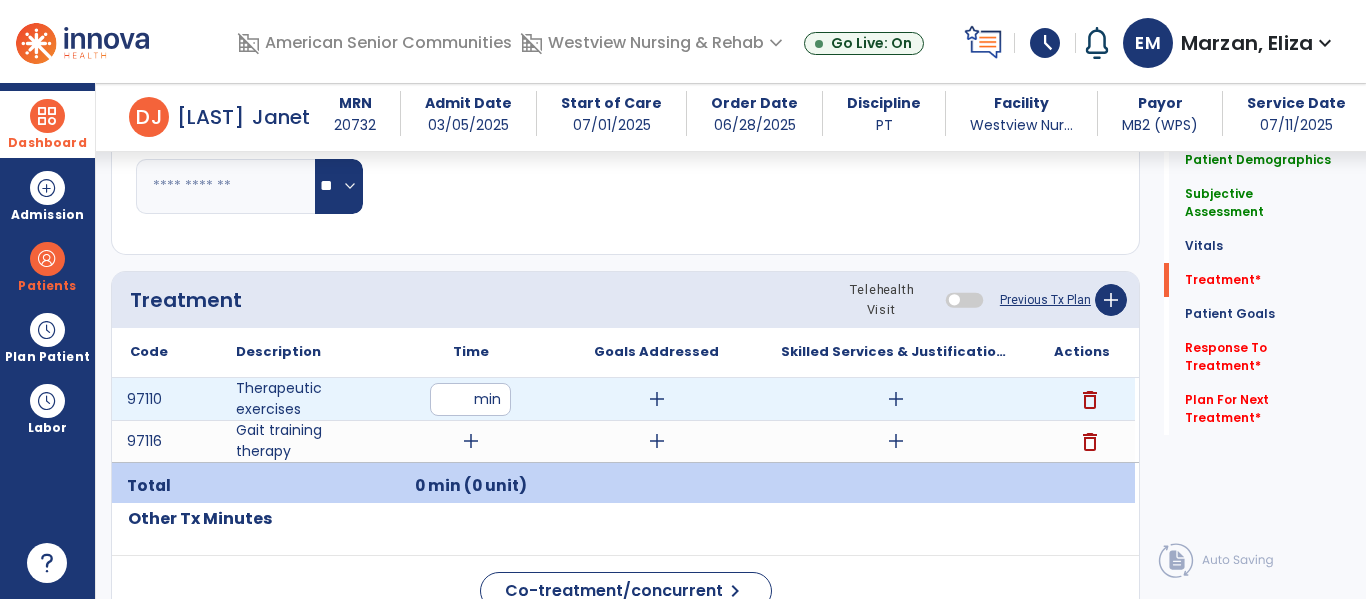 type on "**" 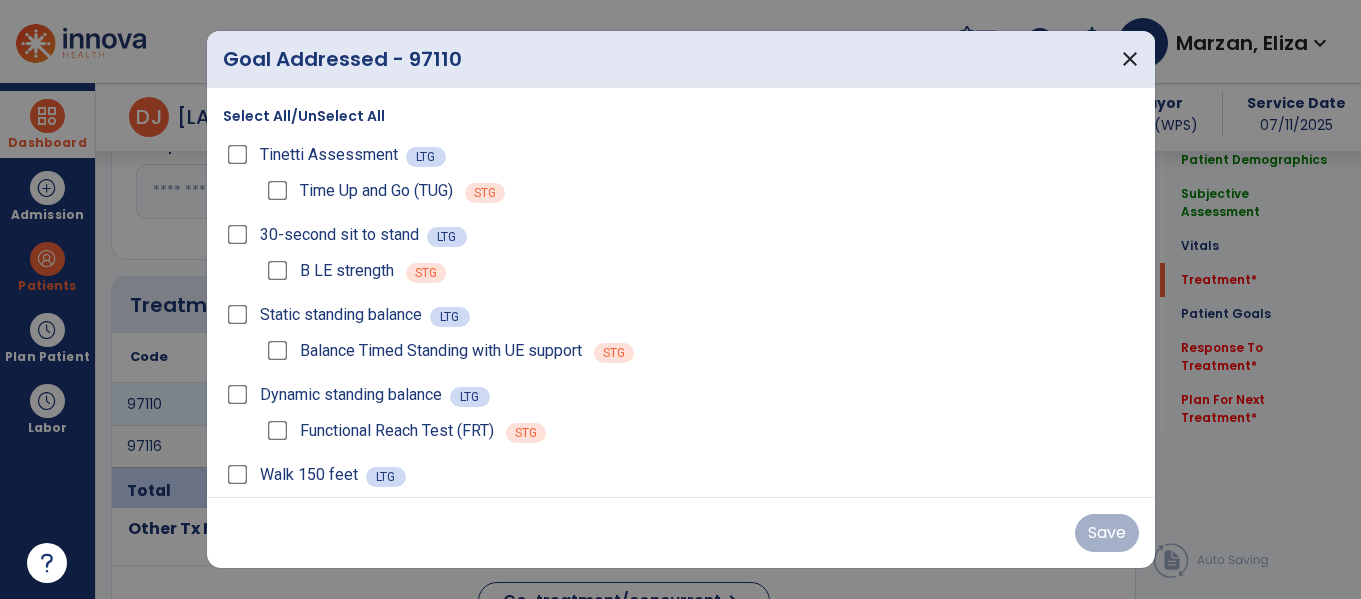 scroll, scrollTop: 1098, scrollLeft: 0, axis: vertical 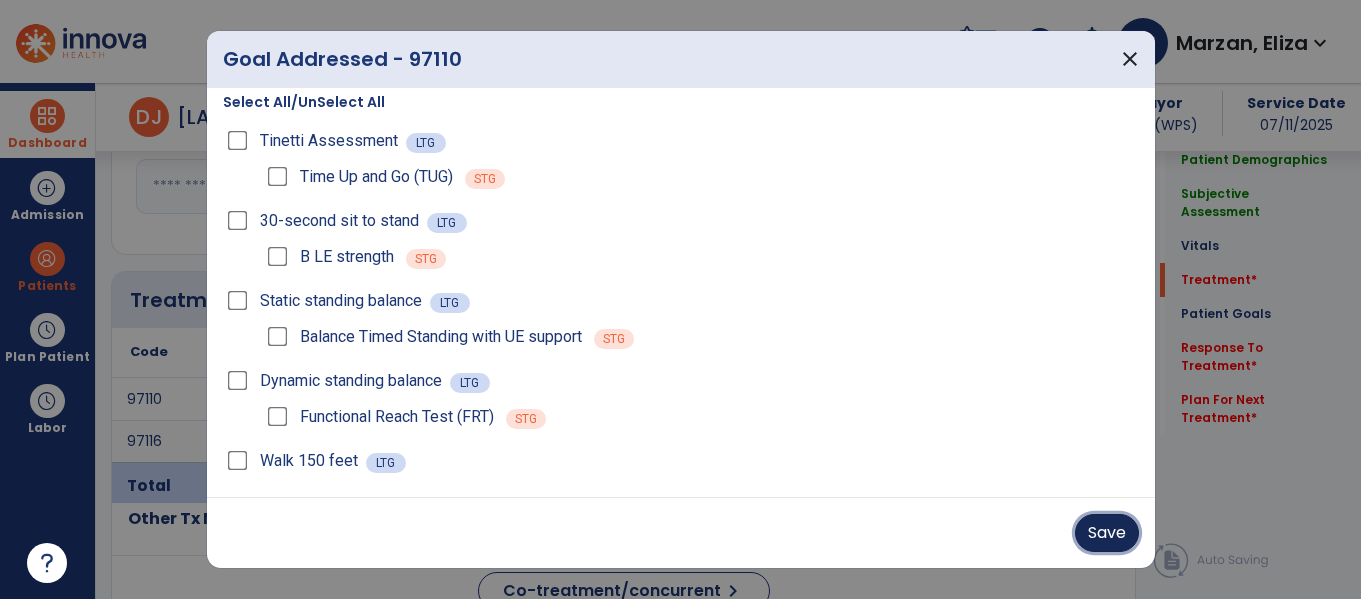 click on "Save" at bounding box center [1107, 533] 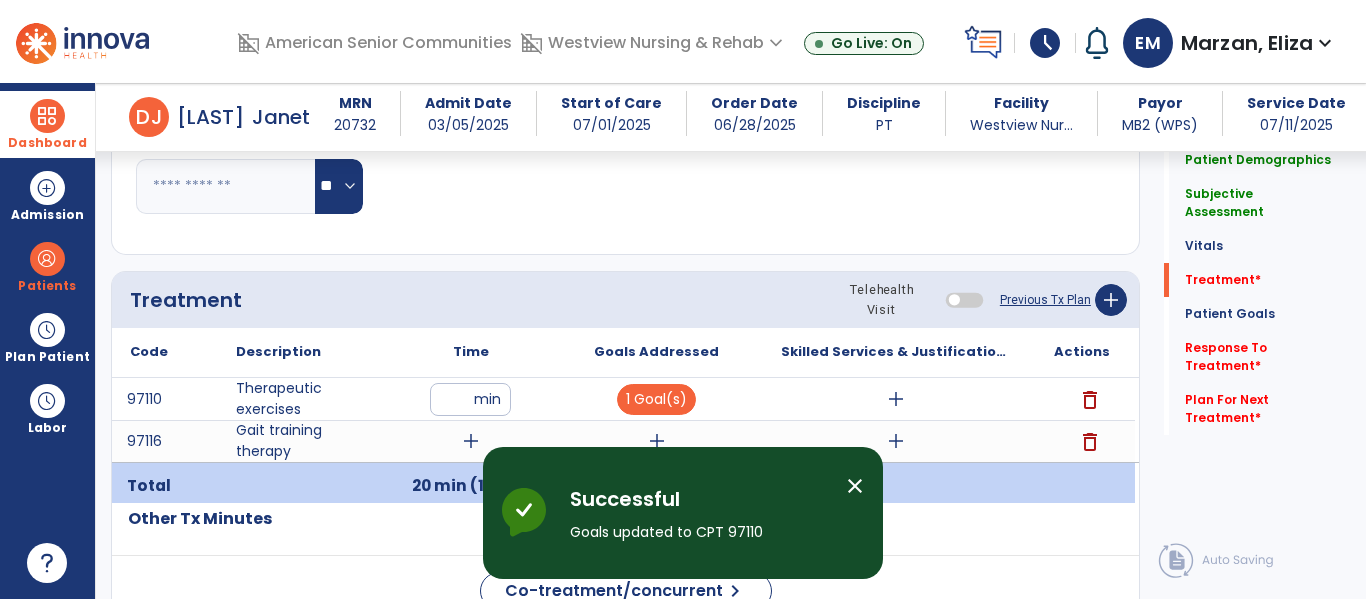 click on "add" at bounding box center (896, 399) 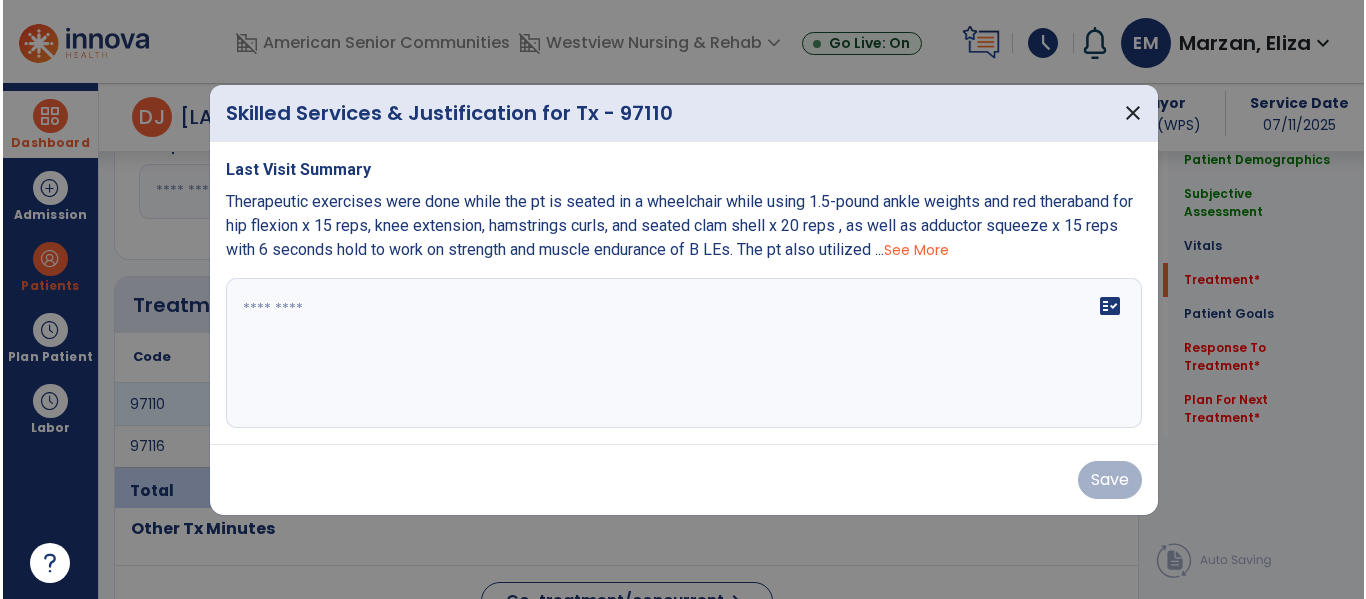 scroll, scrollTop: 1098, scrollLeft: 0, axis: vertical 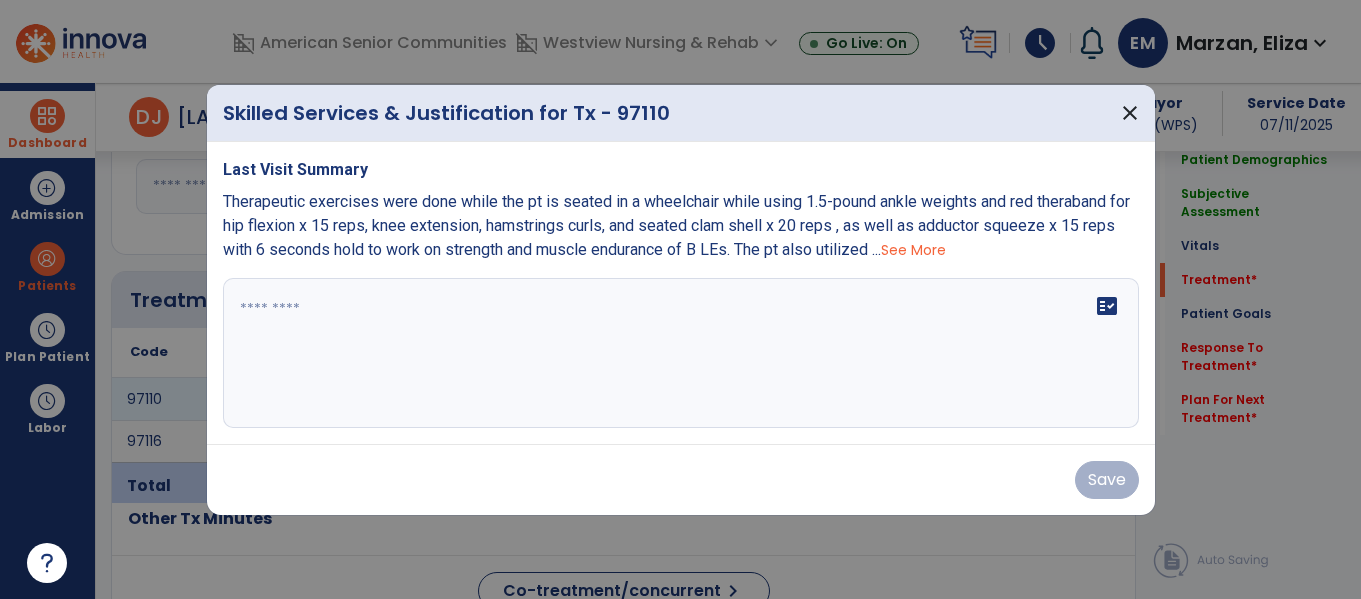 click on "fact_check" at bounding box center [681, 353] 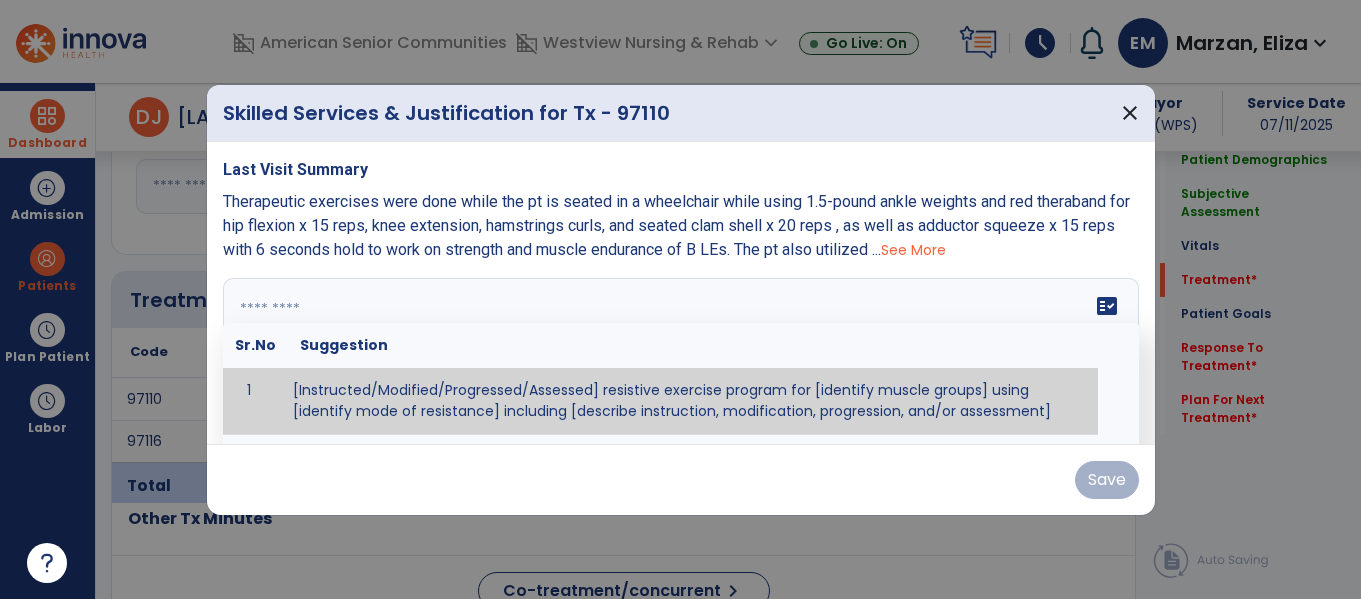 paste on "**********" 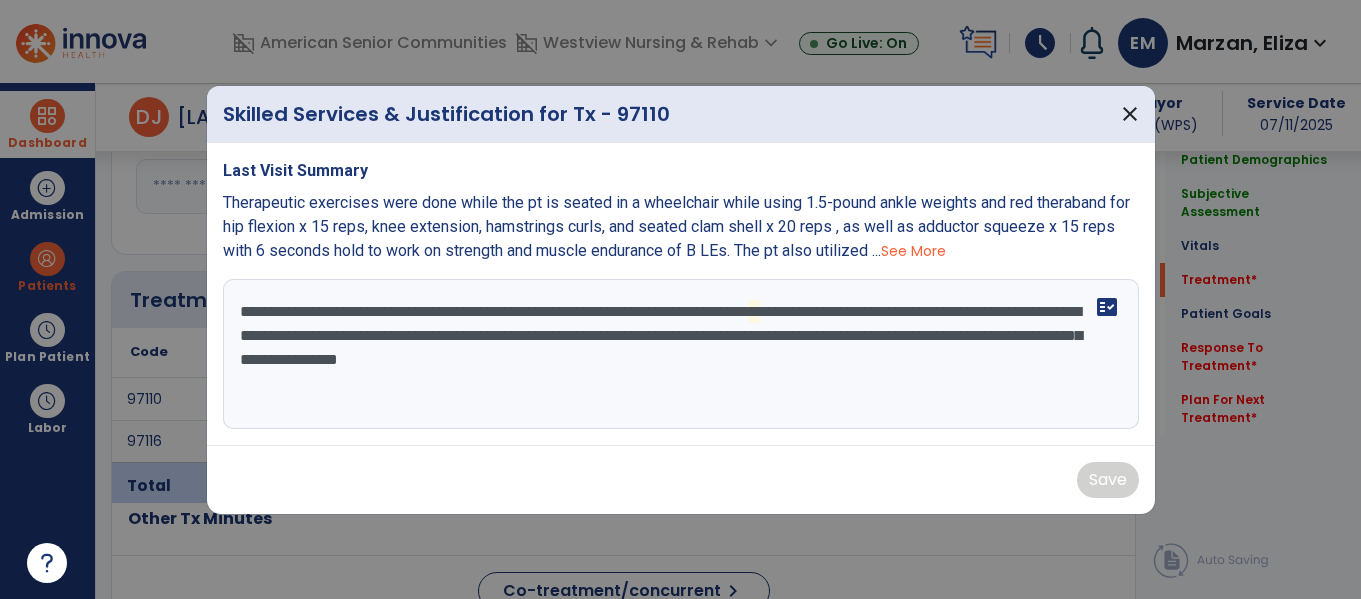 click on "**********" at bounding box center [681, 354] 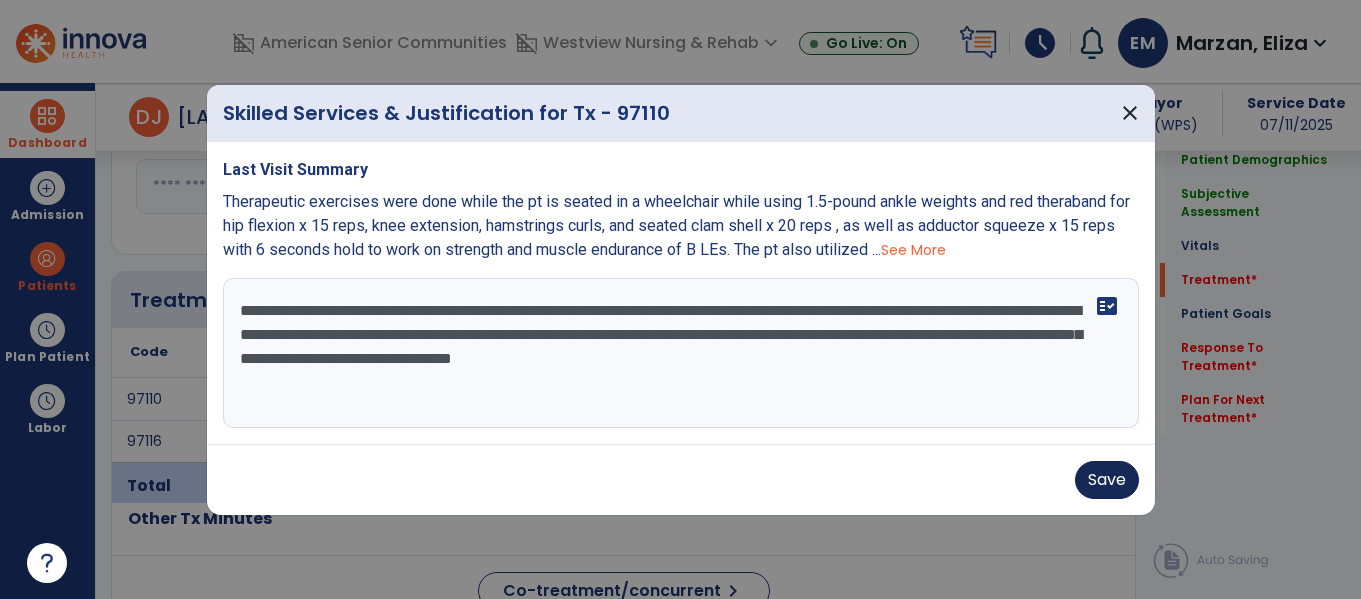 type on "**********" 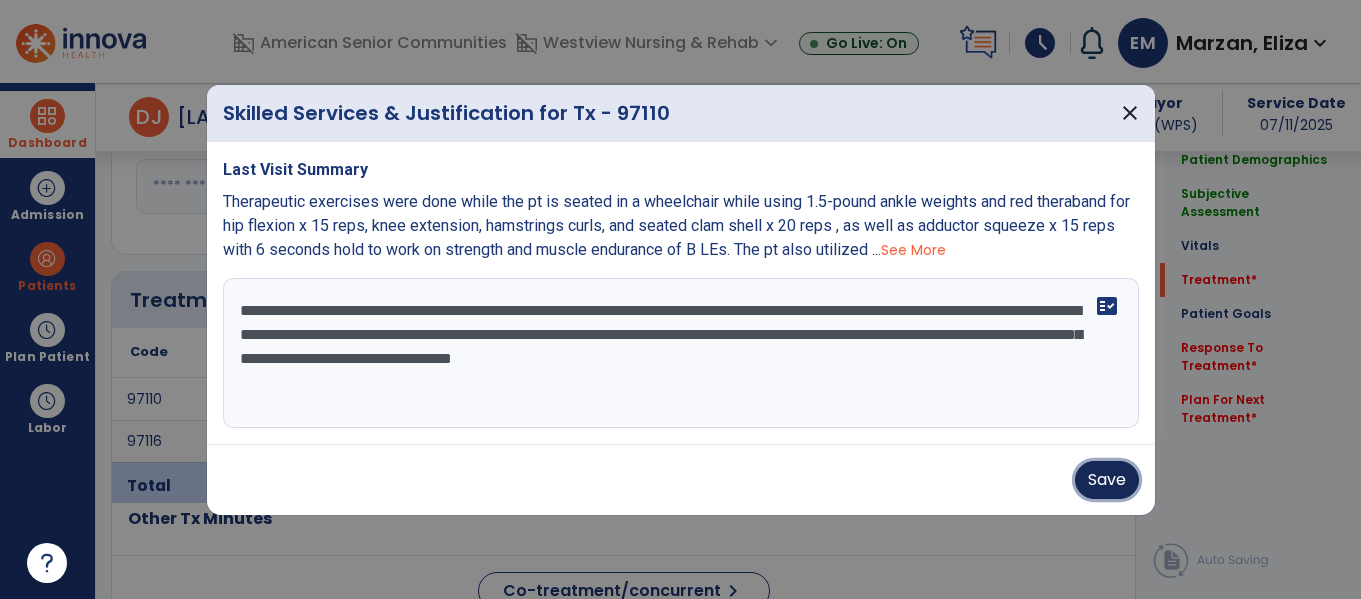 click on "Save" at bounding box center [1107, 480] 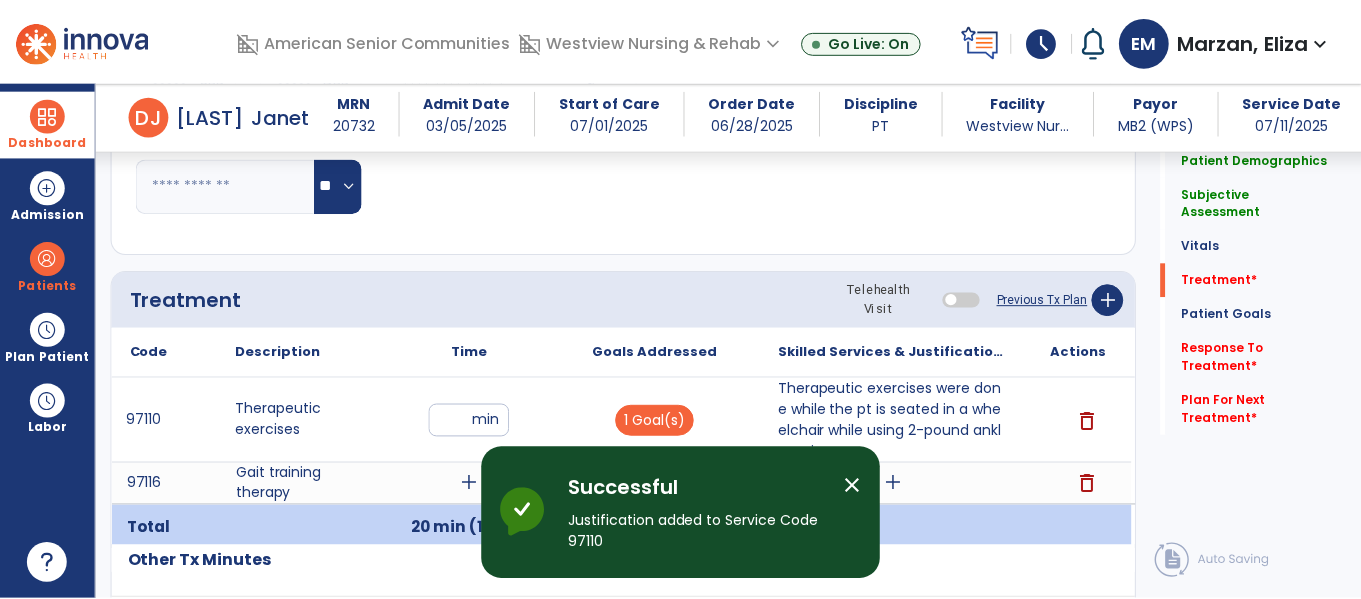scroll, scrollTop: 1188, scrollLeft: 0, axis: vertical 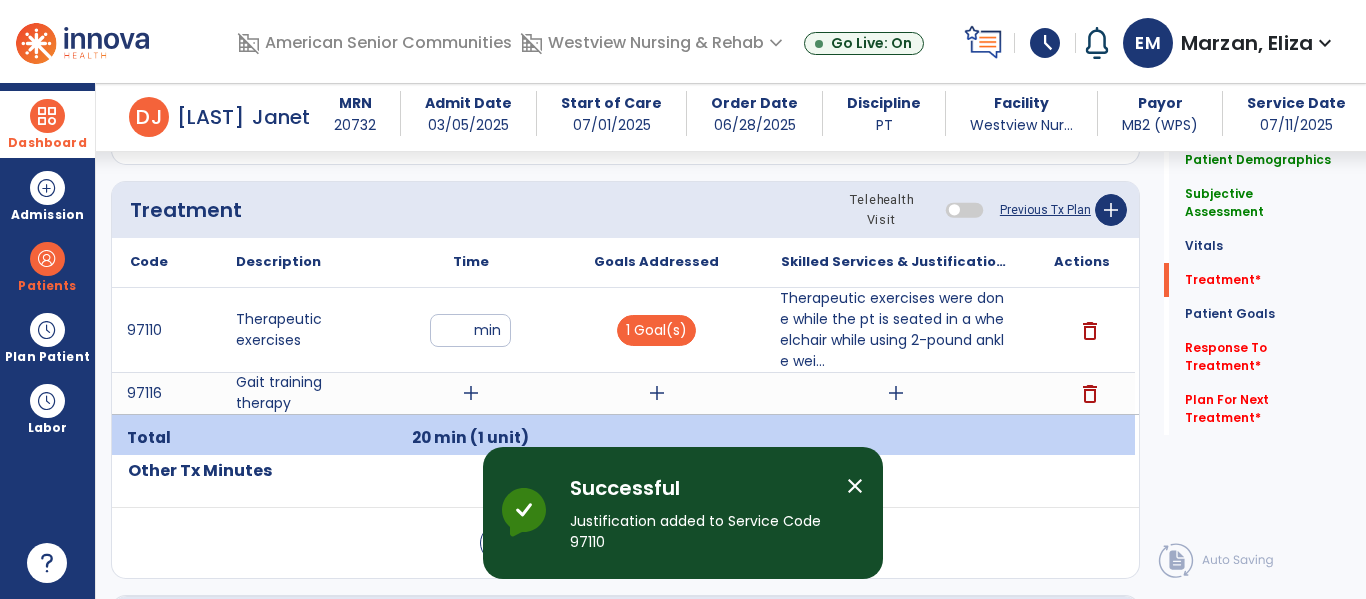 click on "add" at bounding box center (471, 393) 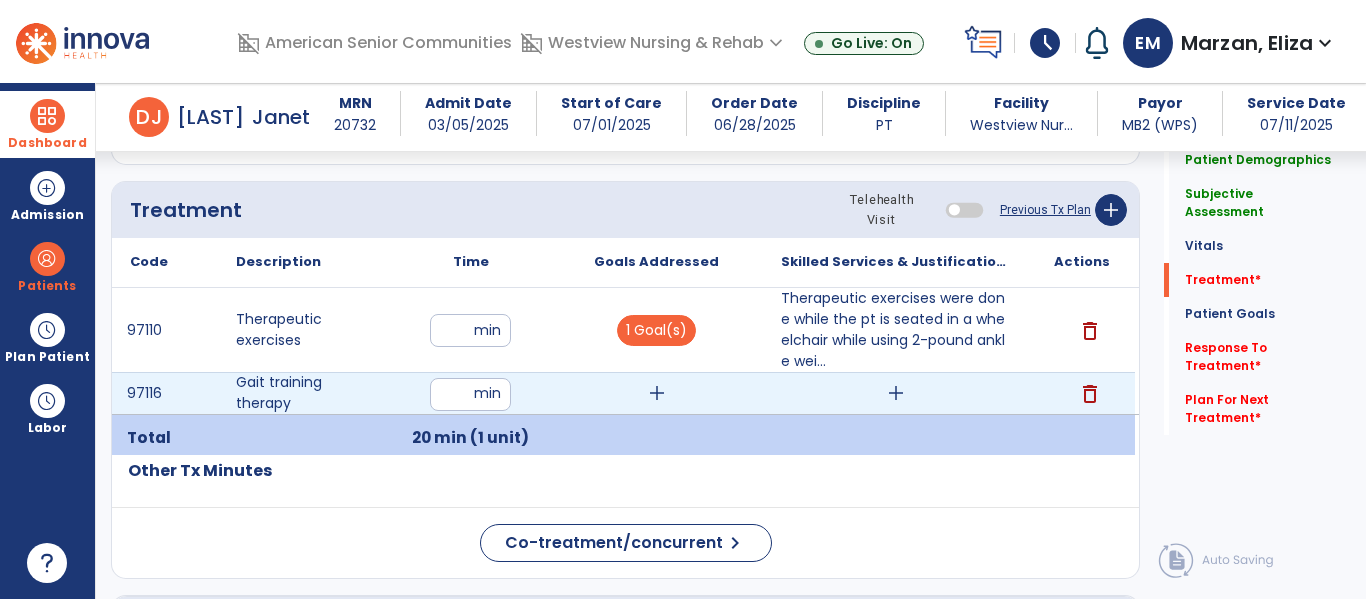 type on "**" 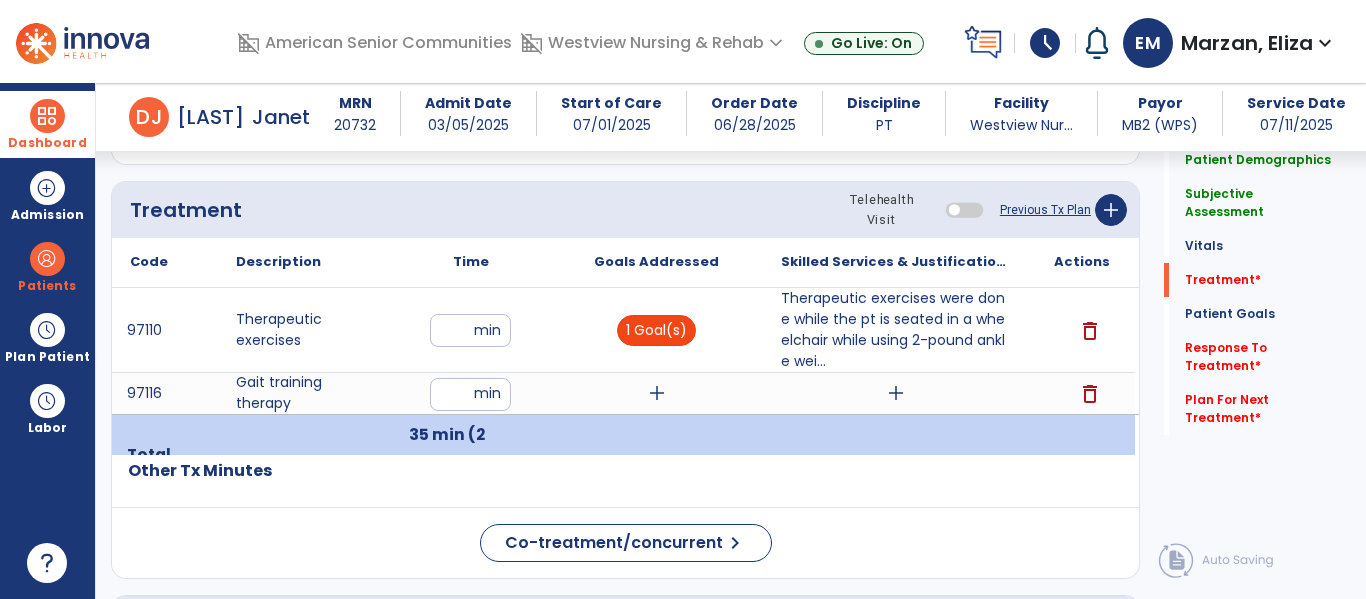 click on "1 Goal(s)" at bounding box center [656, 330] 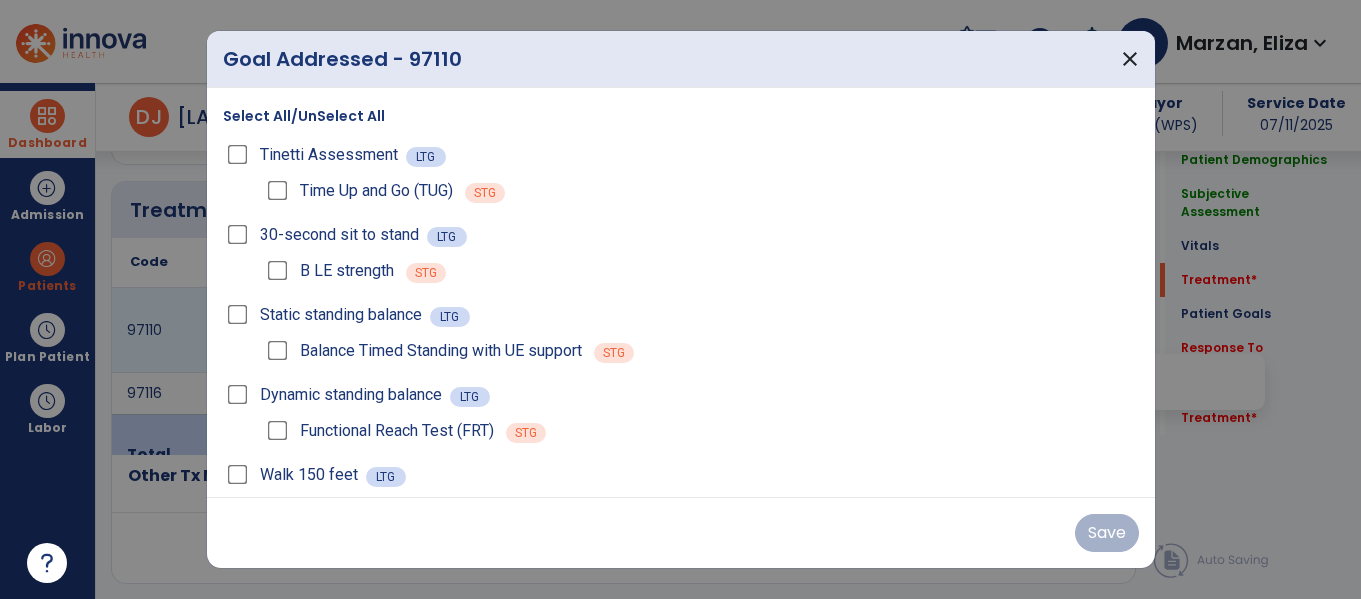 scroll, scrollTop: 1188, scrollLeft: 0, axis: vertical 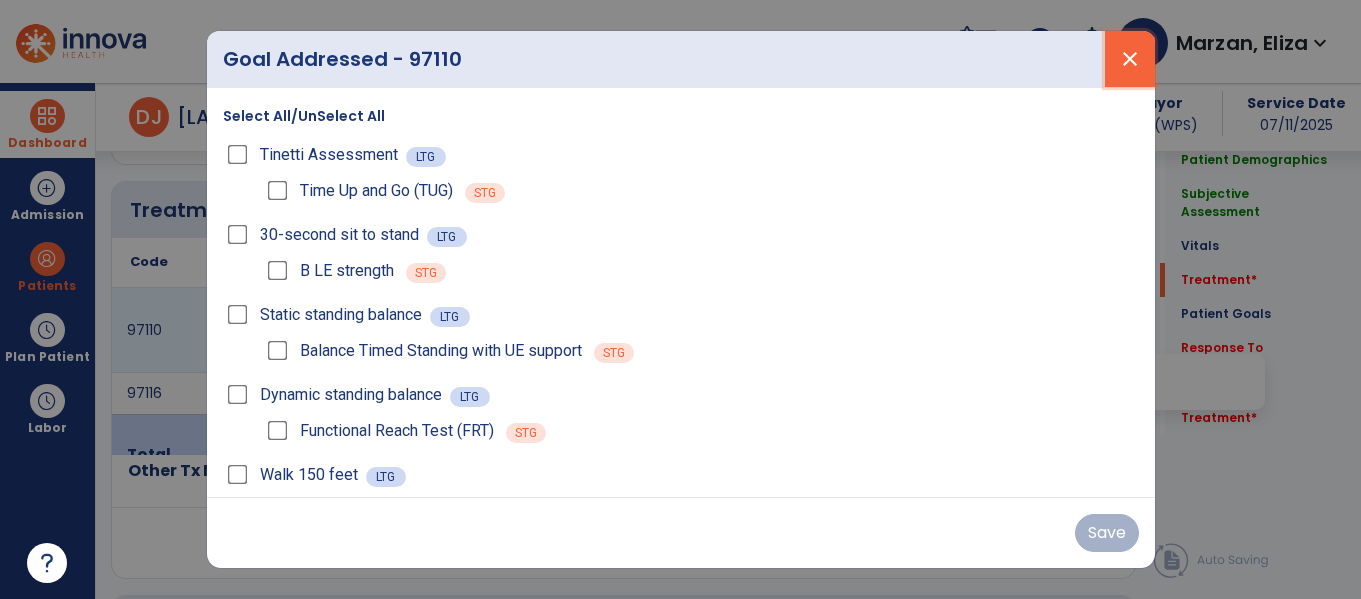 click on "close" at bounding box center [1130, 59] 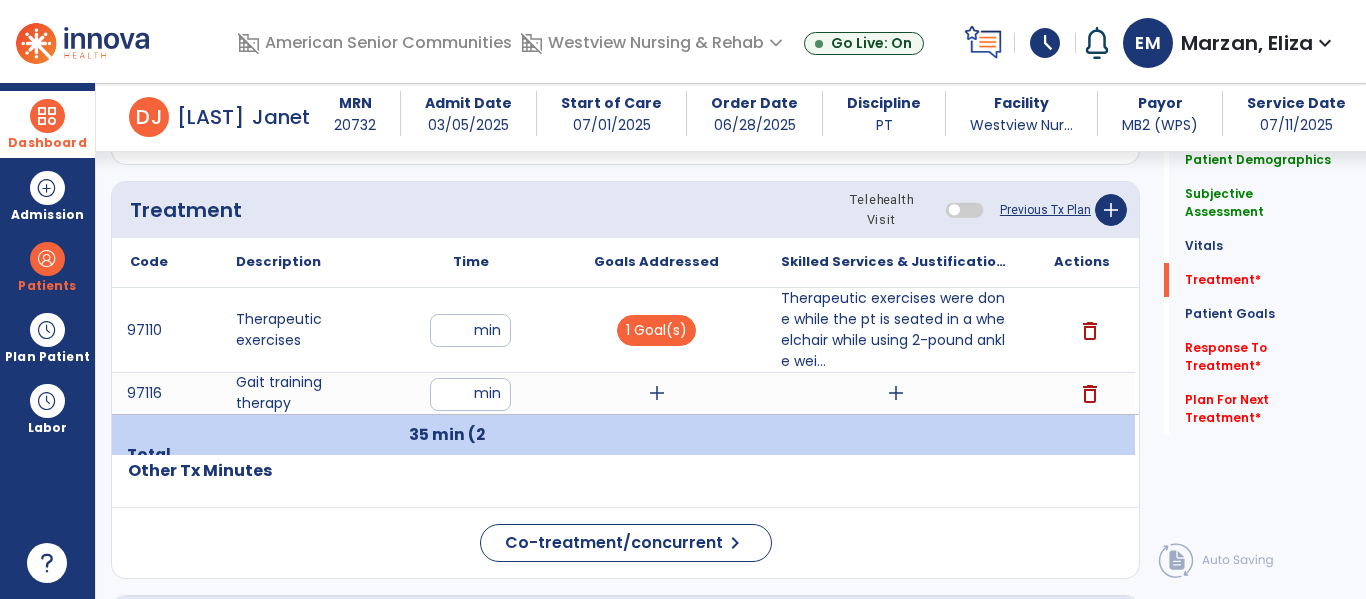 click on "add" at bounding box center (657, 393) 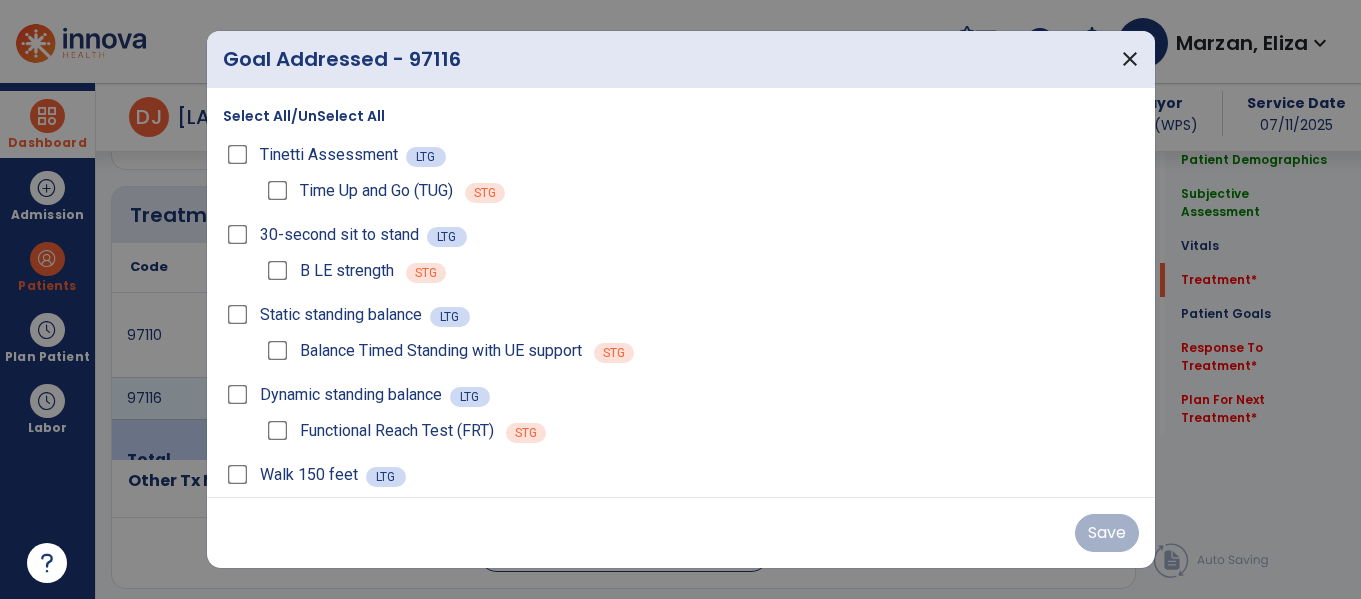 scroll, scrollTop: 1188, scrollLeft: 0, axis: vertical 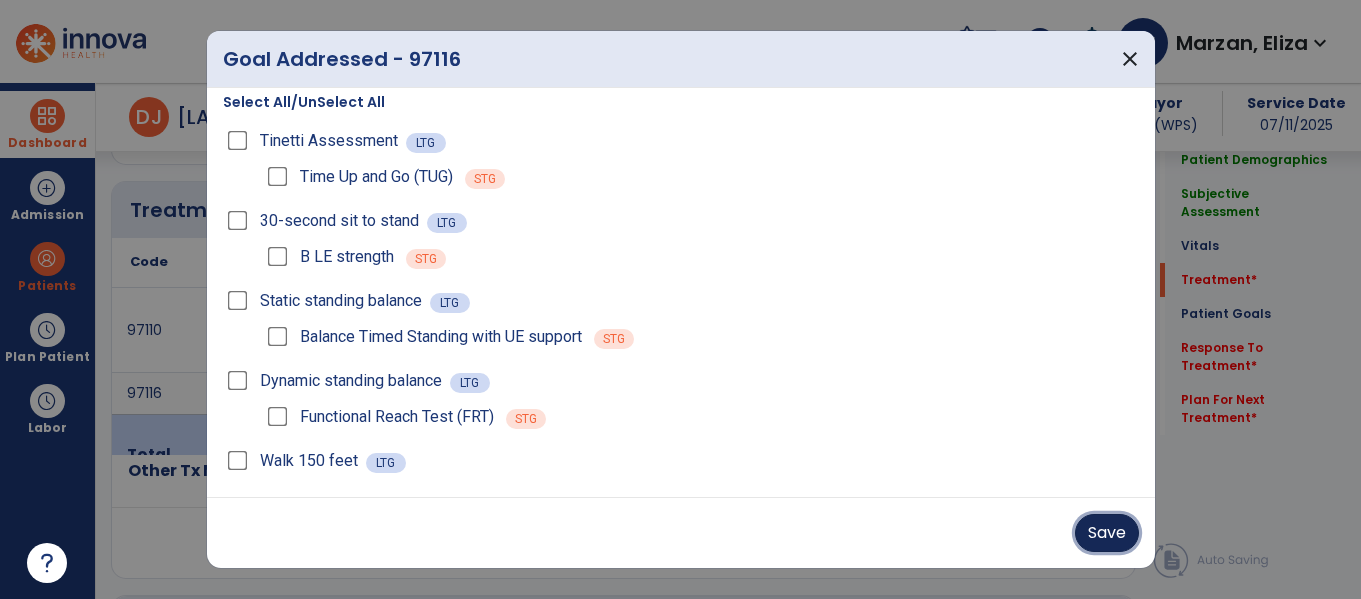 click on "Save" at bounding box center (1107, 533) 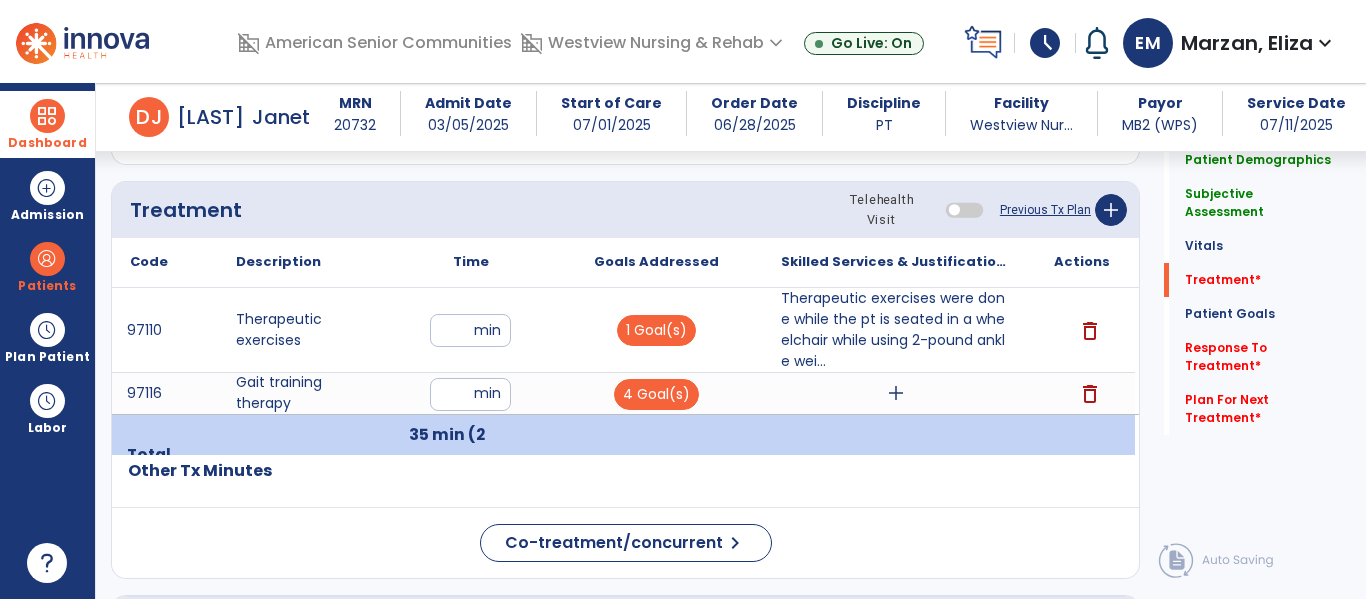 click on "add" at bounding box center (896, 393) 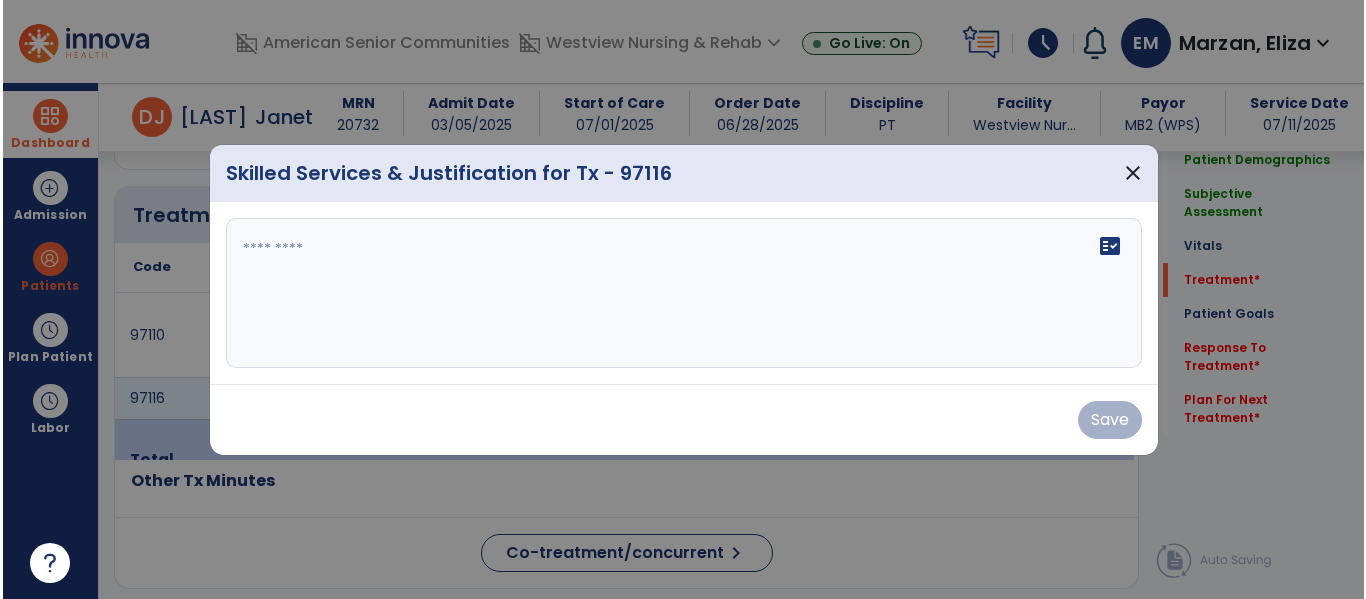 scroll, scrollTop: 1188, scrollLeft: 0, axis: vertical 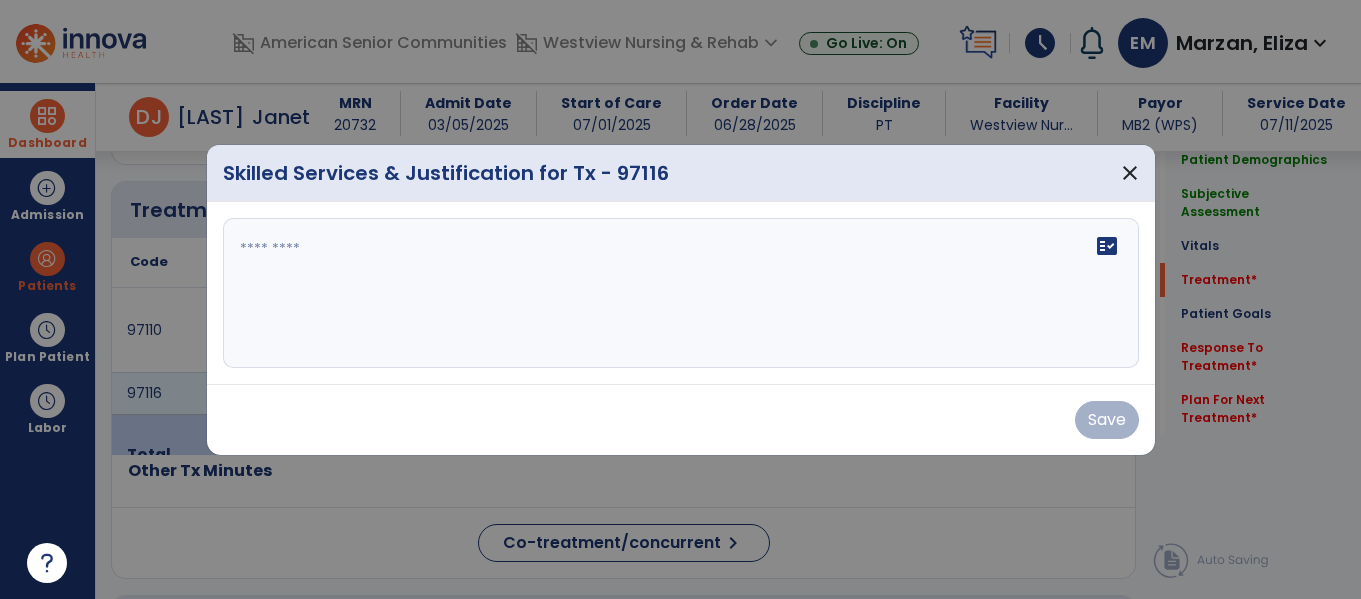 click on "fact_check" at bounding box center (681, 293) 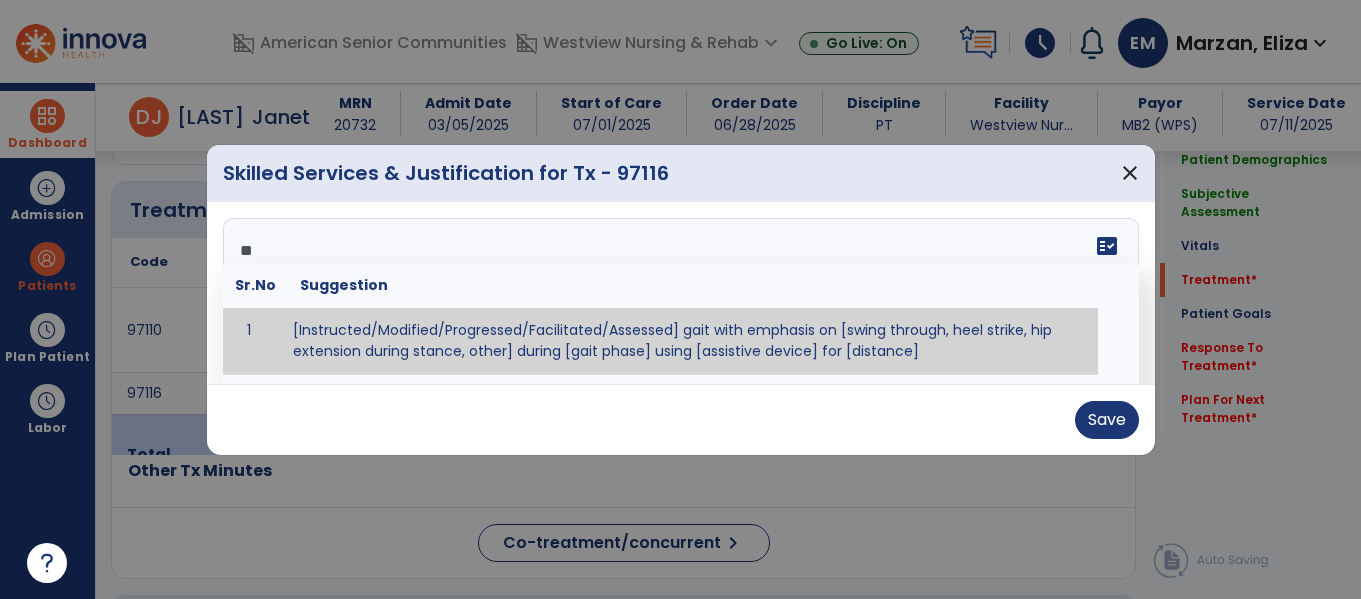 type on "***" 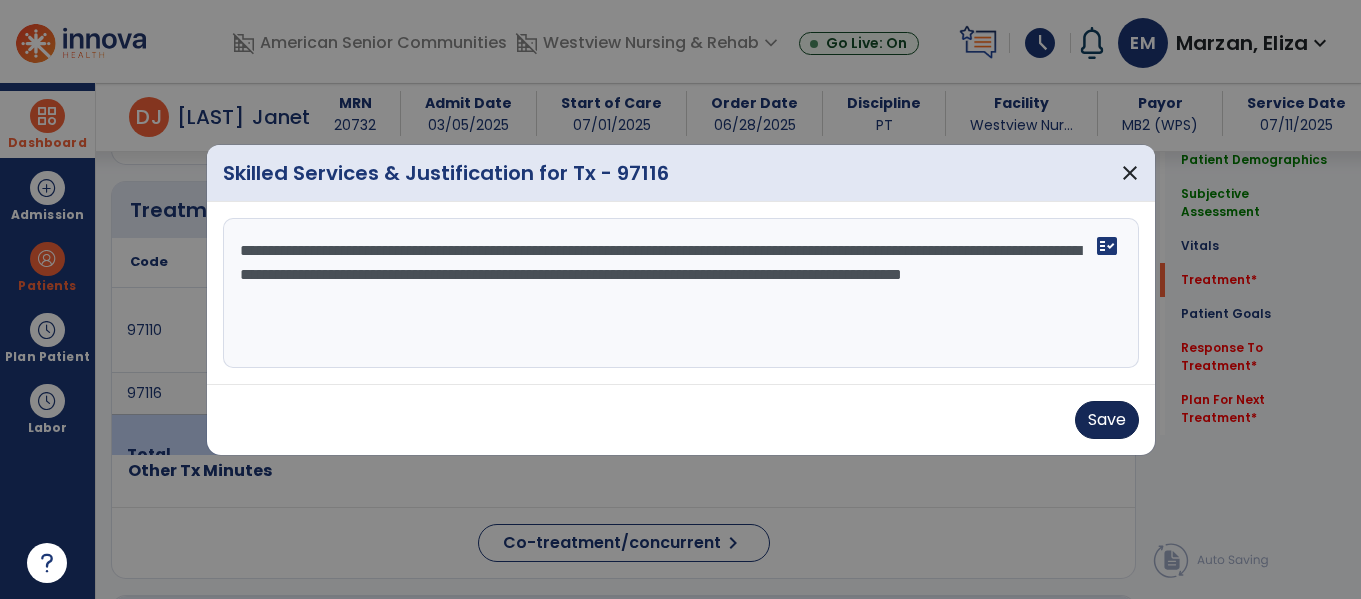 type on "**********" 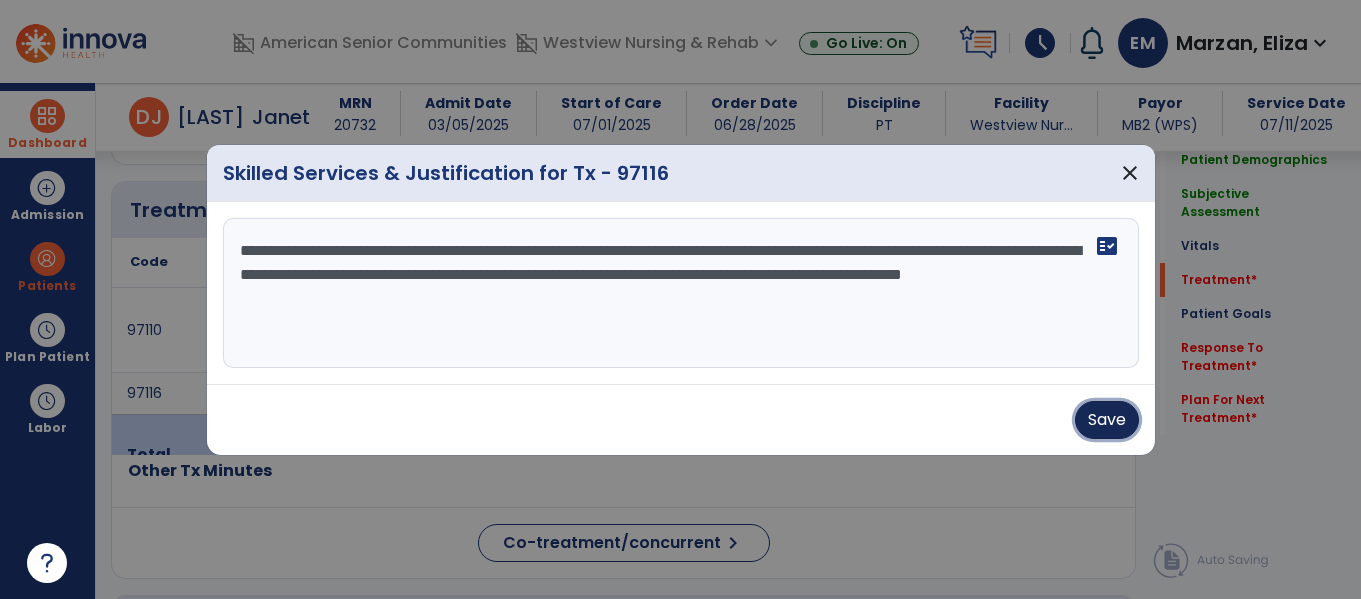 click on "Save" at bounding box center (1107, 420) 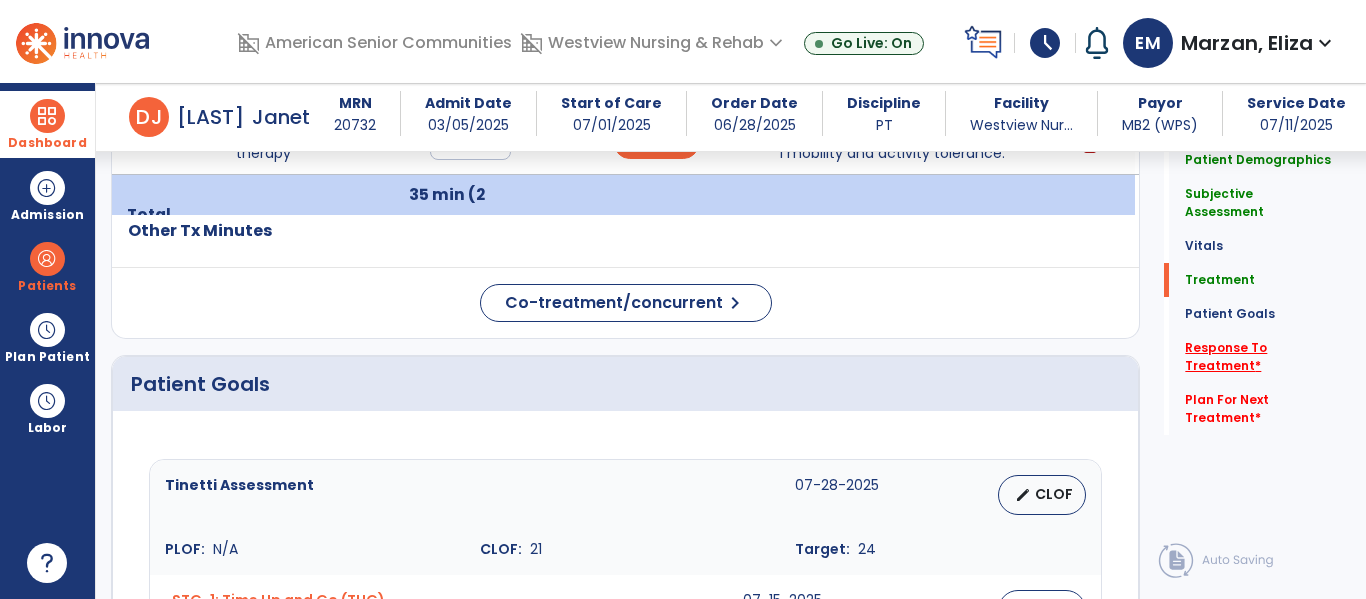 click on "Response To Treatment   *" 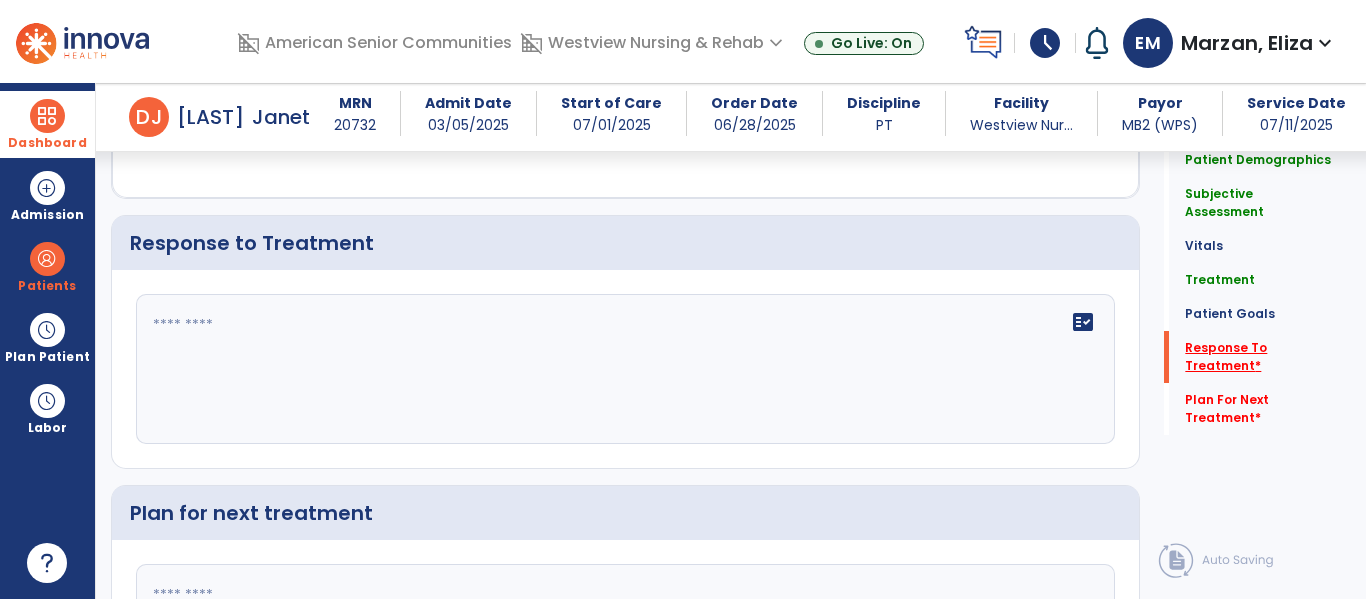 scroll, scrollTop: 3093, scrollLeft: 0, axis: vertical 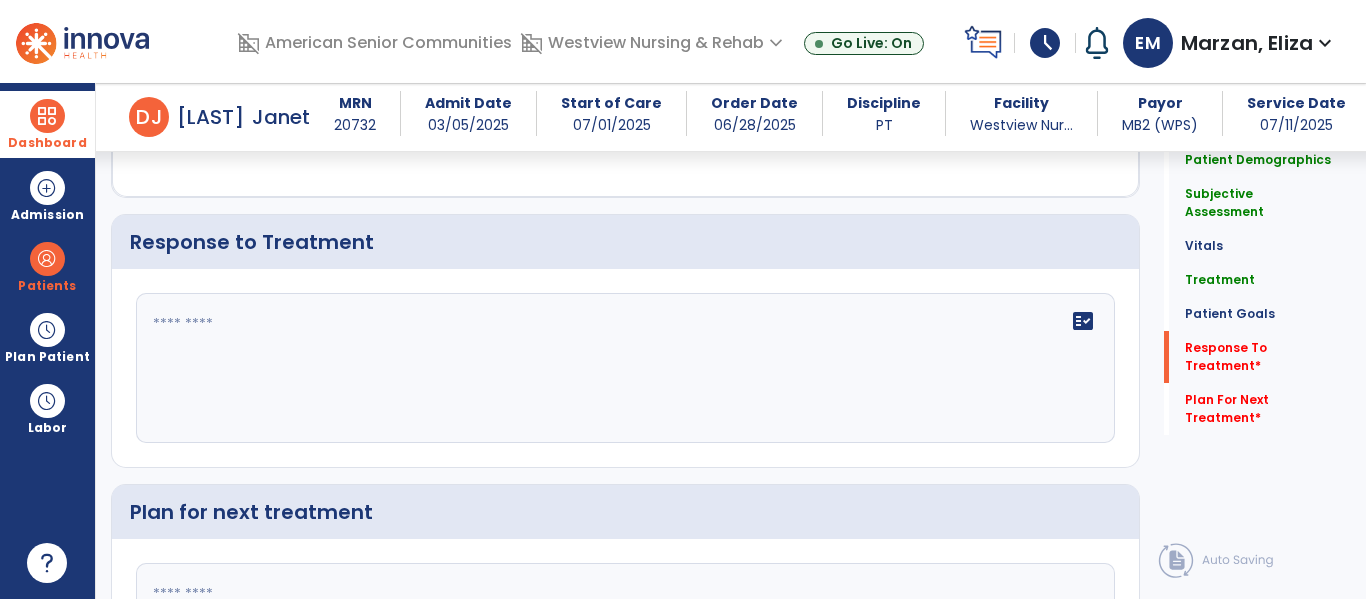 click 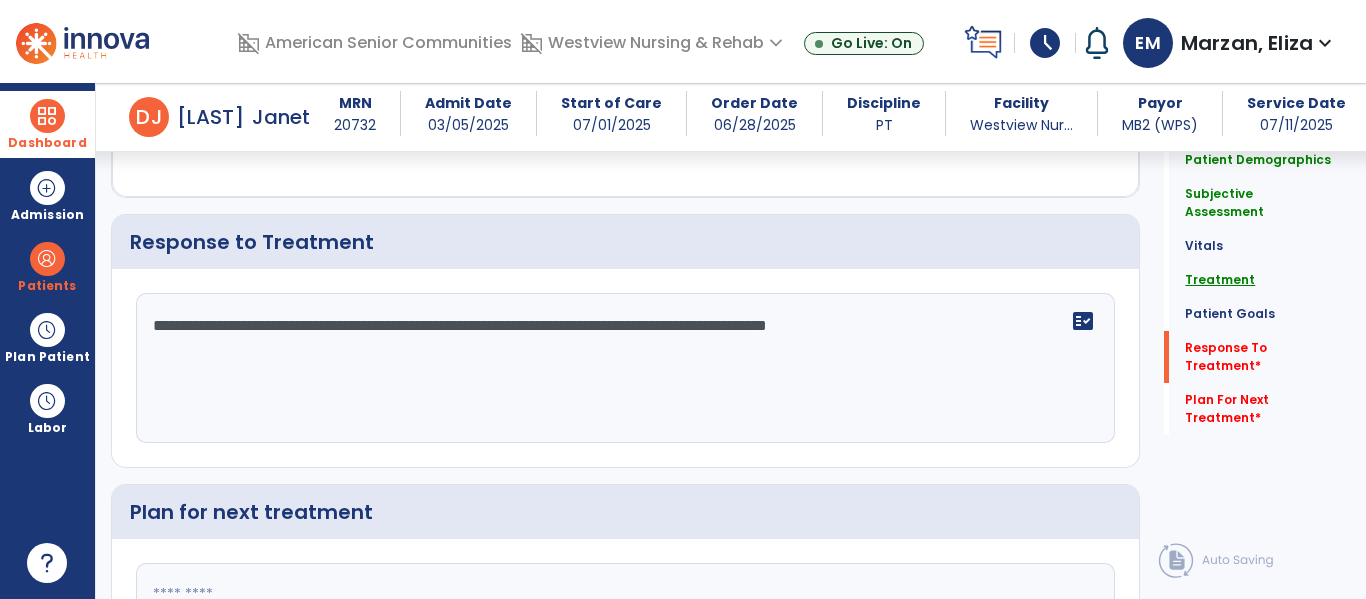 type on "**********" 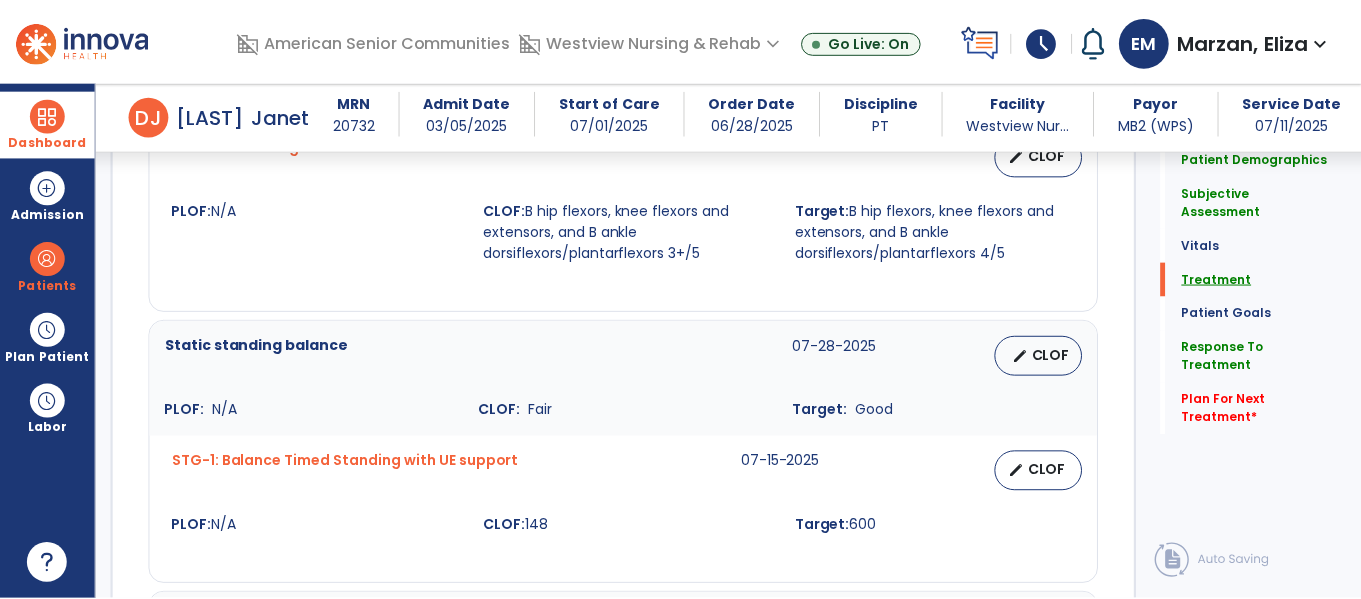 scroll, scrollTop: 1137, scrollLeft: 0, axis: vertical 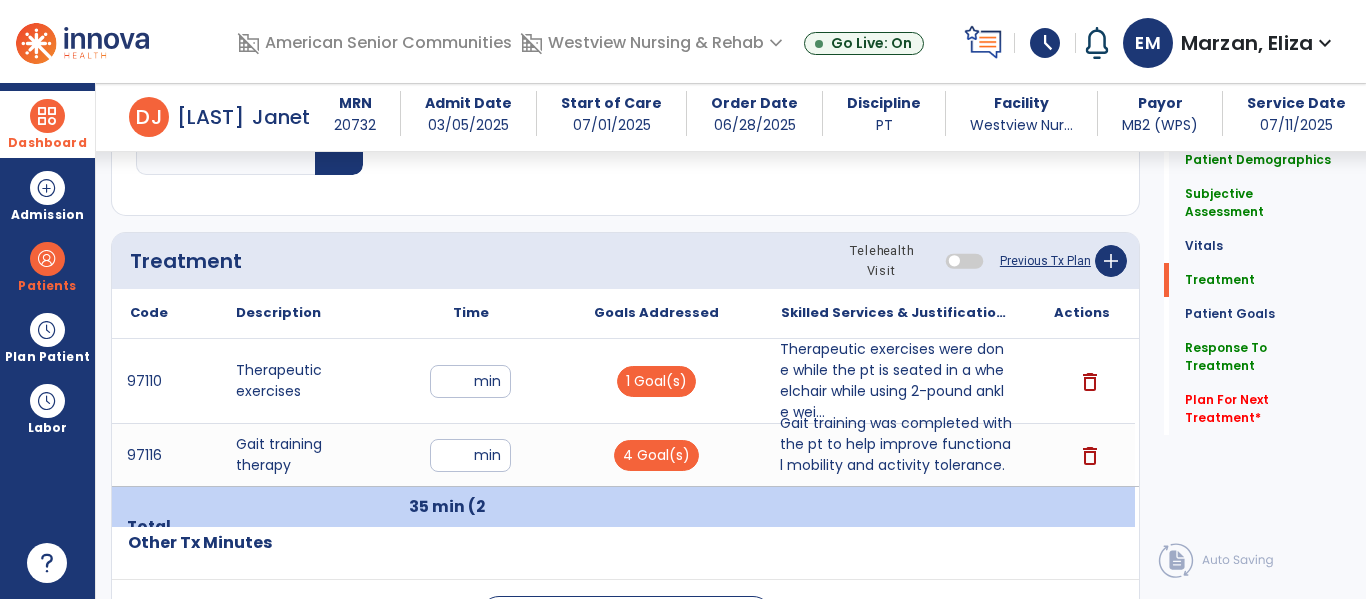 click on "Therapeutic exercises were done while the pt is seated in a wheelchair while using 2-pound ankle wei..." at bounding box center (896, 381) 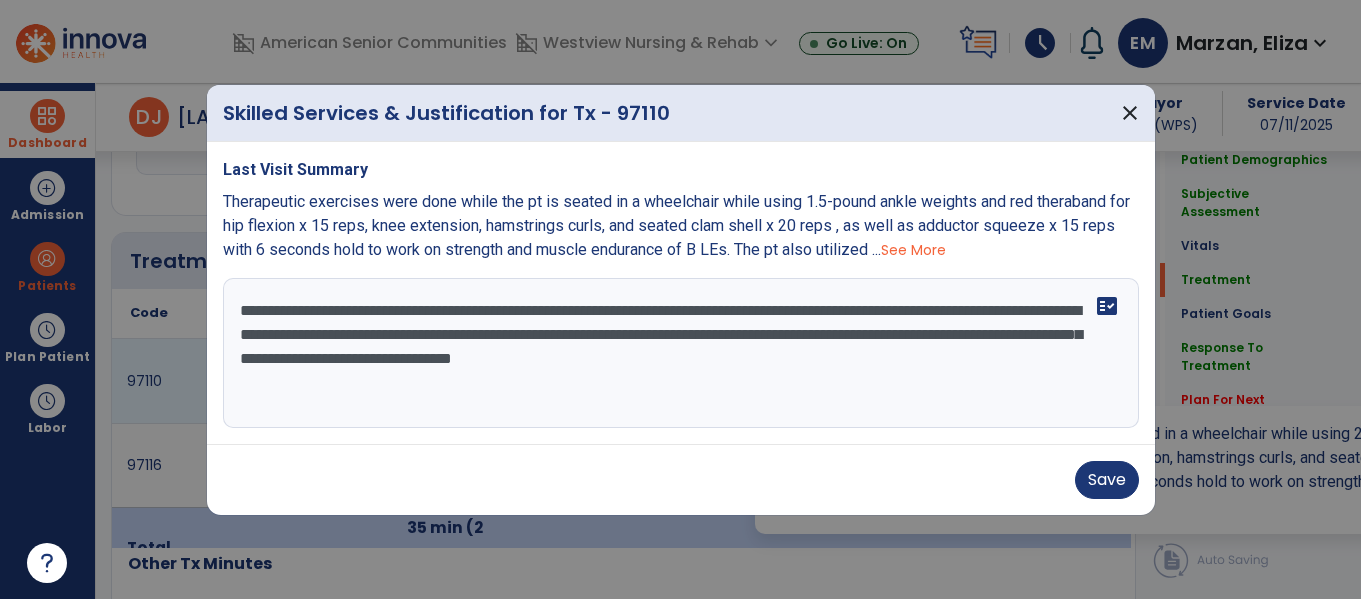 scroll, scrollTop: 1137, scrollLeft: 0, axis: vertical 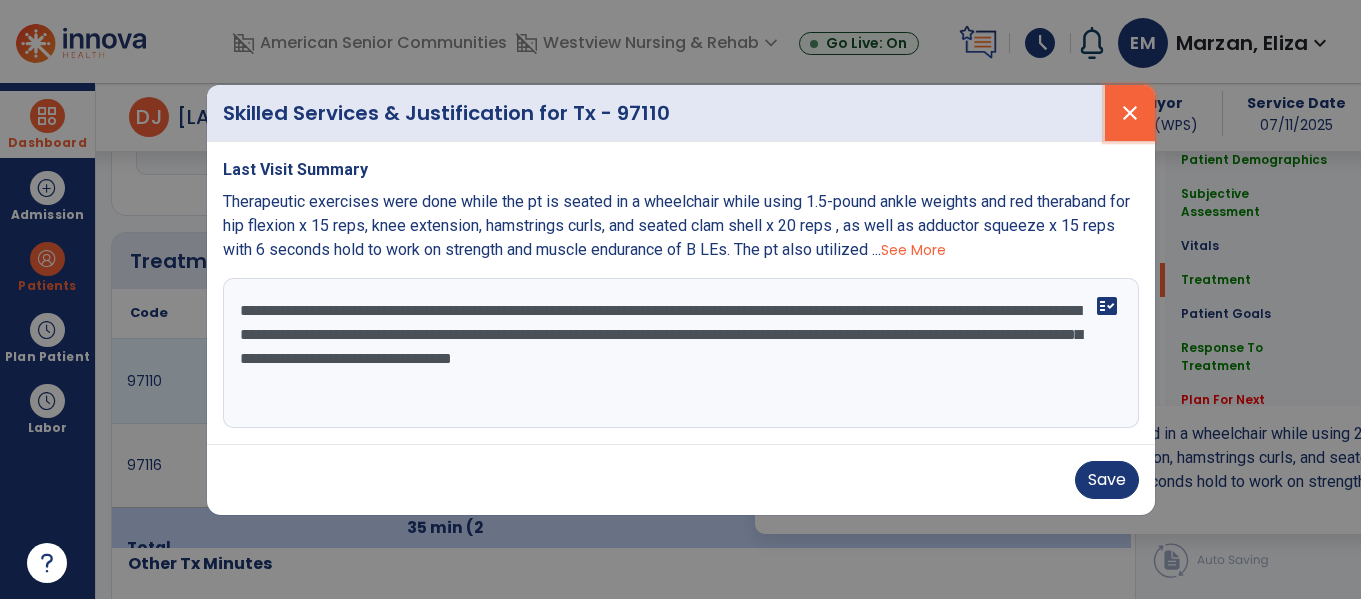 click on "close" at bounding box center (1130, 113) 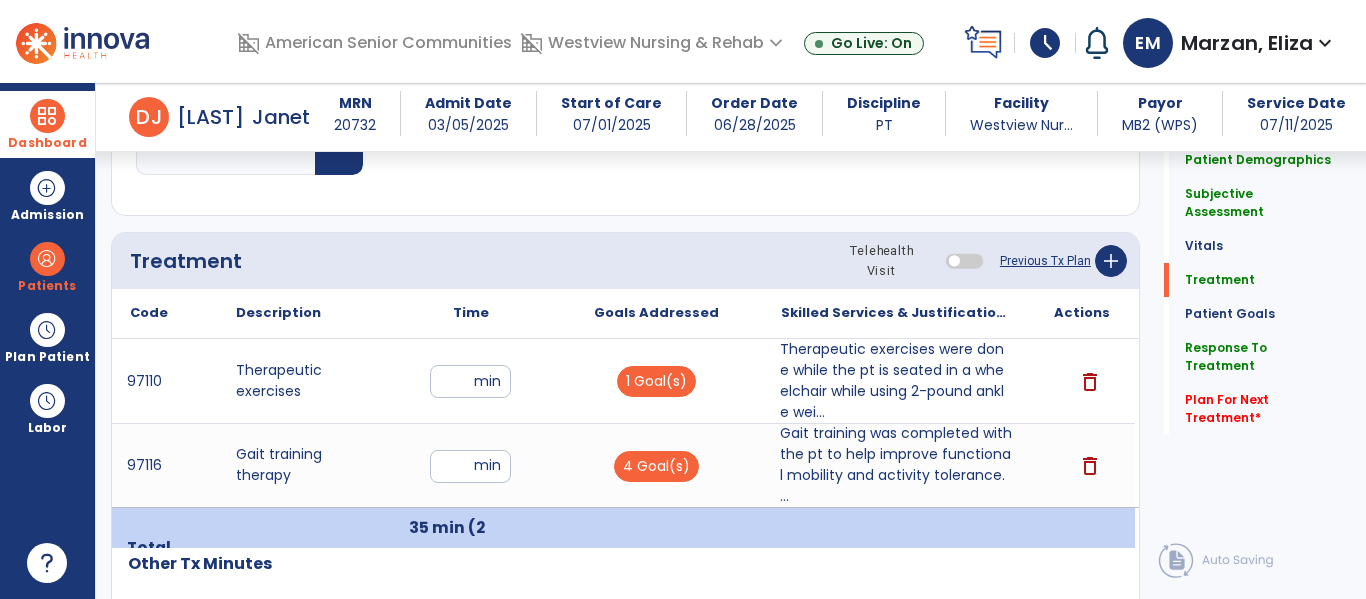 click on "Gait training was completed with the pt to help improve functional mobility and activity tolerance. ..." at bounding box center [896, 465] 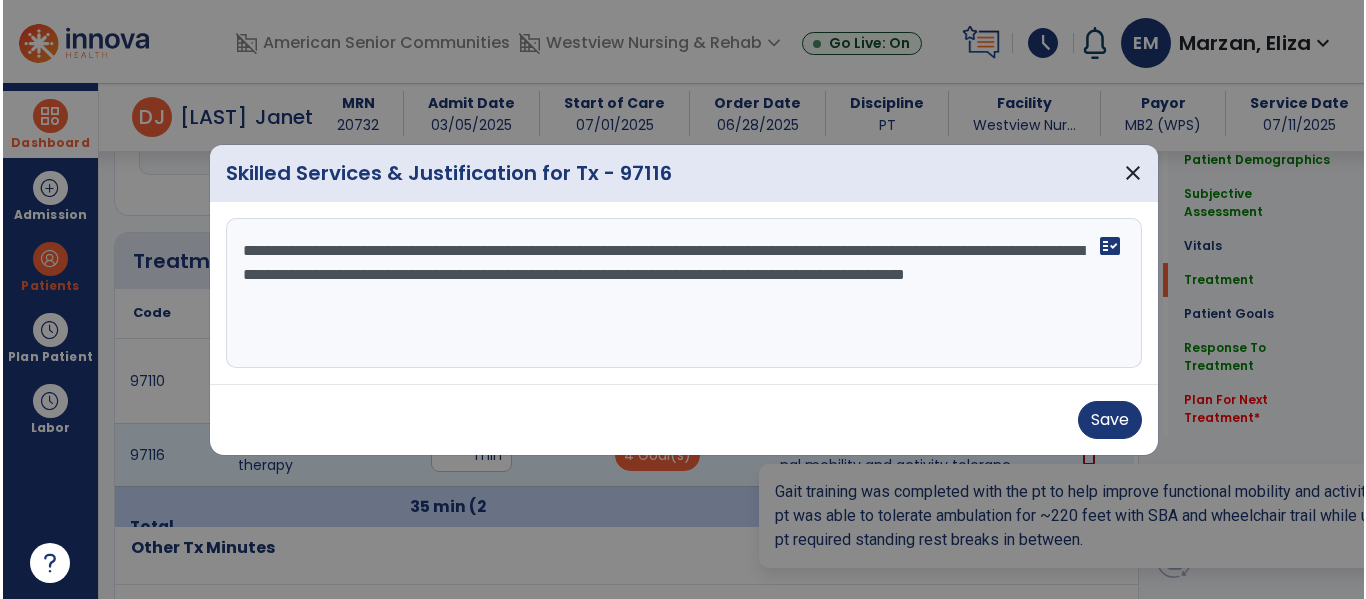 scroll, scrollTop: 1137, scrollLeft: 0, axis: vertical 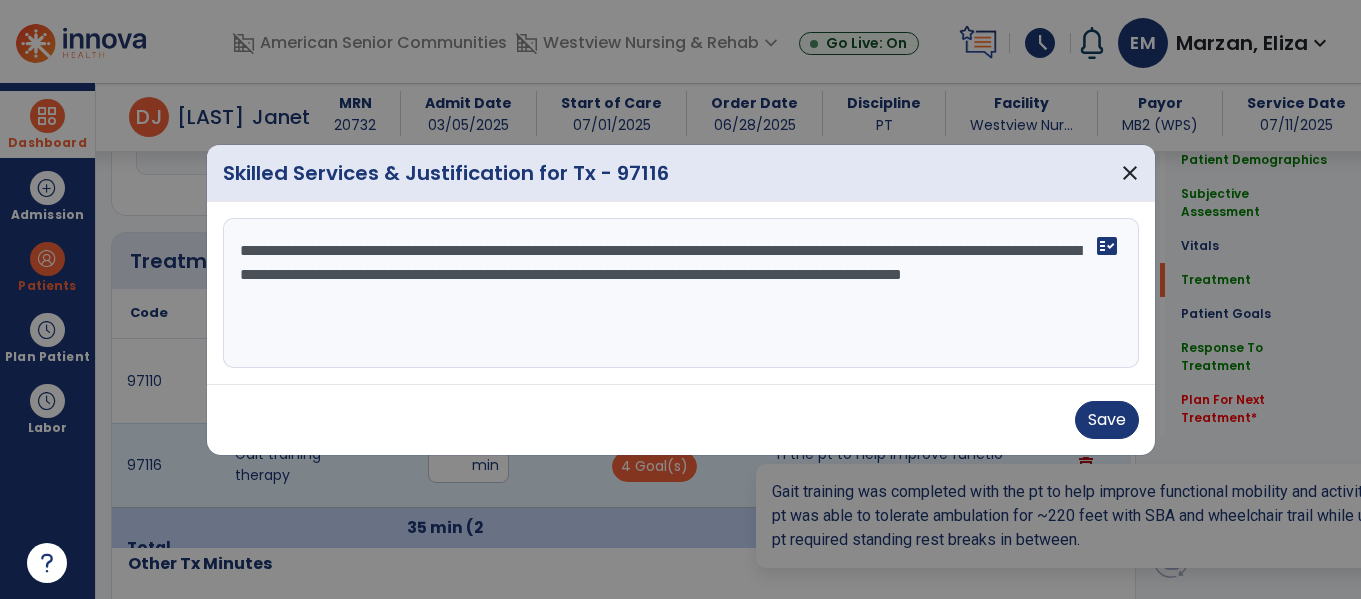 click on "**********" at bounding box center [681, 293] 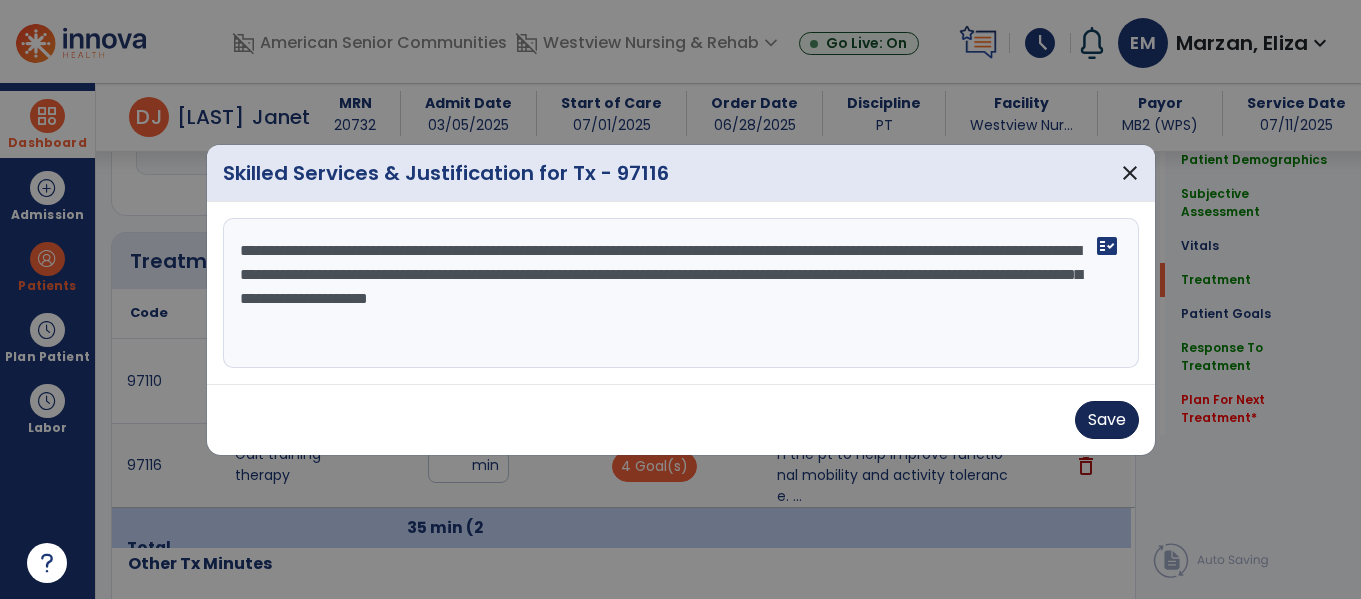 type on "**********" 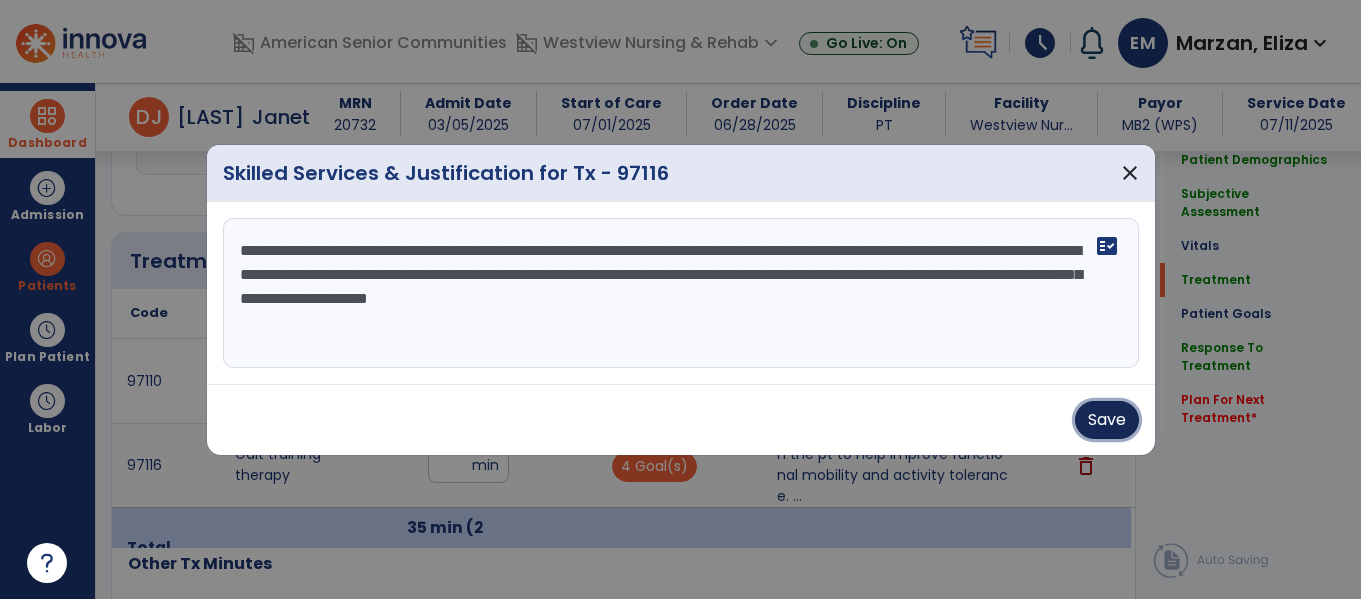 click on "Save" at bounding box center [1107, 420] 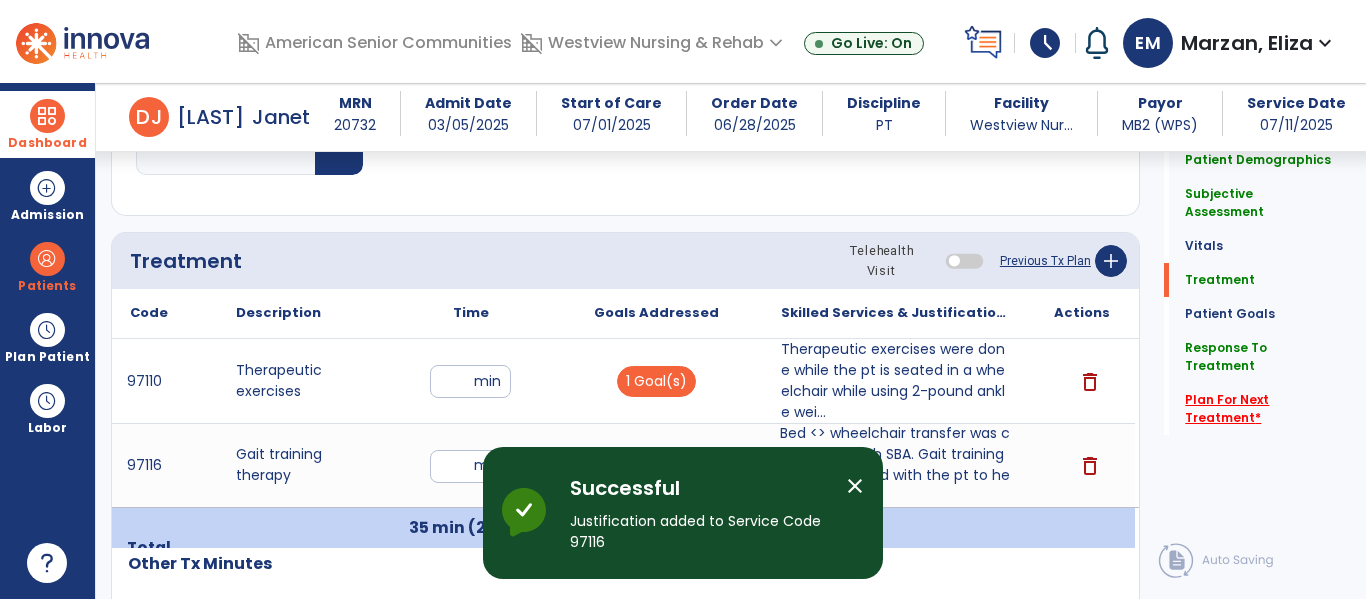 click on "Plan For Next Treatment   *" 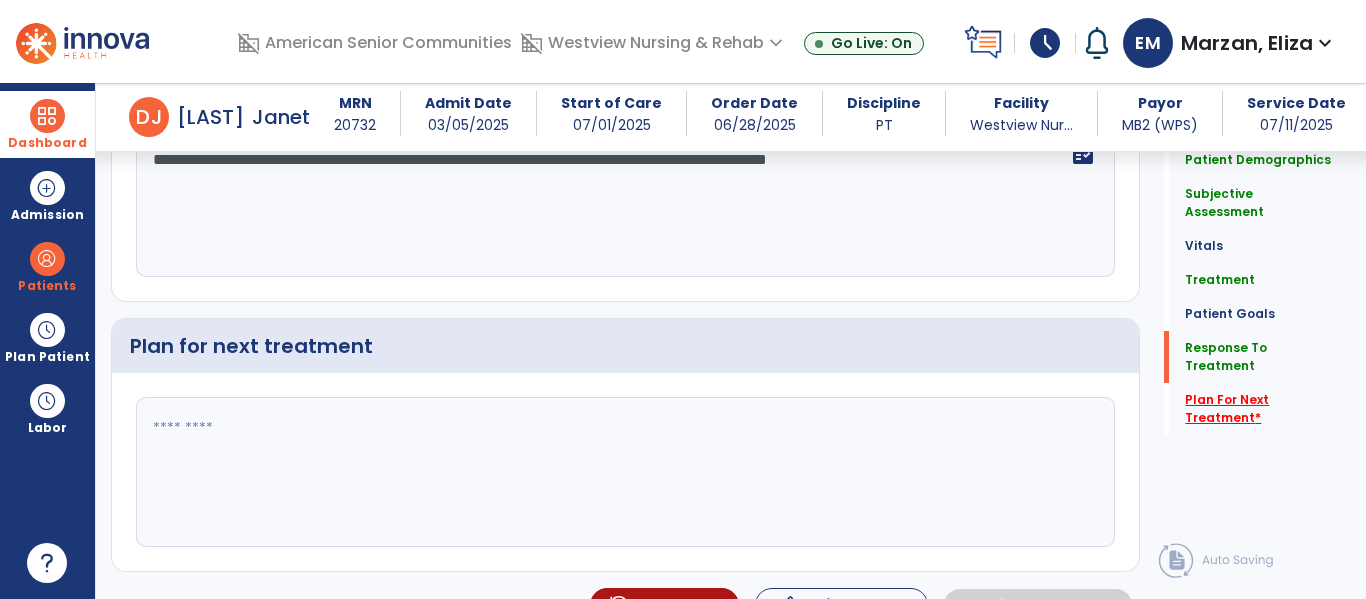 scroll, scrollTop: 3319, scrollLeft: 0, axis: vertical 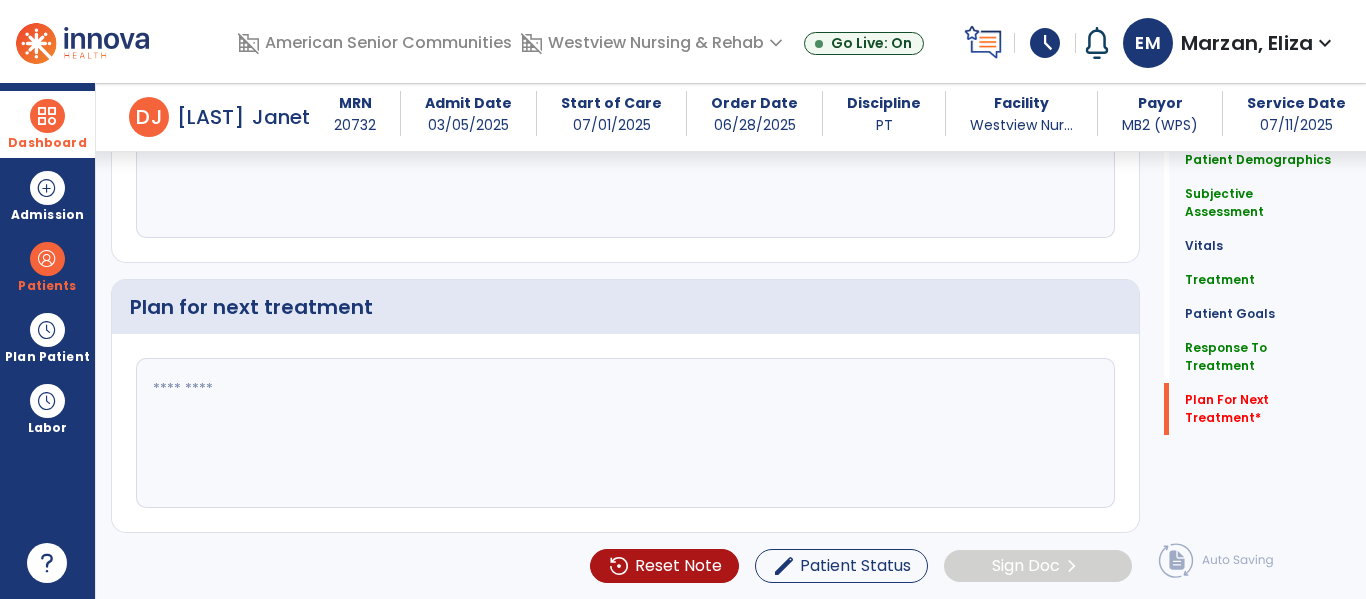 click 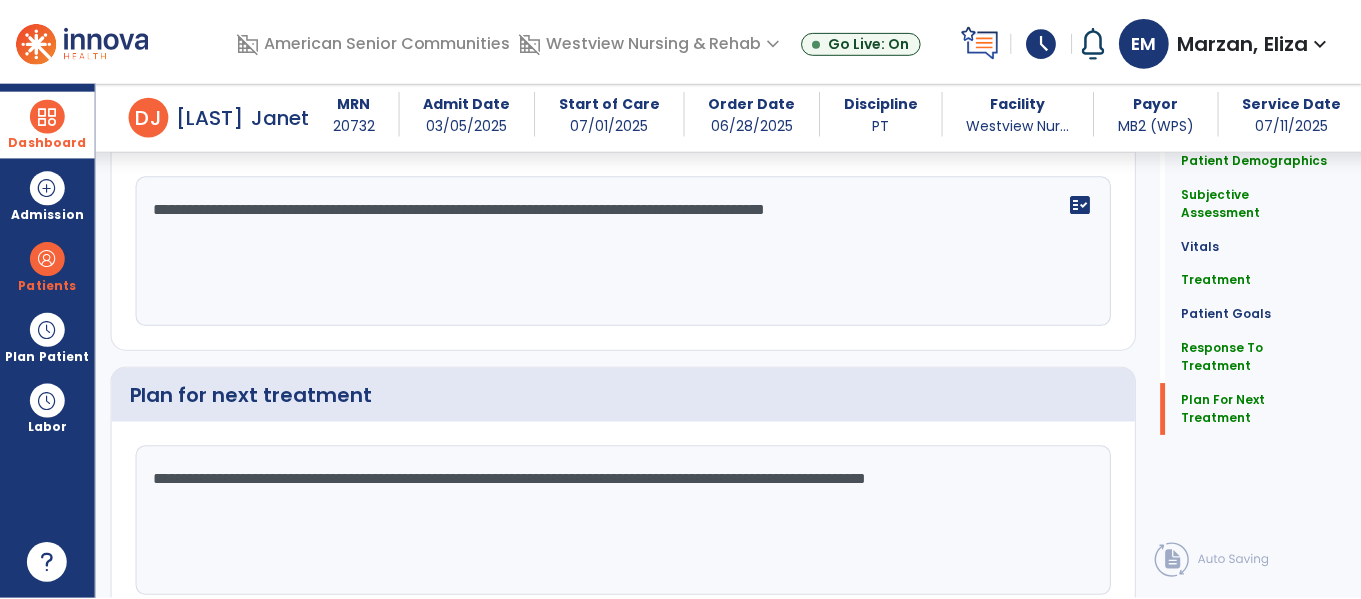 scroll, scrollTop: 3319, scrollLeft: 0, axis: vertical 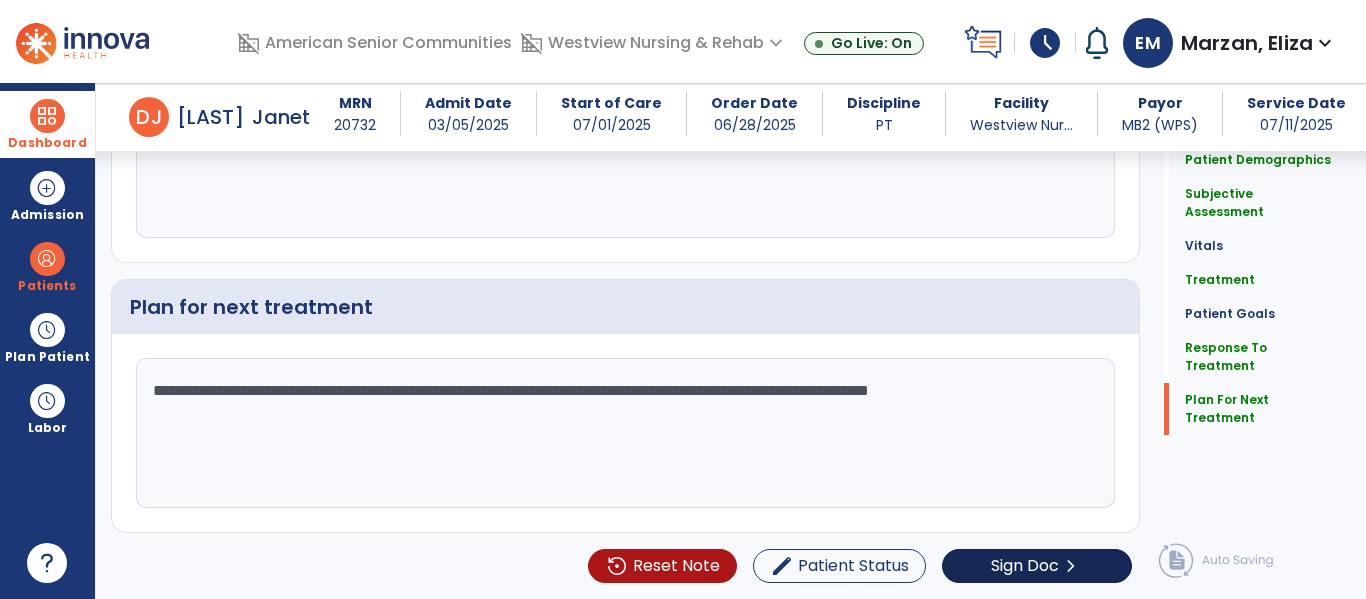 type on "**********" 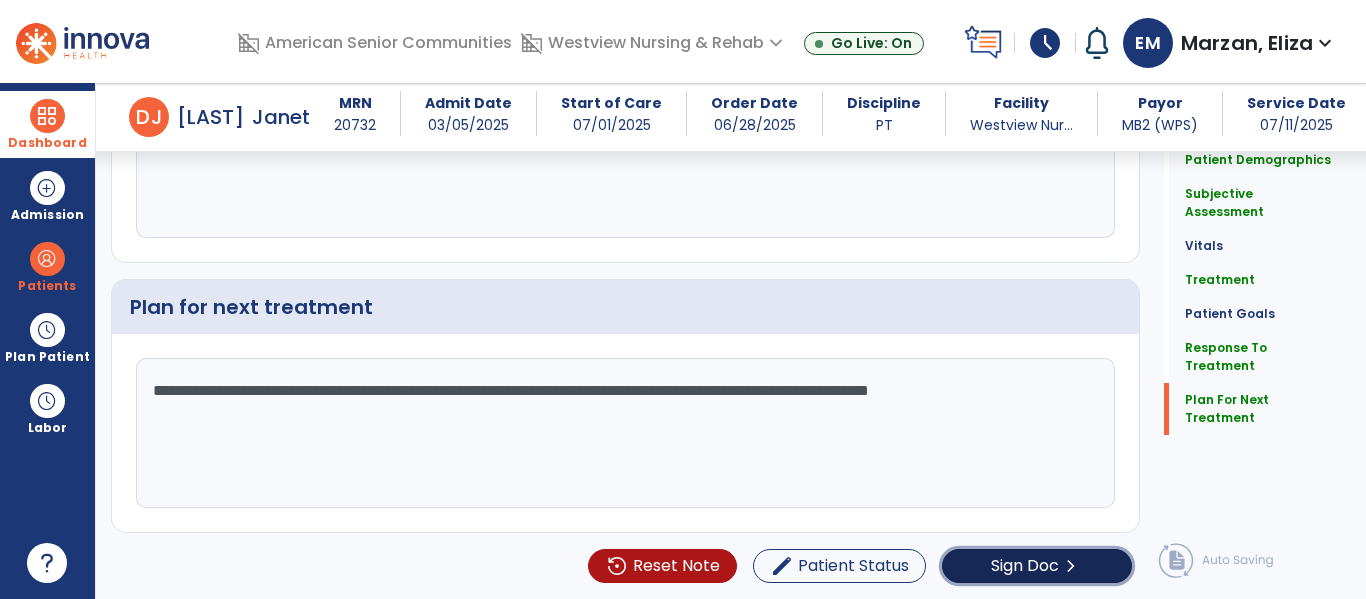 click on "chevron_right" 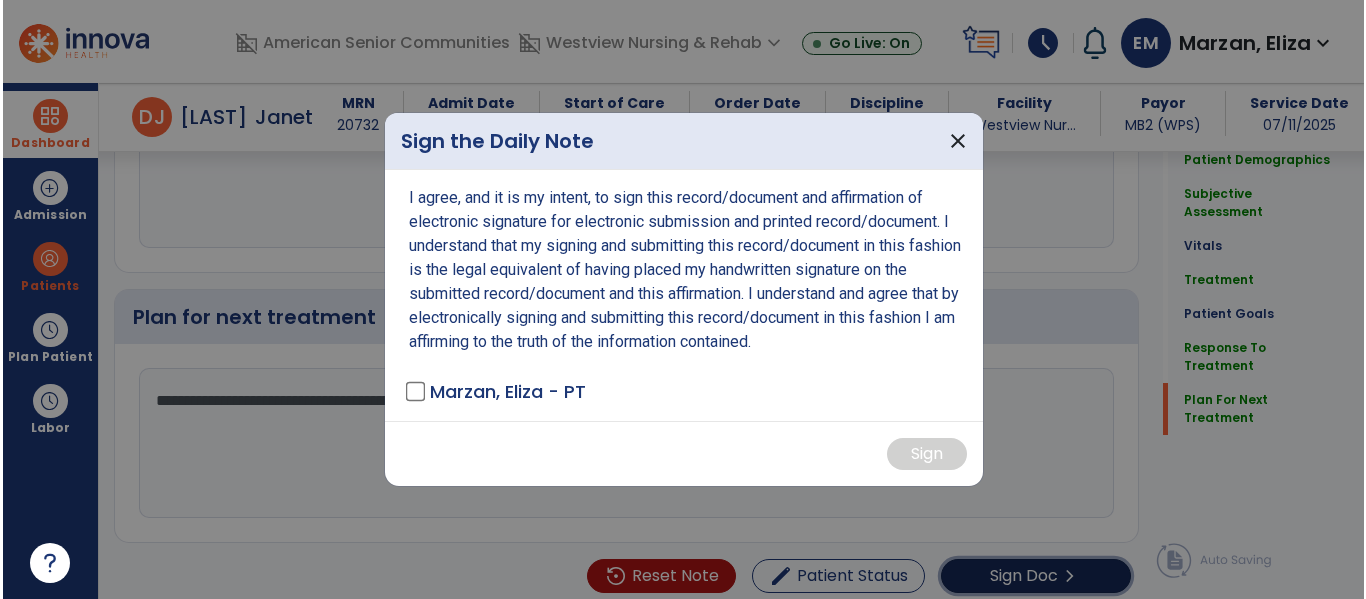 scroll, scrollTop: 3319, scrollLeft: 0, axis: vertical 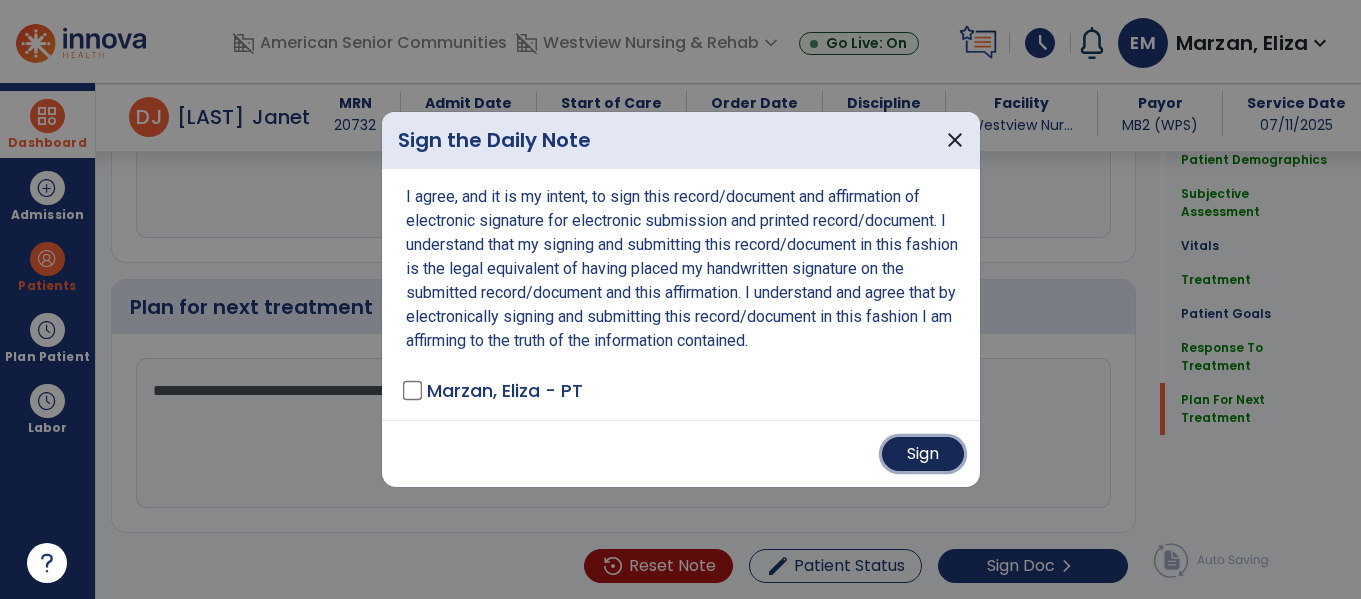 click on "Sign" at bounding box center [923, 454] 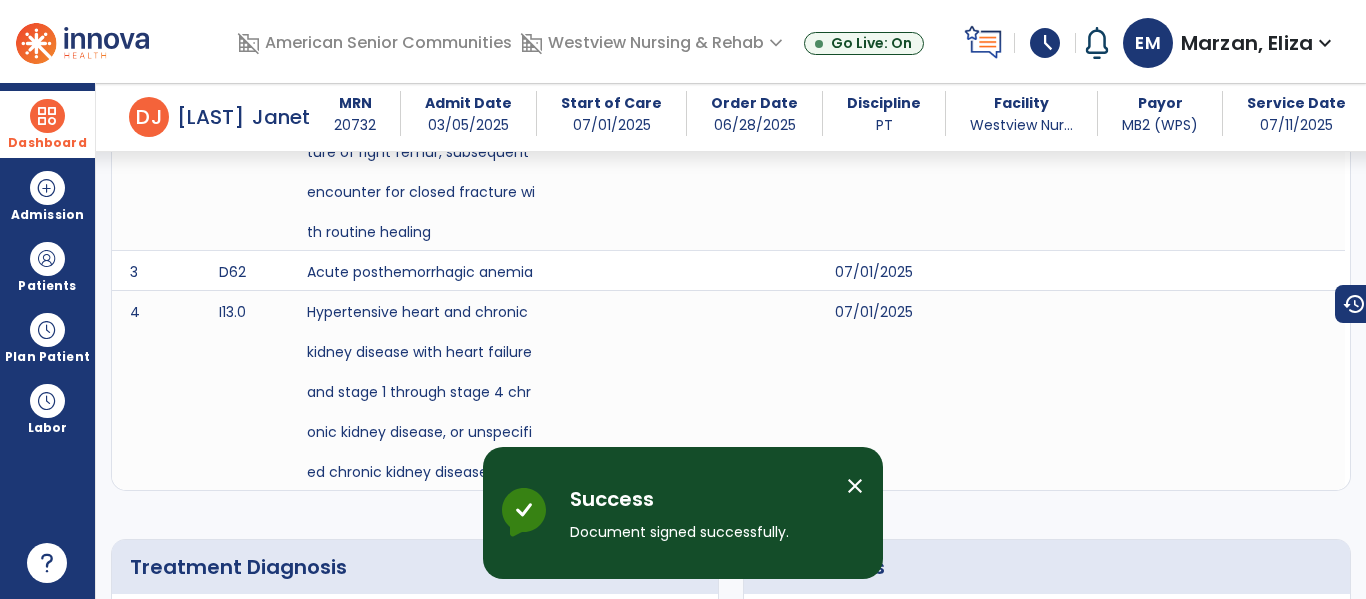 scroll, scrollTop: 0, scrollLeft: 0, axis: both 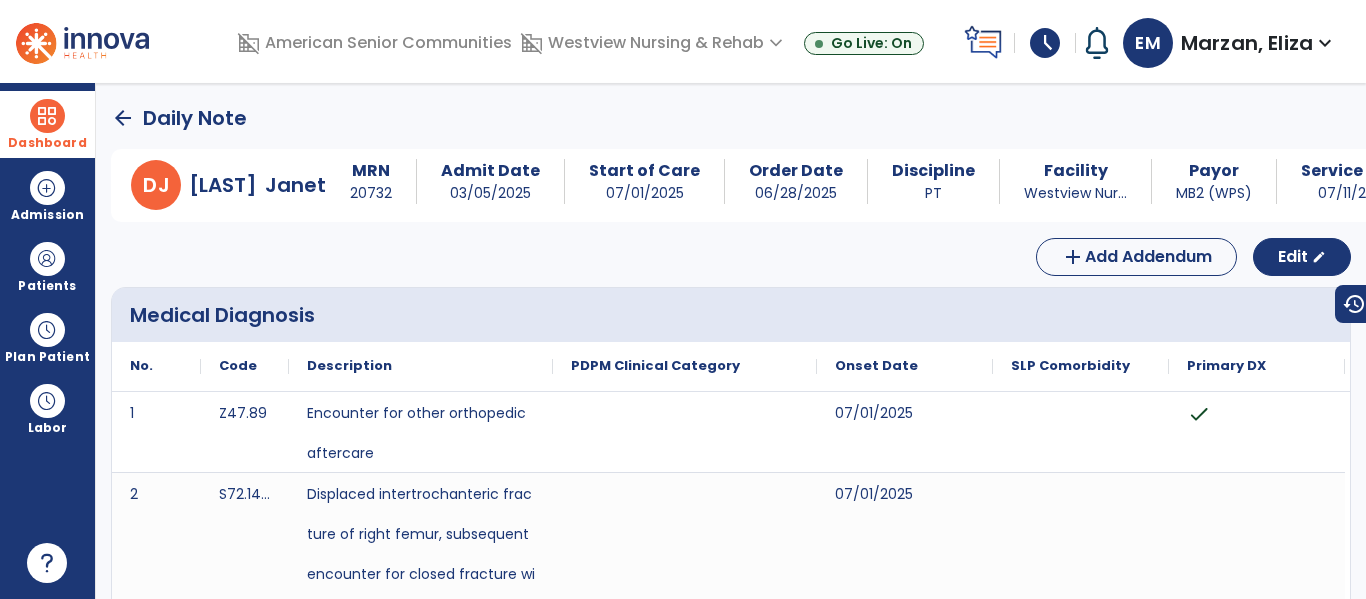 click on "arrow_back" 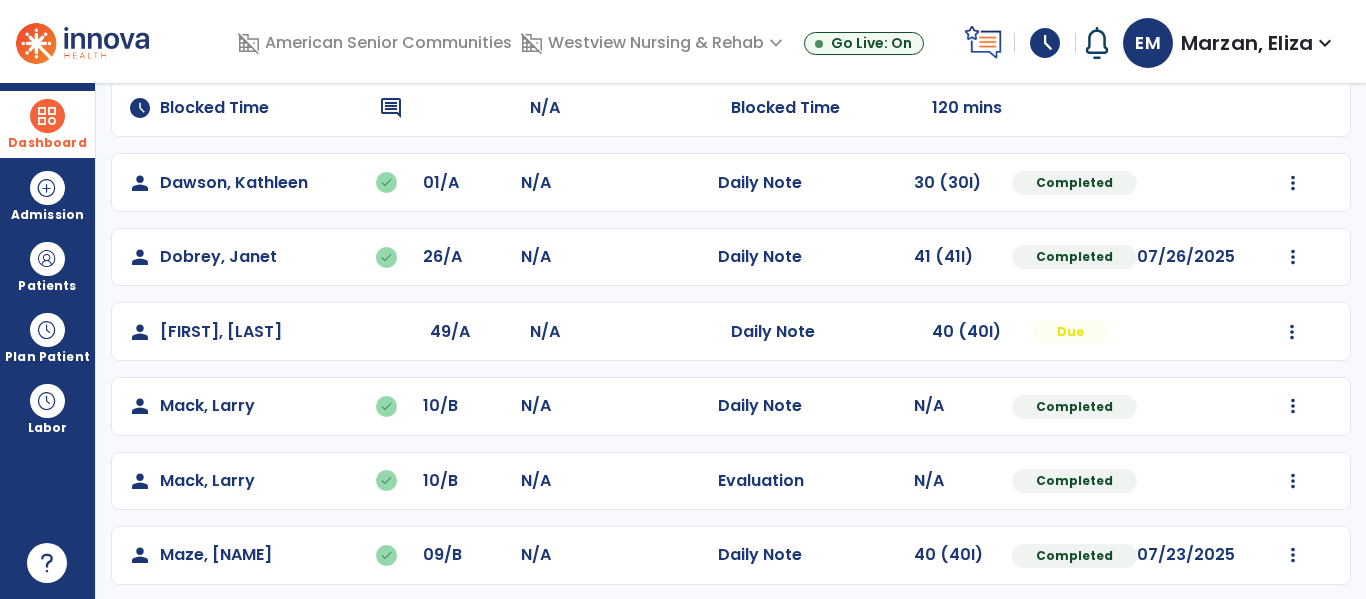 scroll, scrollTop: 252, scrollLeft: 0, axis: vertical 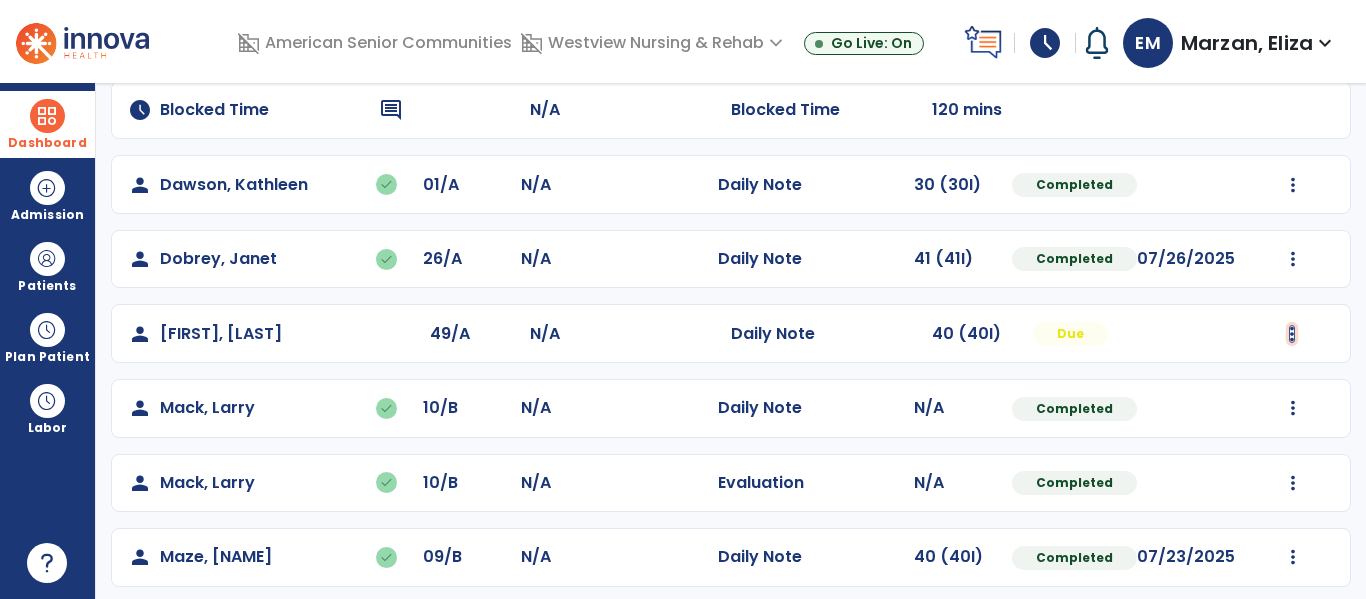 click at bounding box center (1293, 36) 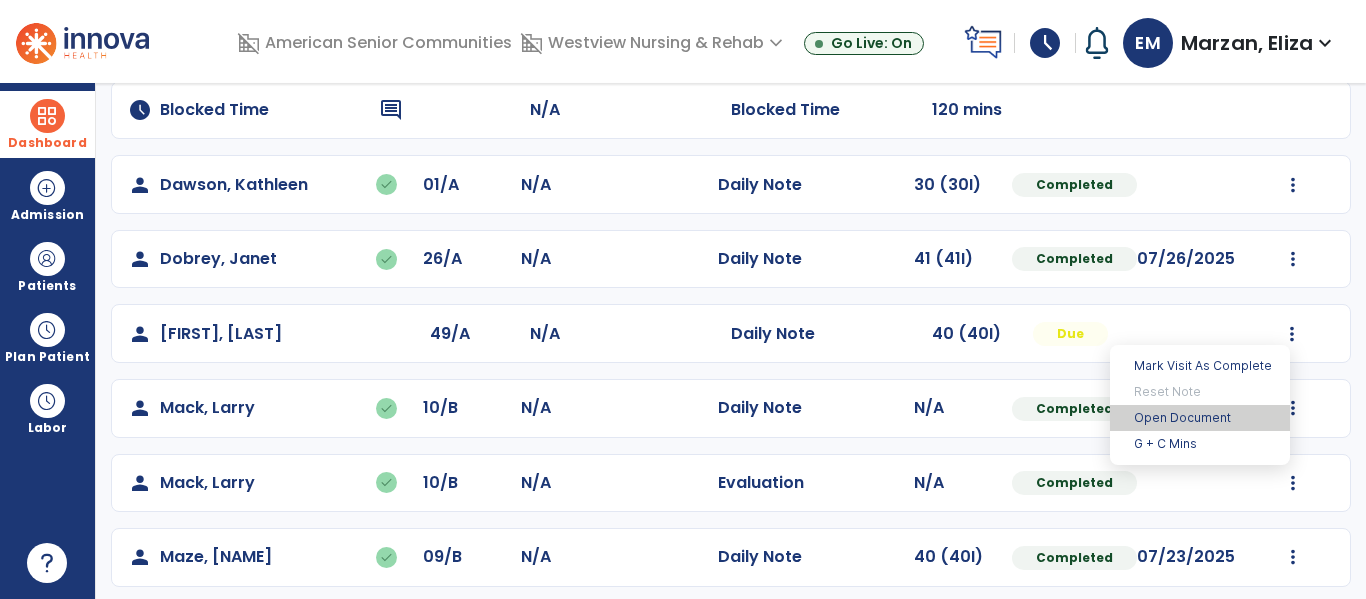 click on "Open Document" at bounding box center (1200, 418) 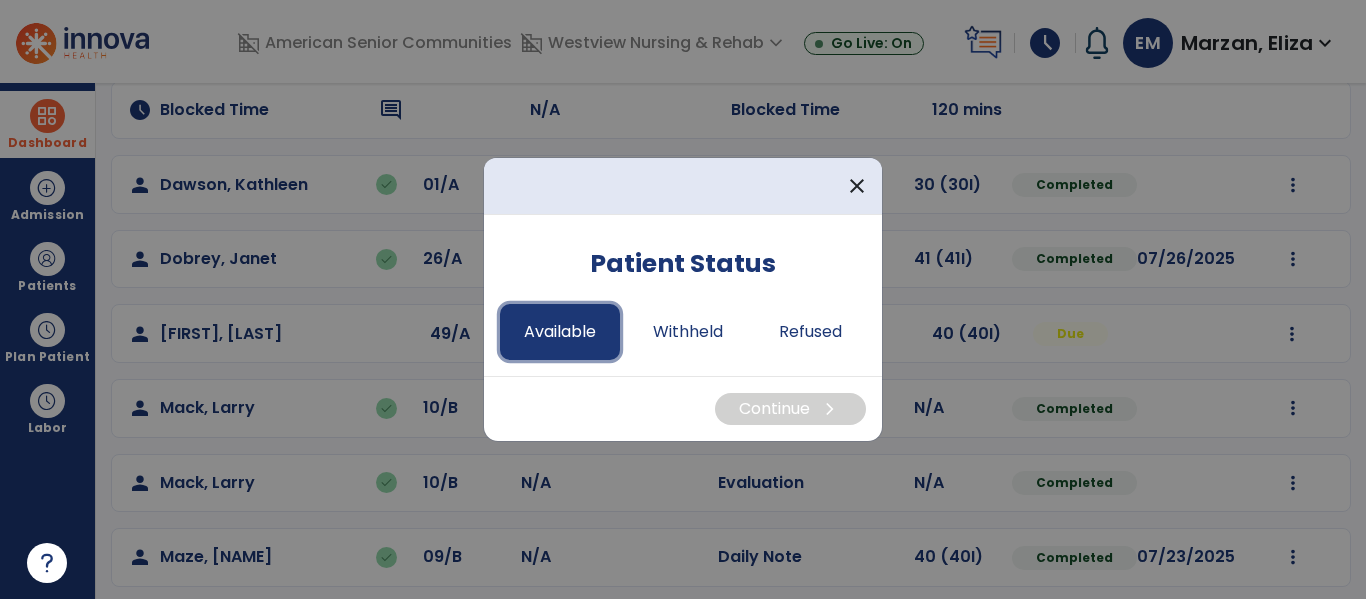 click on "Available" at bounding box center (560, 332) 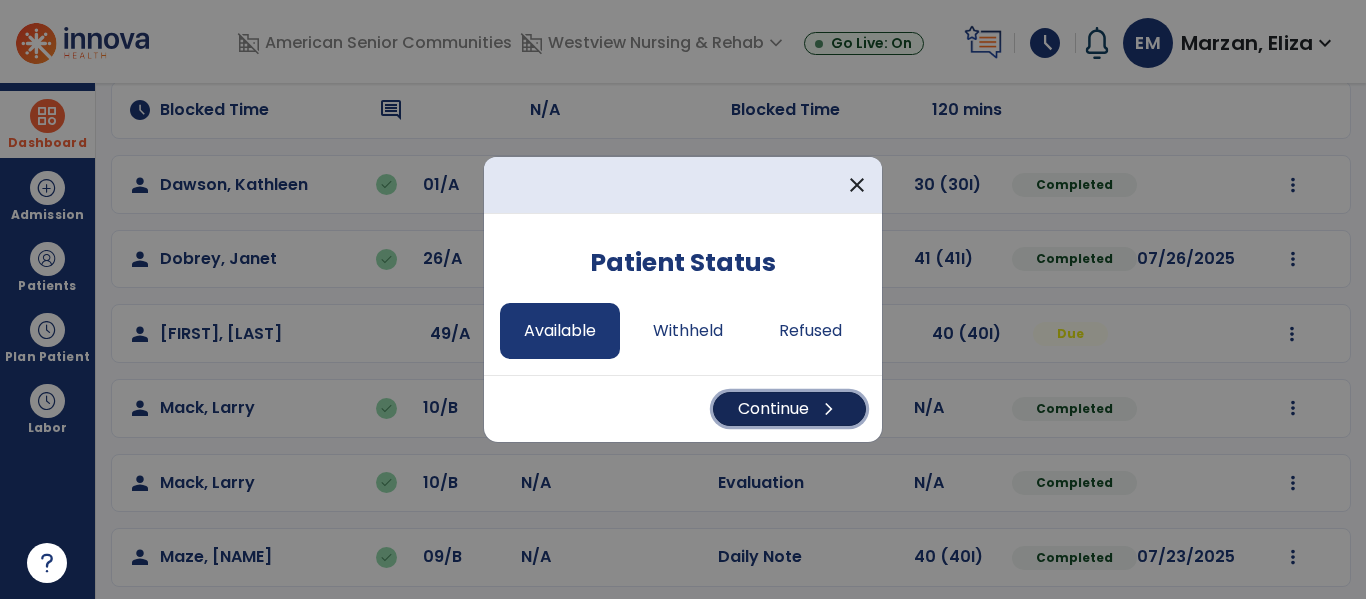 click on "Continue   chevron_right" at bounding box center (789, 409) 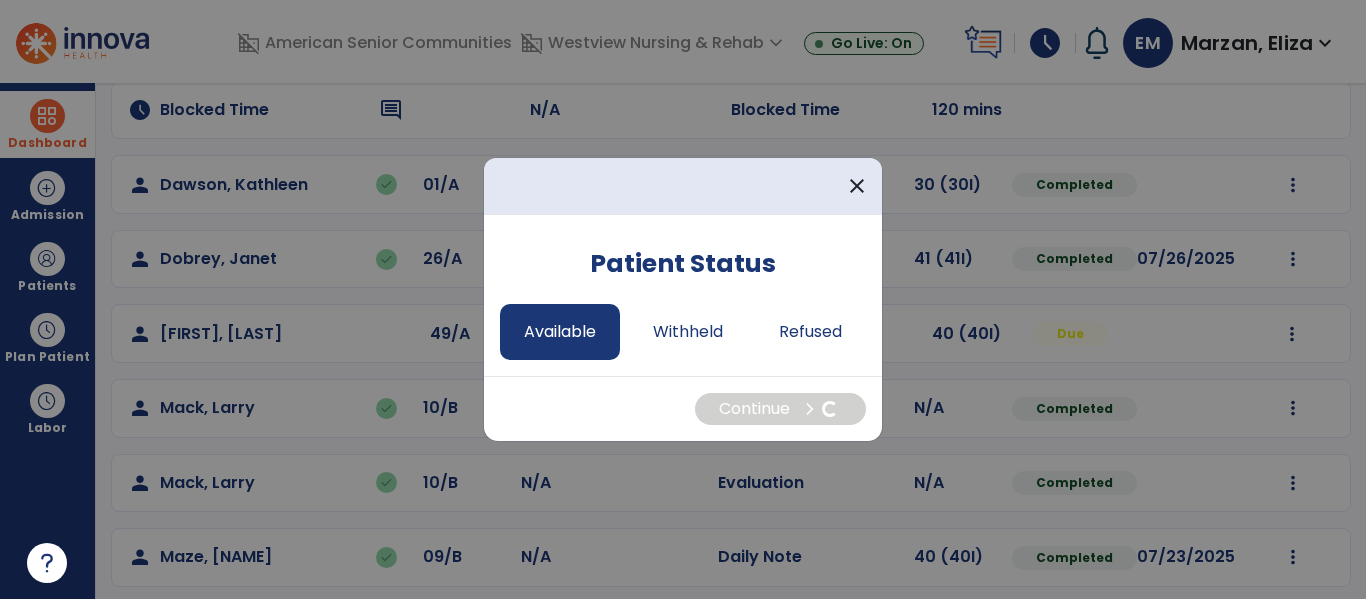 select on "*" 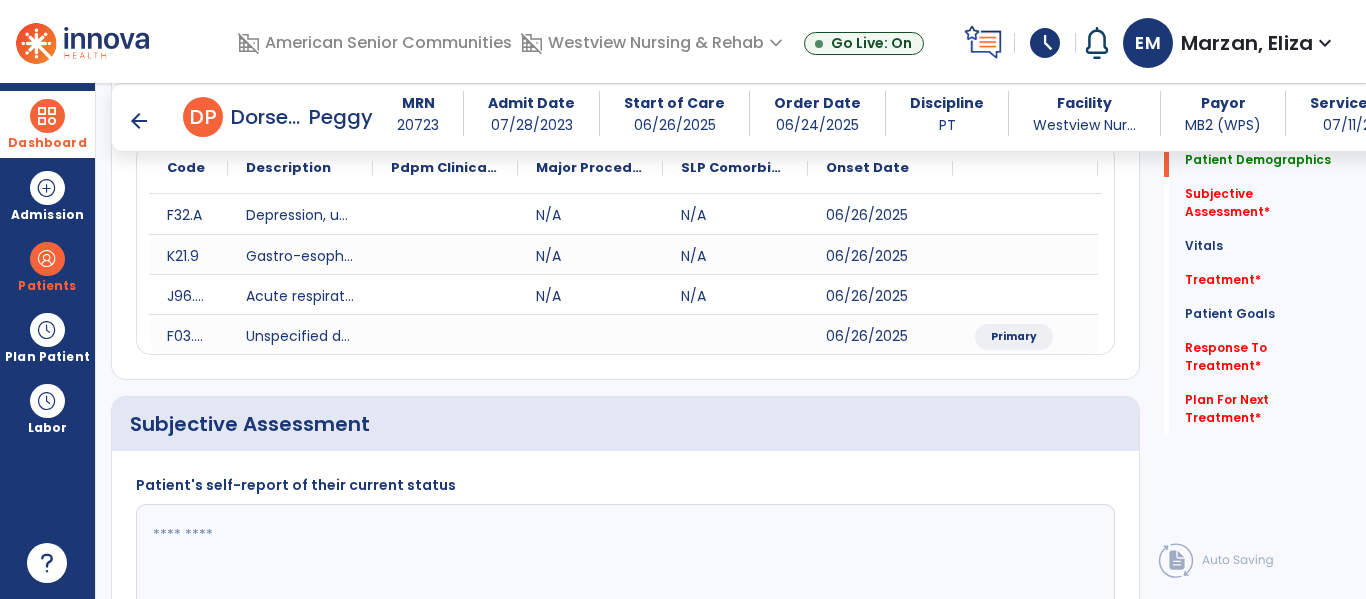 scroll, scrollTop: 358, scrollLeft: 0, axis: vertical 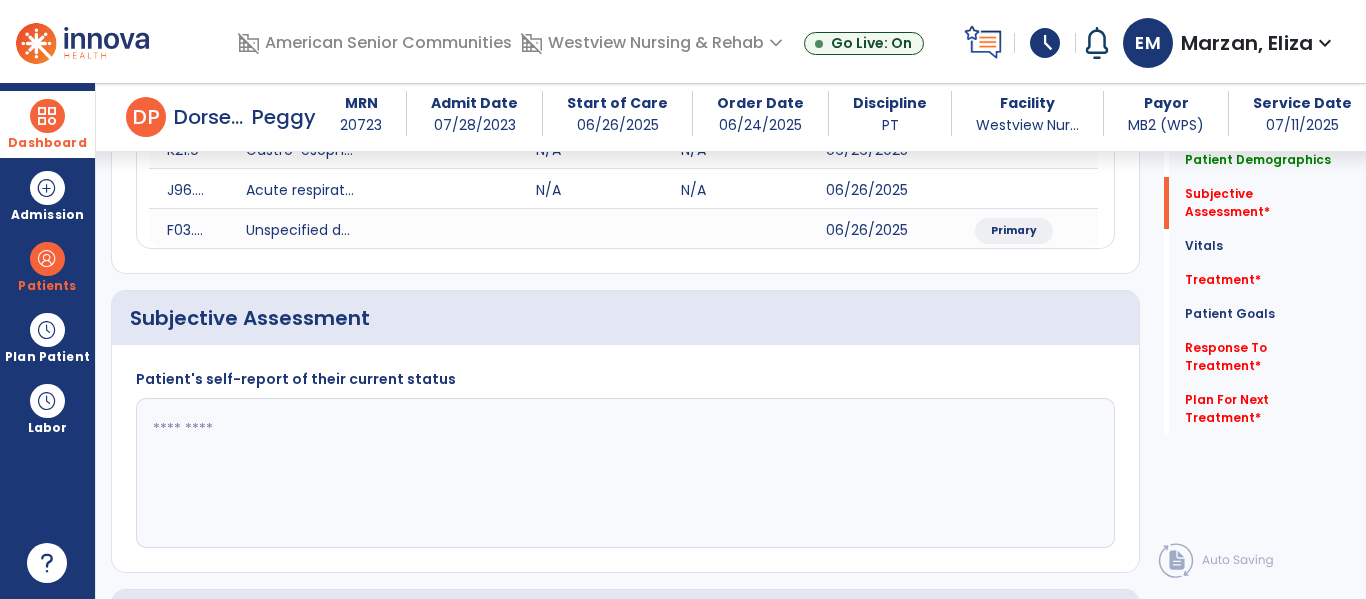 click 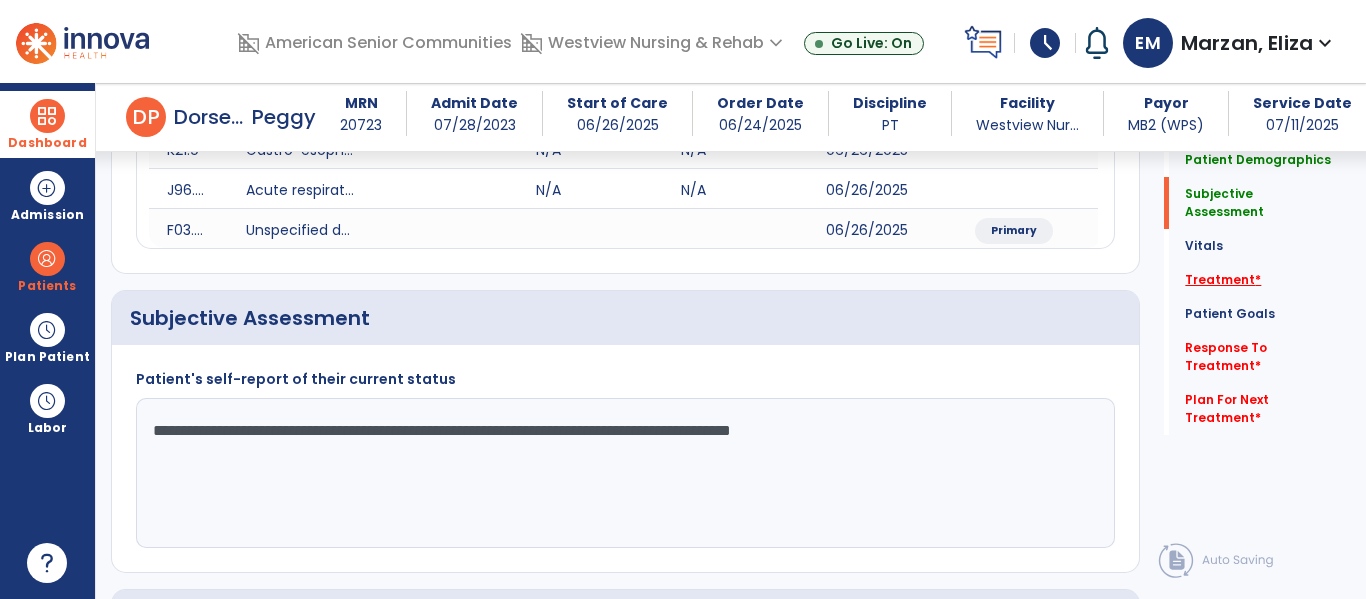 type on "**********" 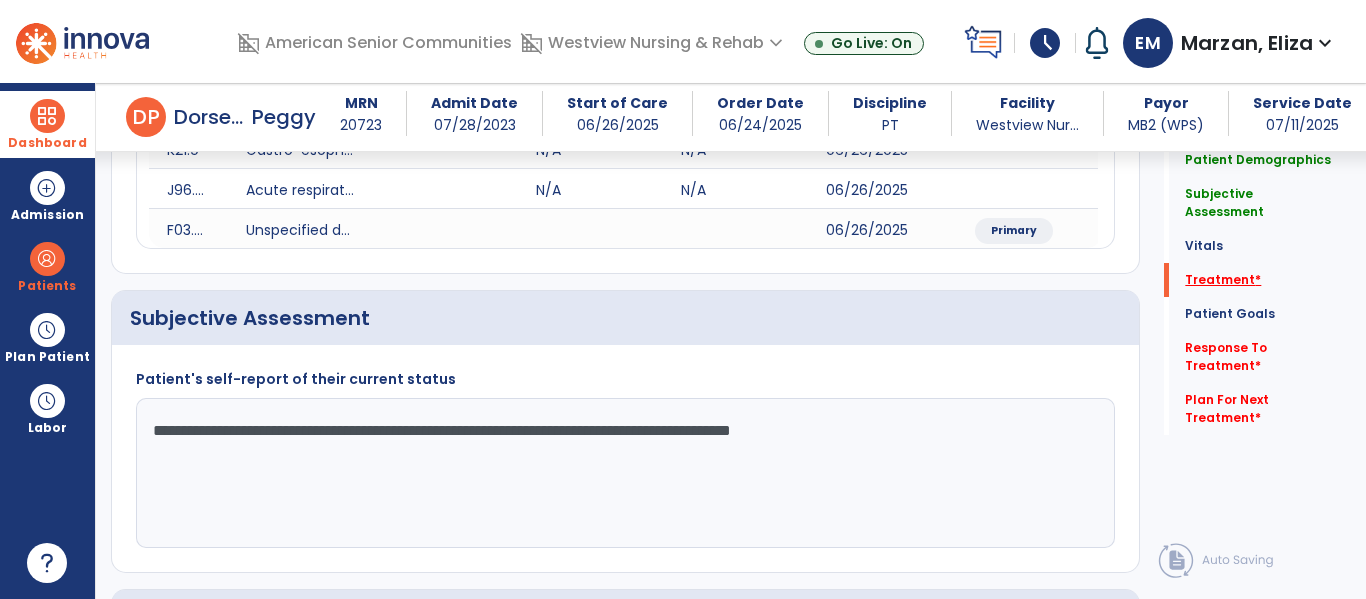 scroll, scrollTop: 409, scrollLeft: 0, axis: vertical 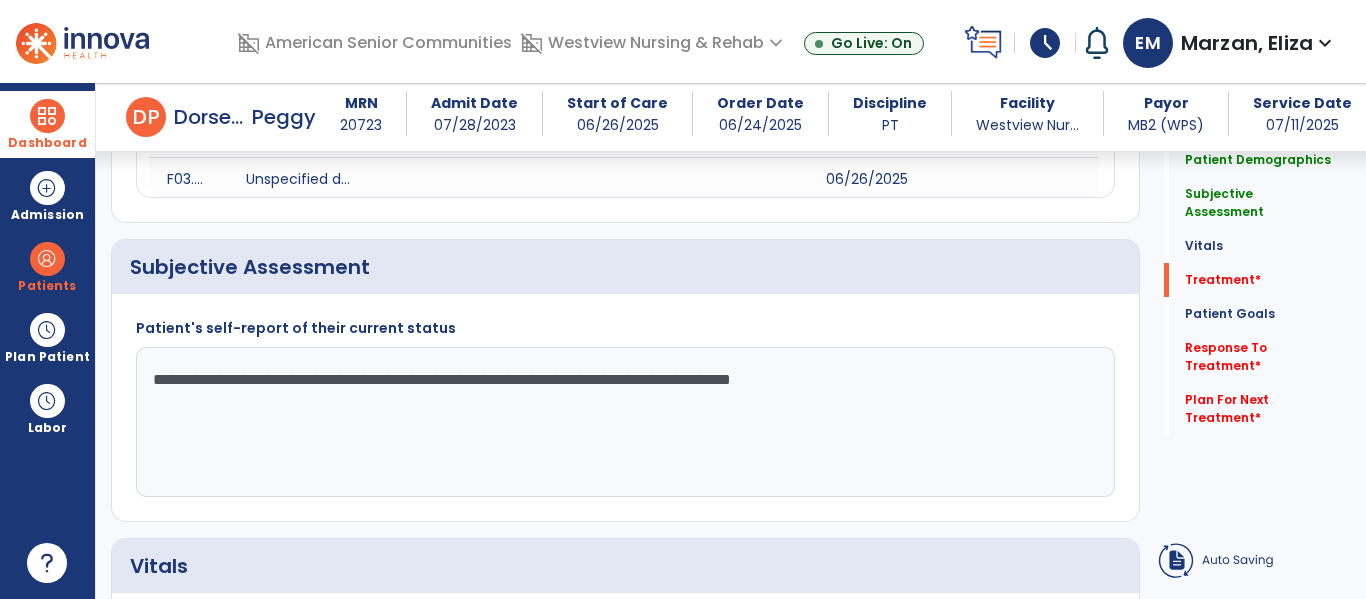 click on "Vitals" 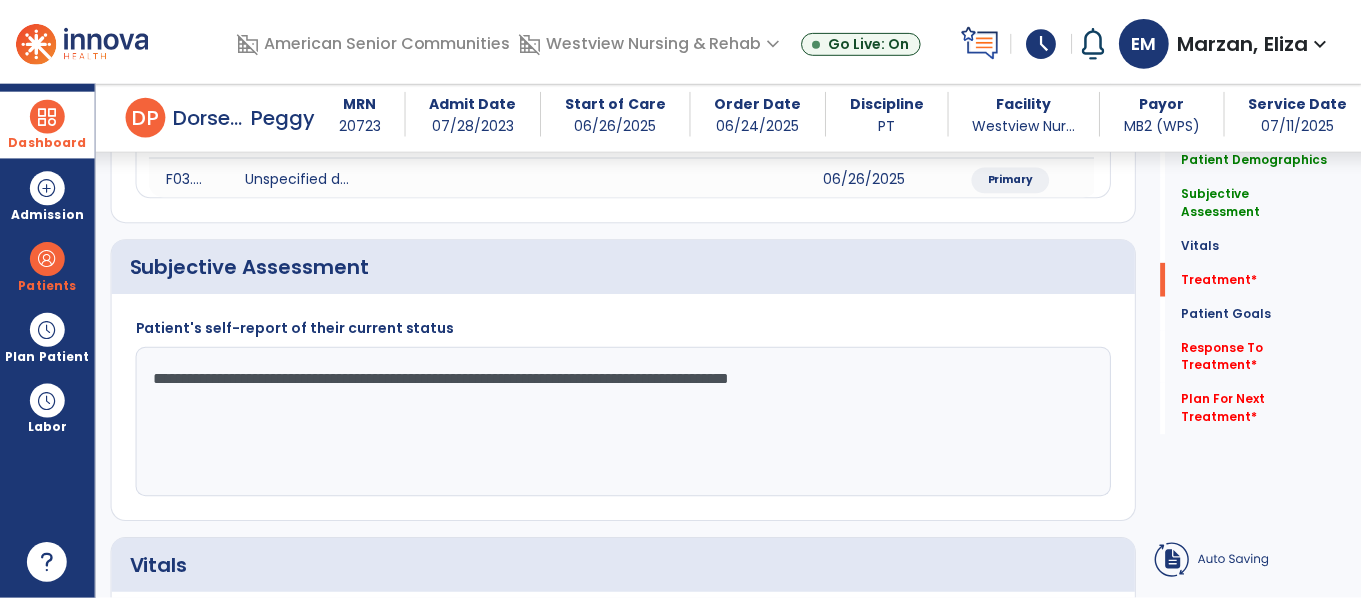 scroll, scrollTop: 1156, scrollLeft: 0, axis: vertical 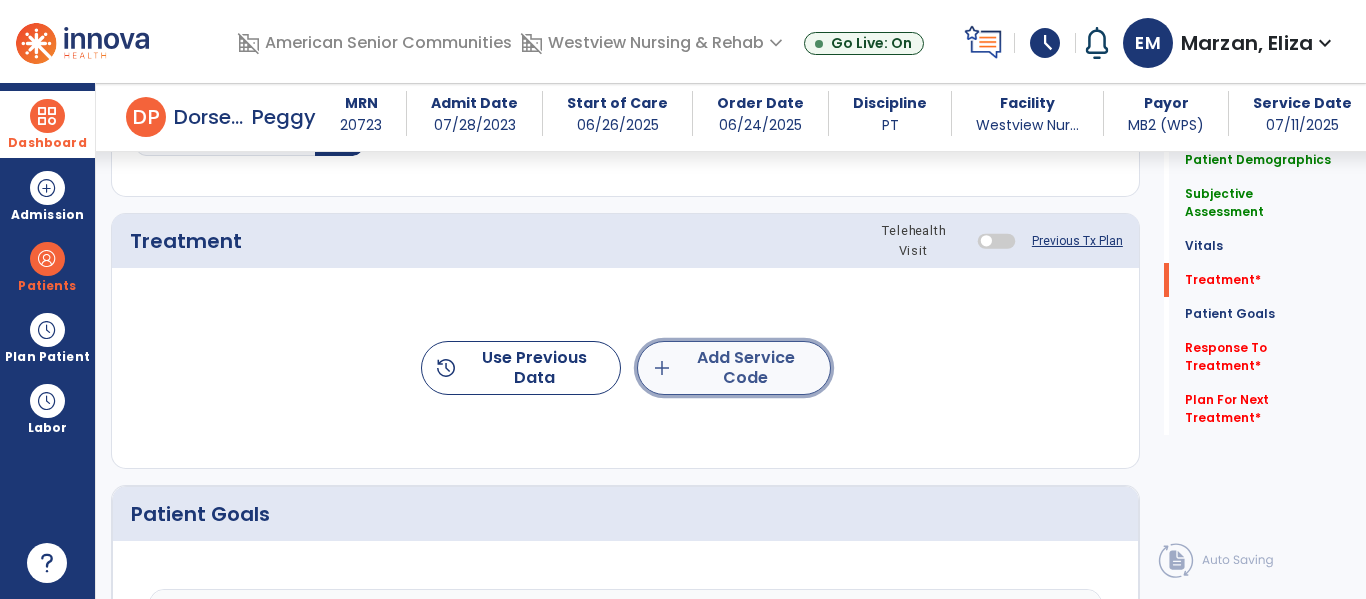 click on "add  Add Service Code" 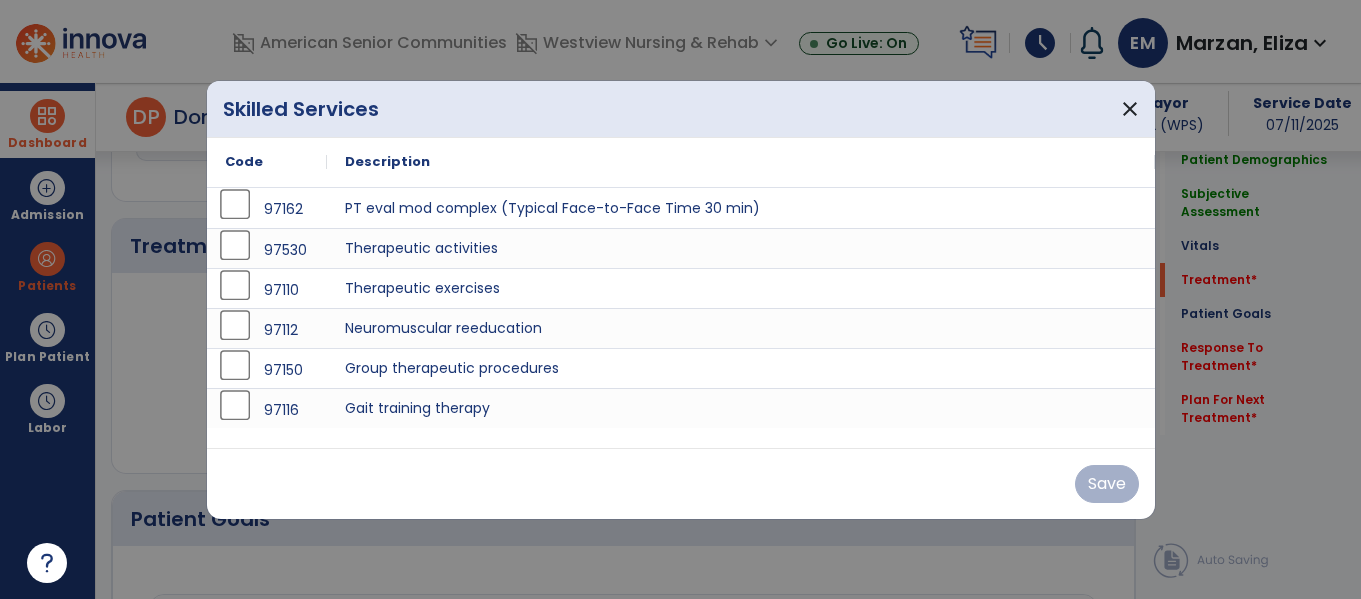 scroll, scrollTop: 1156, scrollLeft: 0, axis: vertical 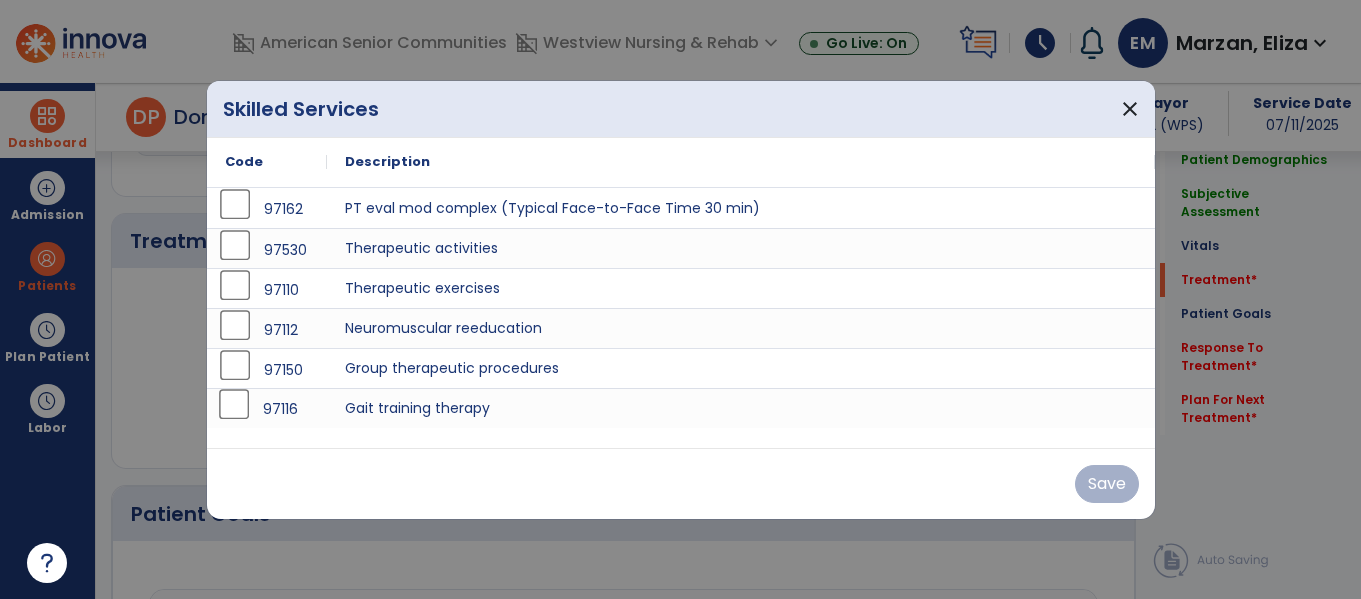click on "97116" at bounding box center (267, 408) 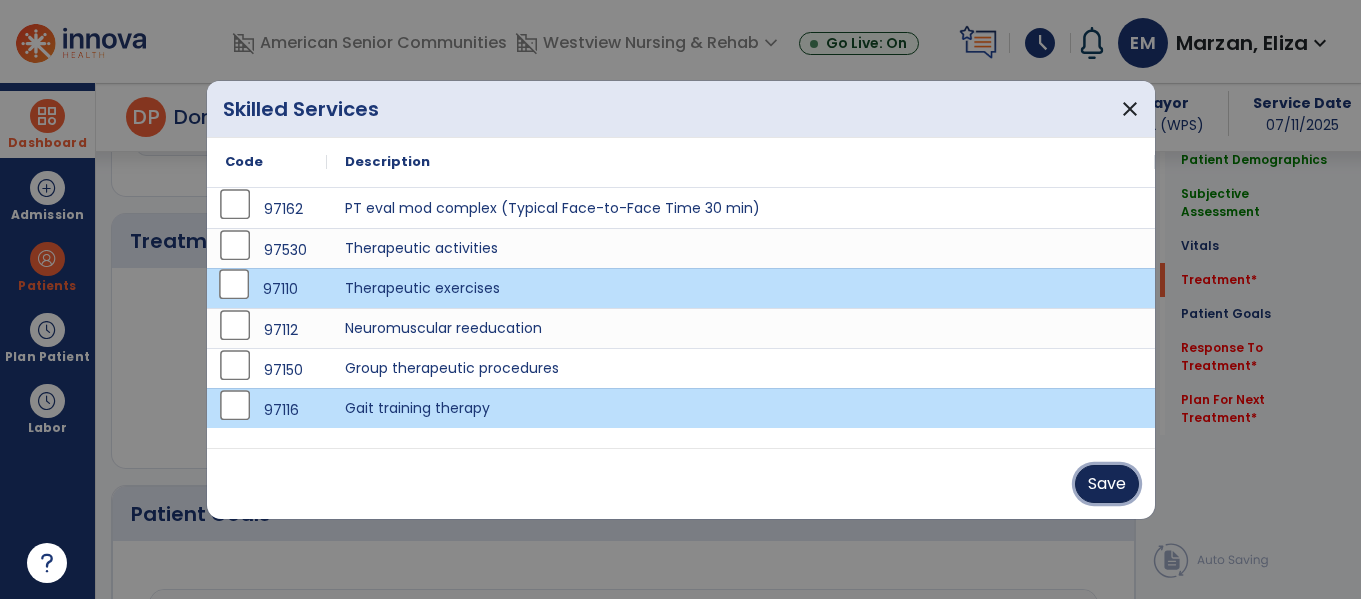 click on "Save" at bounding box center (1107, 484) 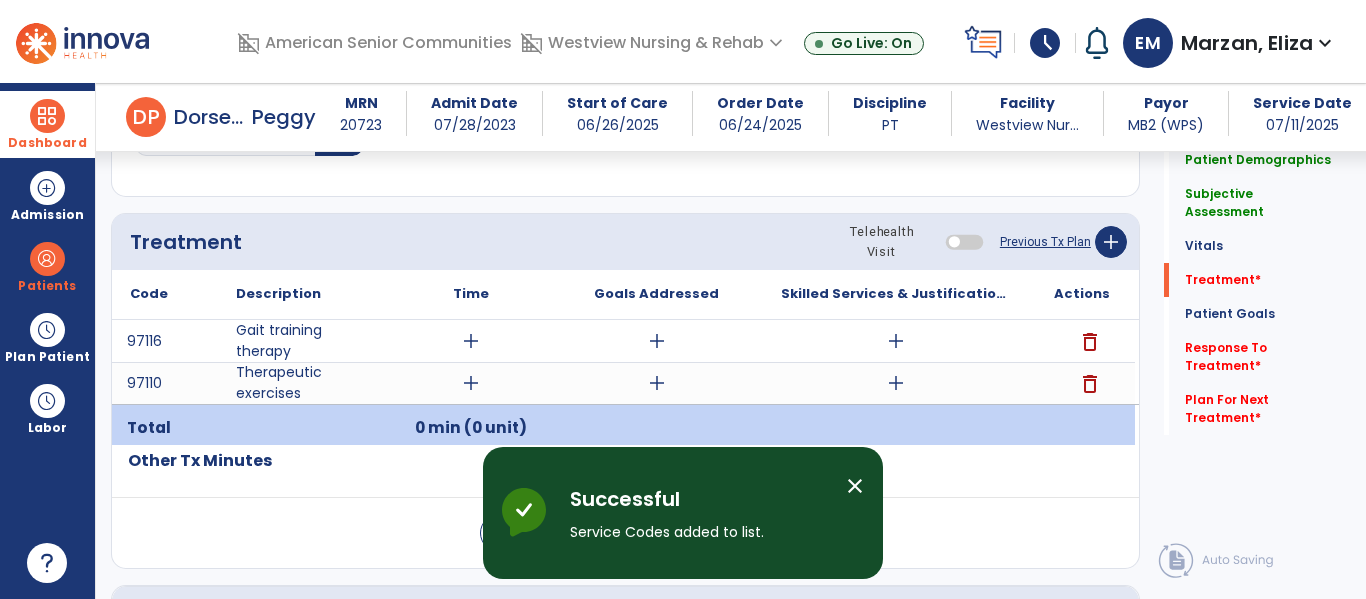 click on "add" at bounding box center (471, 341) 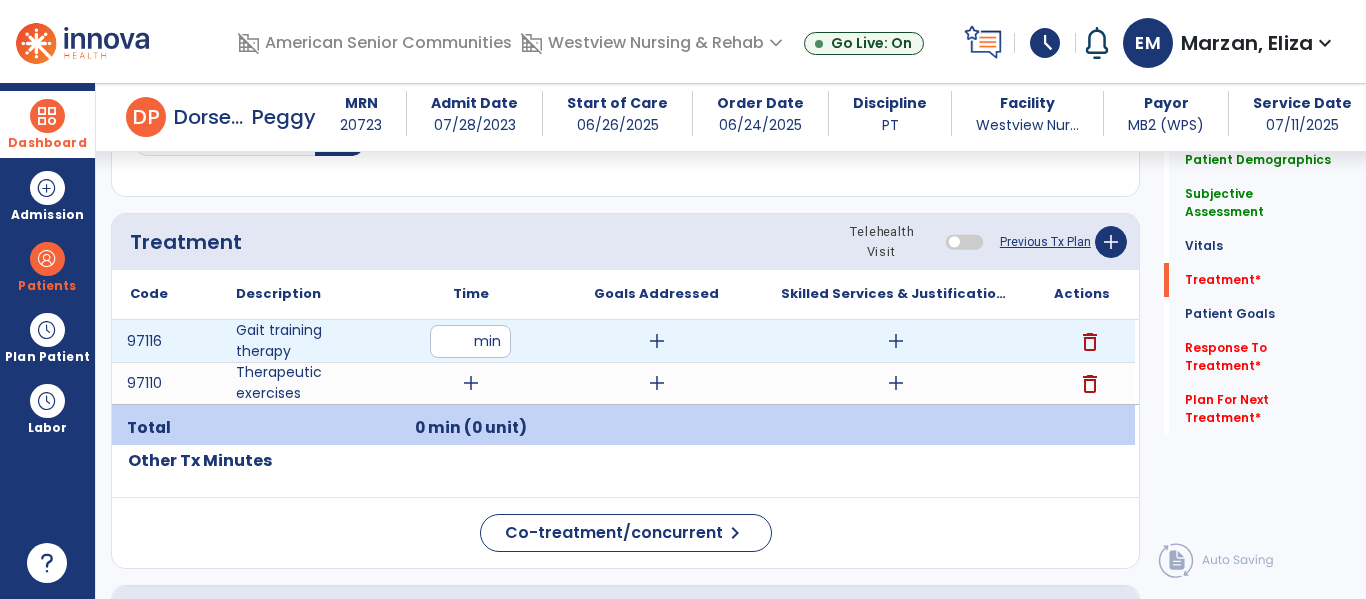 type on "**" 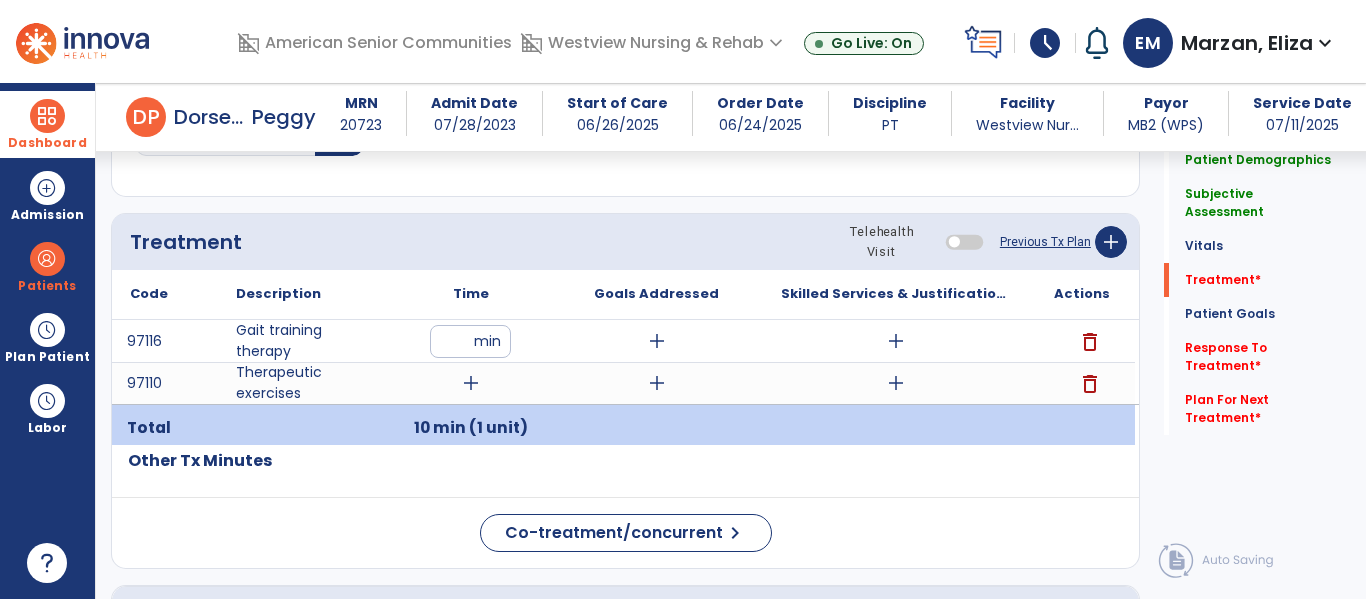 click on "**" at bounding box center [470, 341] 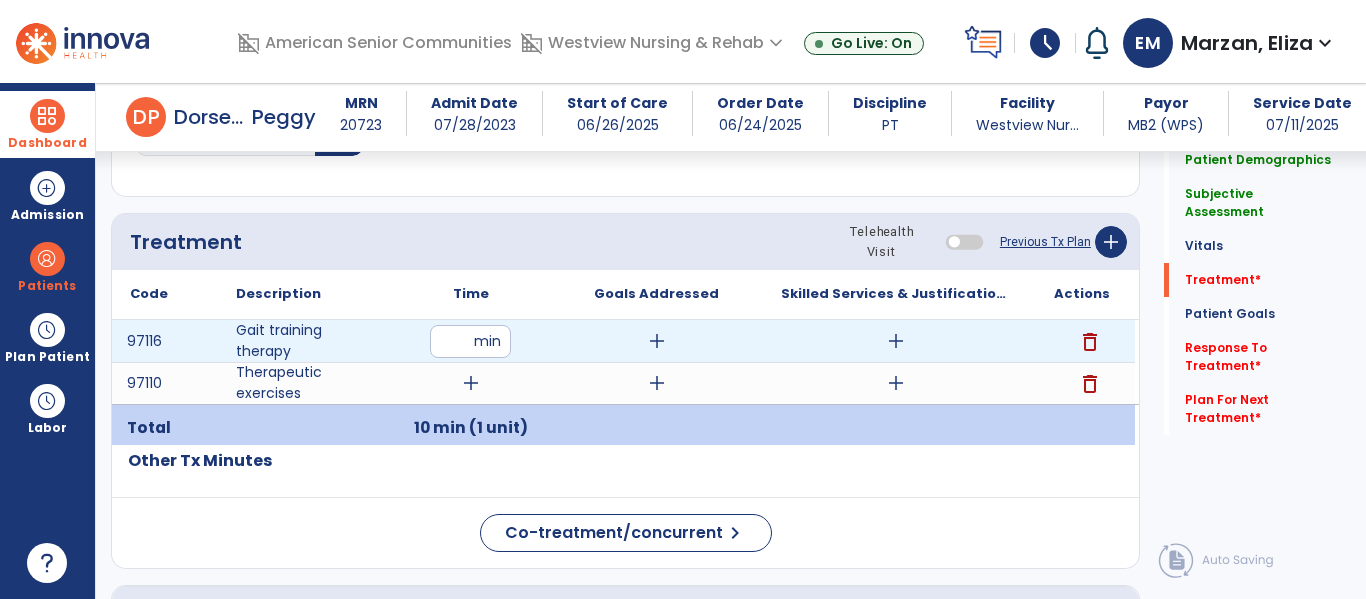 type on "**" 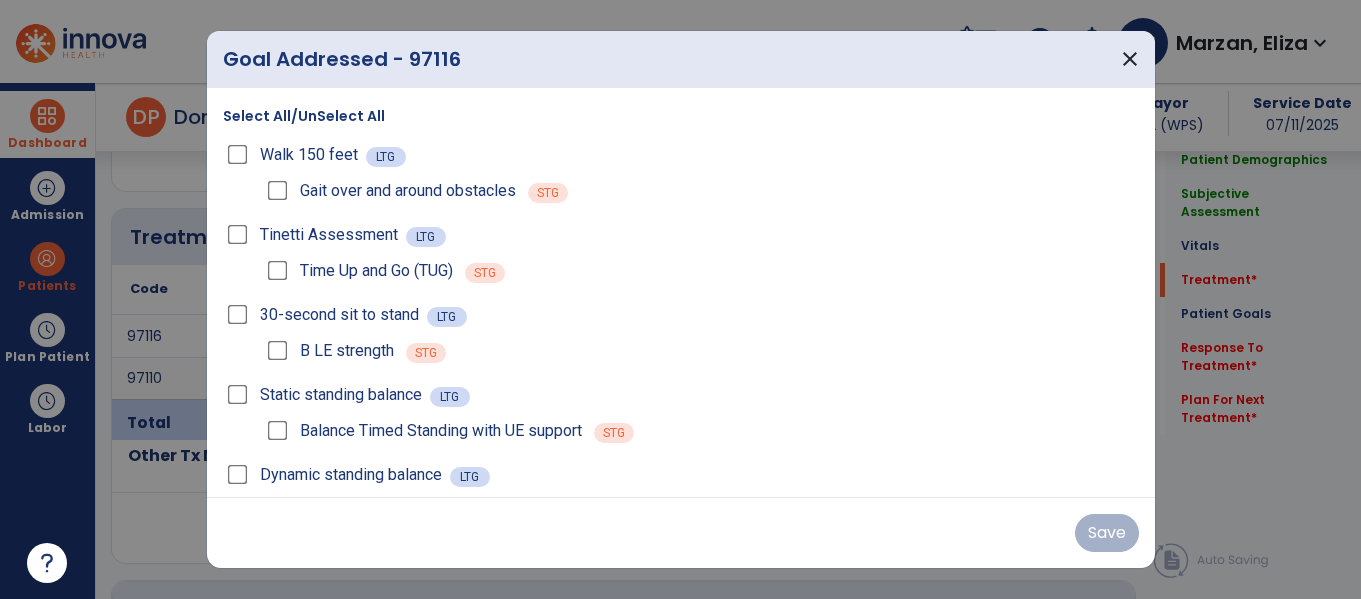 scroll, scrollTop: 1156, scrollLeft: 0, axis: vertical 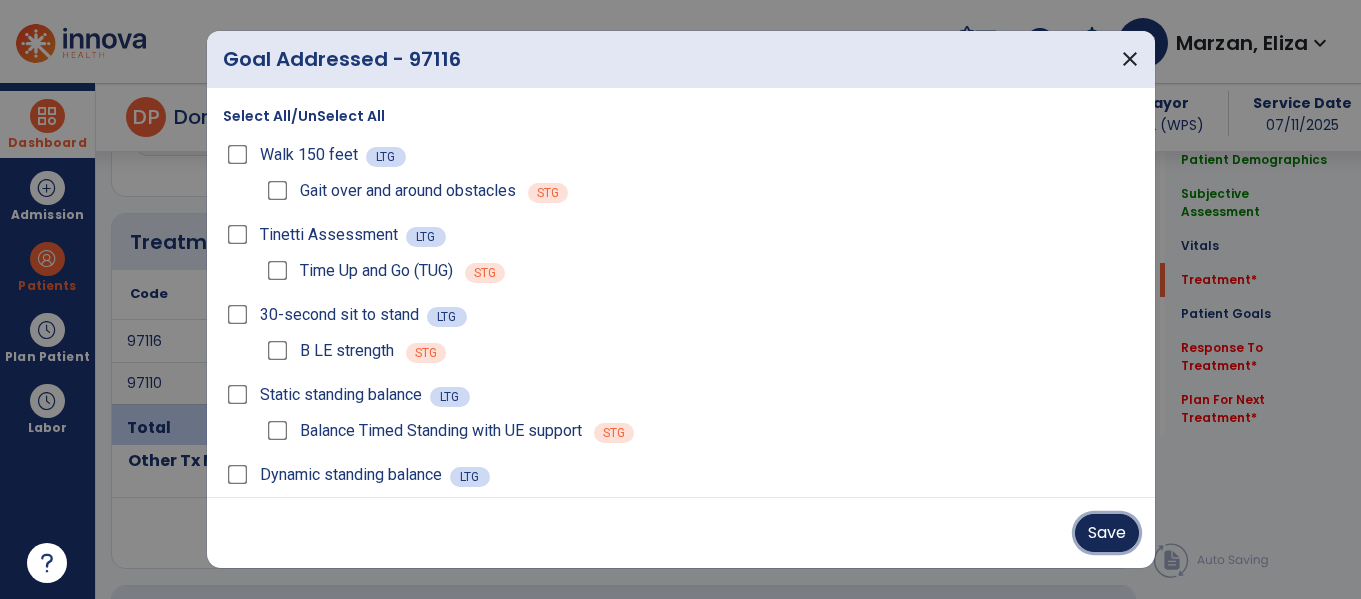 click on "Save" at bounding box center (1107, 533) 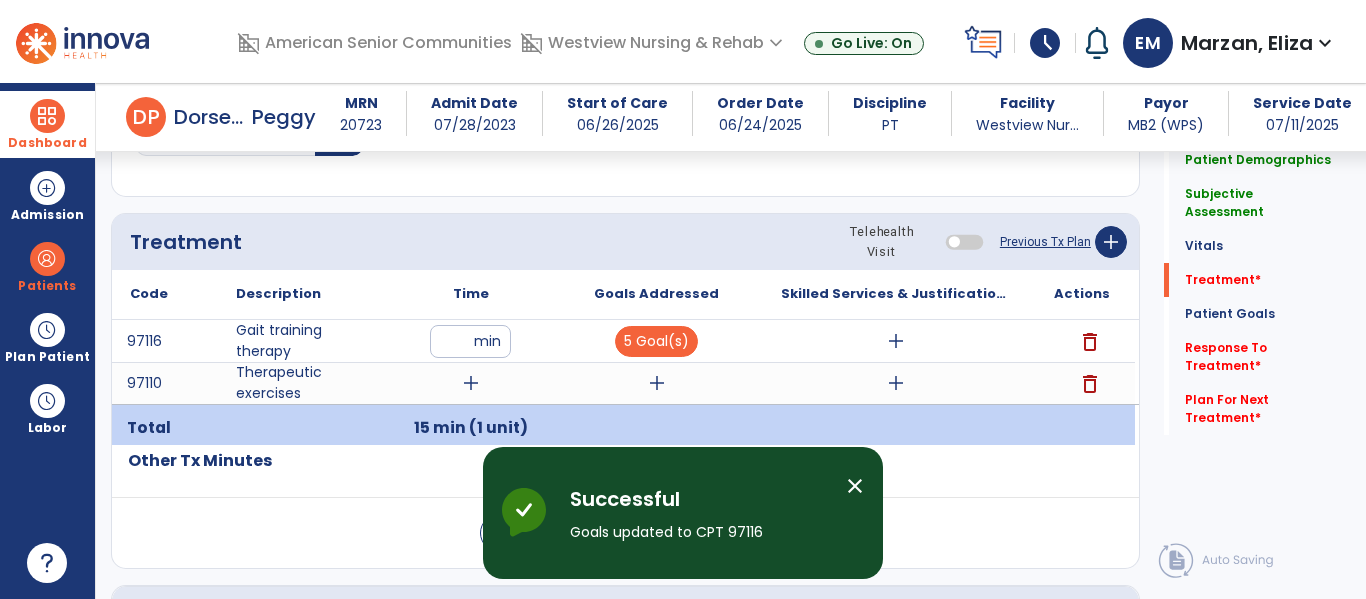 click on "add" at bounding box center (896, 341) 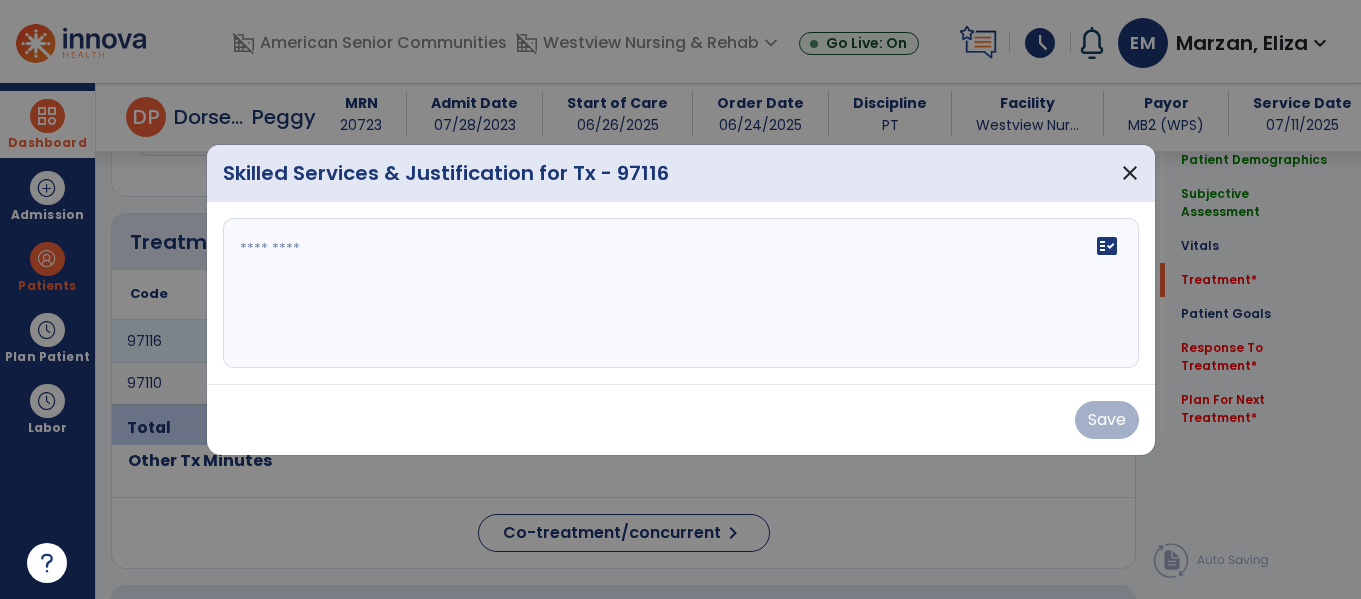 scroll, scrollTop: 1156, scrollLeft: 0, axis: vertical 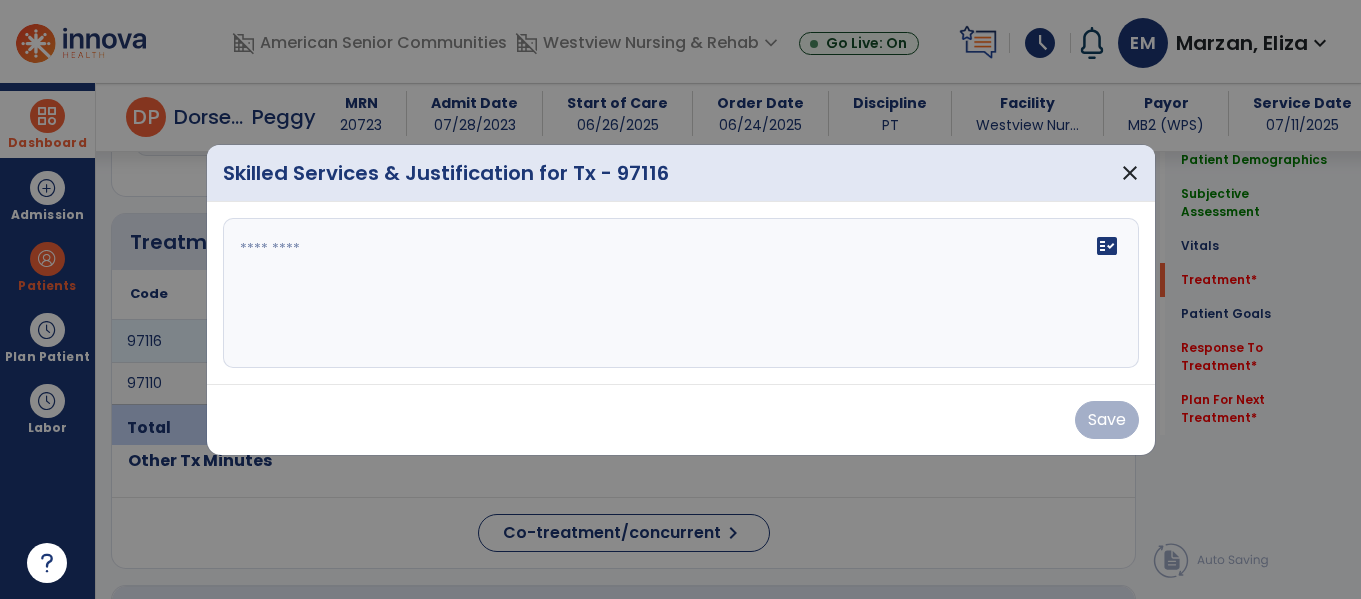 click on "fact_check" at bounding box center [681, 293] 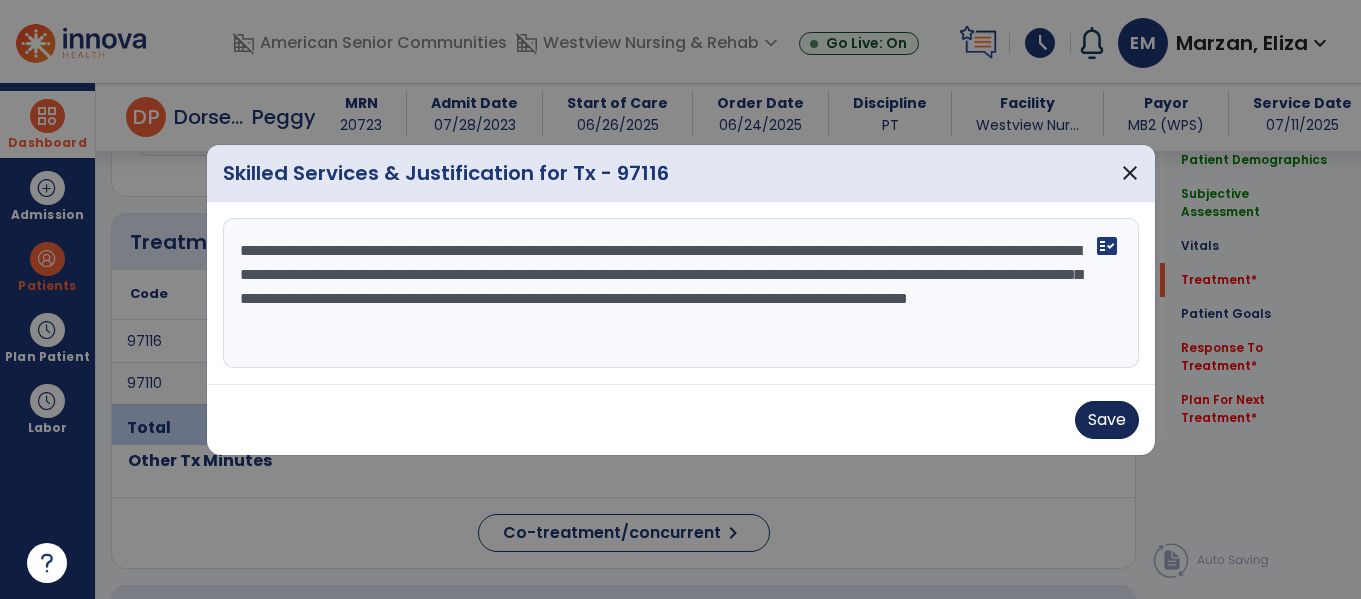 type on "**********" 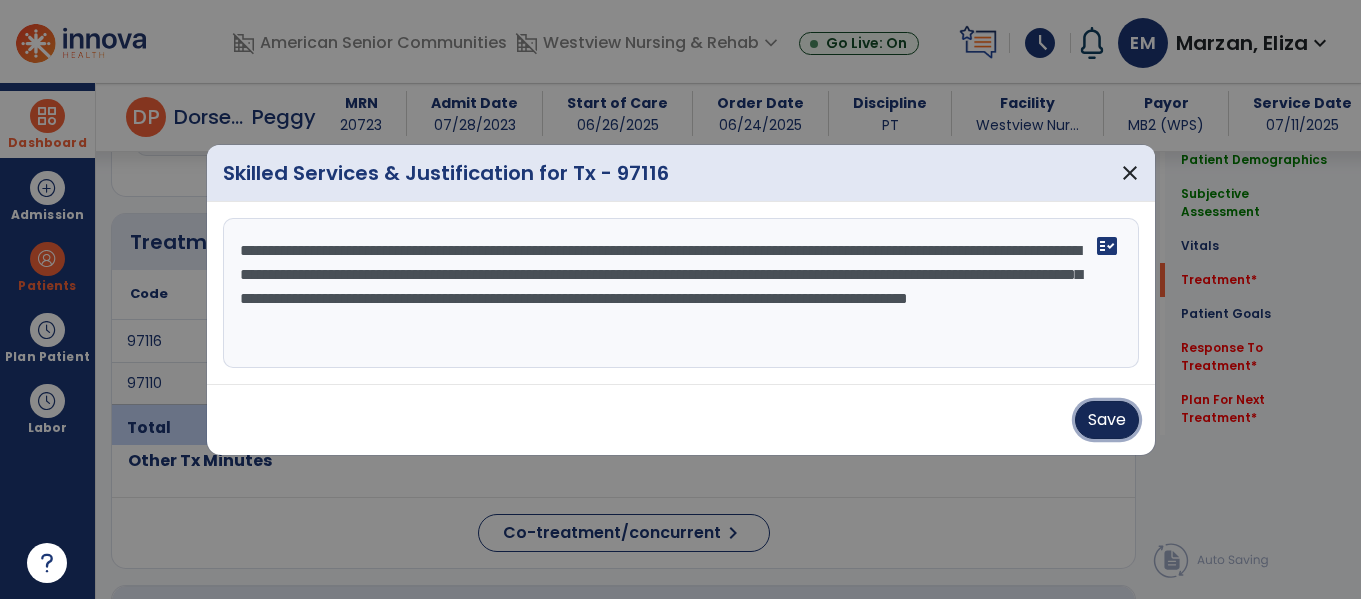 click on "Save" at bounding box center (1107, 420) 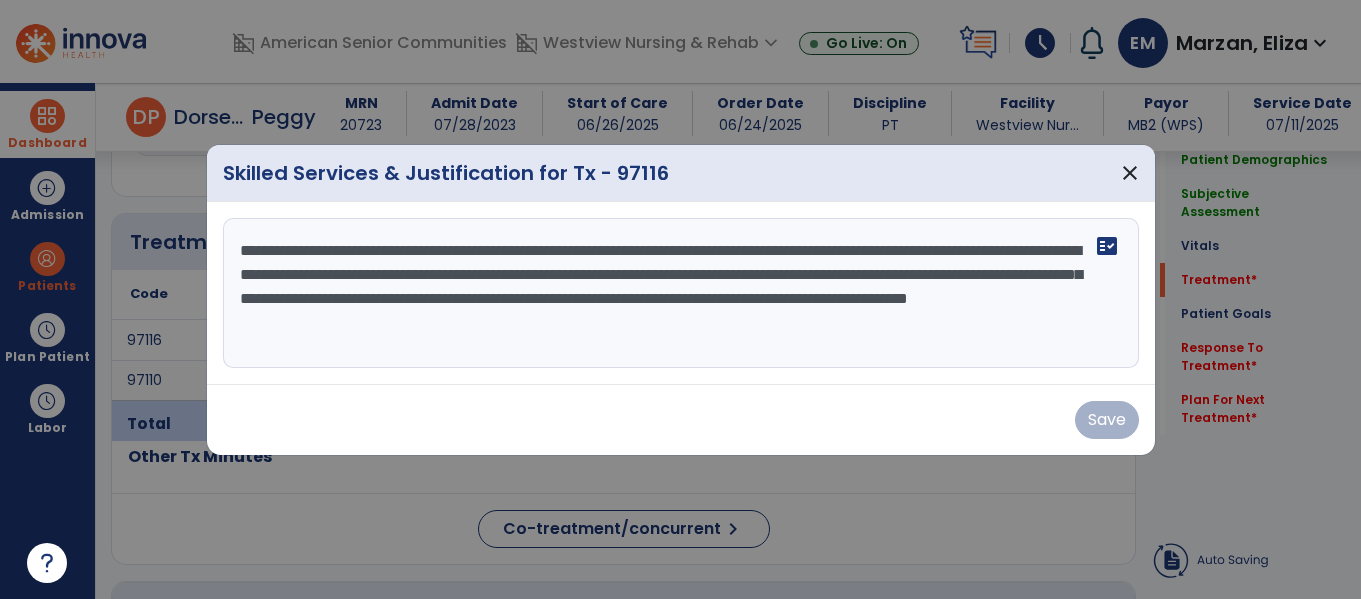 click on "Save" at bounding box center (681, 420) 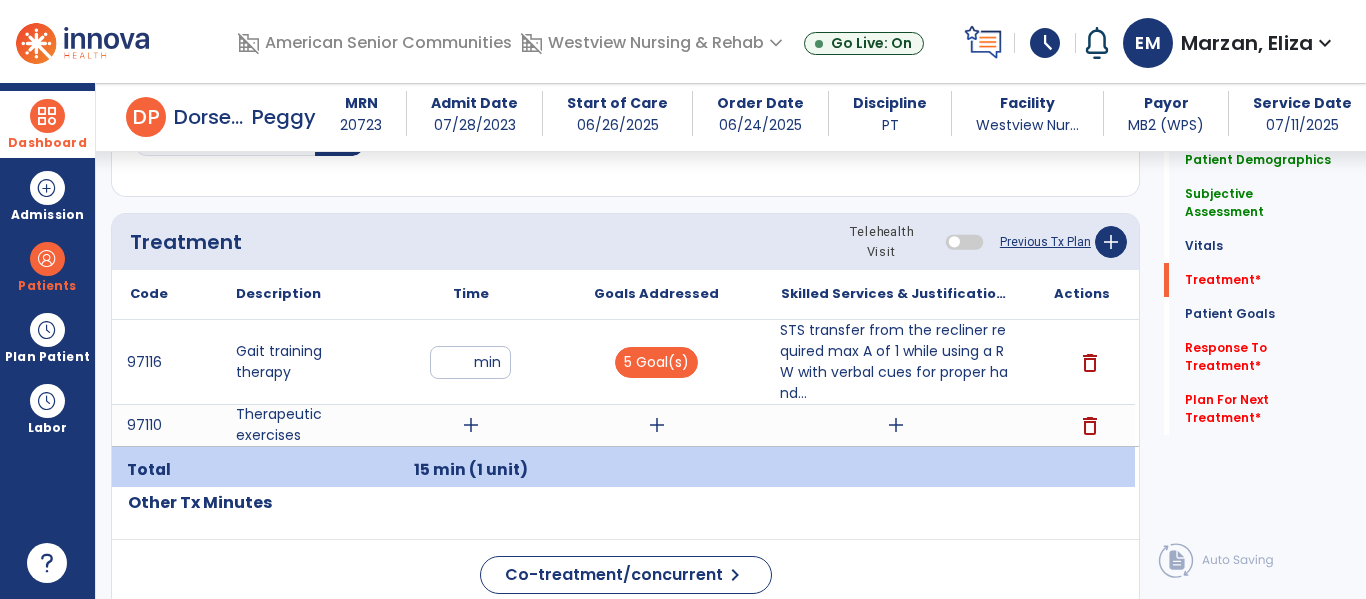 click on "add" at bounding box center (471, 425) 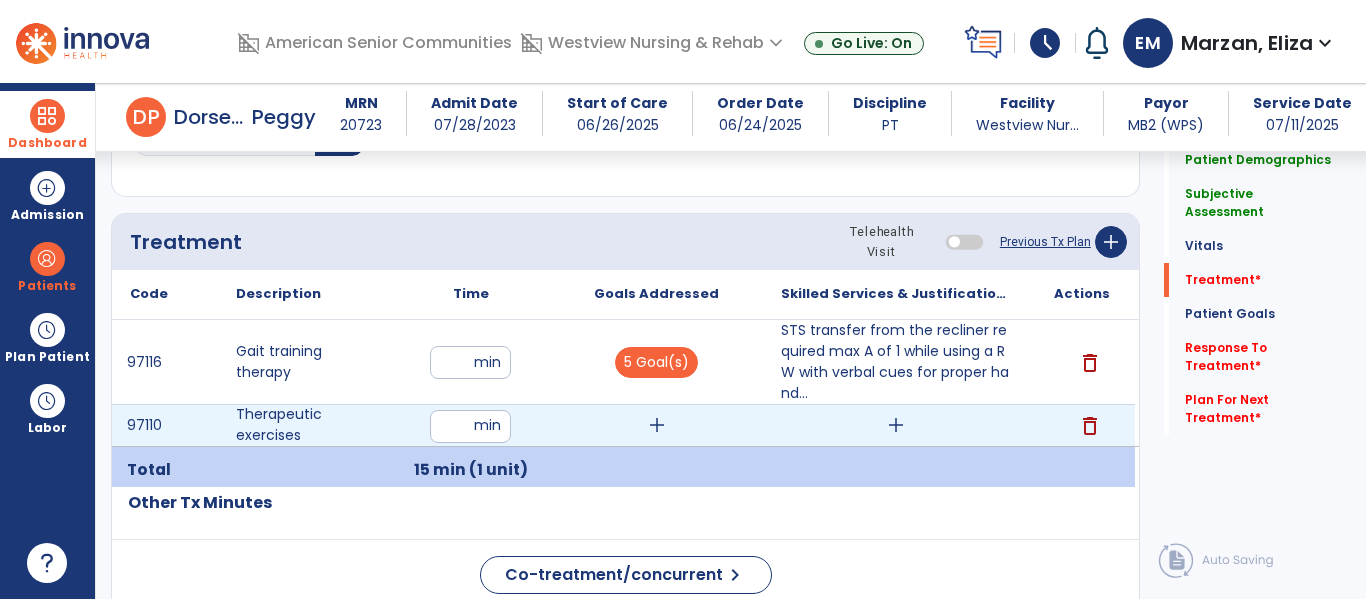 type on "**" 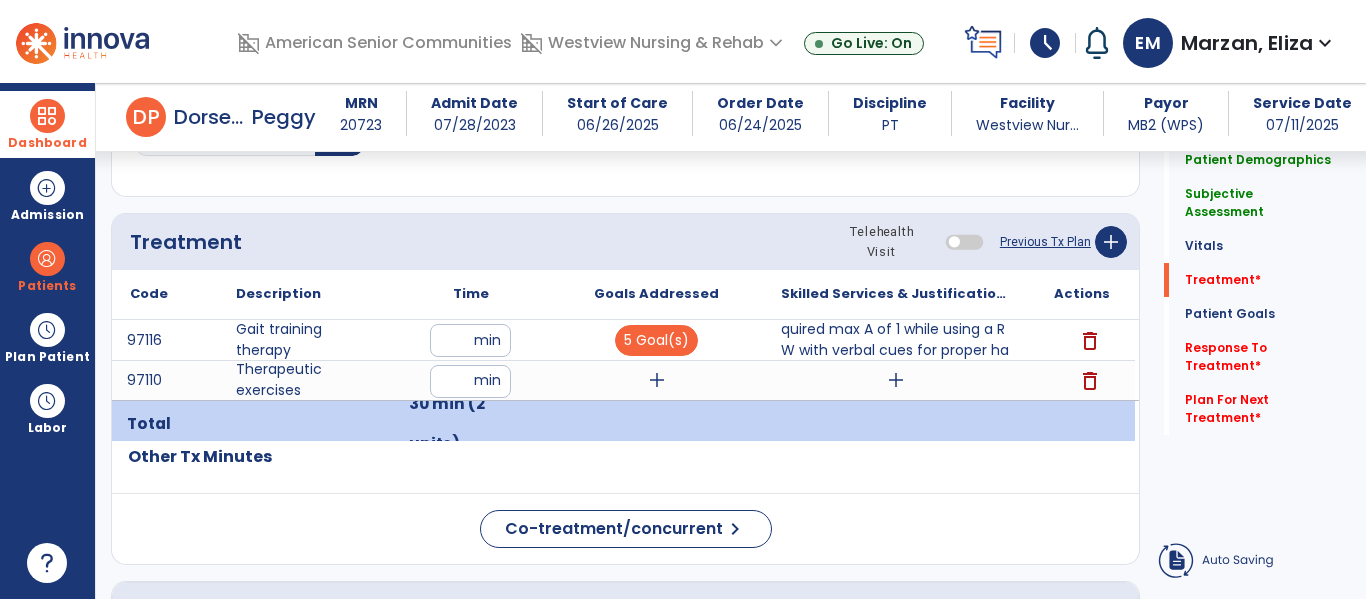 click on "add" at bounding box center (657, 380) 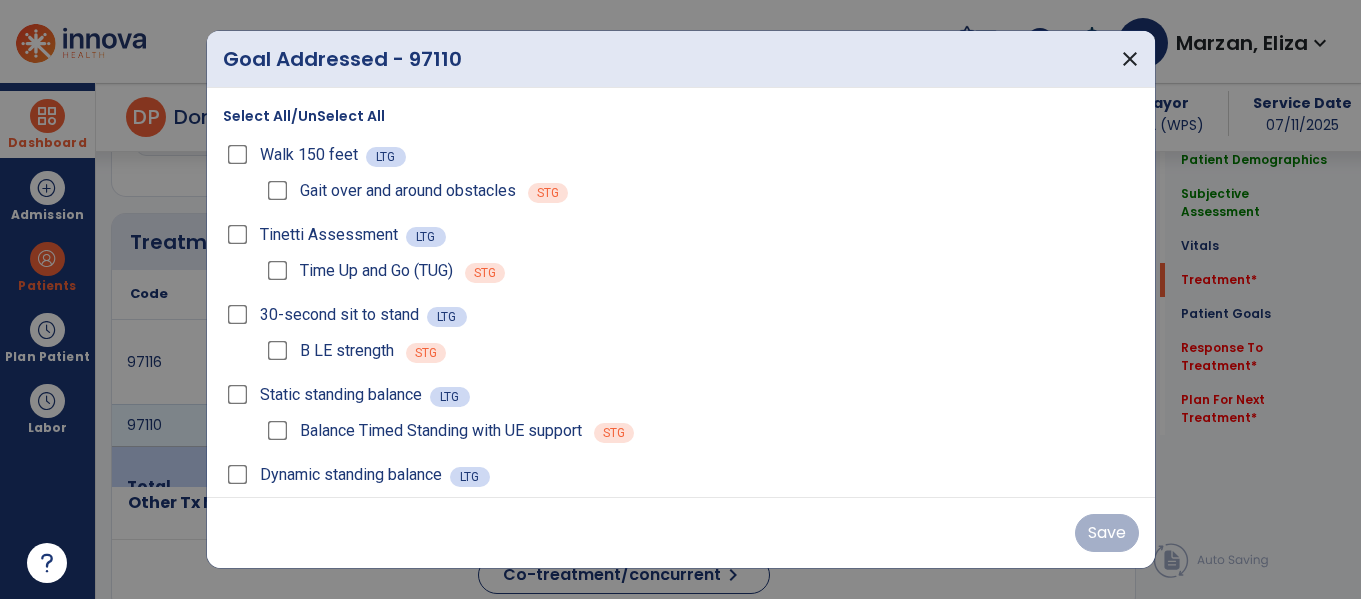 scroll, scrollTop: 1156, scrollLeft: 0, axis: vertical 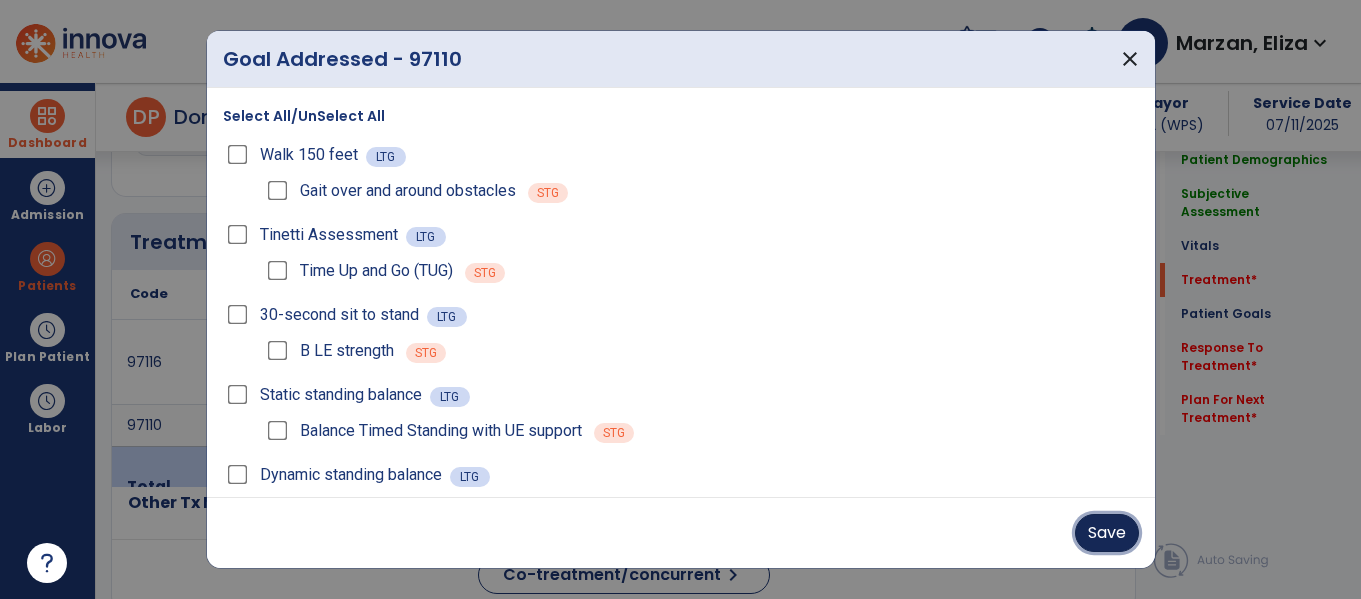 click on "Save" at bounding box center (1107, 533) 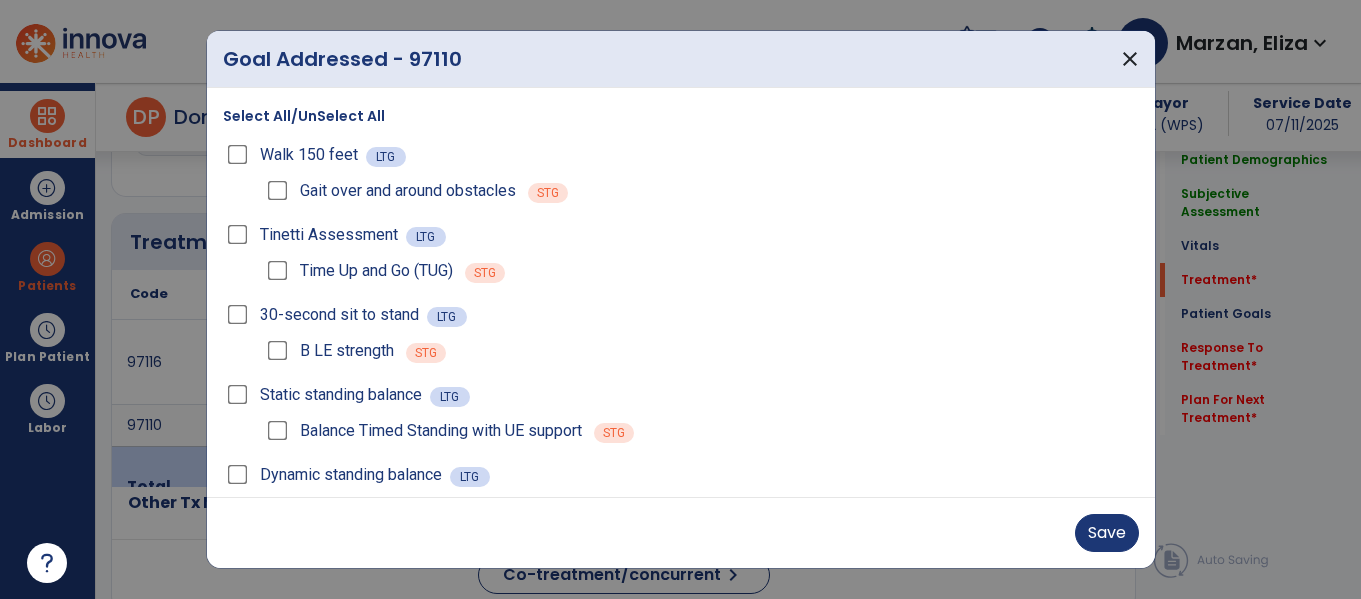click on "Save" at bounding box center [681, 533] 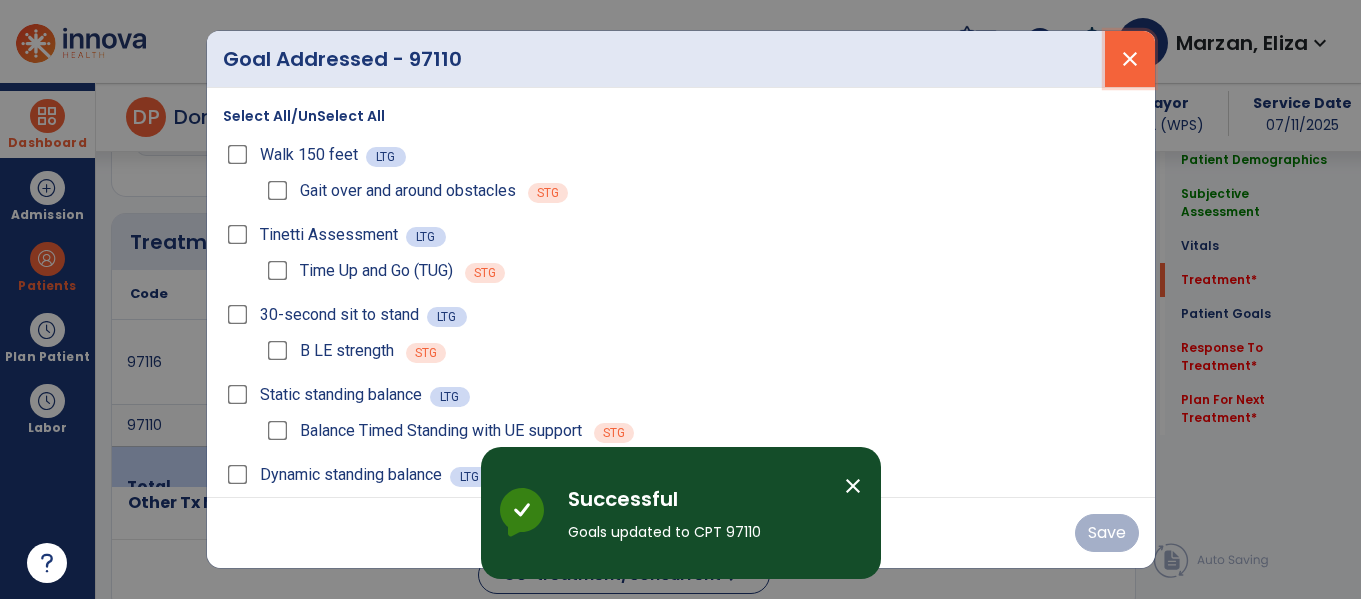 click on "close" at bounding box center [1130, 59] 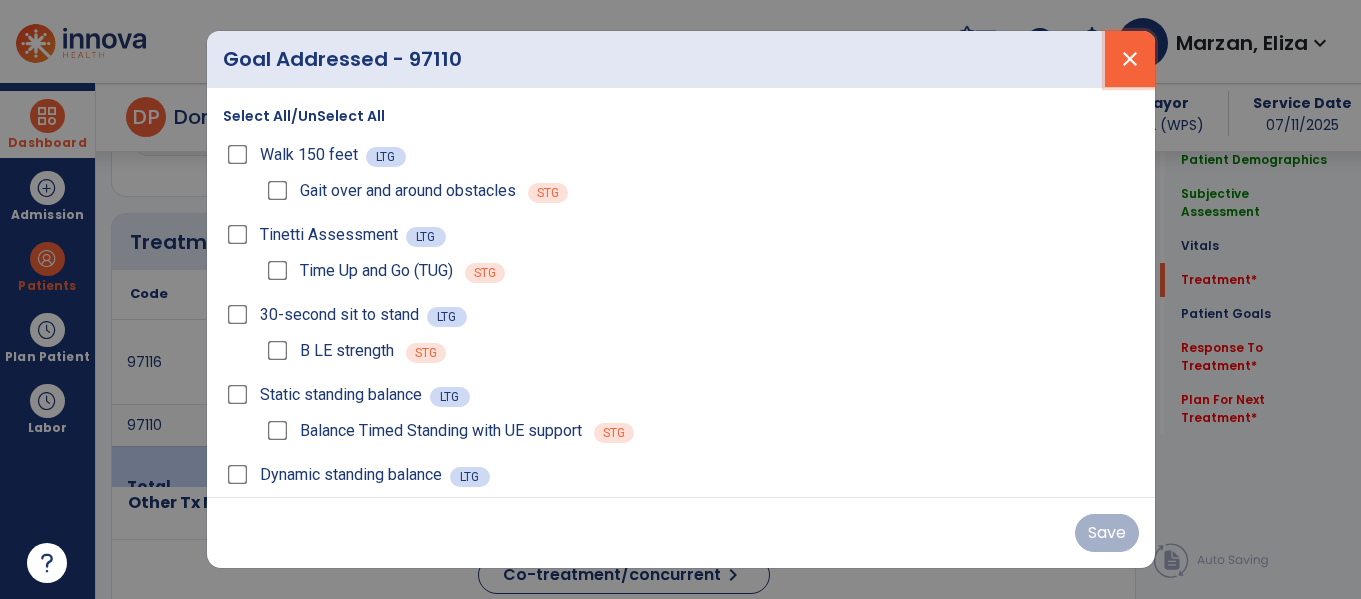 click on "close" at bounding box center [1130, 59] 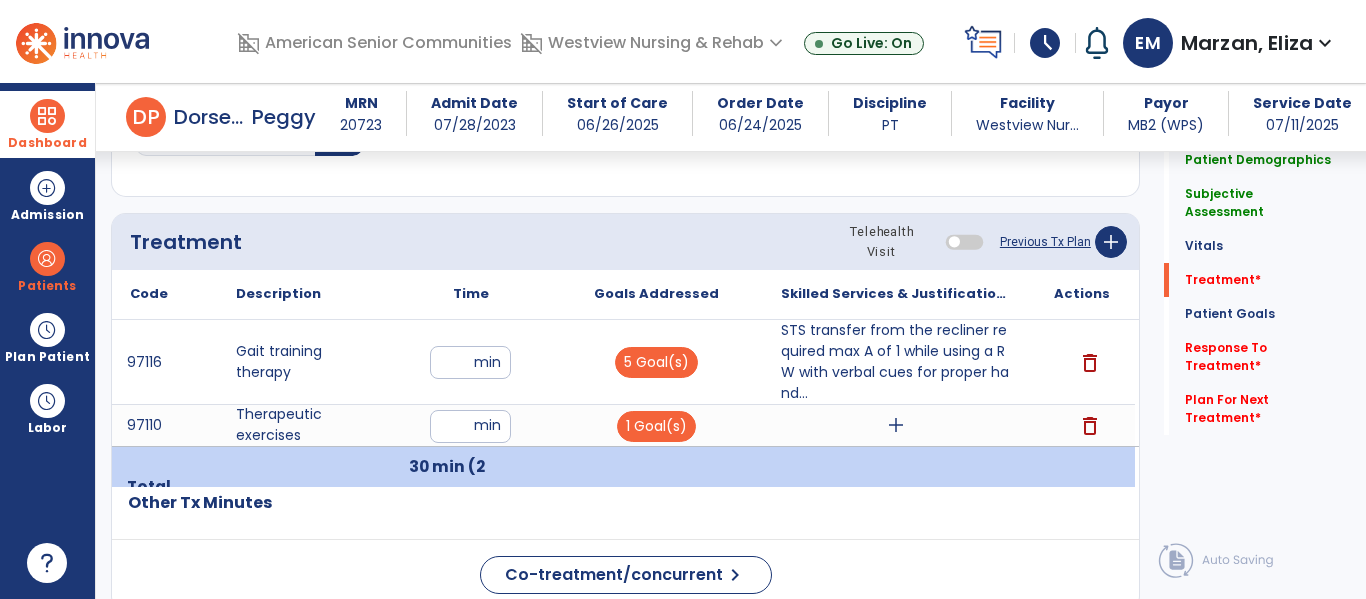 click on "add" at bounding box center (896, 425) 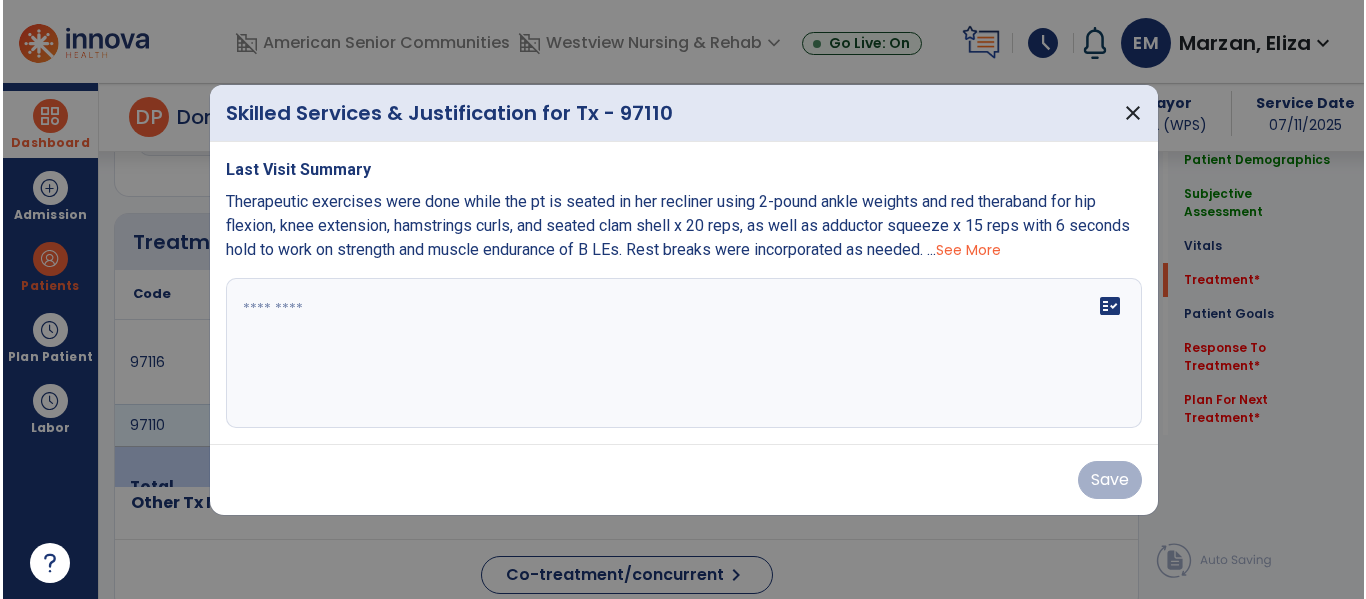 scroll, scrollTop: 1156, scrollLeft: 0, axis: vertical 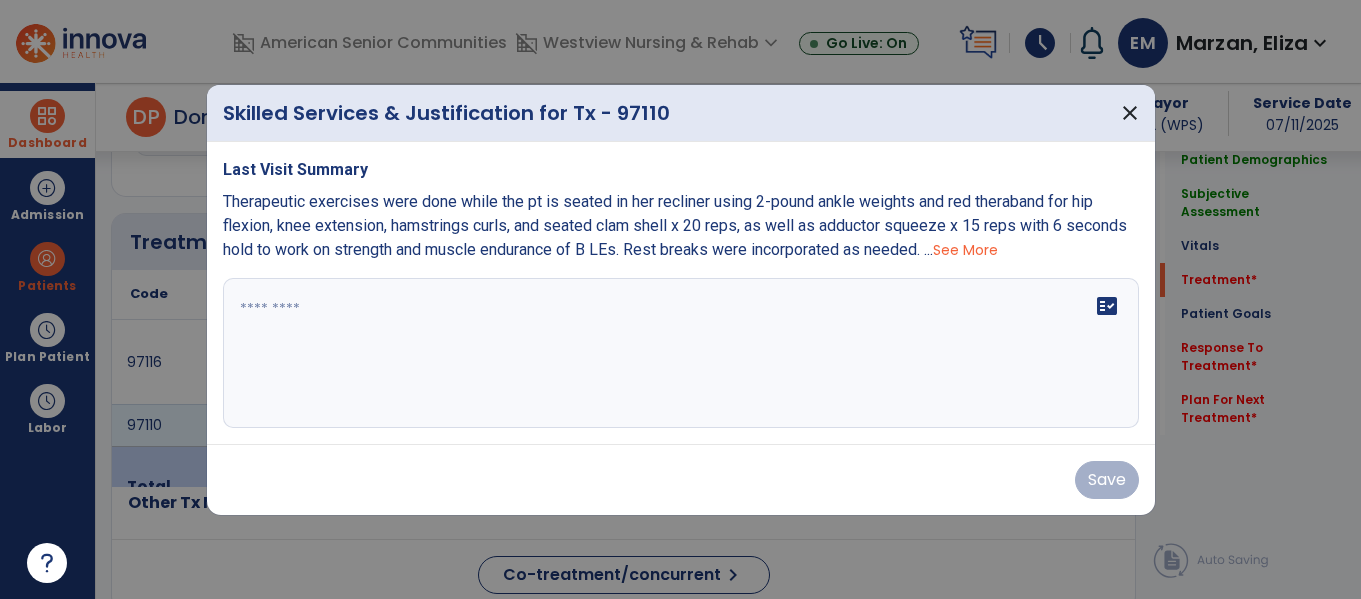 click at bounding box center (681, 353) 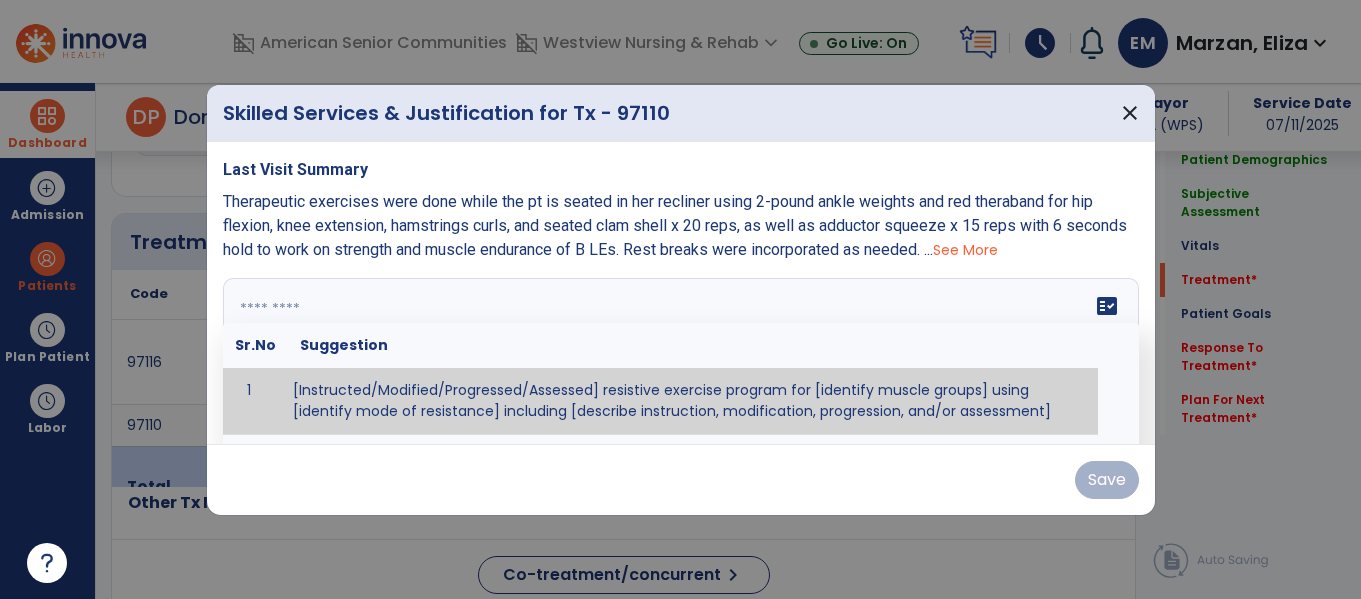 paste on "**********" 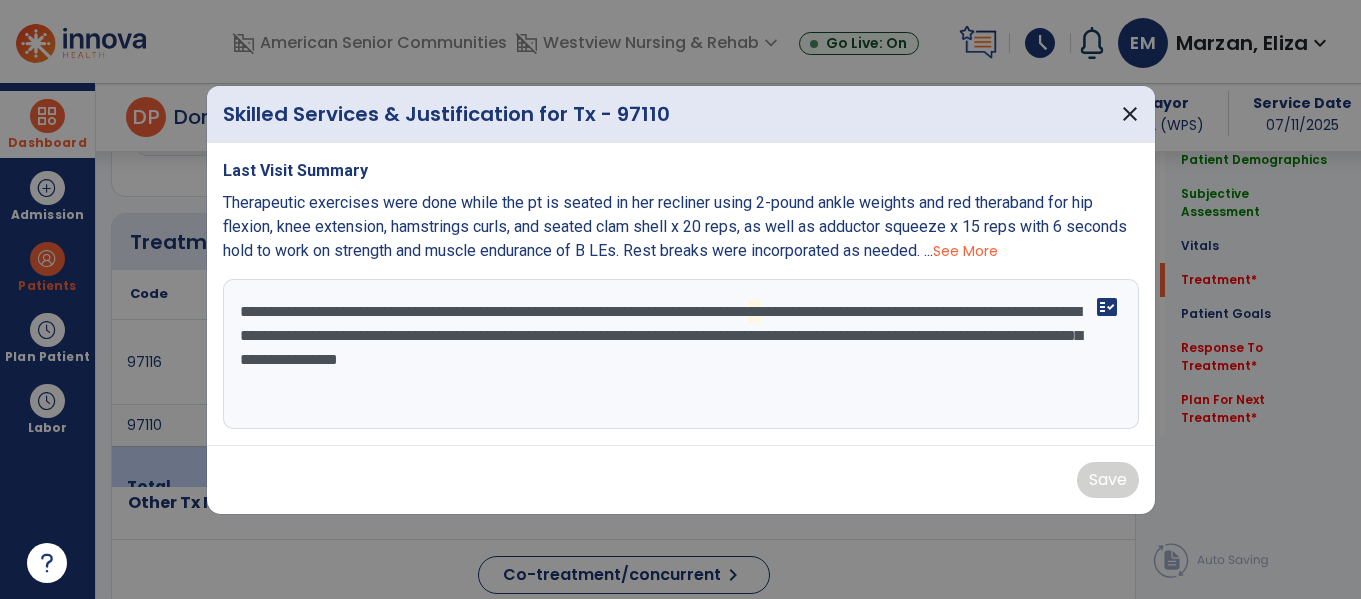 click on "**********" at bounding box center [681, 354] 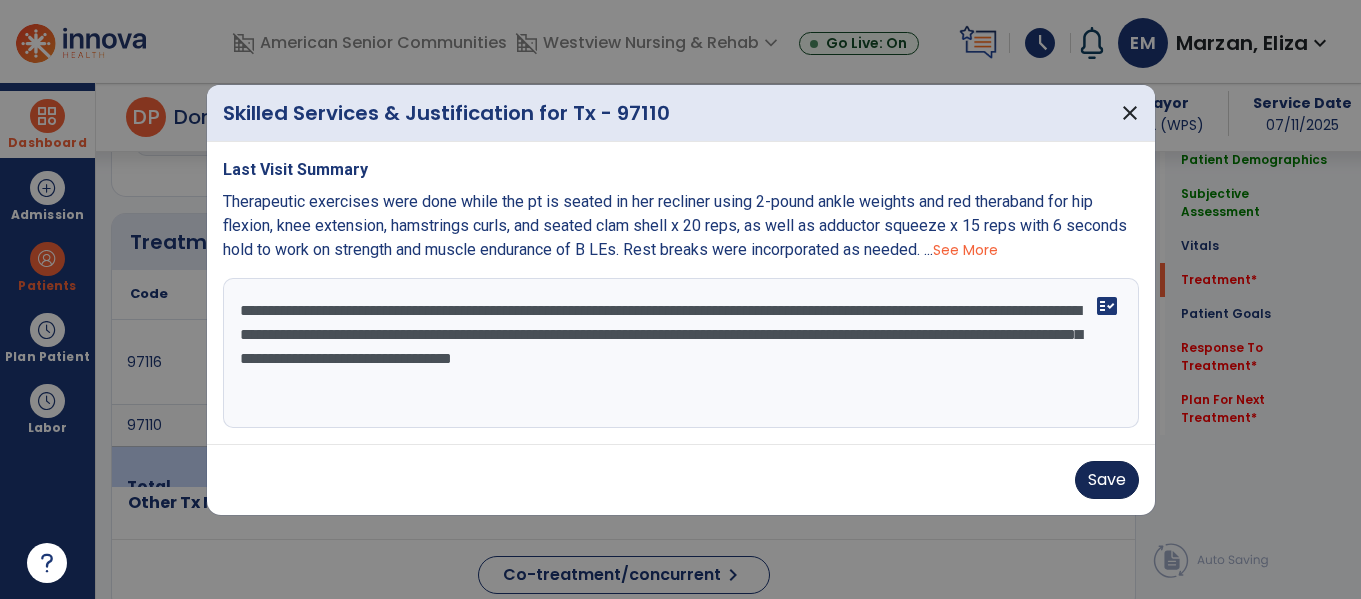 type on "**********" 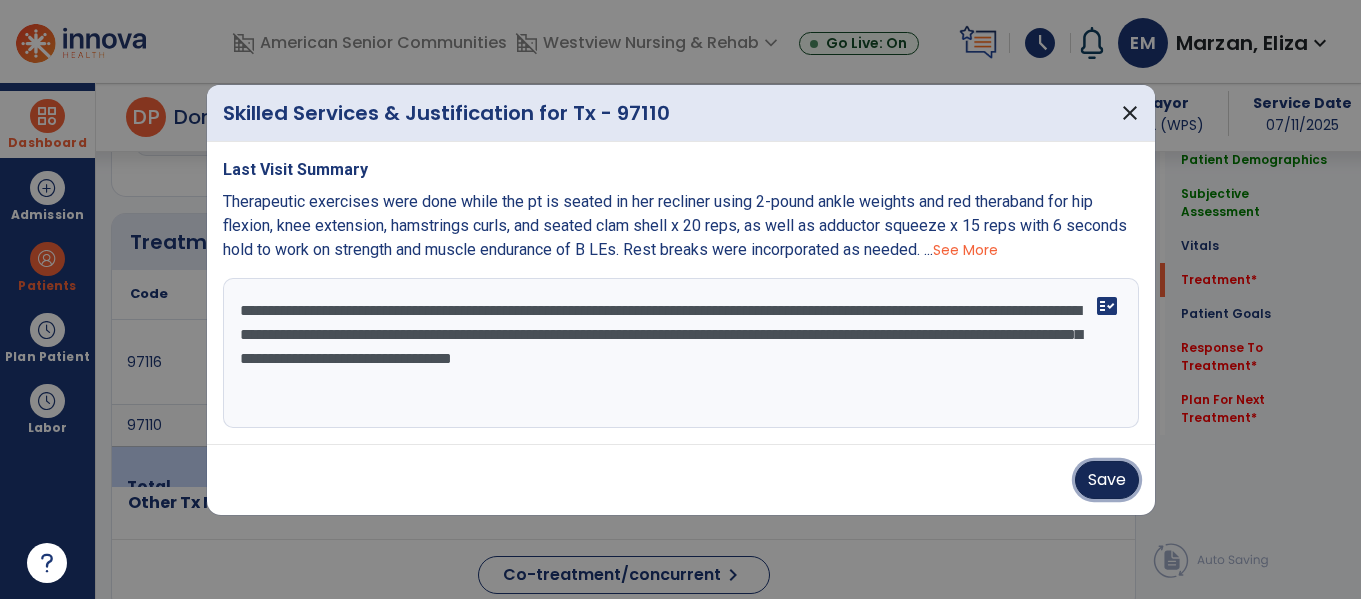 click on "Save" at bounding box center (1107, 480) 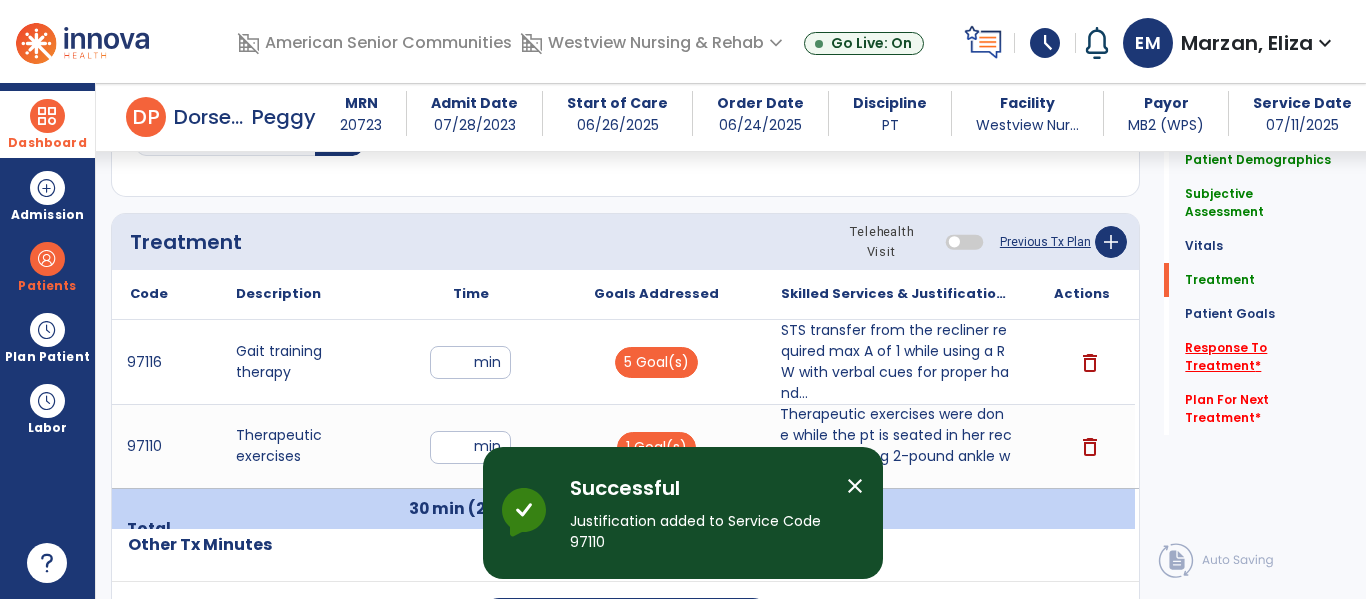 click on "Response To Treatment   *" 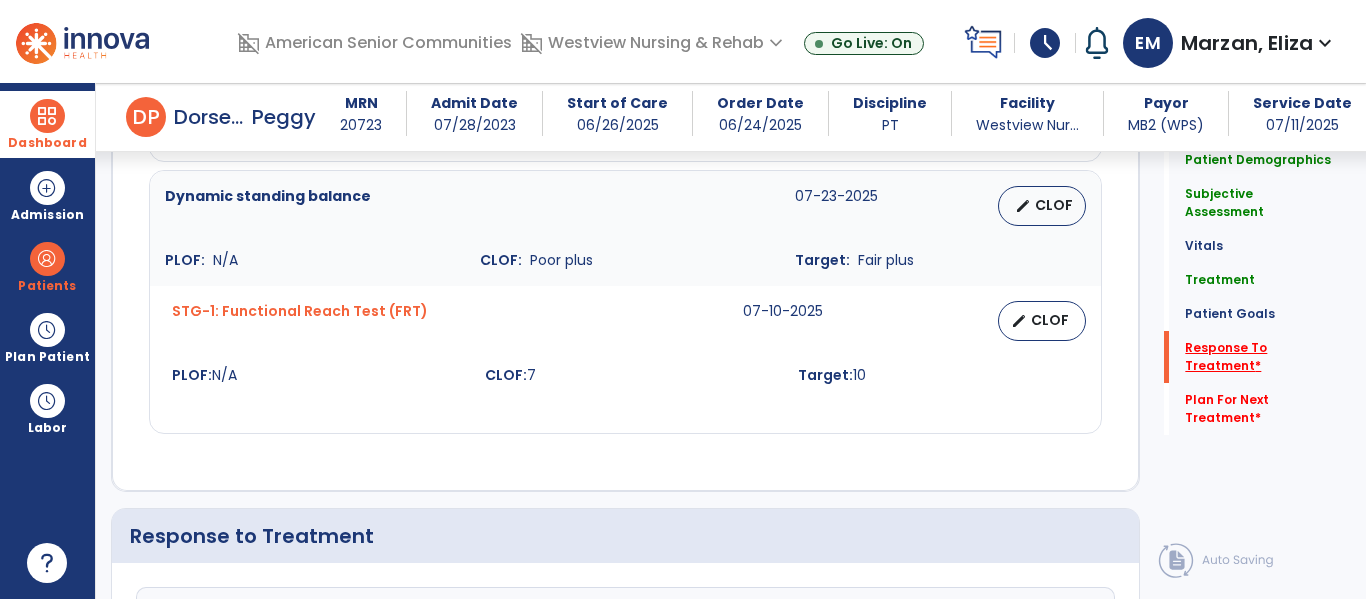 scroll, scrollTop: 3225, scrollLeft: 0, axis: vertical 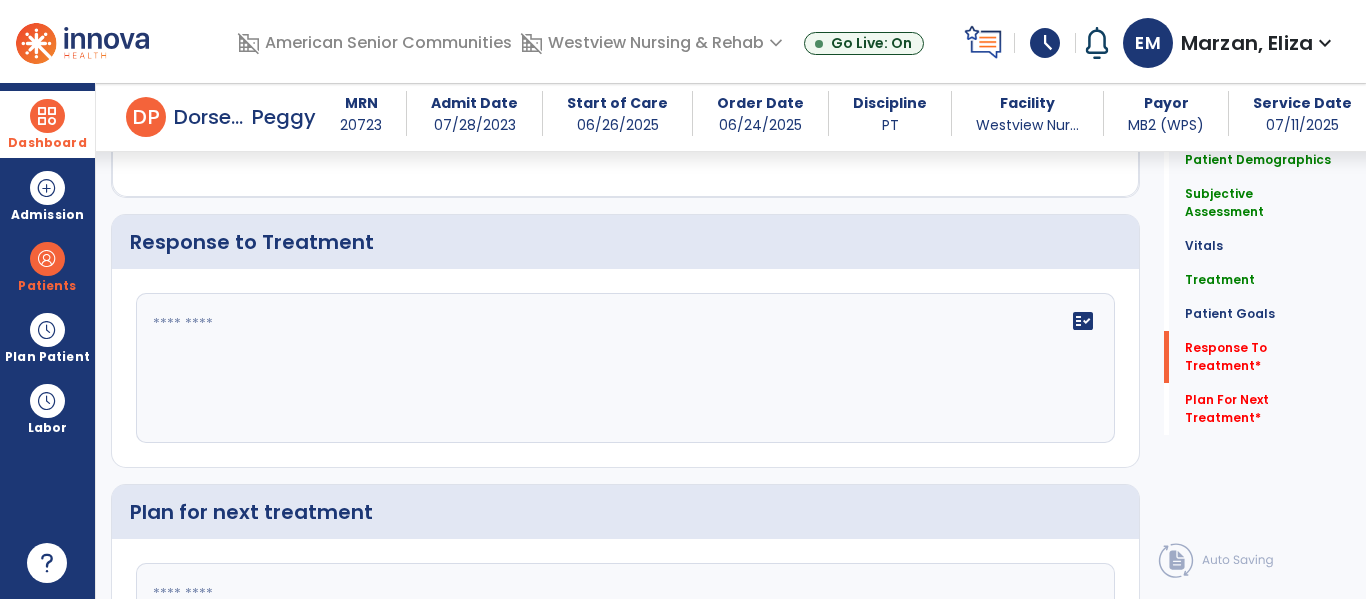 click on "fact_check" 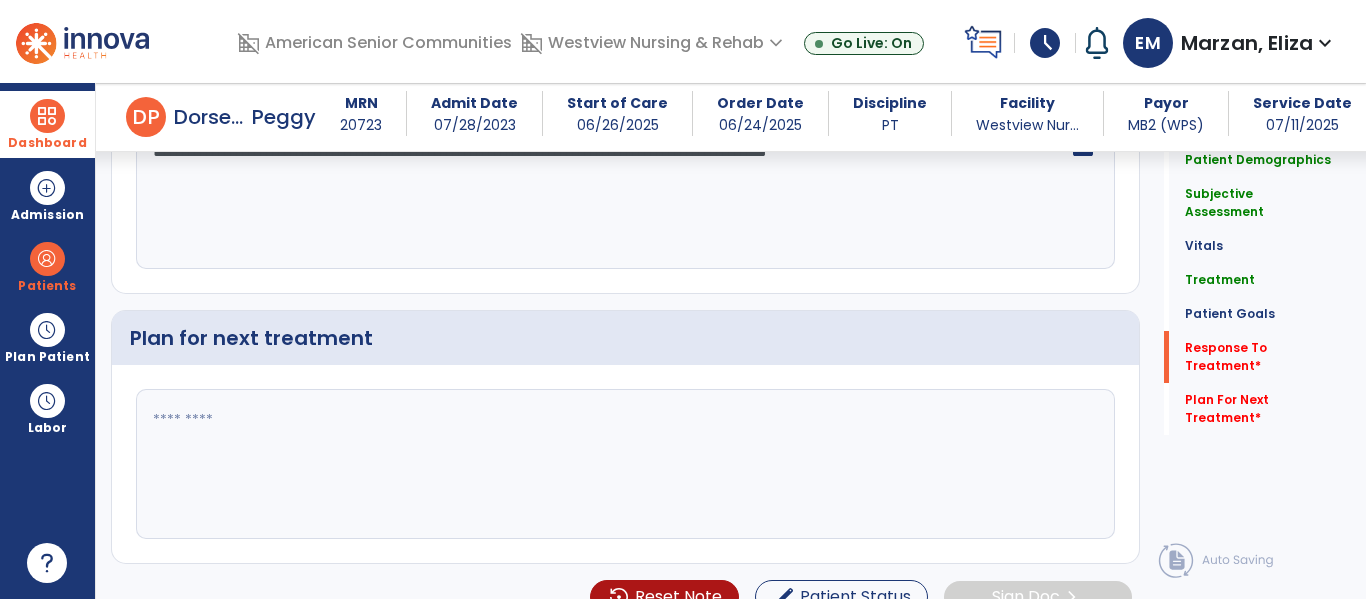 scroll, scrollTop: 3419, scrollLeft: 0, axis: vertical 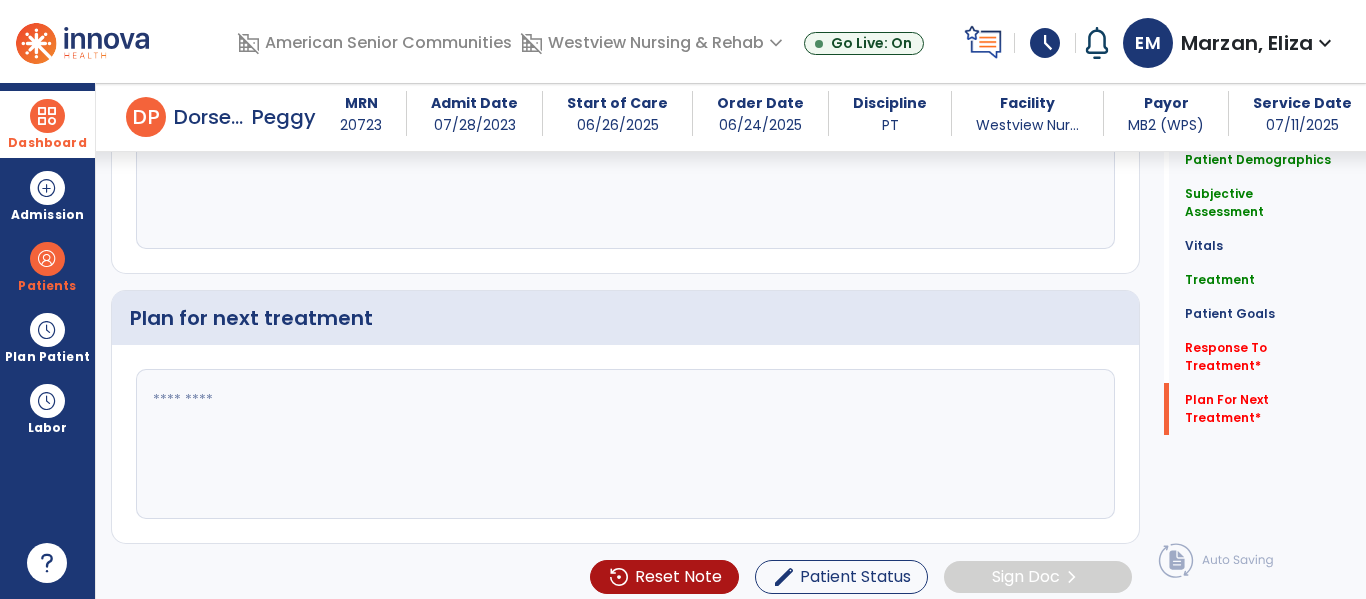 type on "**********" 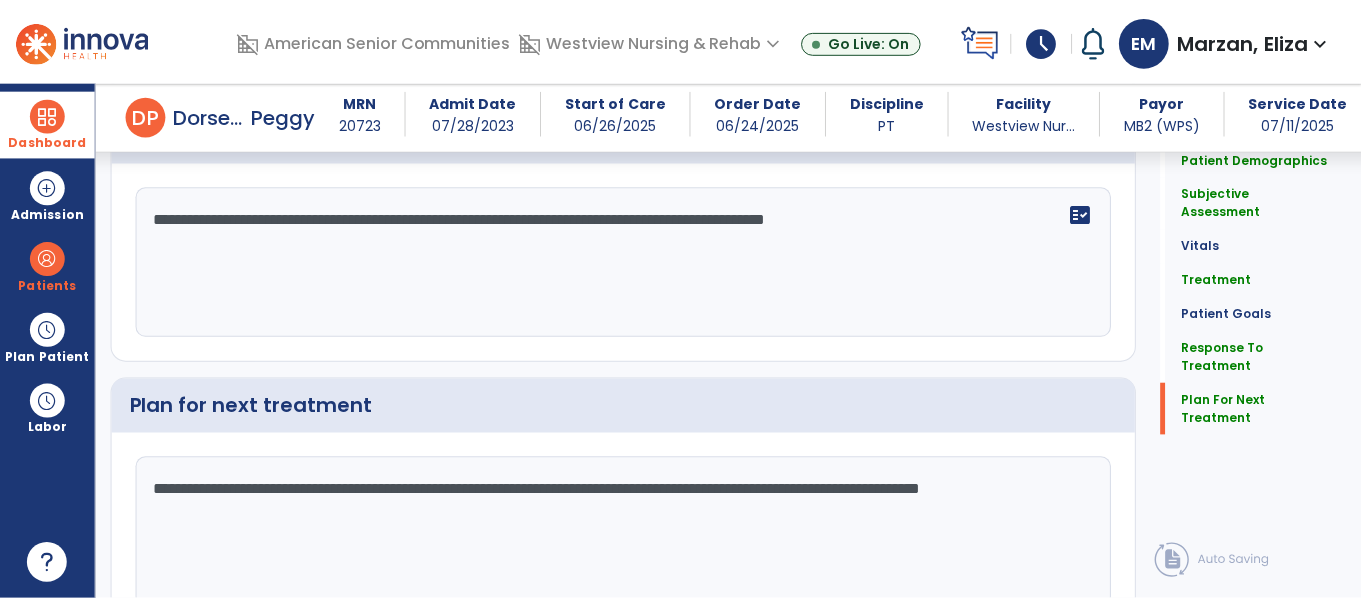 scroll, scrollTop: 3419, scrollLeft: 0, axis: vertical 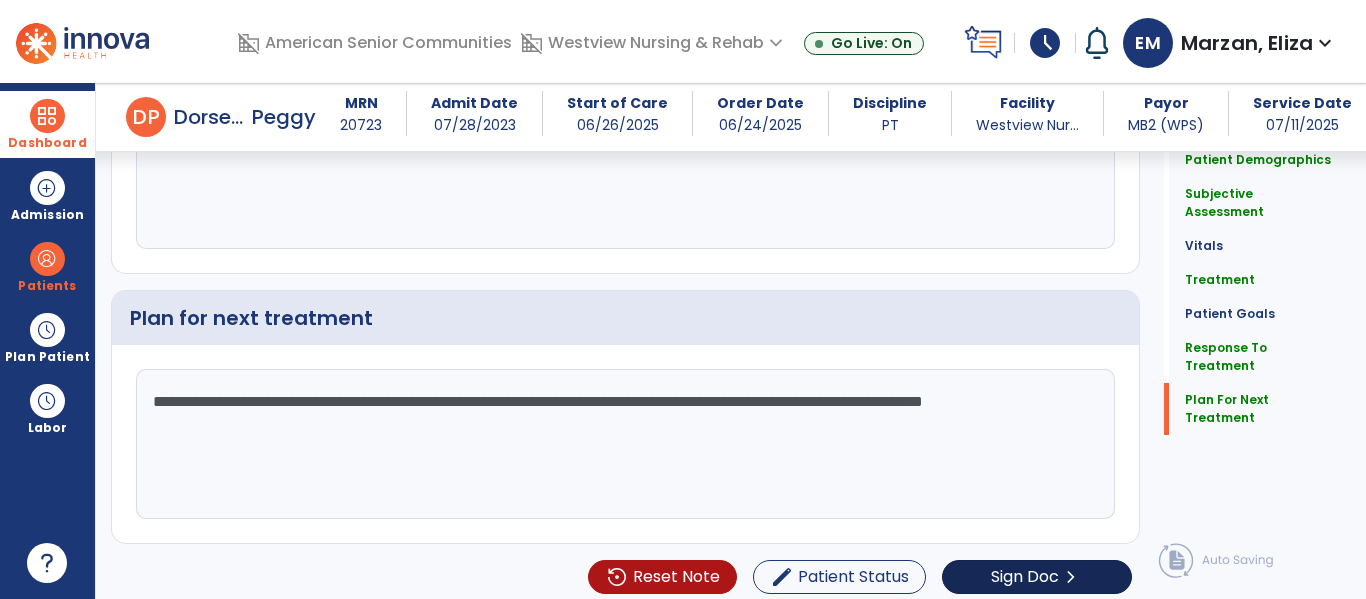 type on "**********" 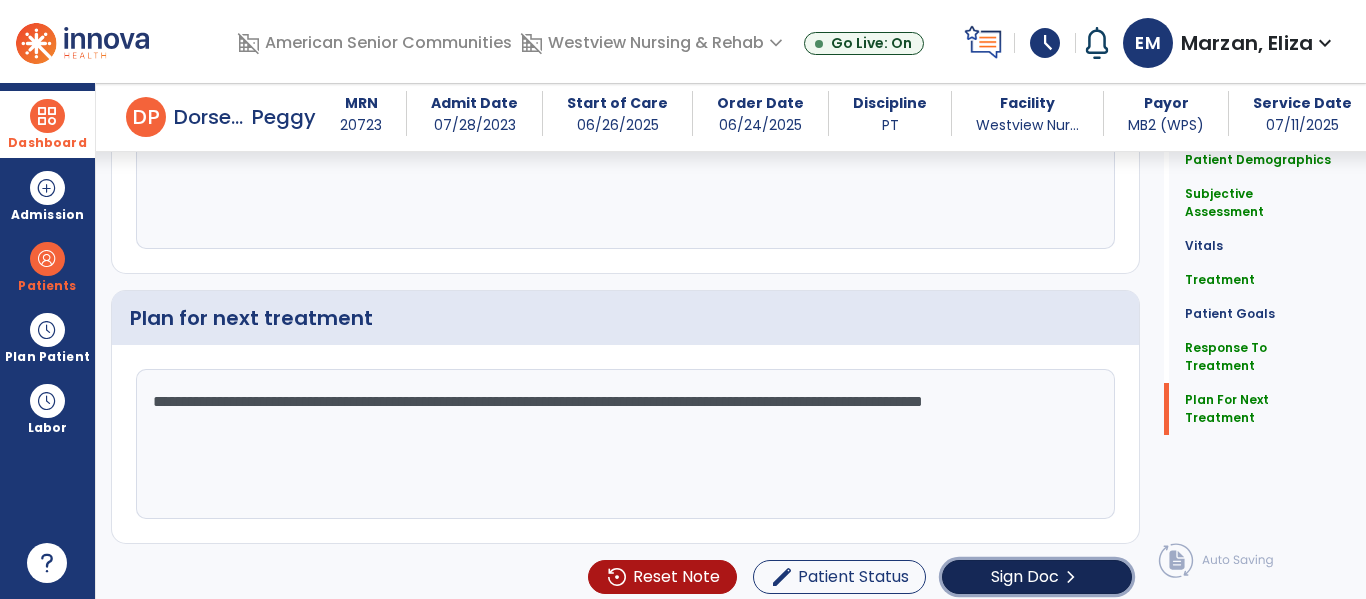 click on "Sign Doc" 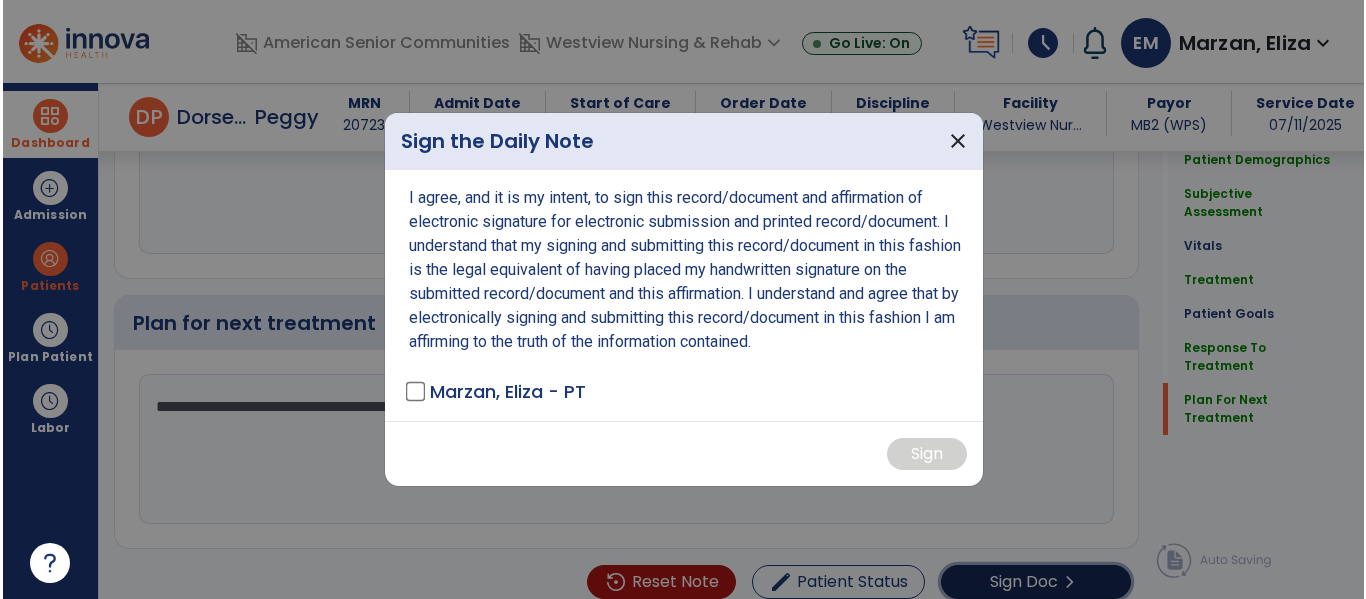 scroll, scrollTop: 3419, scrollLeft: 0, axis: vertical 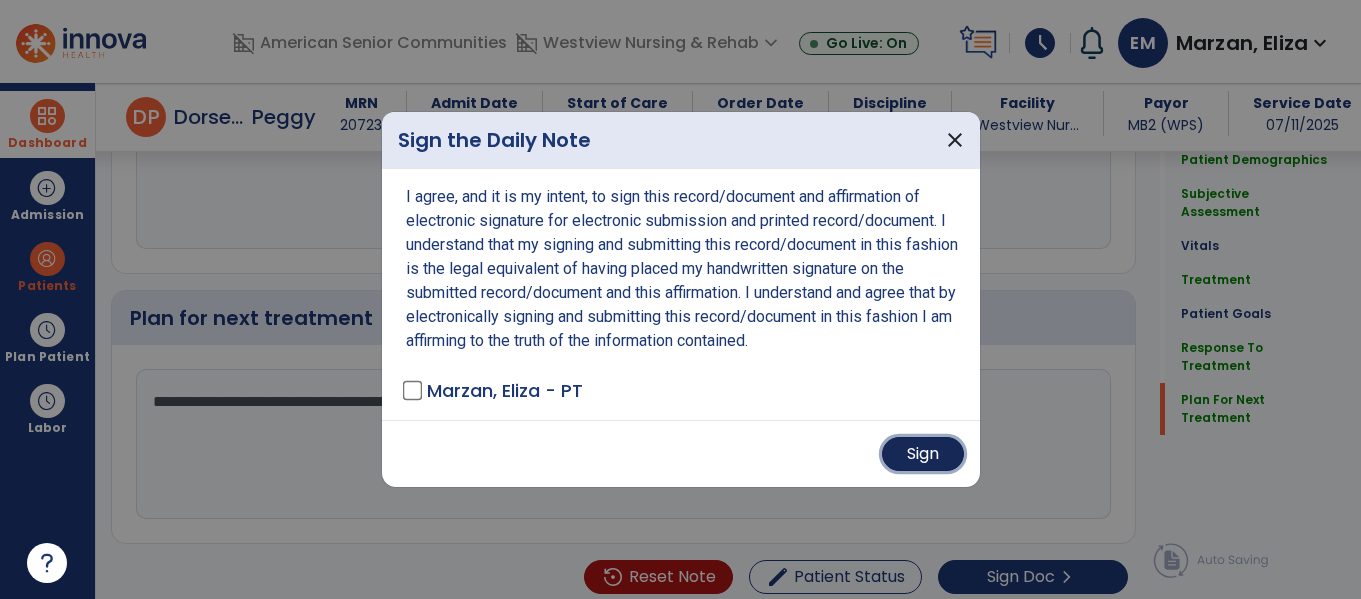 click on "Sign" at bounding box center (923, 454) 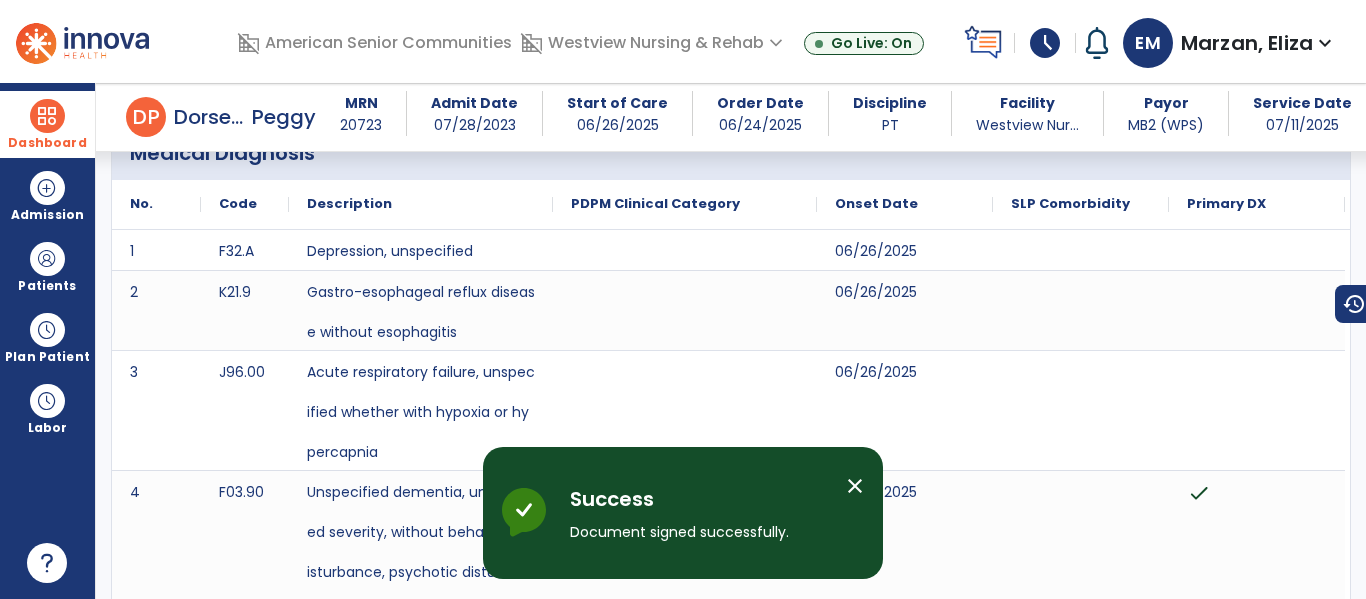 scroll, scrollTop: 0, scrollLeft: 0, axis: both 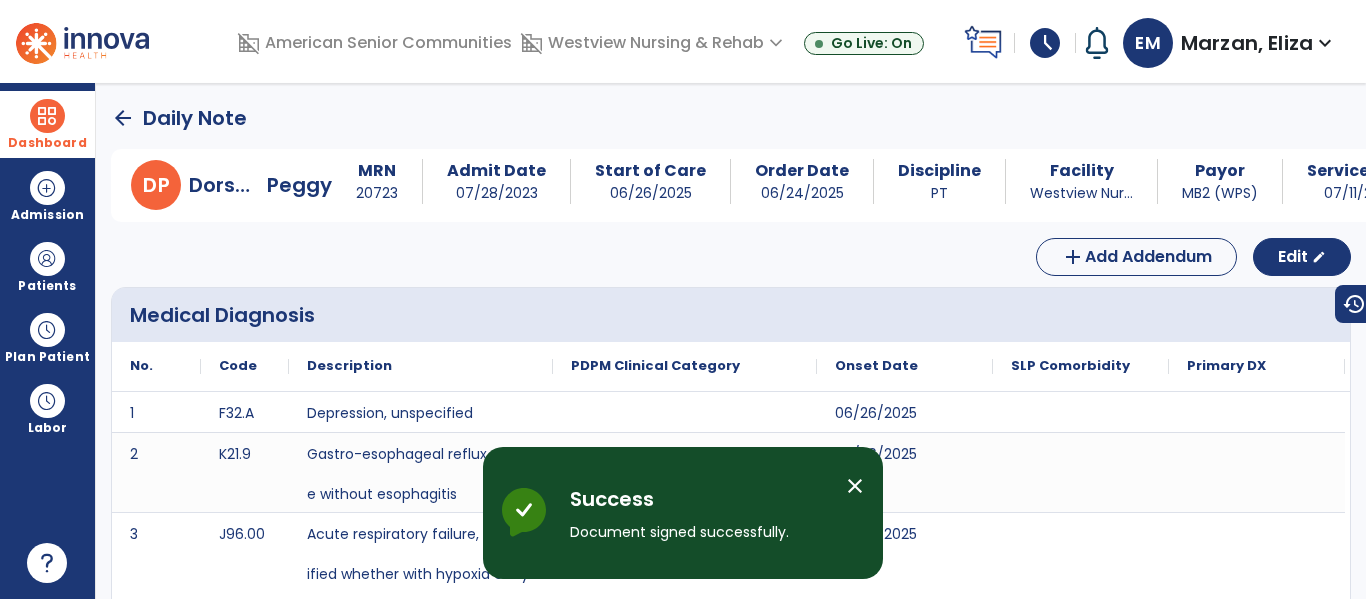 click on "arrow_back" 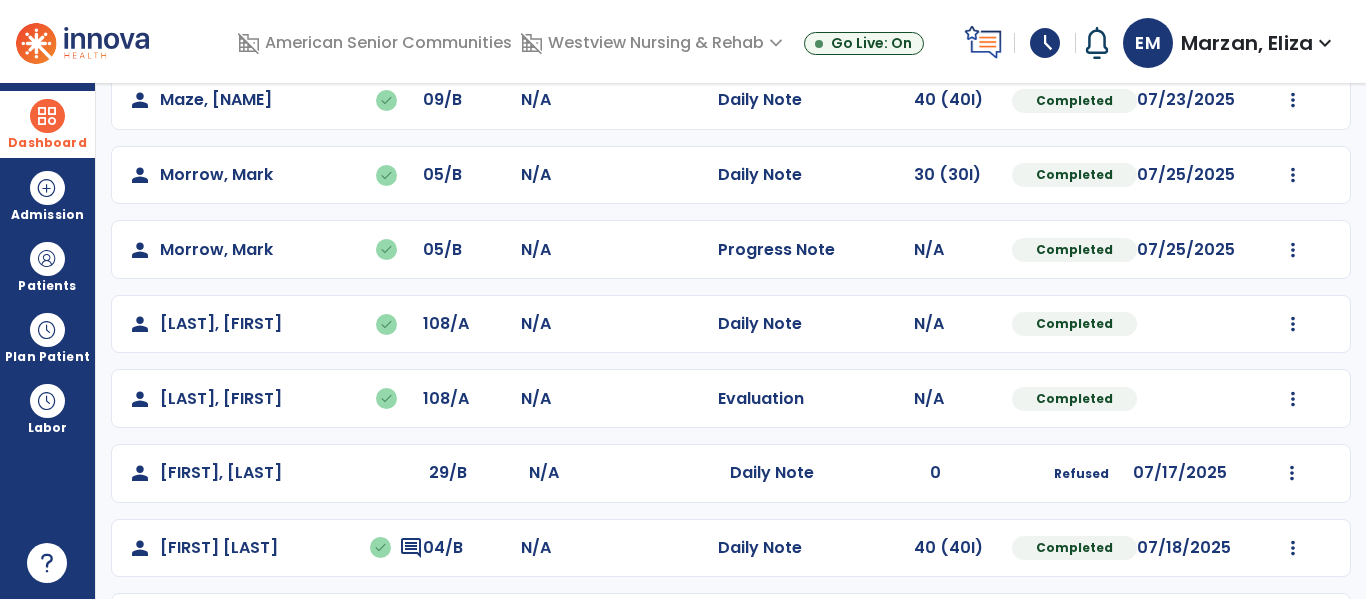 scroll, scrollTop: 786, scrollLeft: 0, axis: vertical 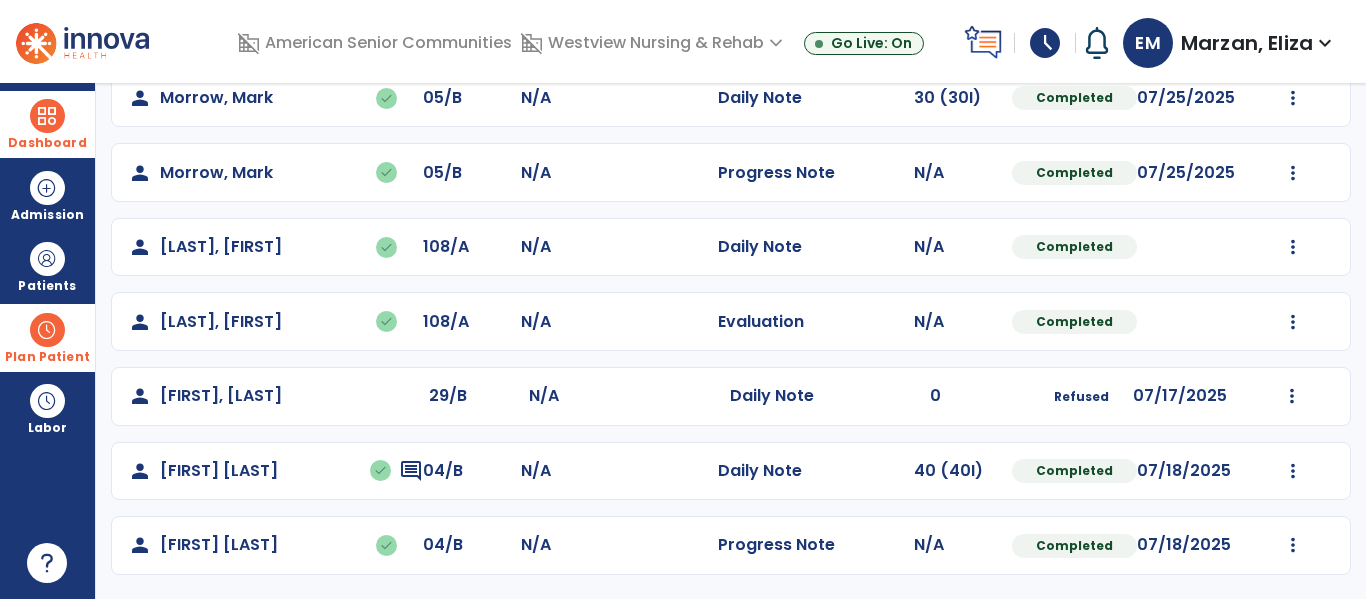 click at bounding box center (47, 330) 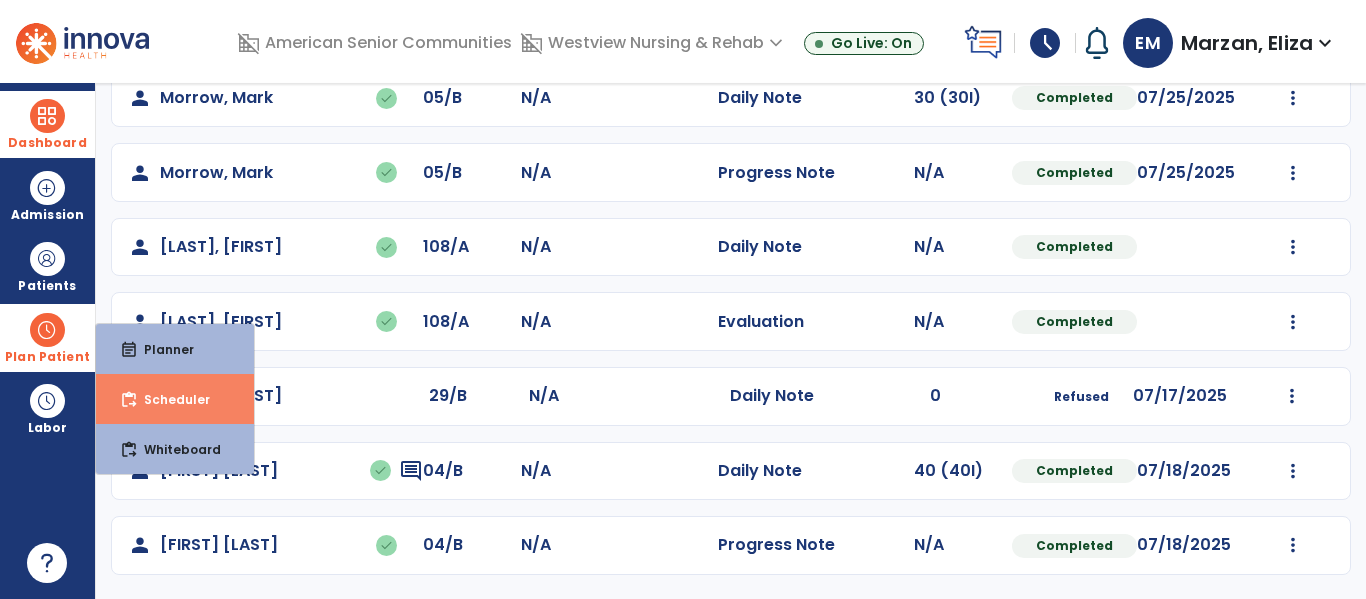click on "content_paste_go  Scheduler" at bounding box center (175, 399) 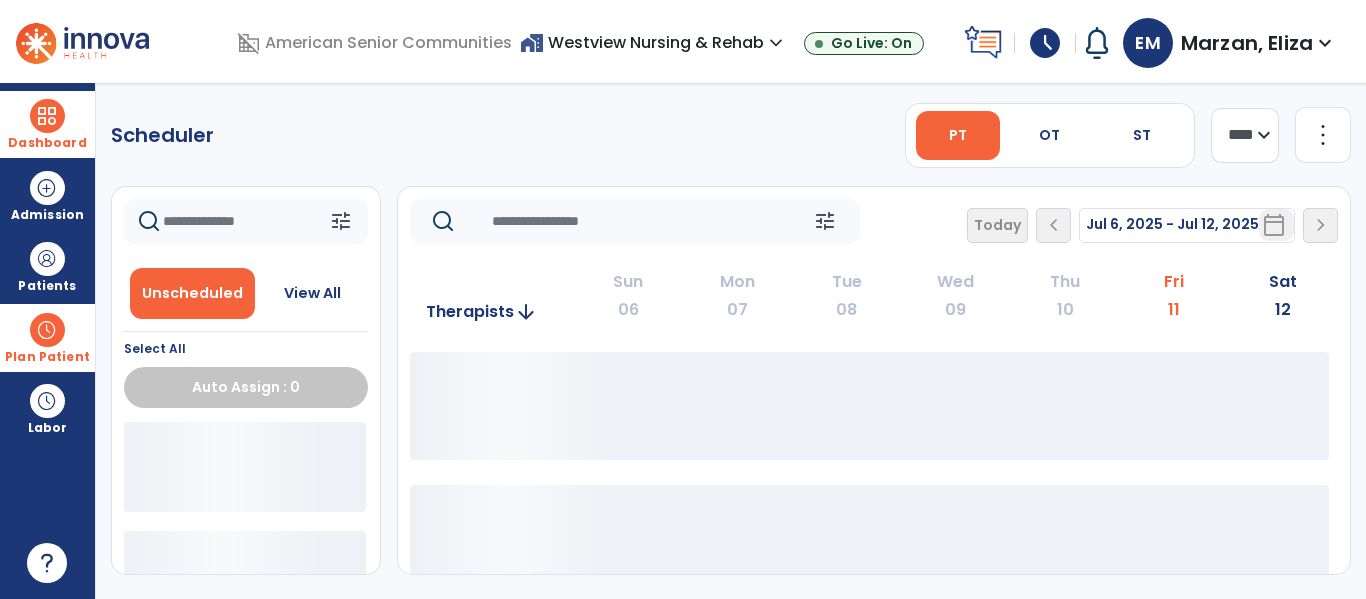 scroll, scrollTop: 0, scrollLeft: 0, axis: both 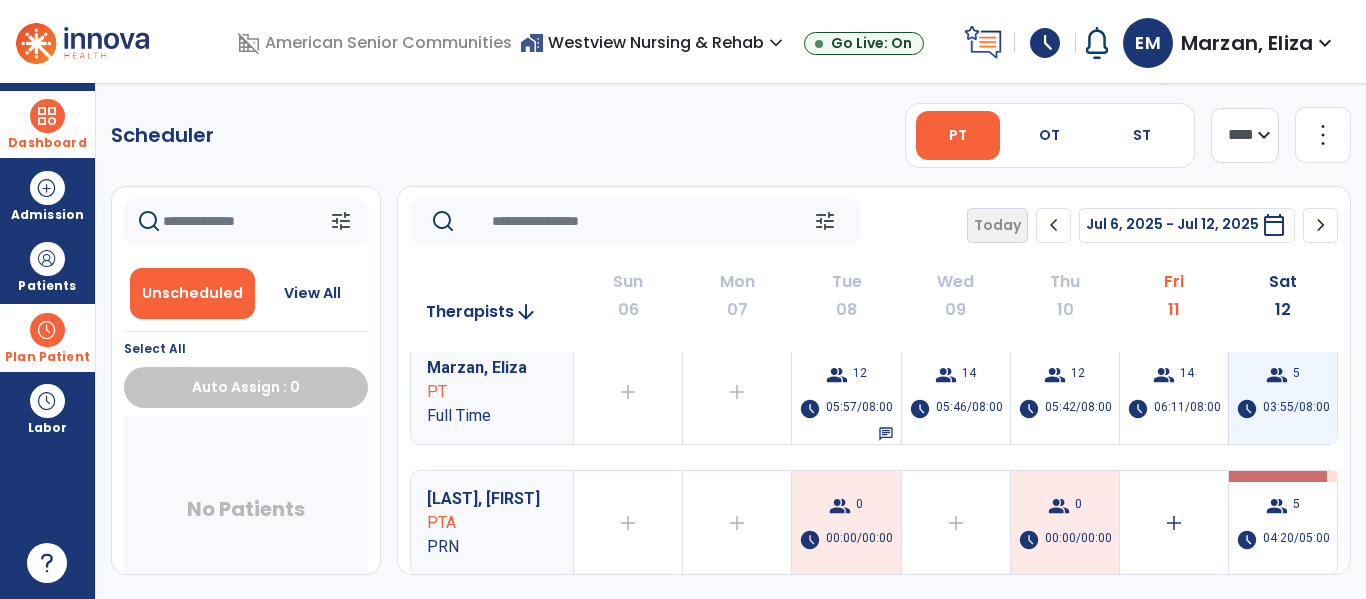 click on "03:55/08:00" at bounding box center [1296, 409] 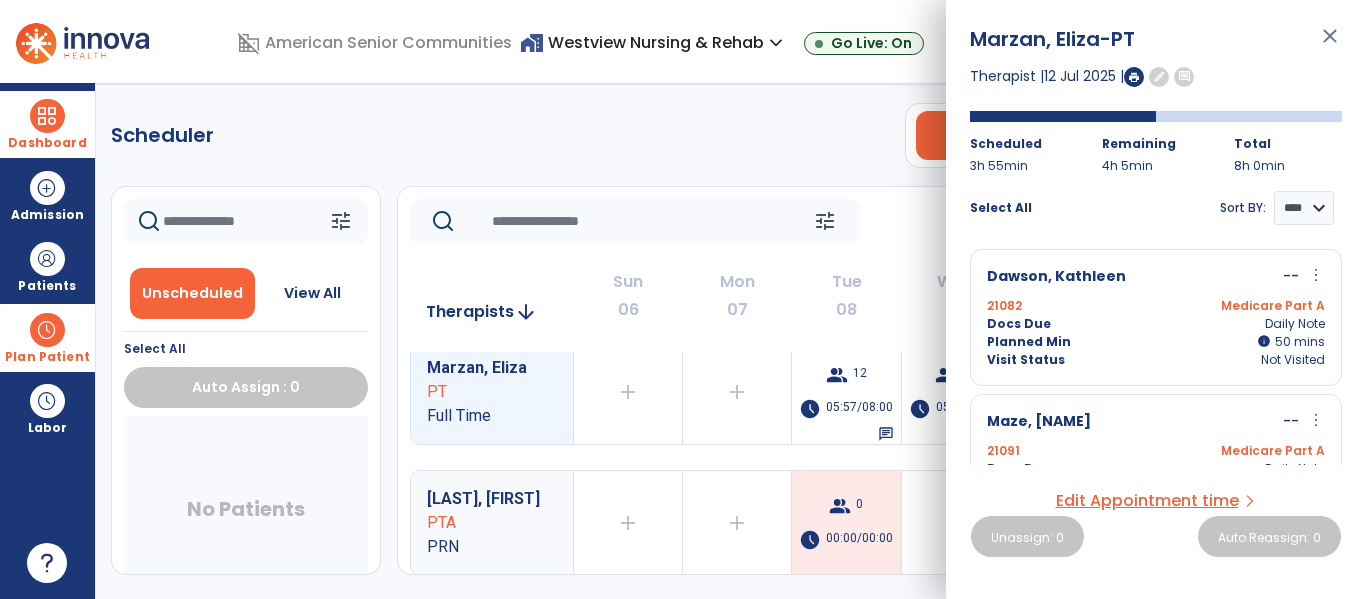 click on "Maze, Anna   --  more_vert  edit   Edit Session   alt_route   Split Minutes  21091 Medicare Part A  Docs Due Daily Note   Planned Min  info   50 I 50 mins  Visit Status  Not Visited" at bounding box center [1156, 462] 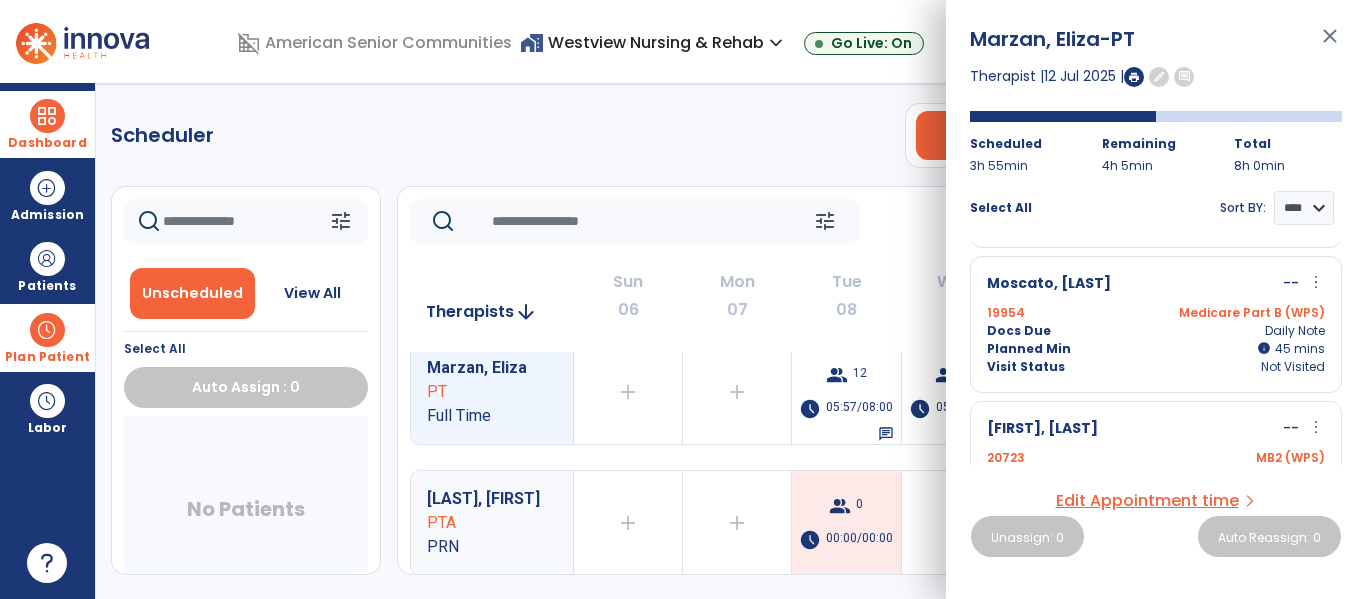 scroll, scrollTop: 501, scrollLeft: 0, axis: vertical 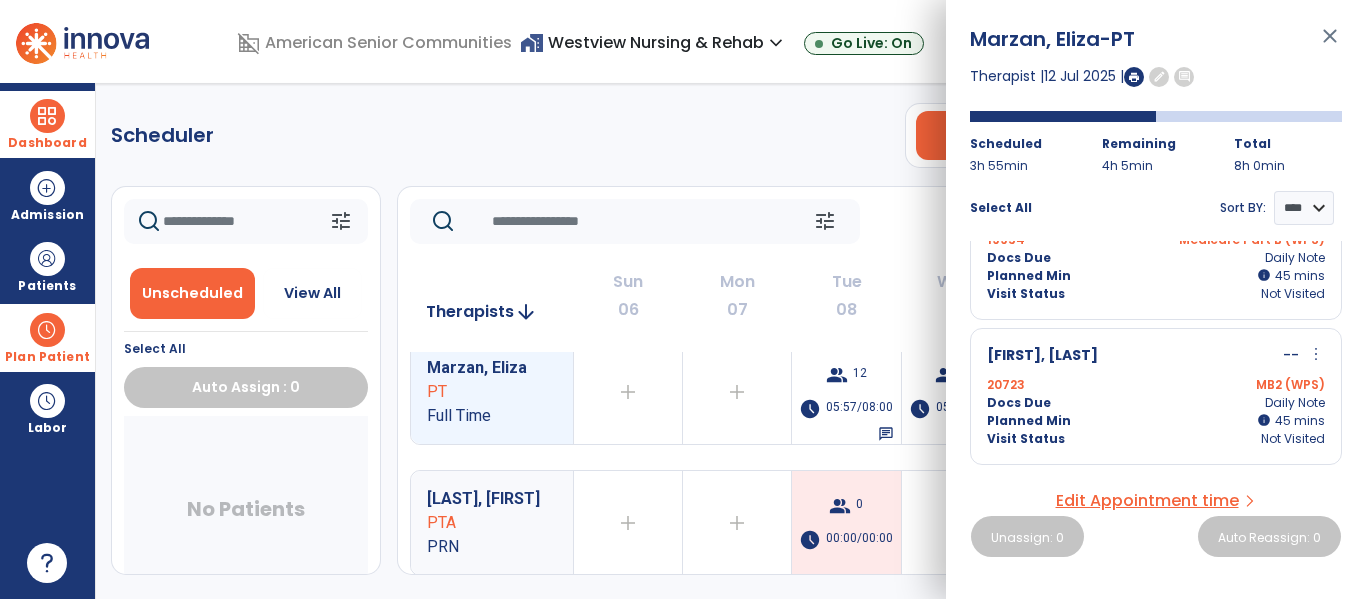 click on "[LAST], [FIRST]" at bounding box center [492, 499] 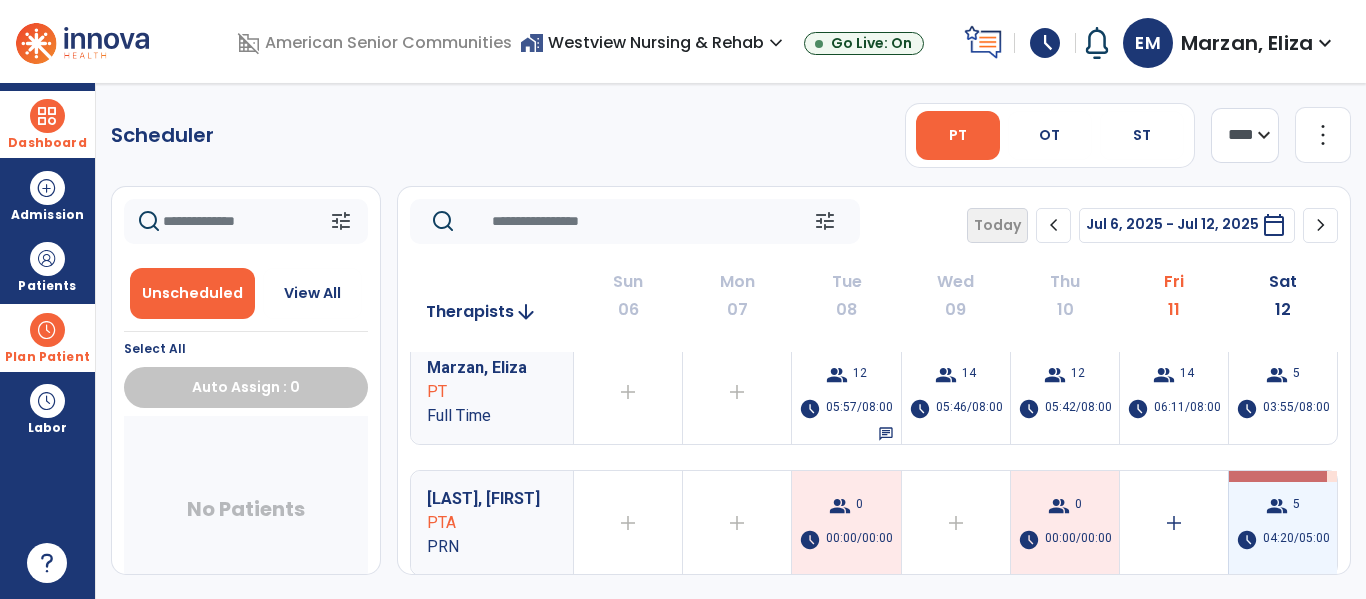 click on "group [NUMBER] schedule [TIME]/[TIME]" at bounding box center [1283, 523] 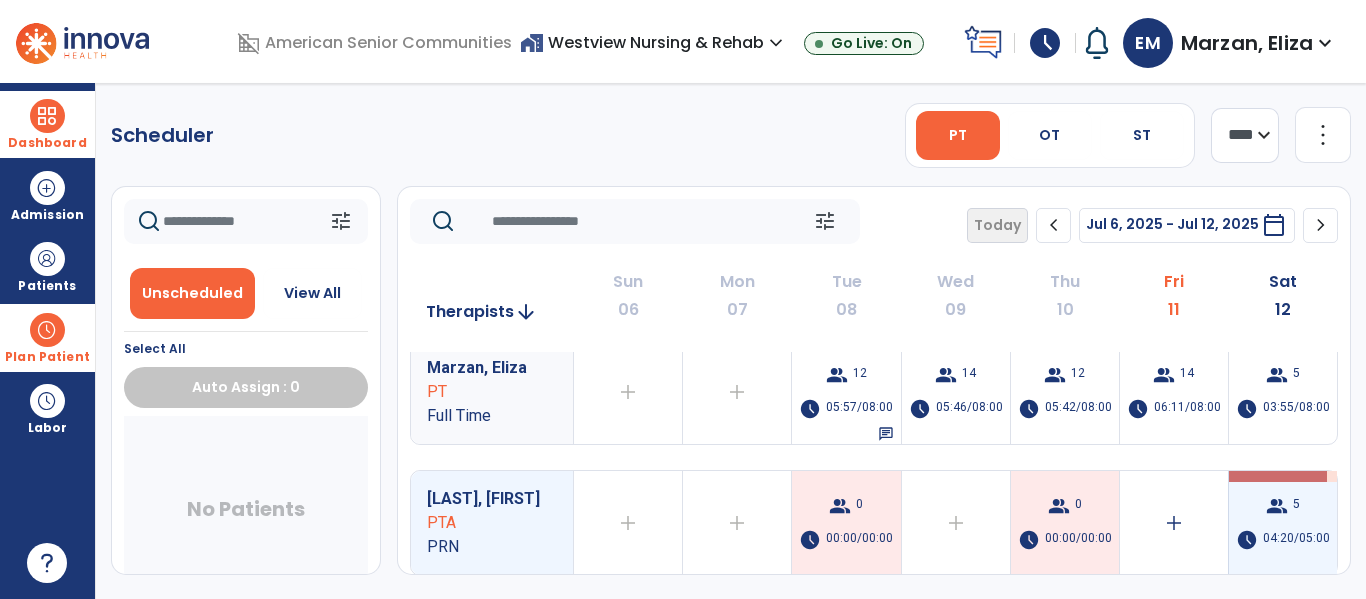 click on "04:20/05:00" at bounding box center (1296, 540) 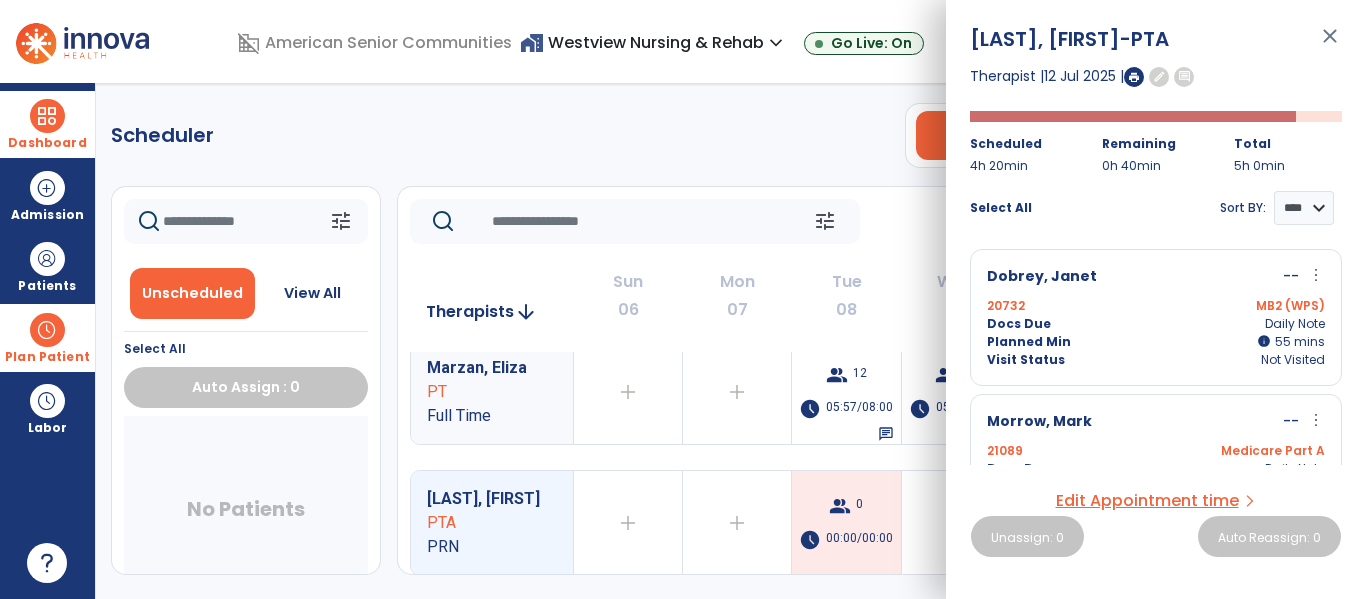 click on "Unassign: 0 Auto Reassign: 0" at bounding box center [1156, 536] 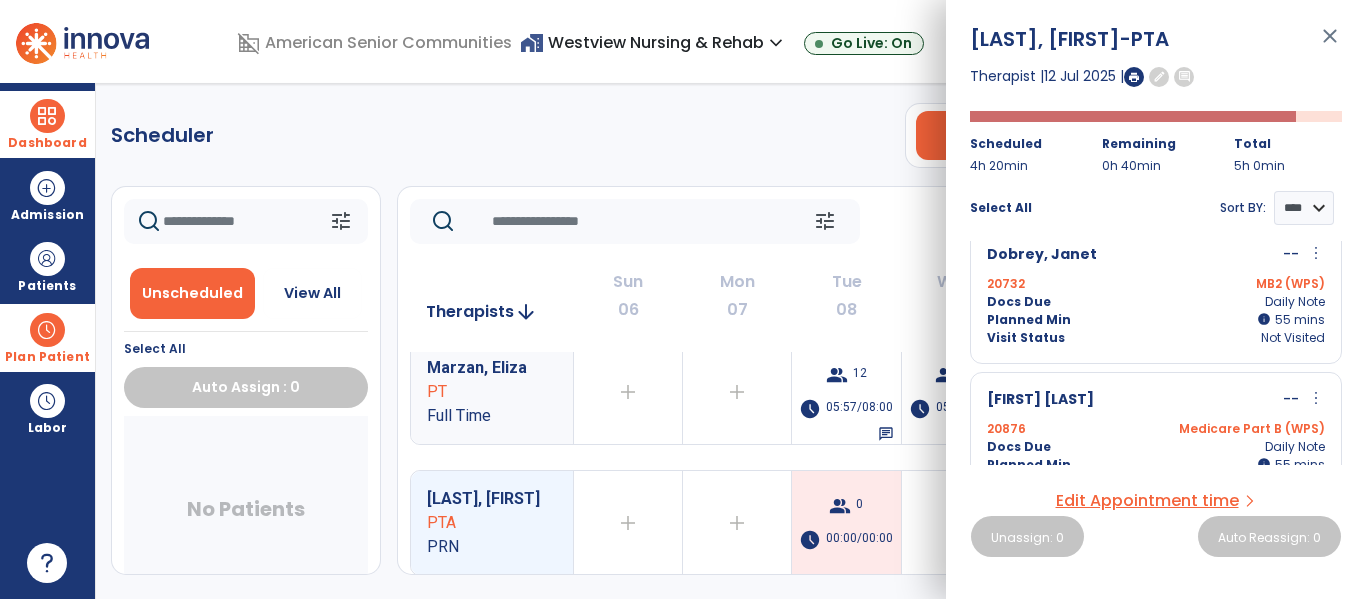scroll, scrollTop: 0, scrollLeft: 0, axis: both 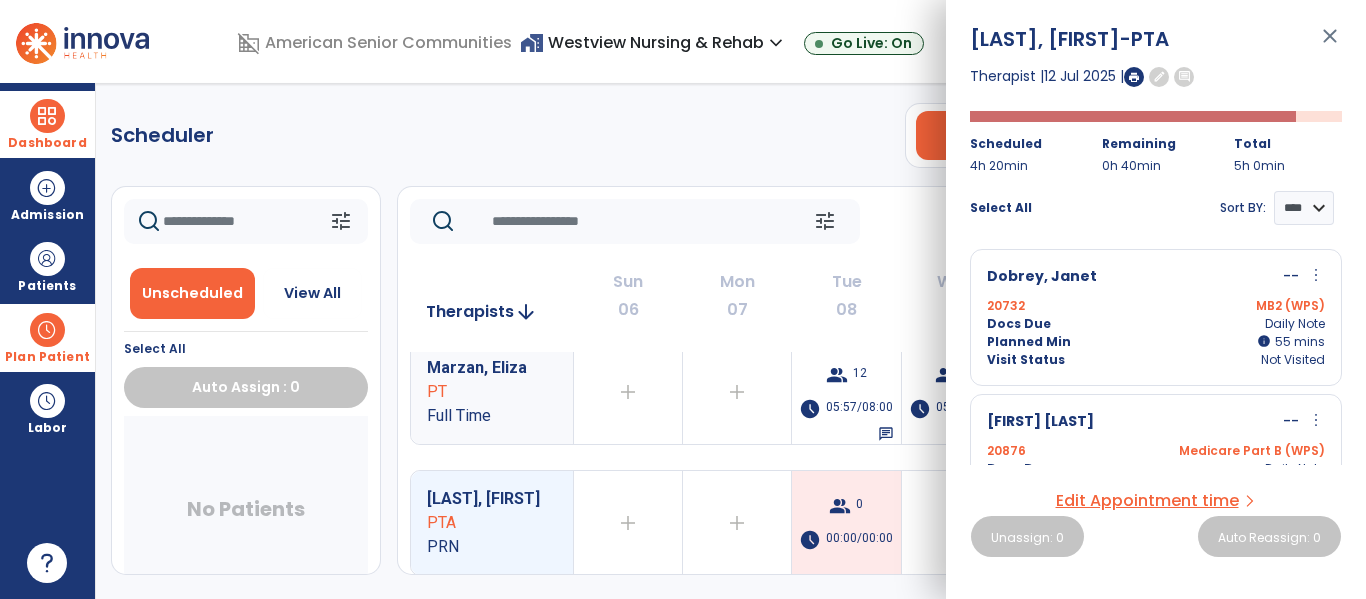 click on "Scheduler   PT   OT   ST  **** *** more_vert  Manage Labor   View All Therapists   Print" 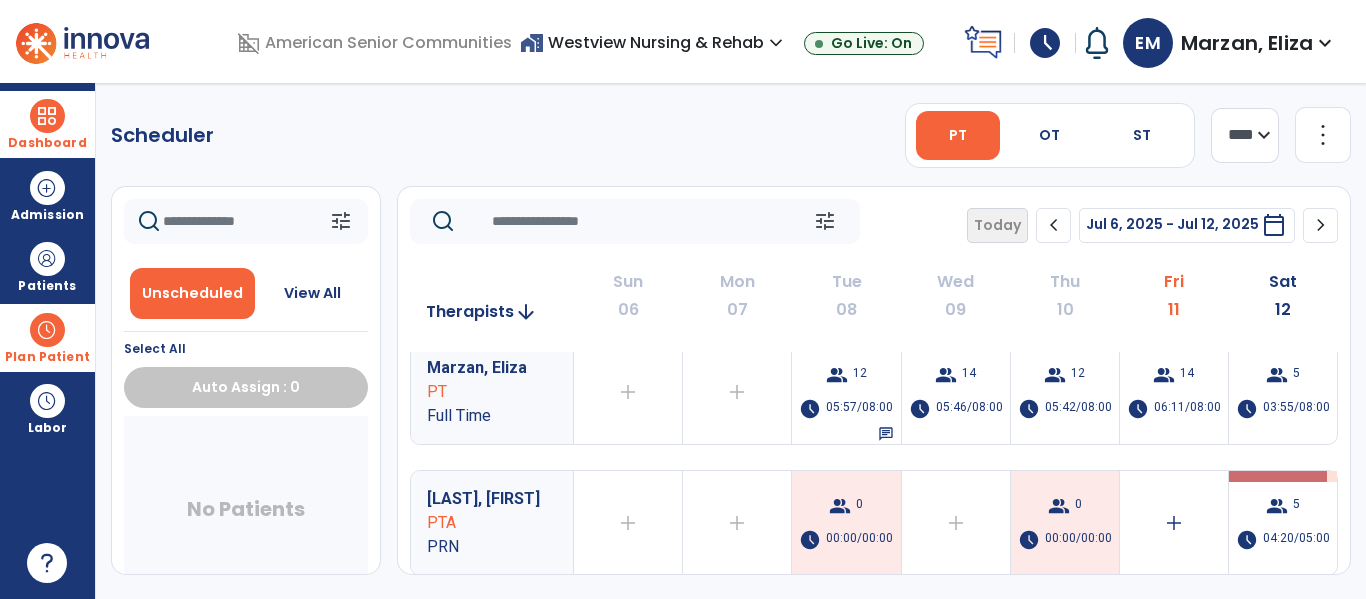 click on "EM [LAST] expand_more" at bounding box center (1230, 43) 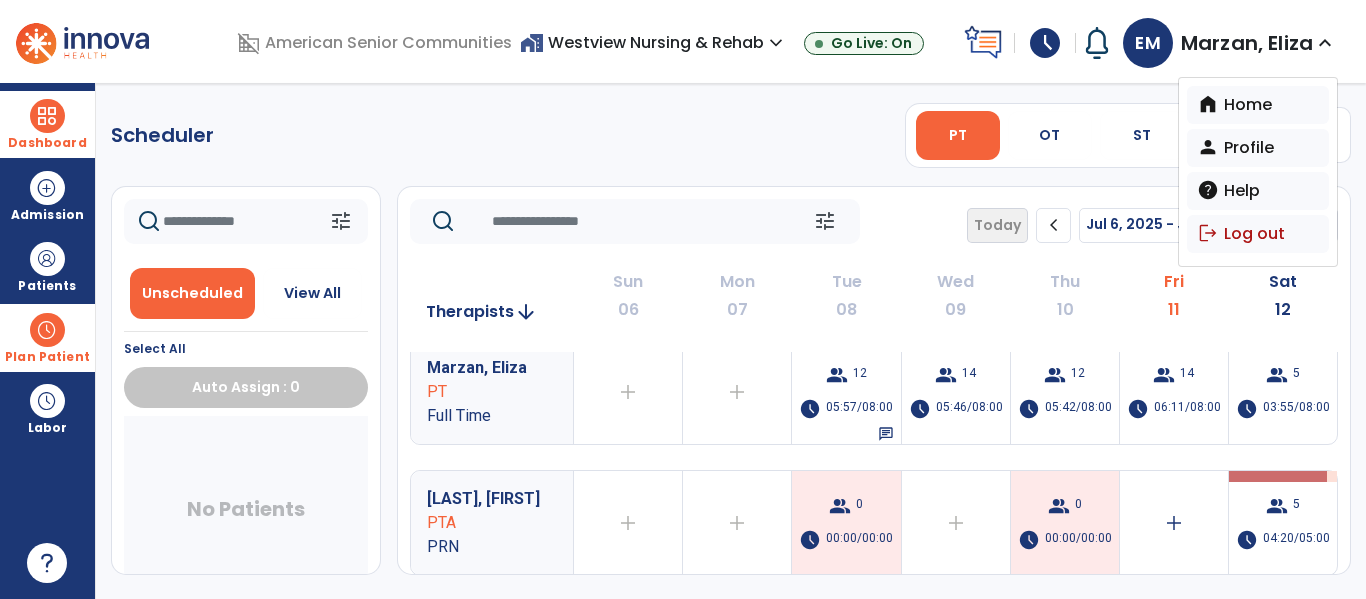 click at bounding box center (47, 116) 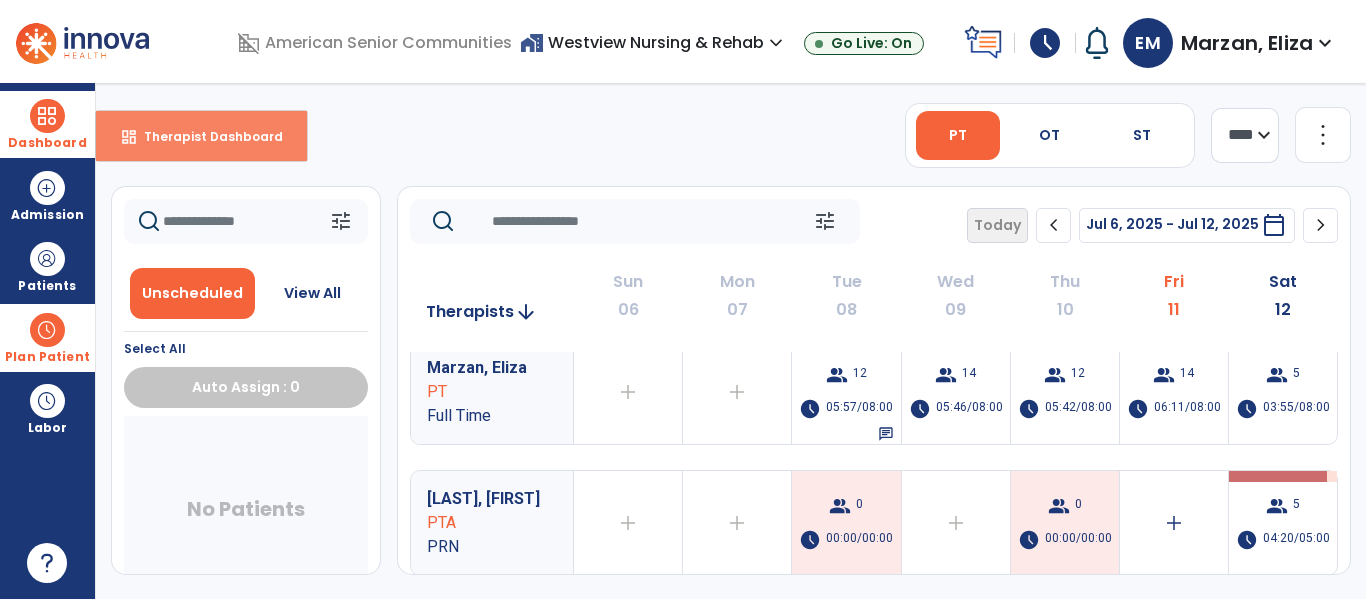 click on "Therapist Dashboard" at bounding box center [205, 136] 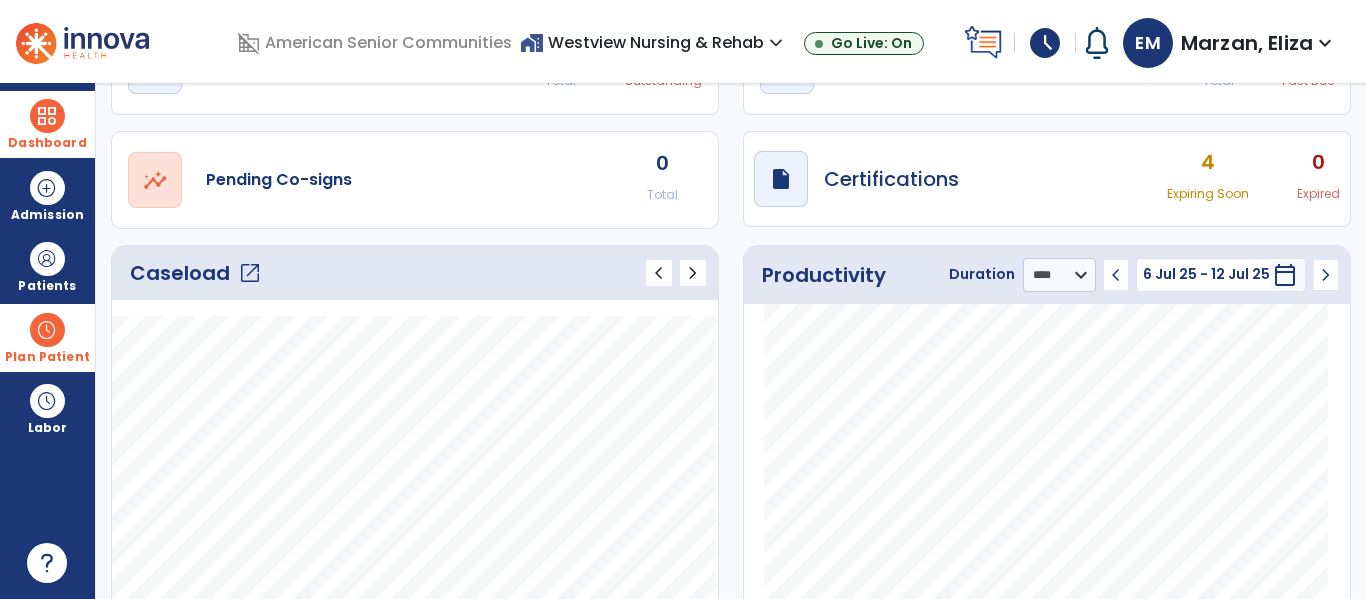 scroll, scrollTop: 0, scrollLeft: 0, axis: both 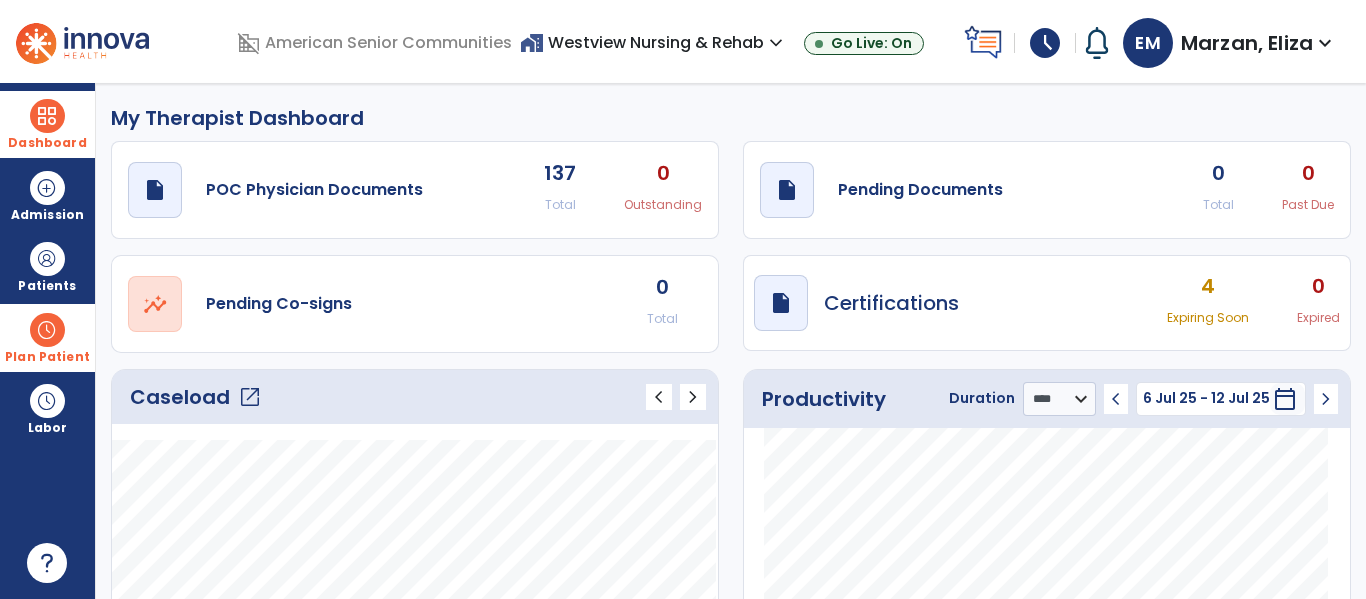 click on "Marzan, Eliza" at bounding box center [1247, 43] 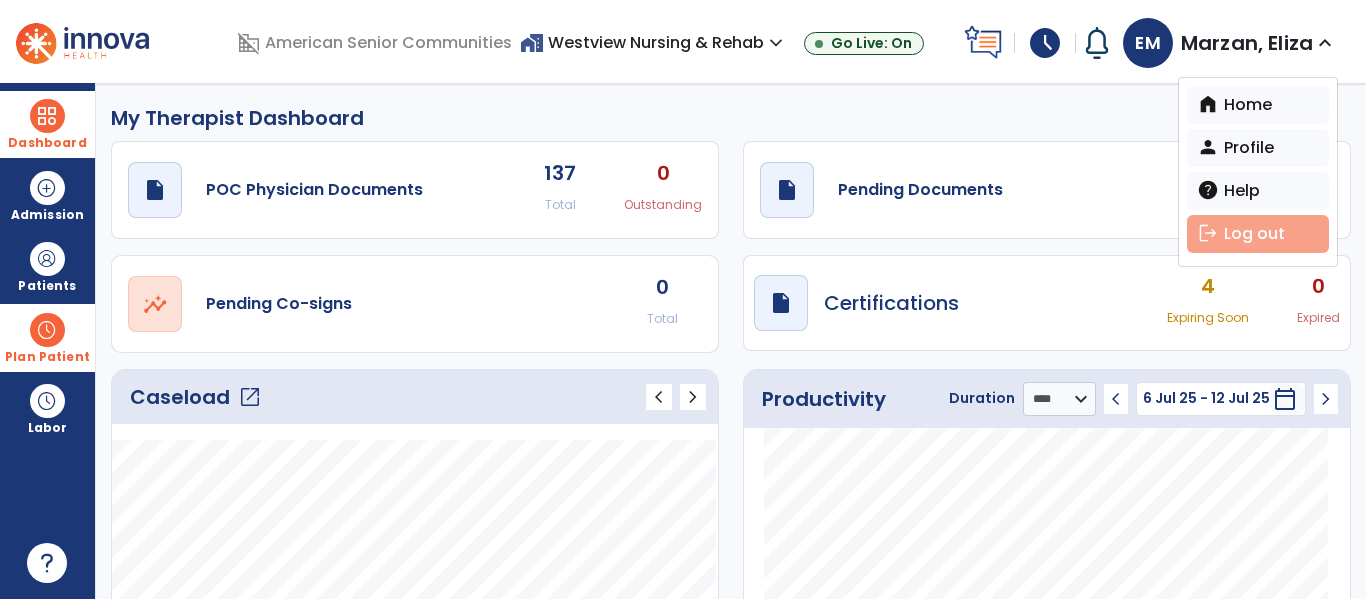 click on "logout   Log out" at bounding box center (1258, 234) 